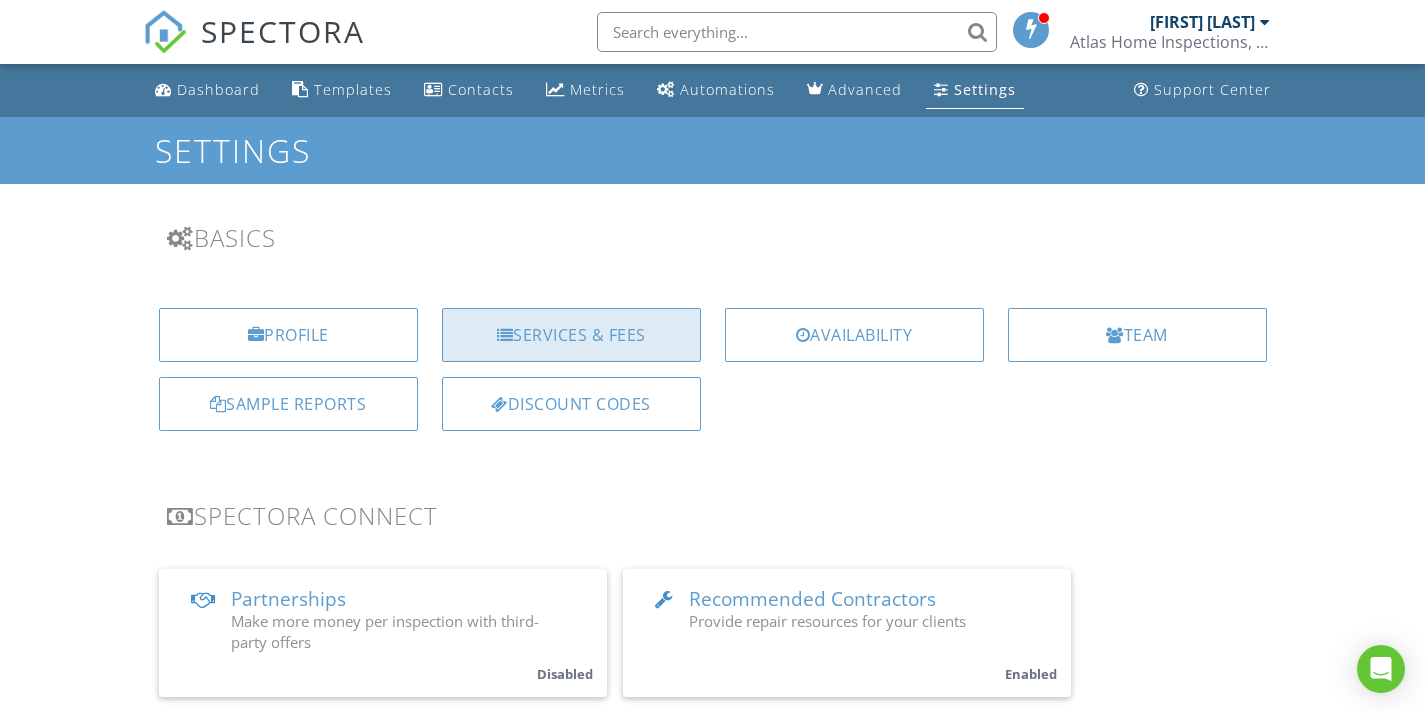 scroll, scrollTop: 0, scrollLeft: 0, axis: both 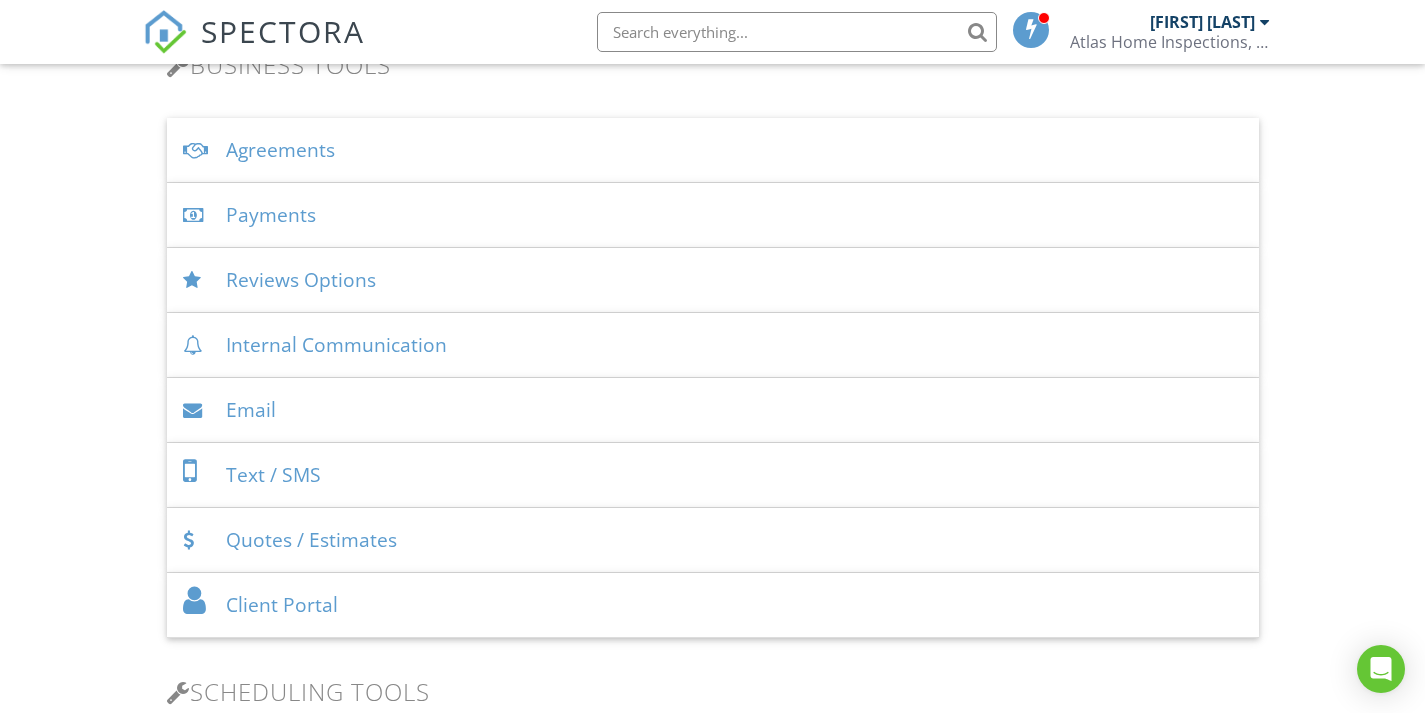 click on "Internal Communication" at bounding box center (713, 345) 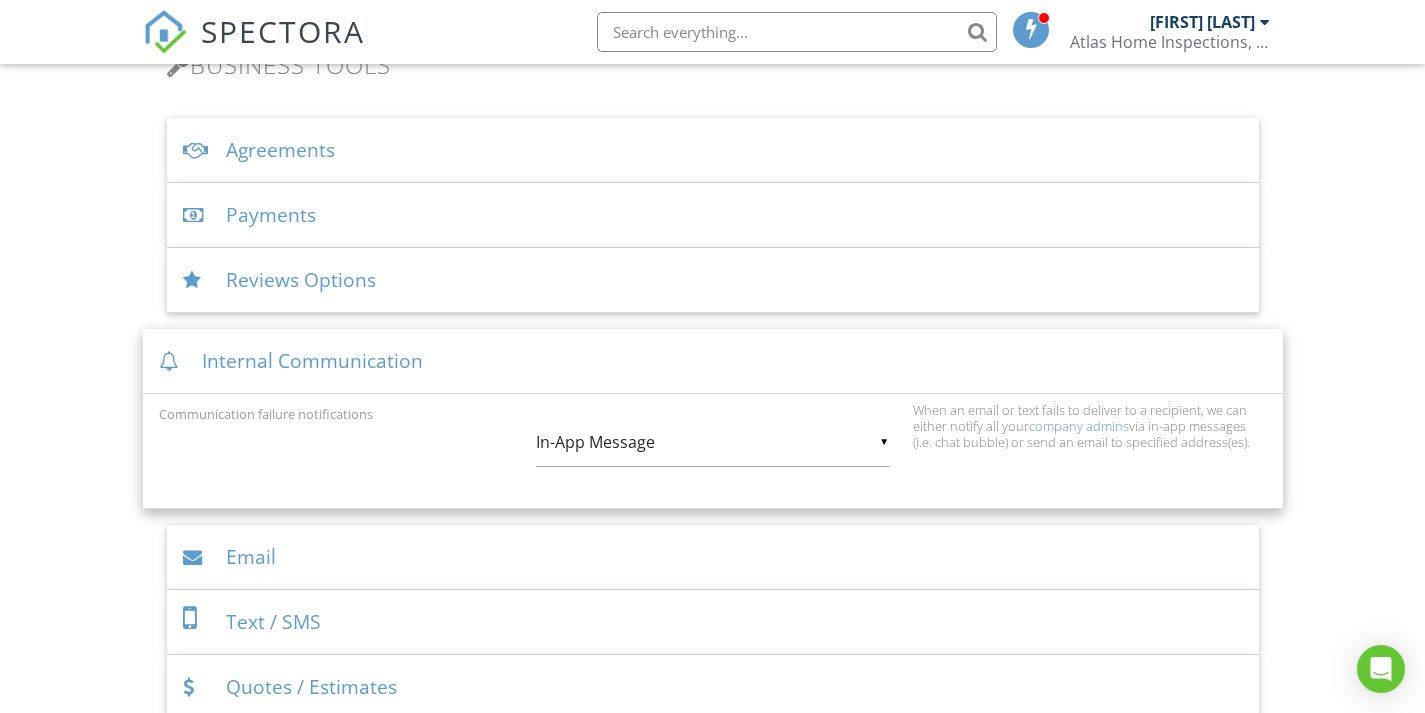 click on "Internal Communication" at bounding box center (713, 361) 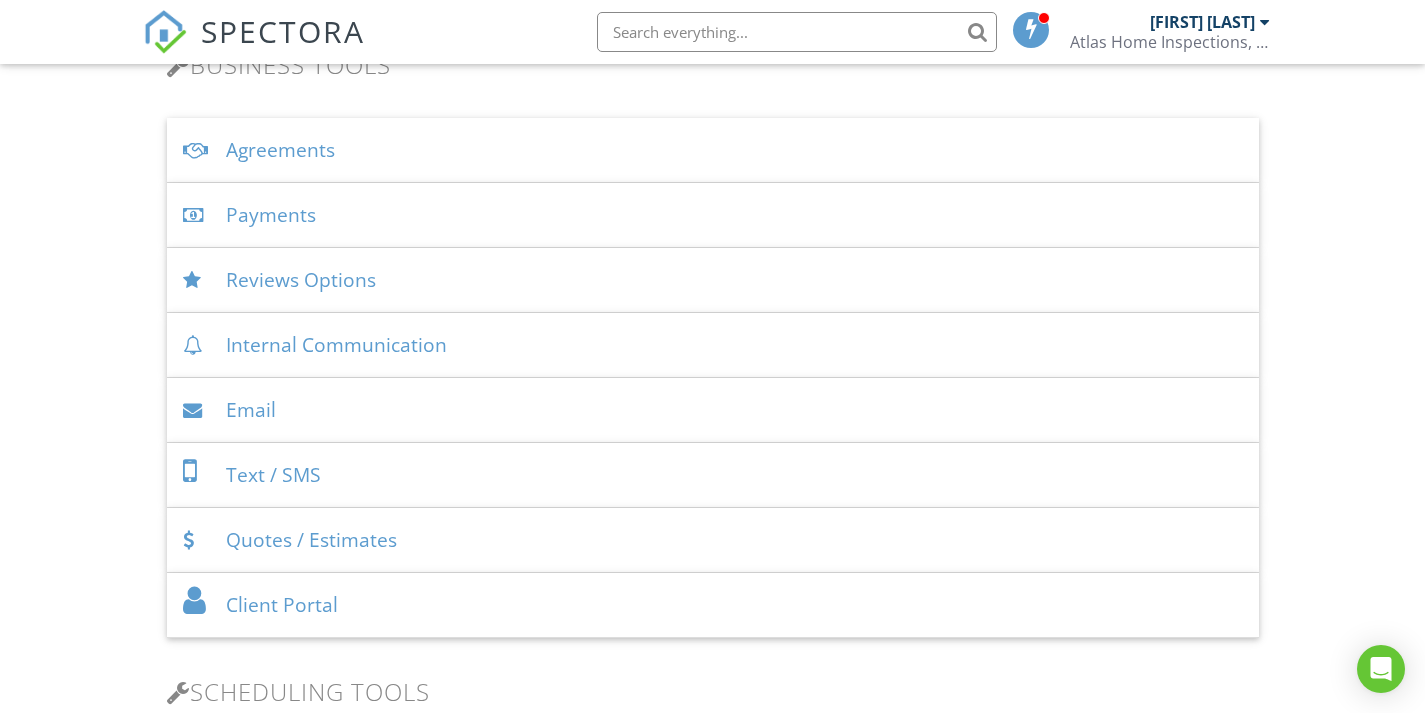 click on "Email" at bounding box center [713, 410] 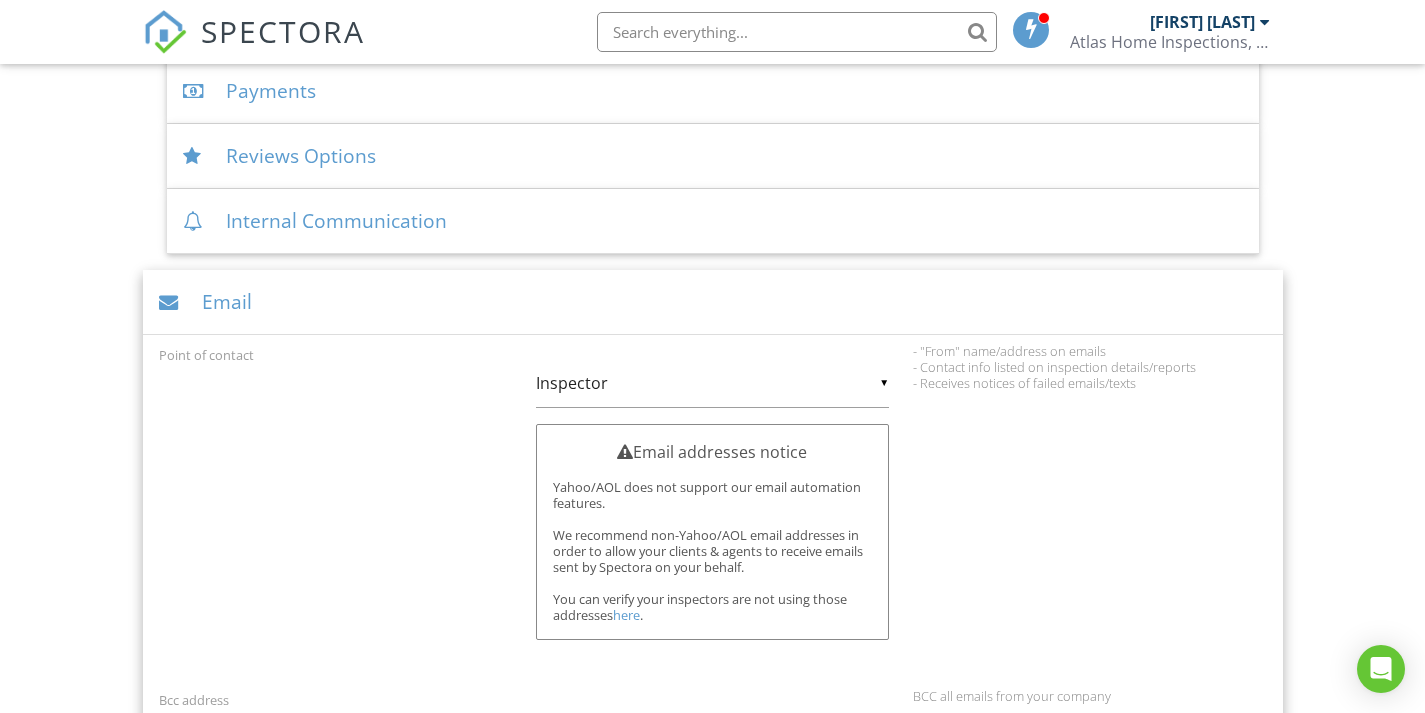 scroll, scrollTop: 809, scrollLeft: 0, axis: vertical 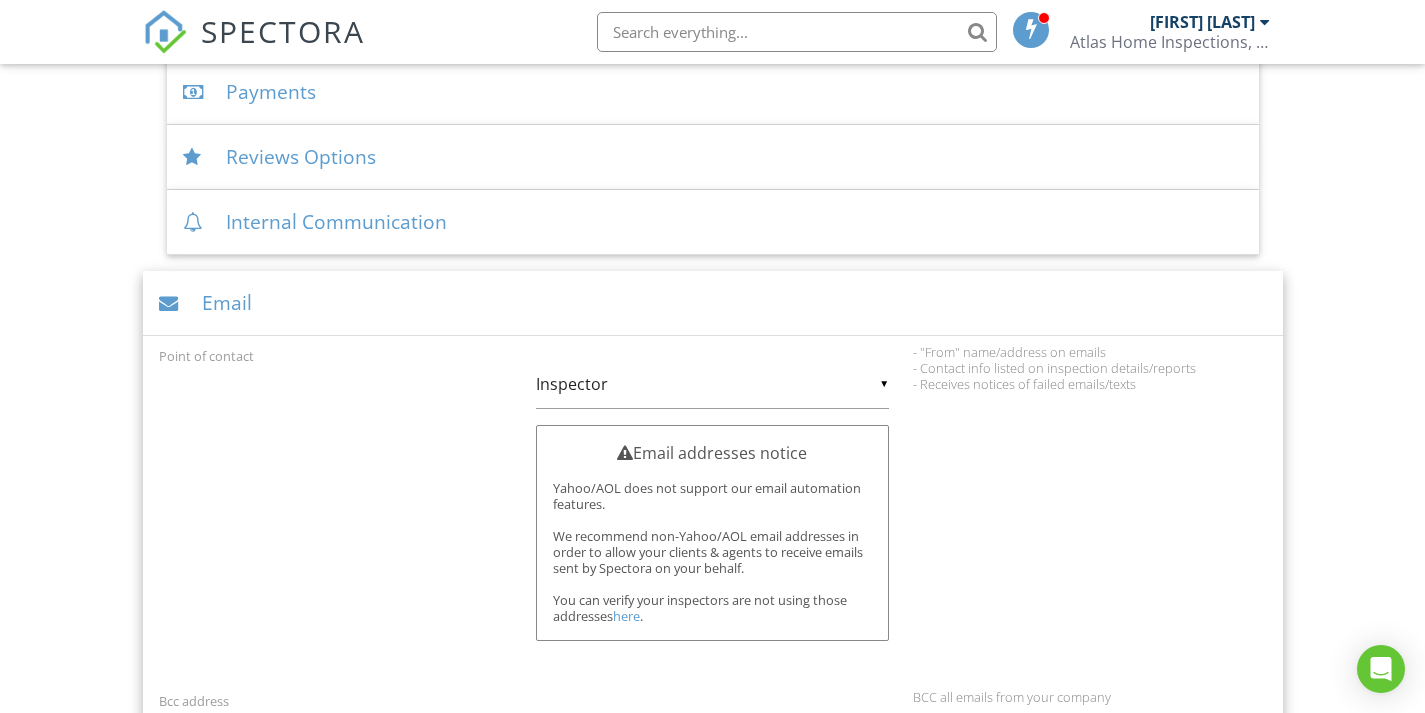 click on "Email" at bounding box center (713, 303) 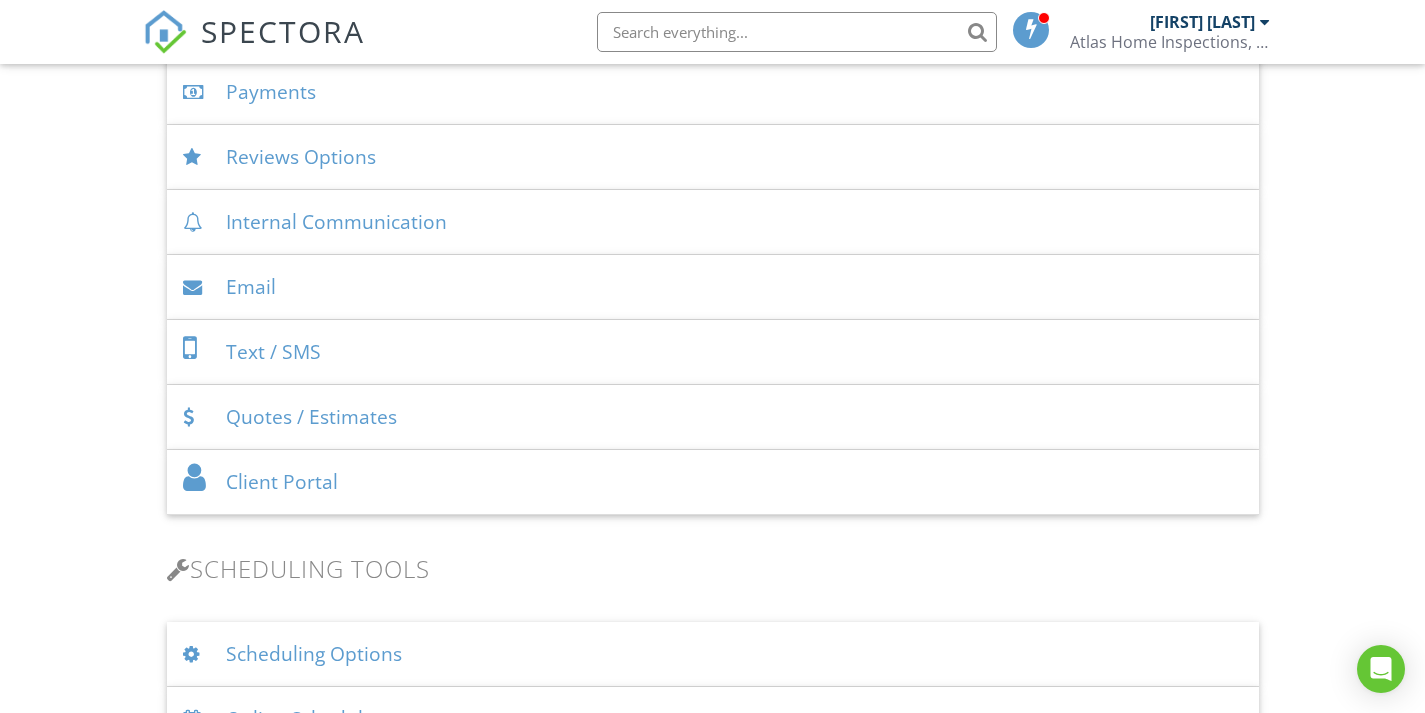 click on "Text / SMS" at bounding box center (713, 352) 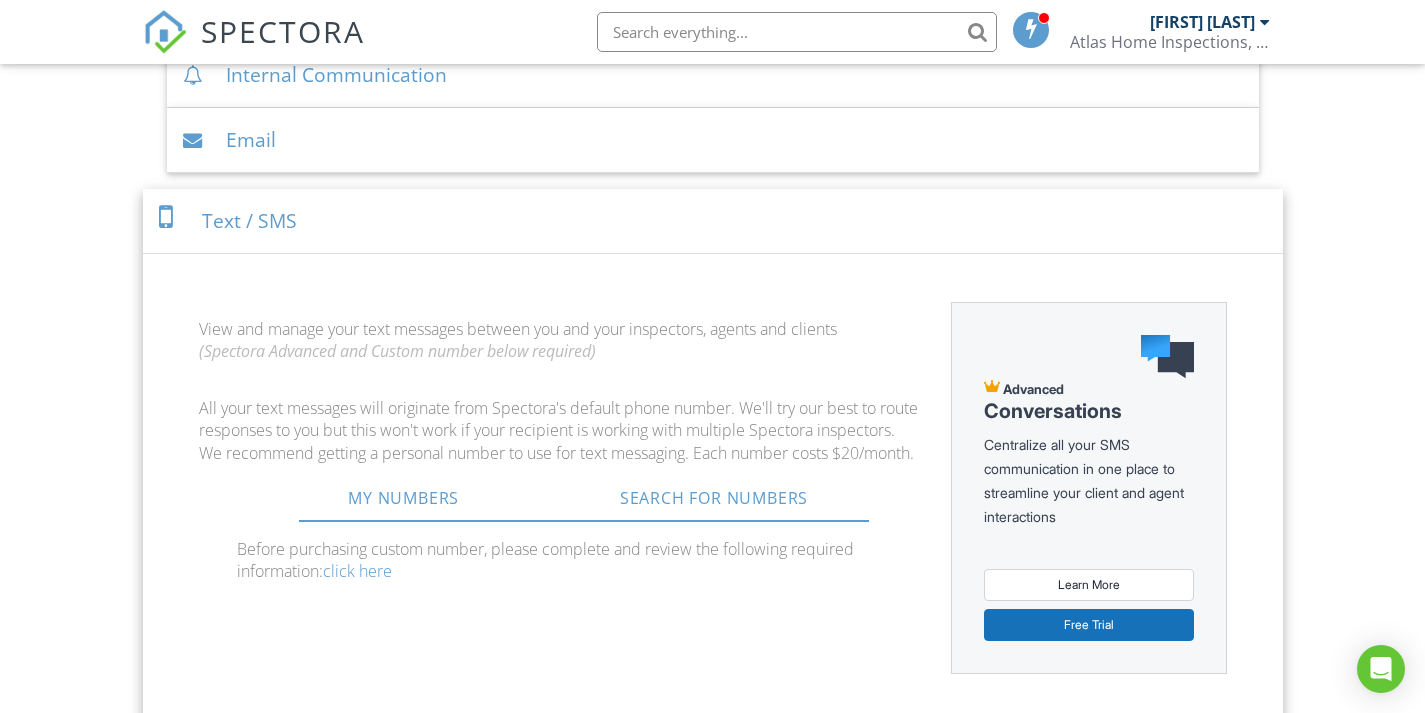 scroll, scrollTop: 941, scrollLeft: 0, axis: vertical 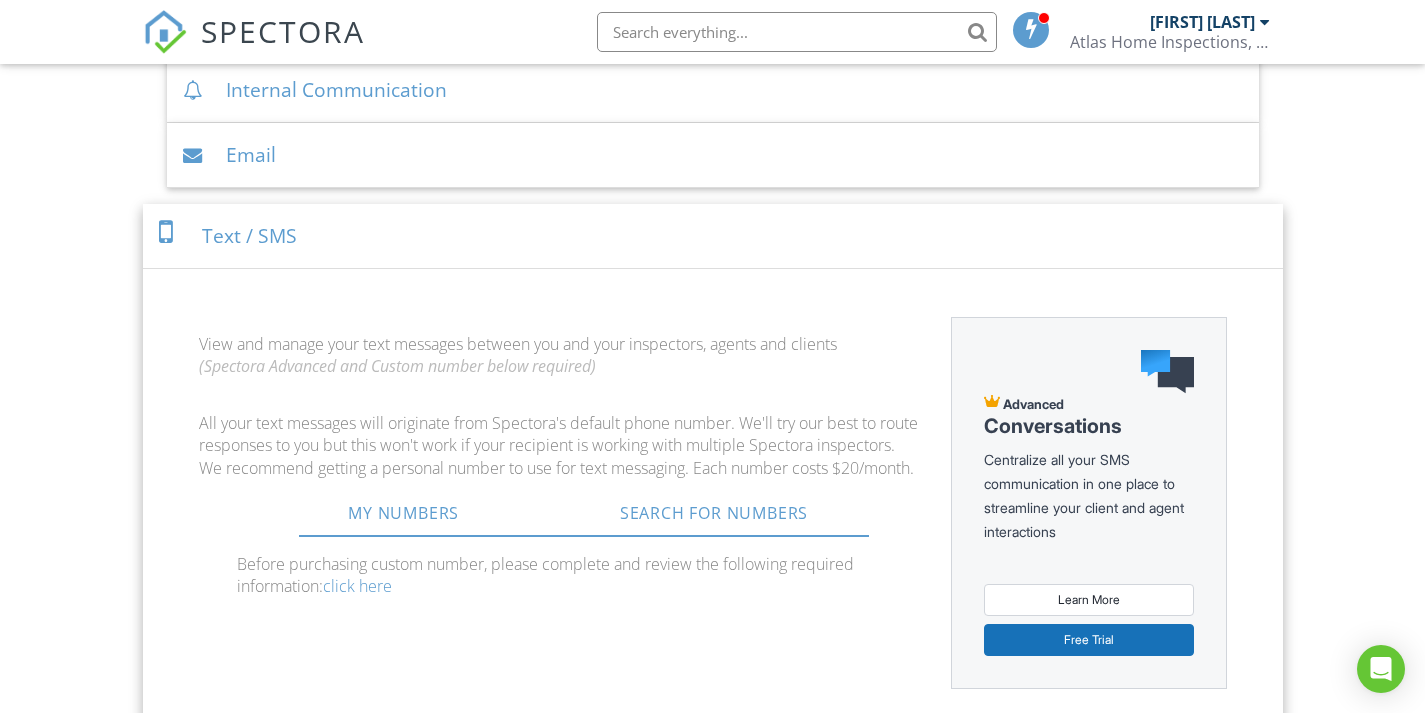 click on "Text / SMS" at bounding box center (713, 236) 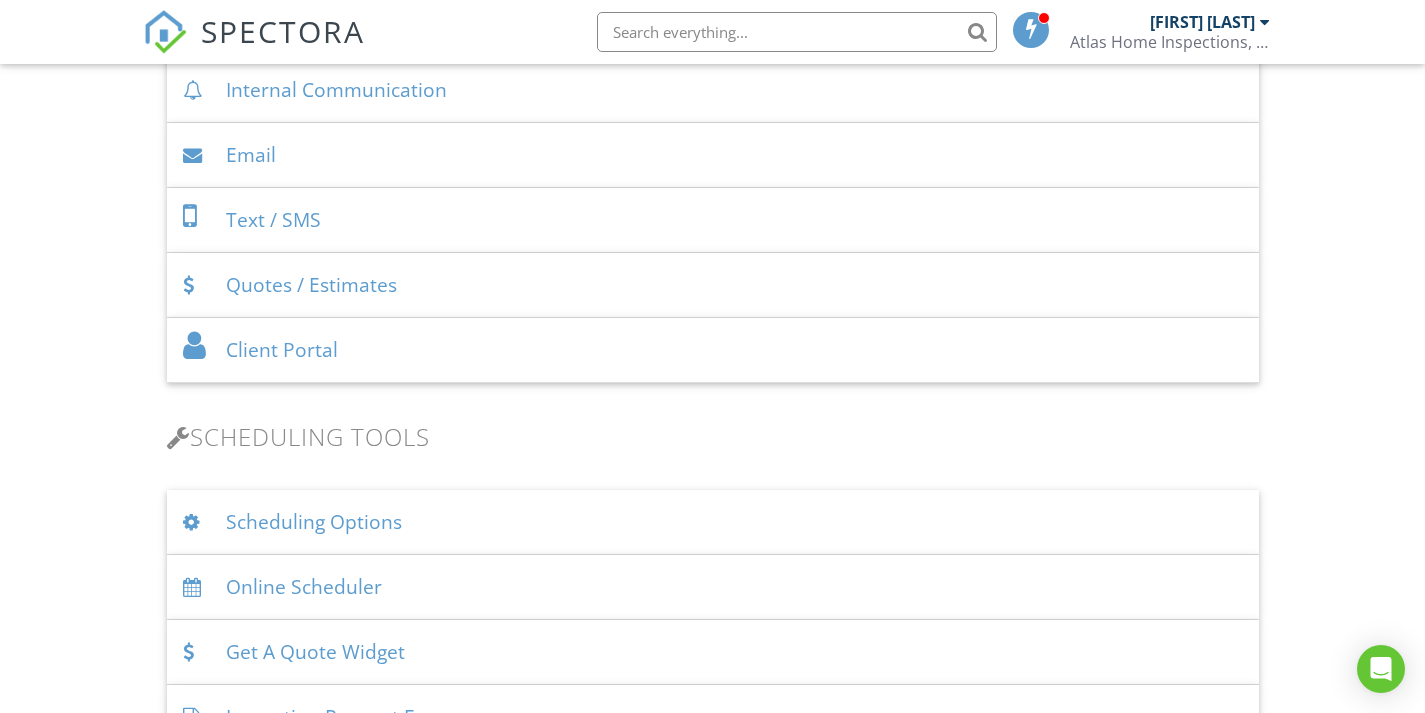 click on "Quotes / Estimates" at bounding box center [713, 285] 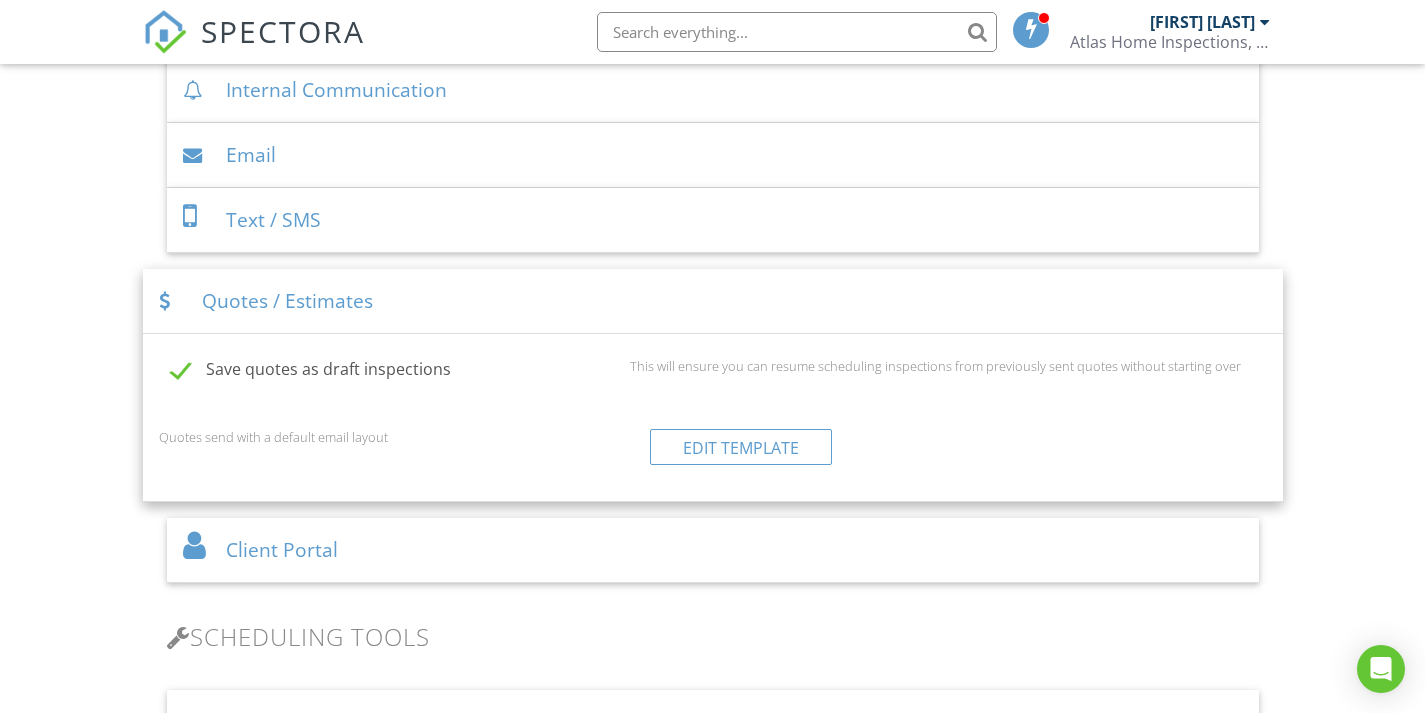 click on "Quotes / Estimates" at bounding box center (713, 301) 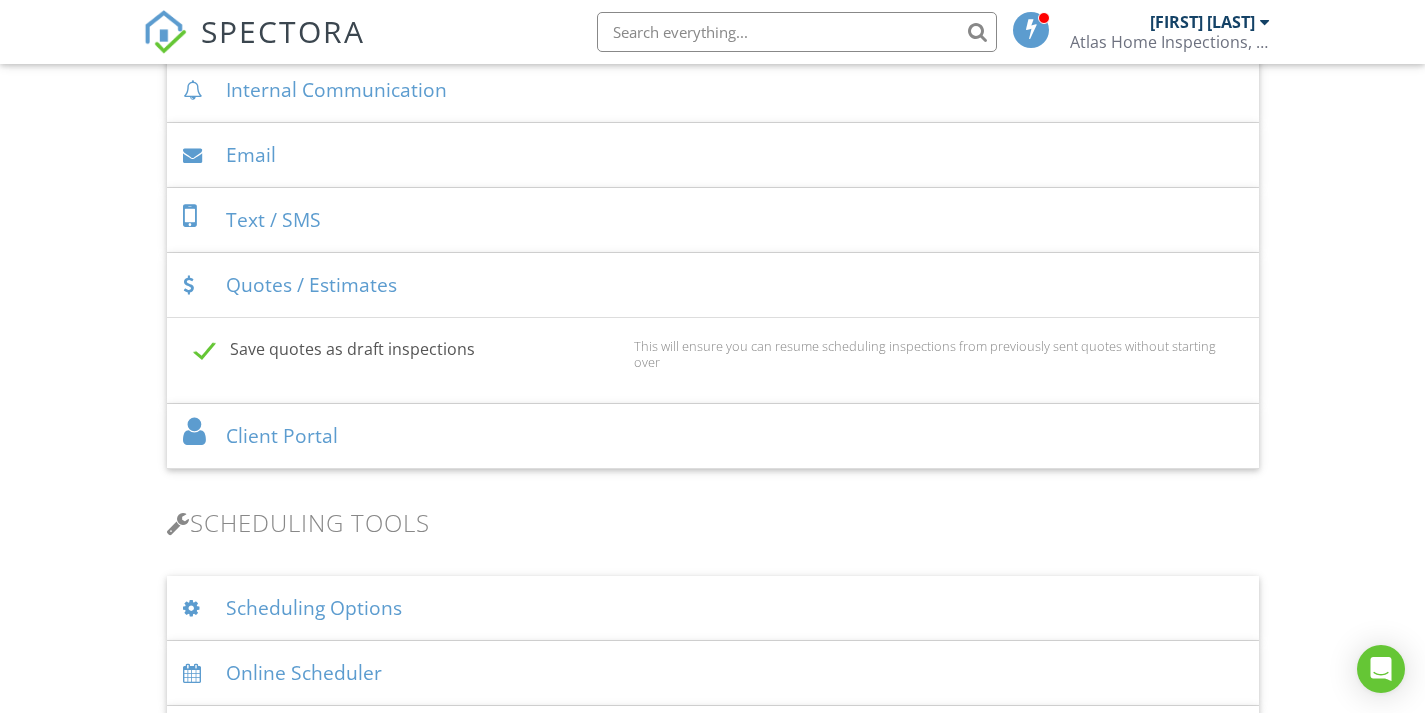 click on "Quotes / Estimates" at bounding box center (713, 285) 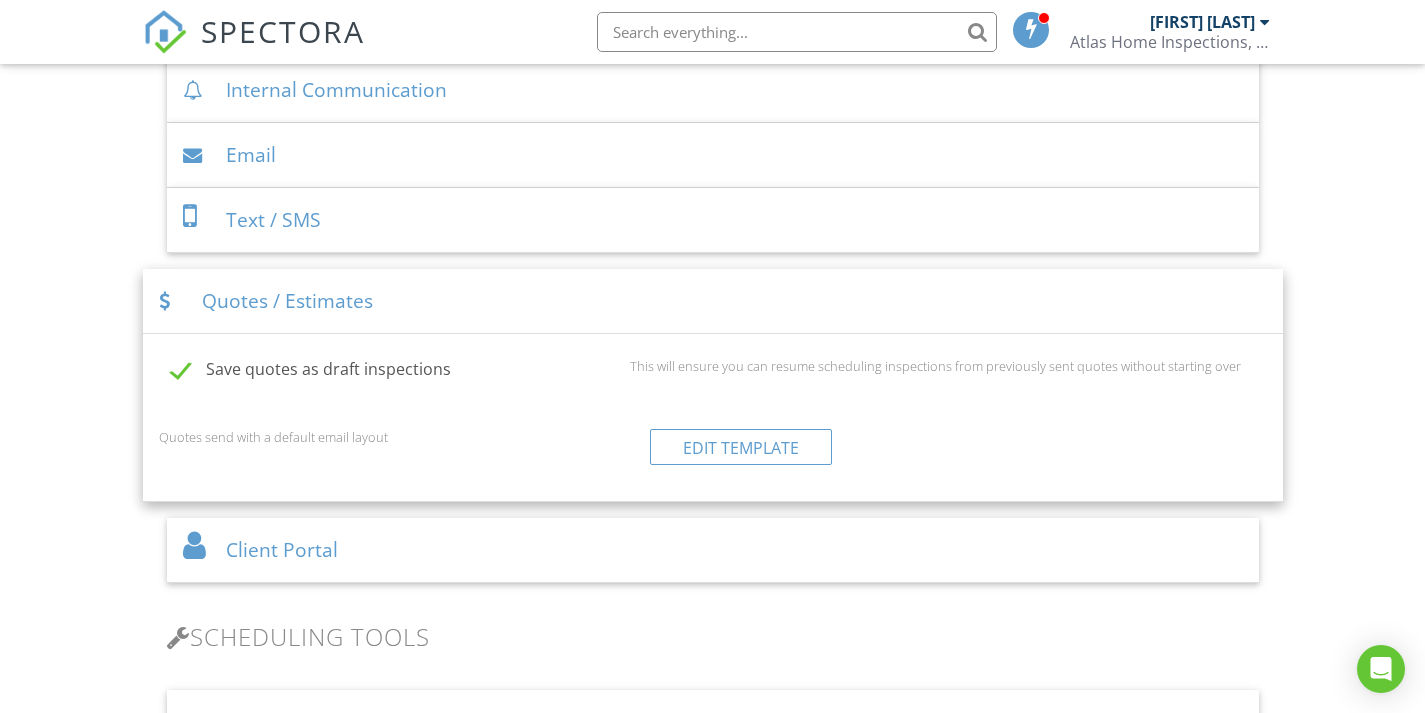click on "Quotes / Estimates" at bounding box center (713, 301) 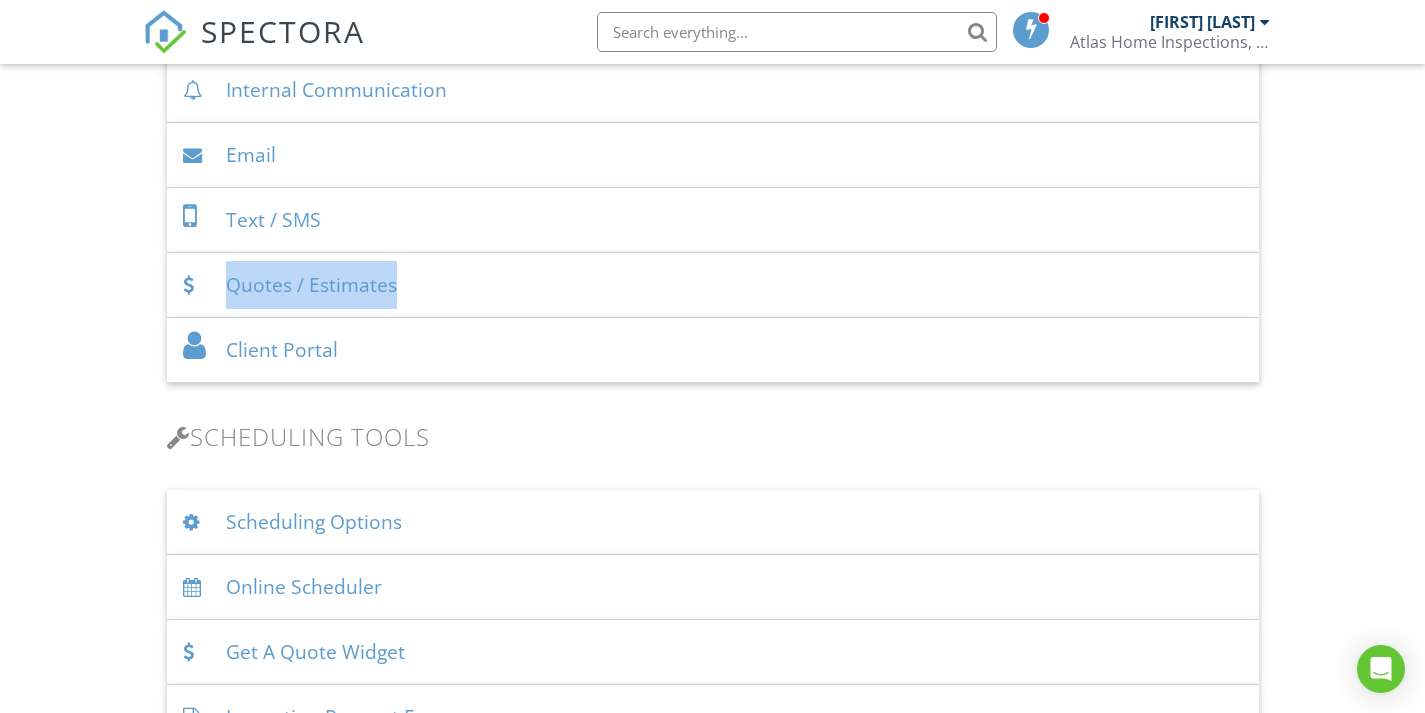 click on "Client Portal" at bounding box center (713, 350) 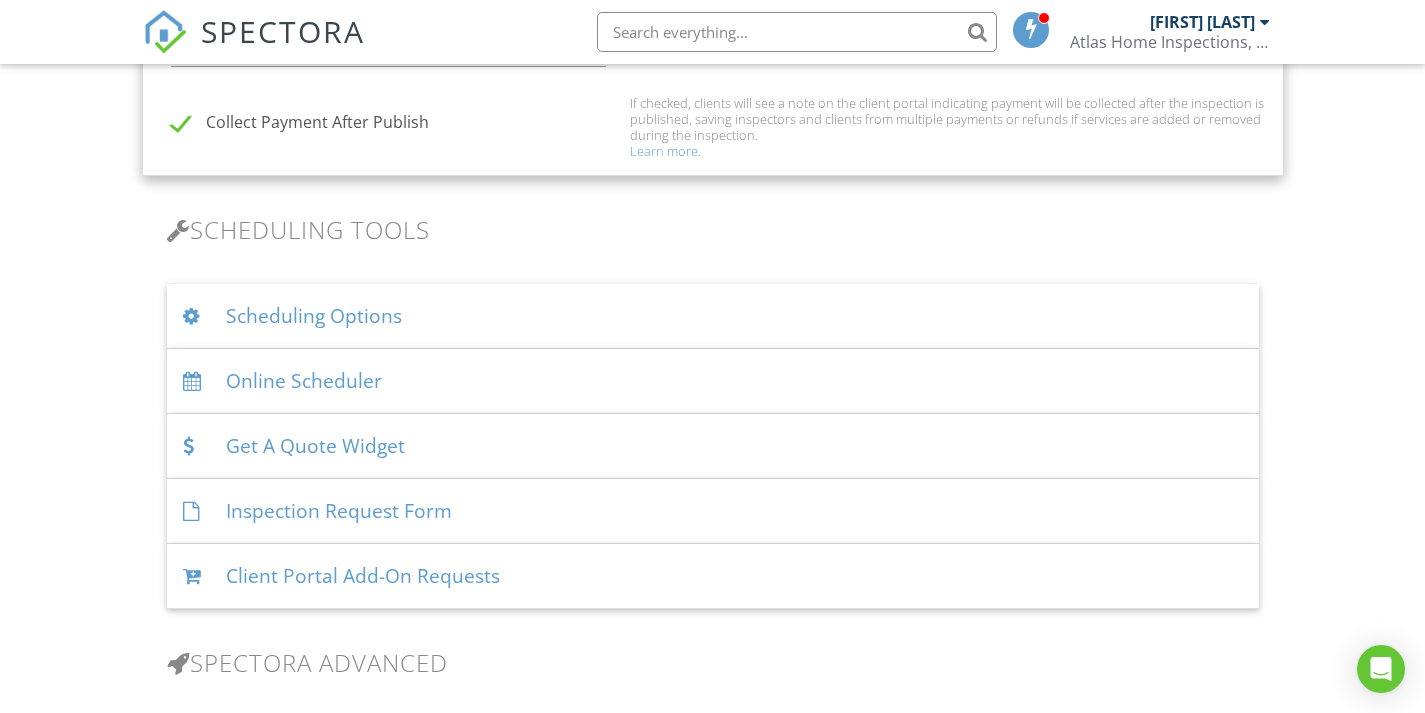 scroll, scrollTop: 1588, scrollLeft: 0, axis: vertical 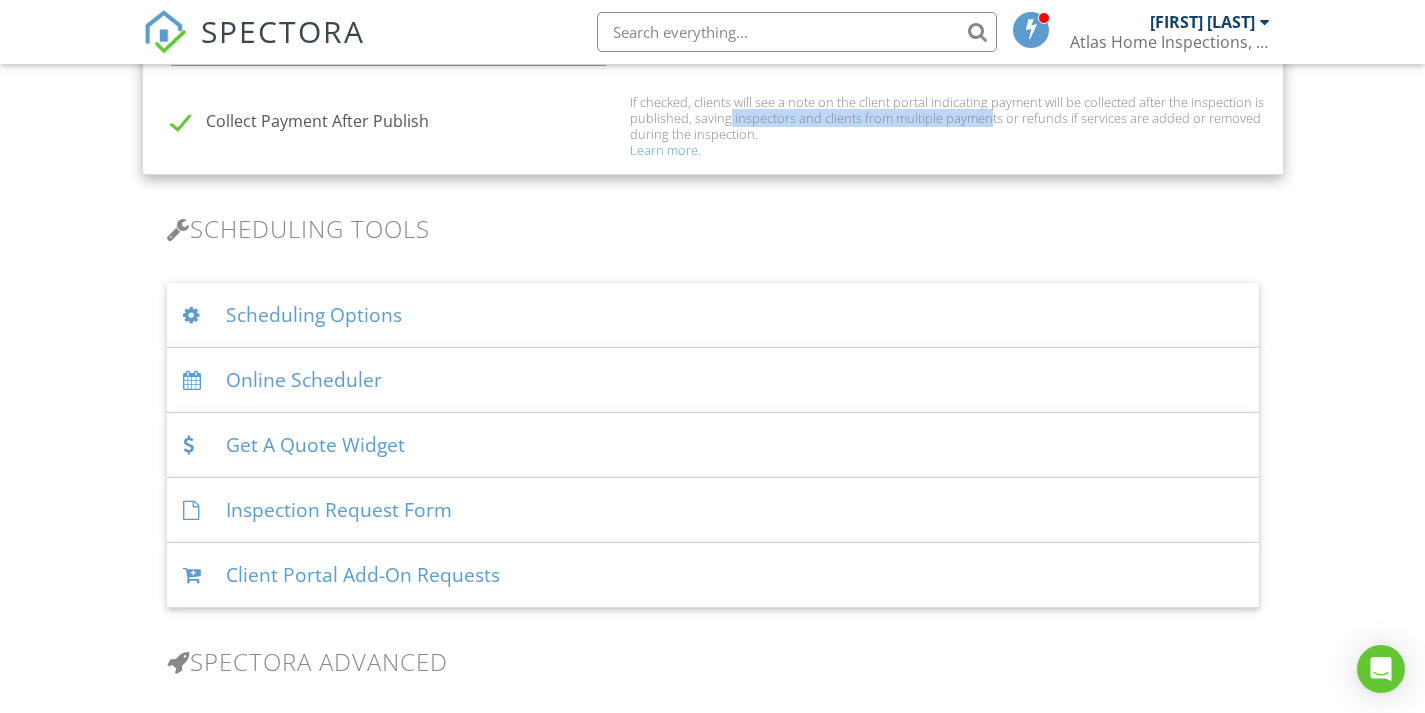 drag, startPoint x: 724, startPoint y: 118, endPoint x: 976, endPoint y: 116, distance: 252.00793 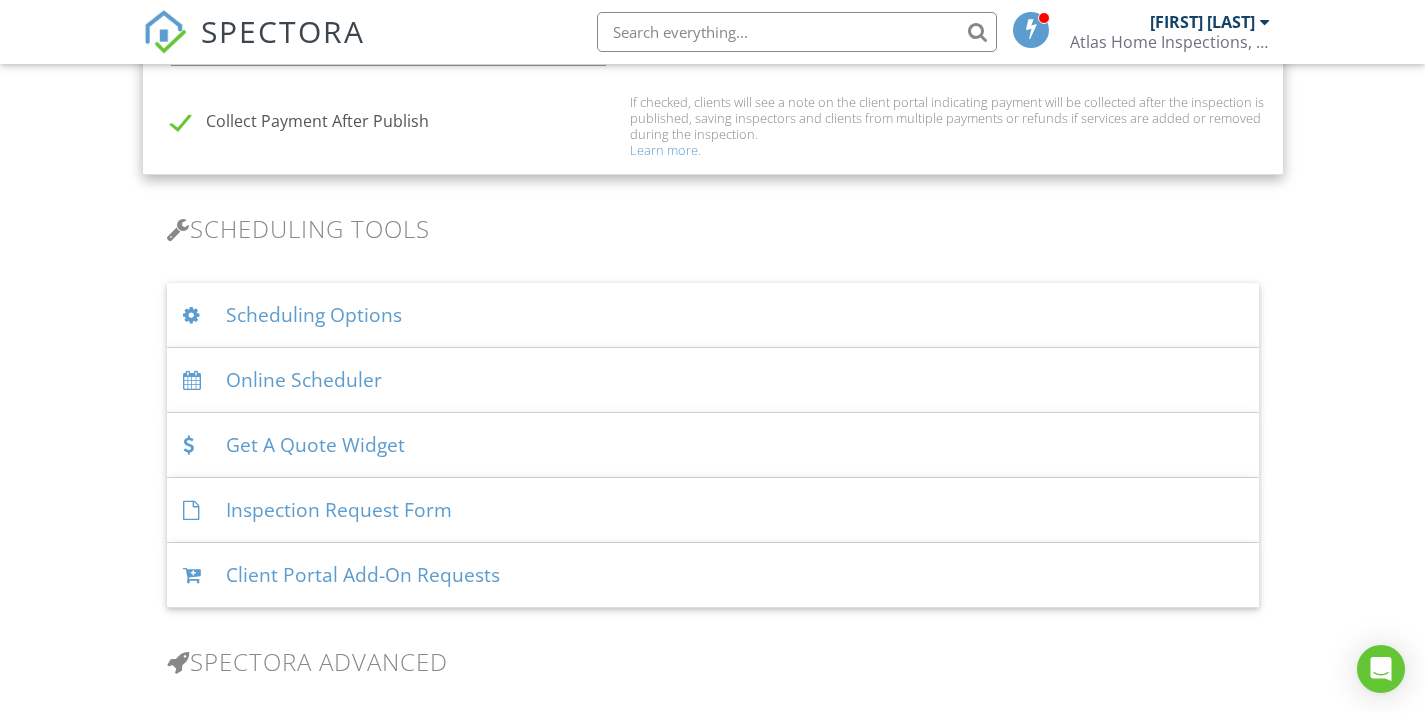 click on "Online Scheduler" at bounding box center (713, 380) 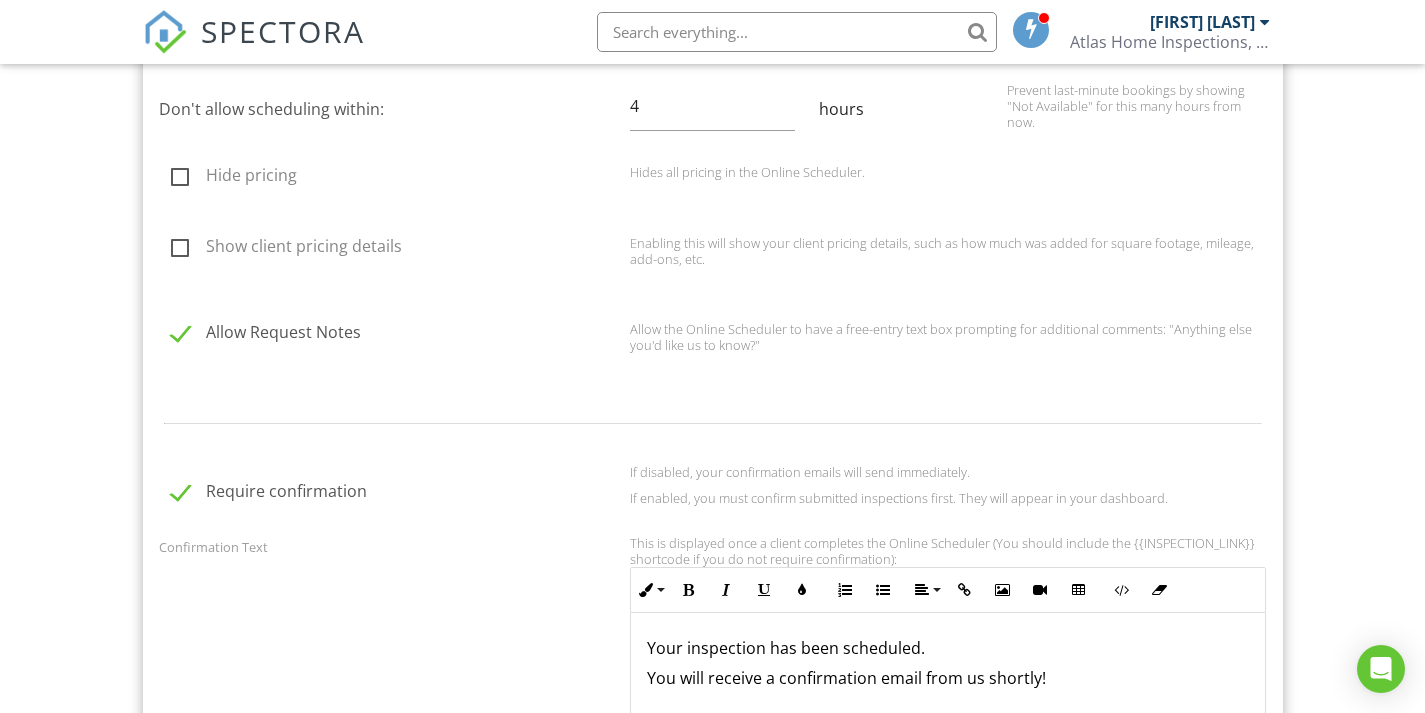 scroll, scrollTop: 2176, scrollLeft: 0, axis: vertical 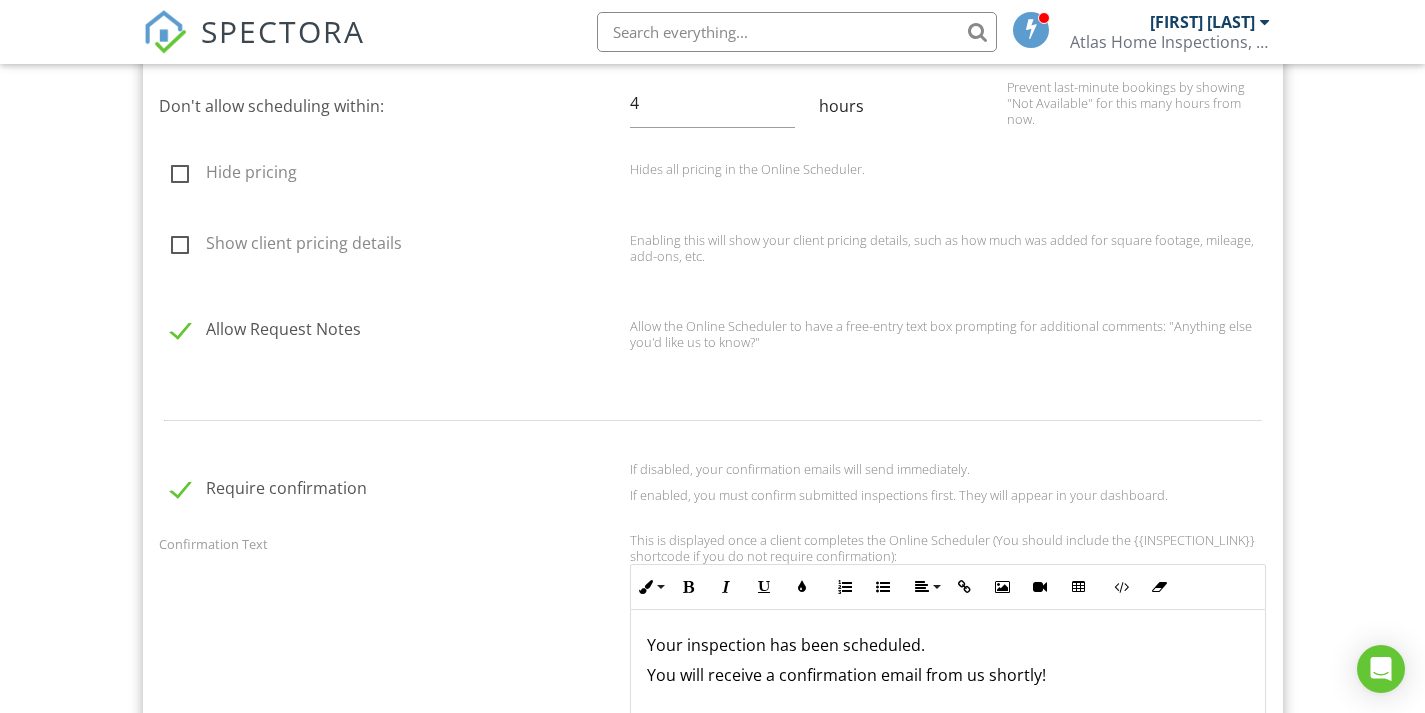 click on "Show client pricing details" at bounding box center (395, 246) 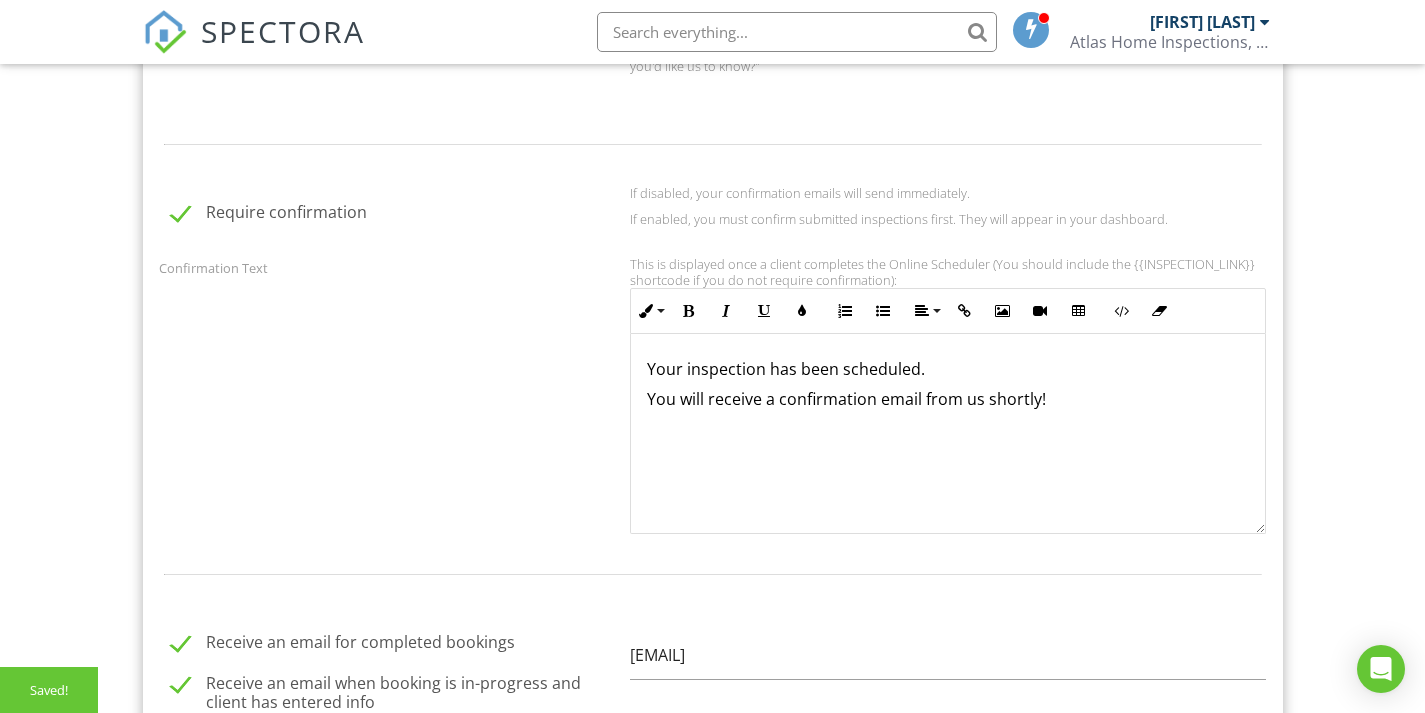 scroll, scrollTop: 2460, scrollLeft: 0, axis: vertical 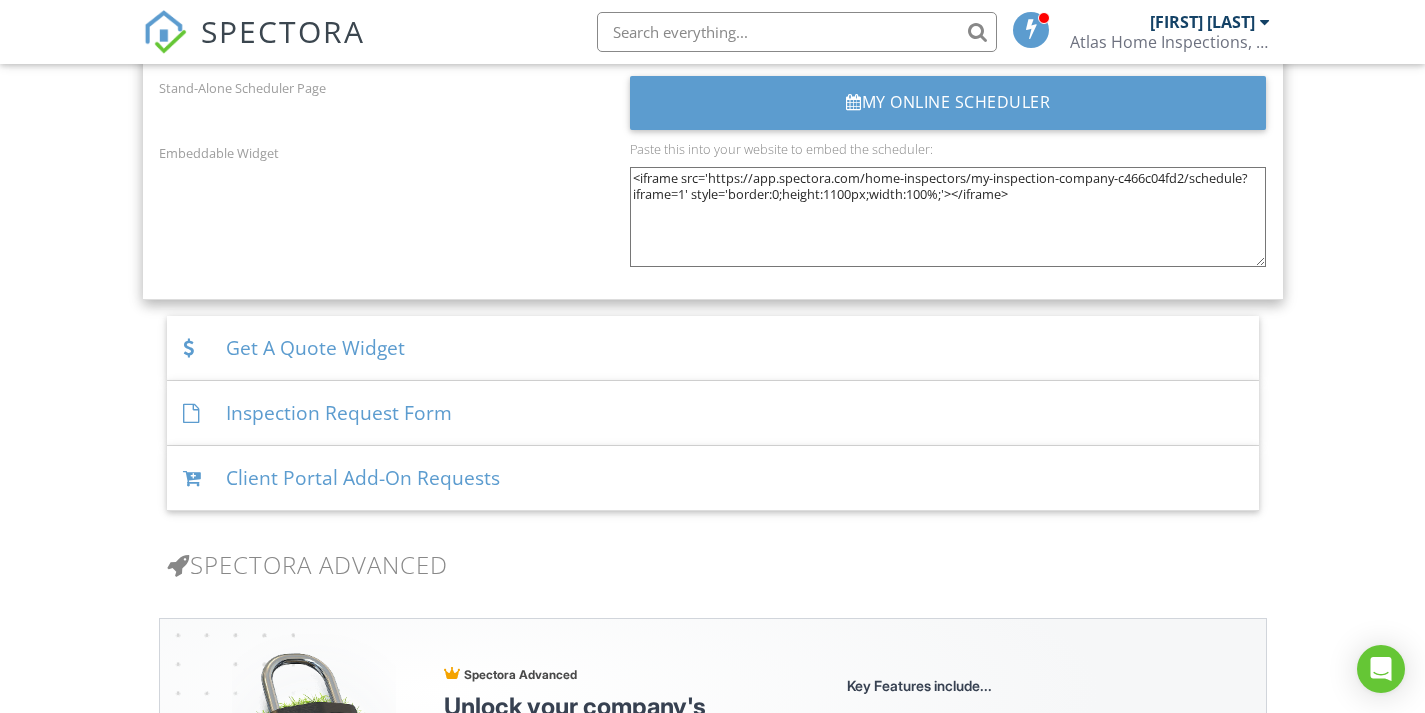 click on "Embeddable Widget
Paste this into your website to embed the scheduler:
<iframe src='https://app.spectora.com/home-inspectors/my-inspection-company-c466c04fd2/schedule?iframe=1' style='border:0;height:1100px;width:100%;'></iframe>" at bounding box center (713, 211) 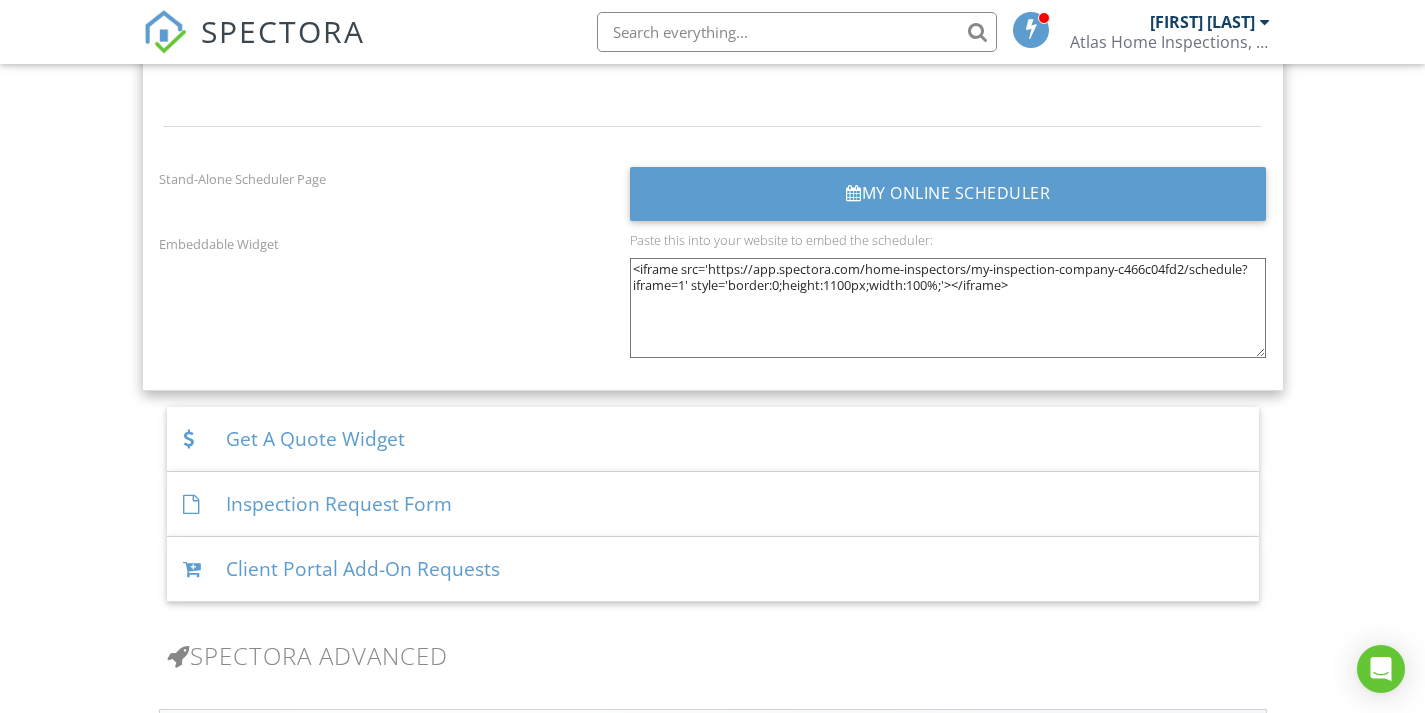scroll, scrollTop: 3221, scrollLeft: 0, axis: vertical 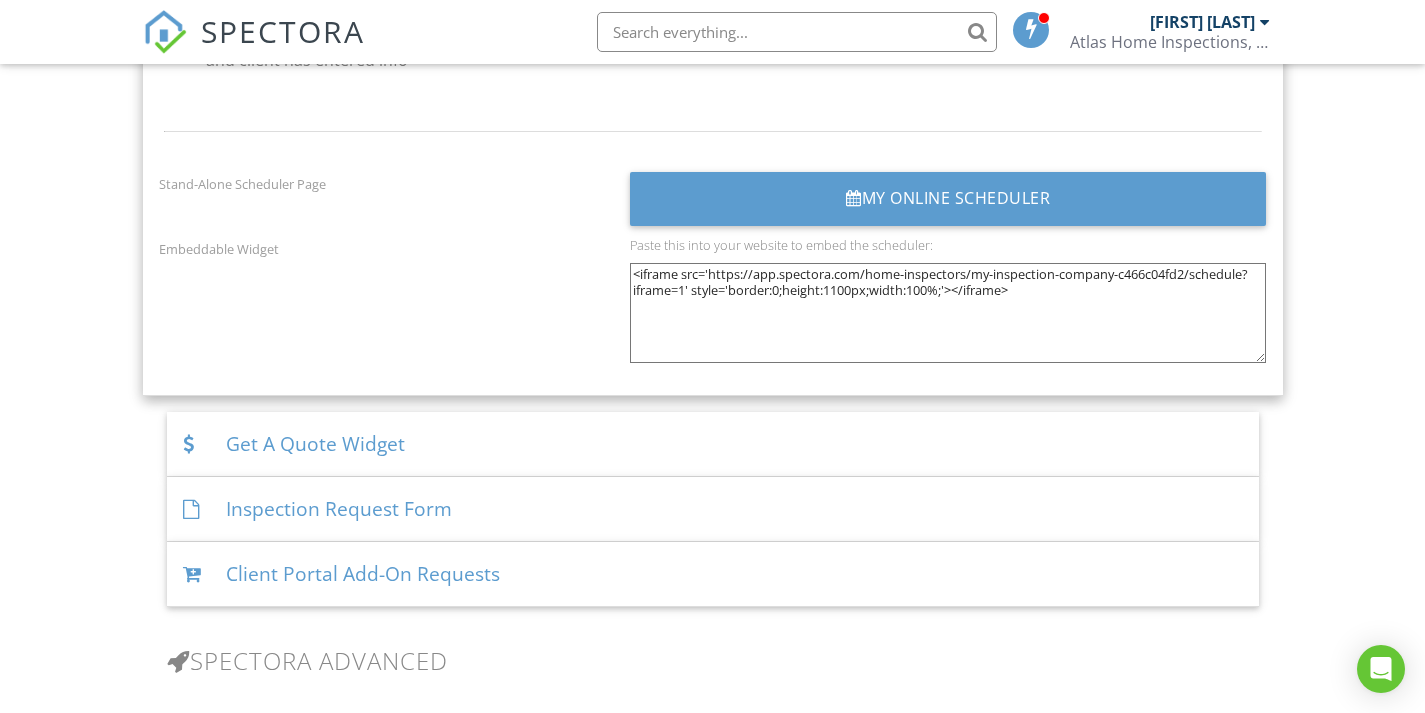 click on "Get A Quote Widget" at bounding box center [713, 444] 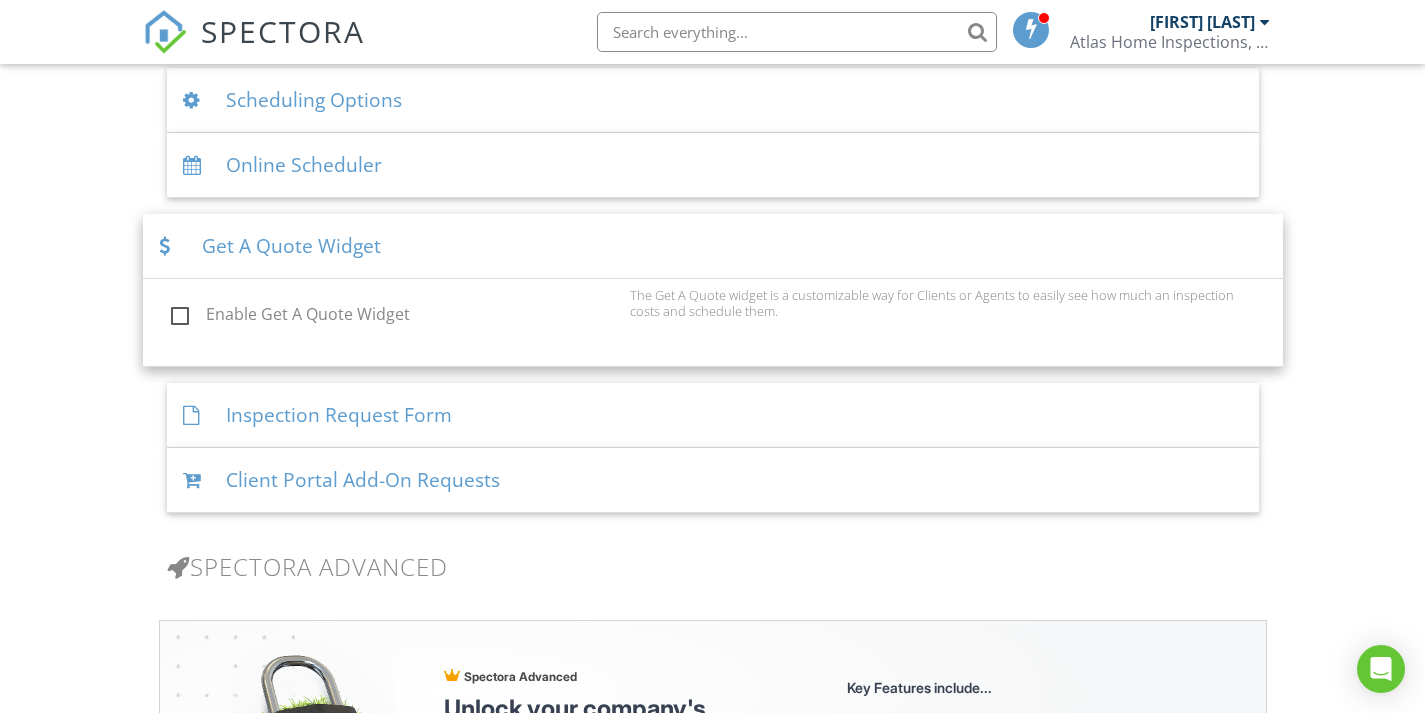 scroll, scrollTop: 1785, scrollLeft: 0, axis: vertical 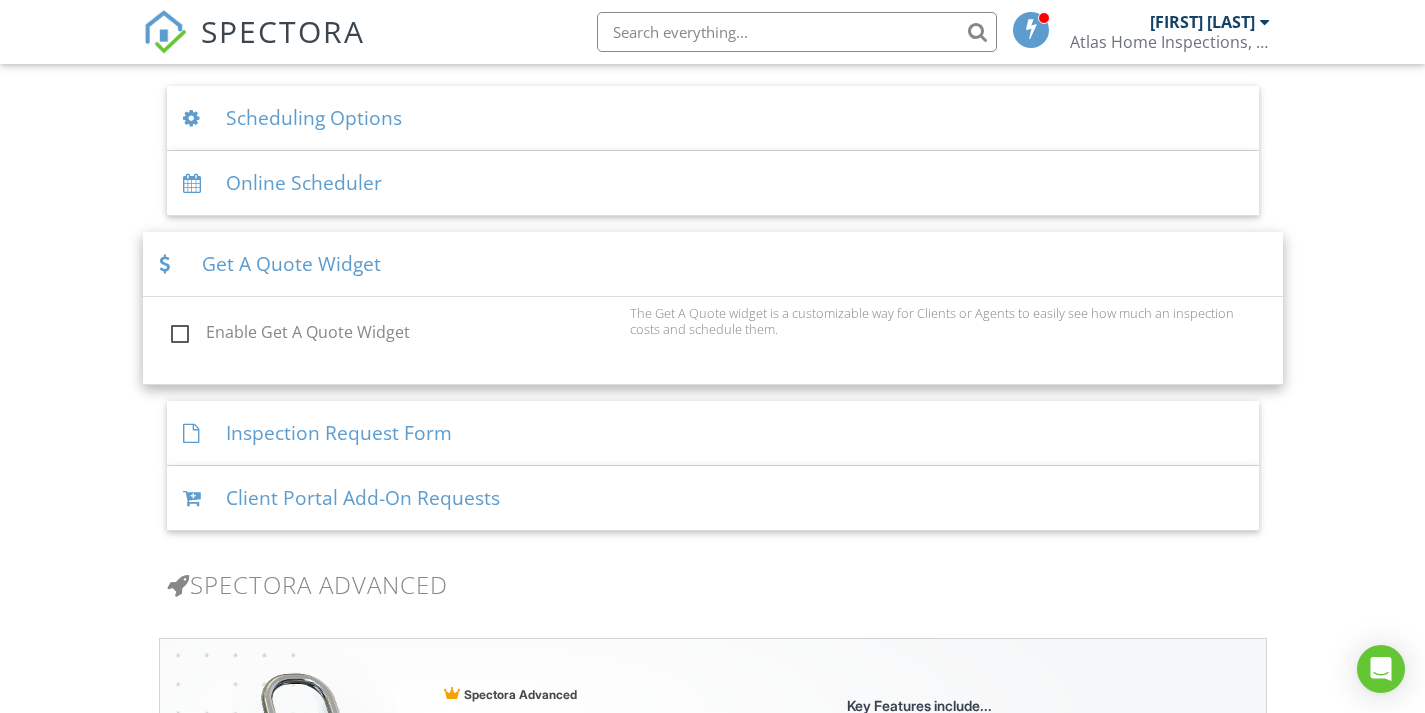 click on "Enable Get A Quote Widget" at bounding box center (395, 335) 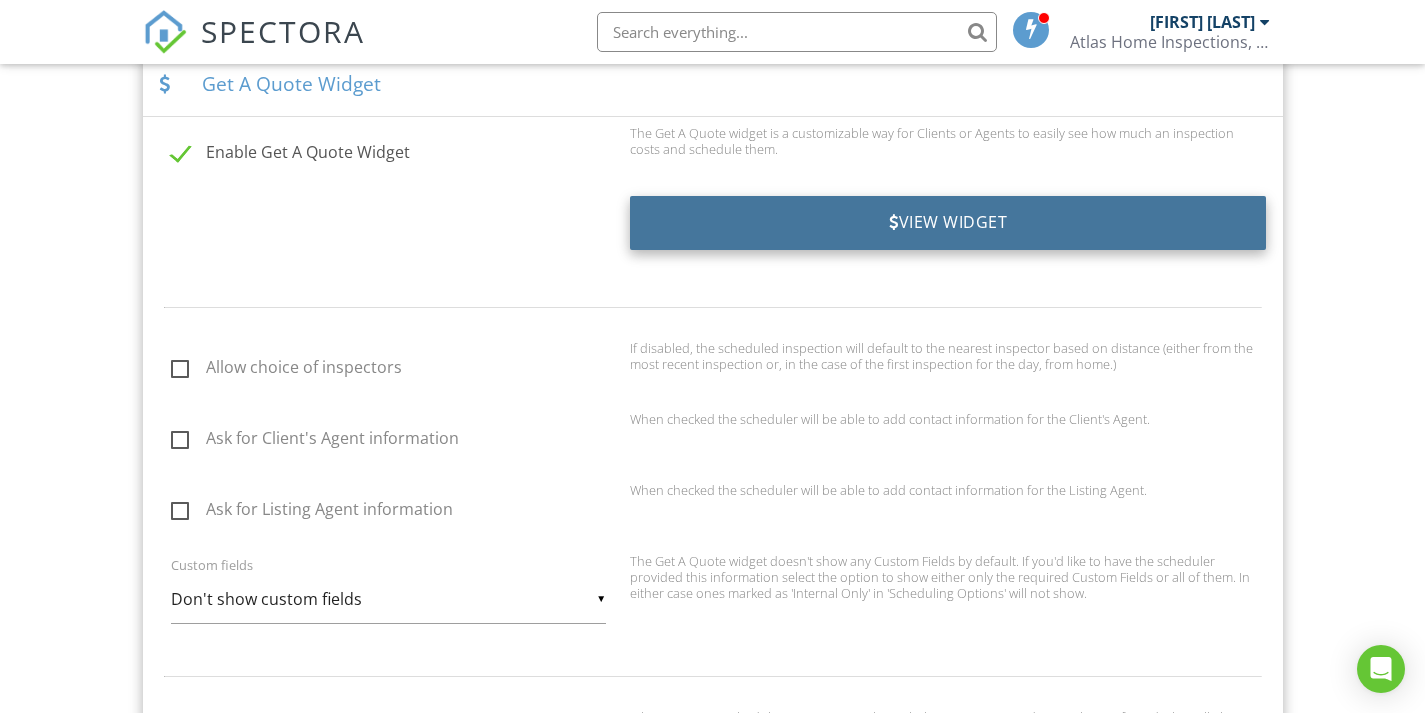 scroll, scrollTop: 1960, scrollLeft: 0, axis: vertical 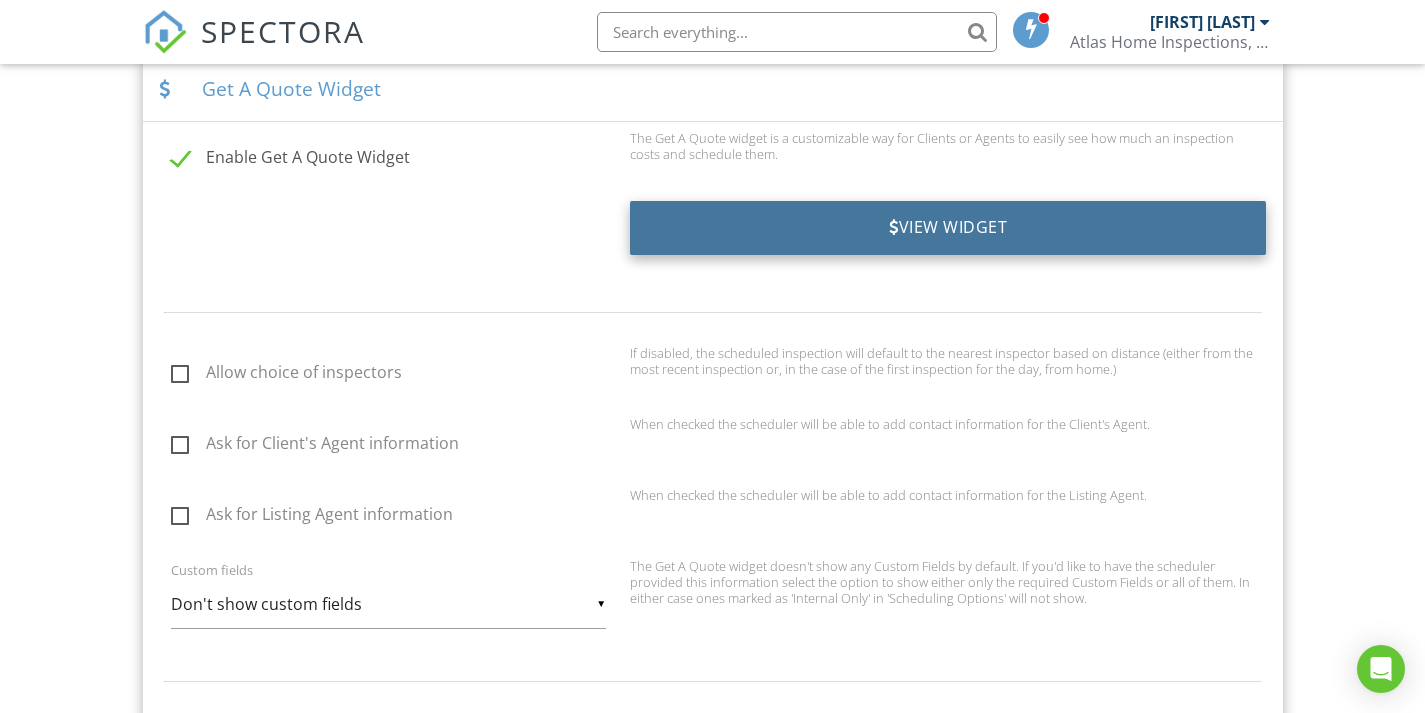 click on "View Widget" at bounding box center [948, 228] 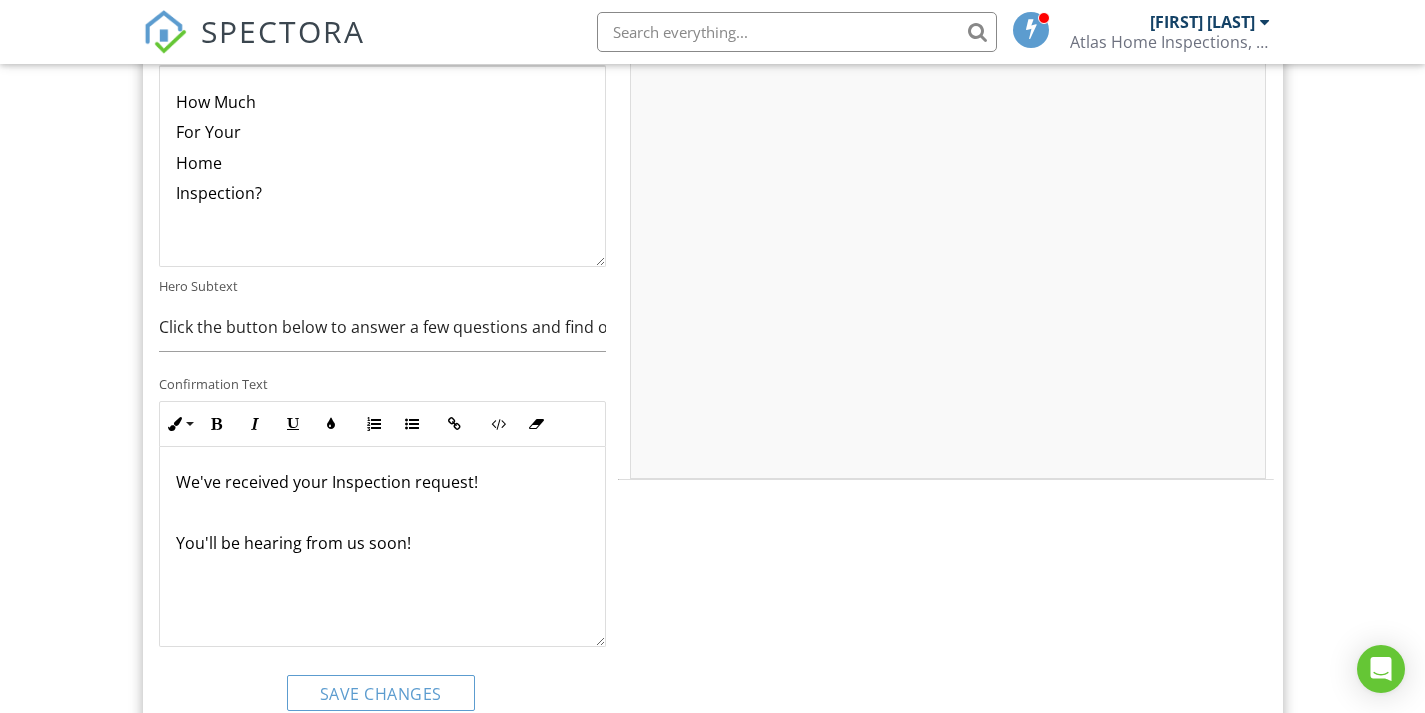 scroll, scrollTop: 3348, scrollLeft: 0, axis: vertical 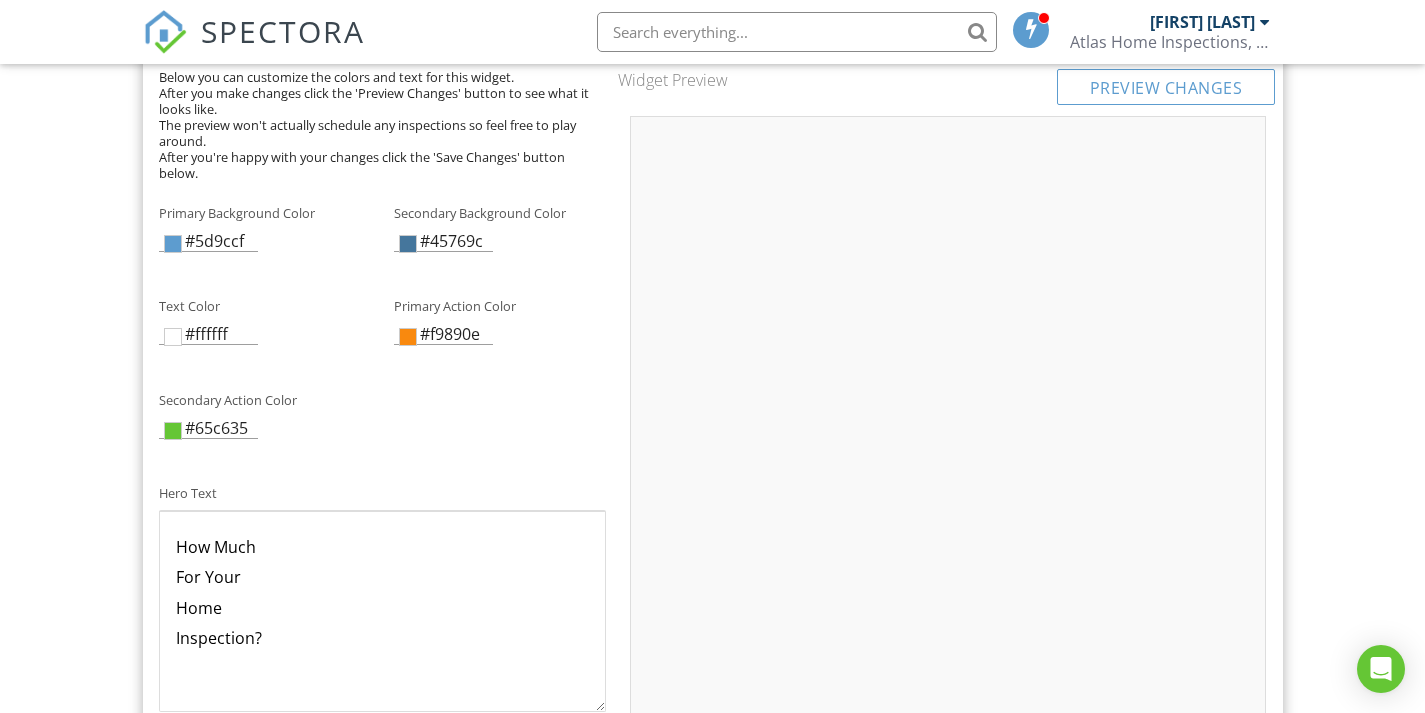 click at bounding box center (173, 244) 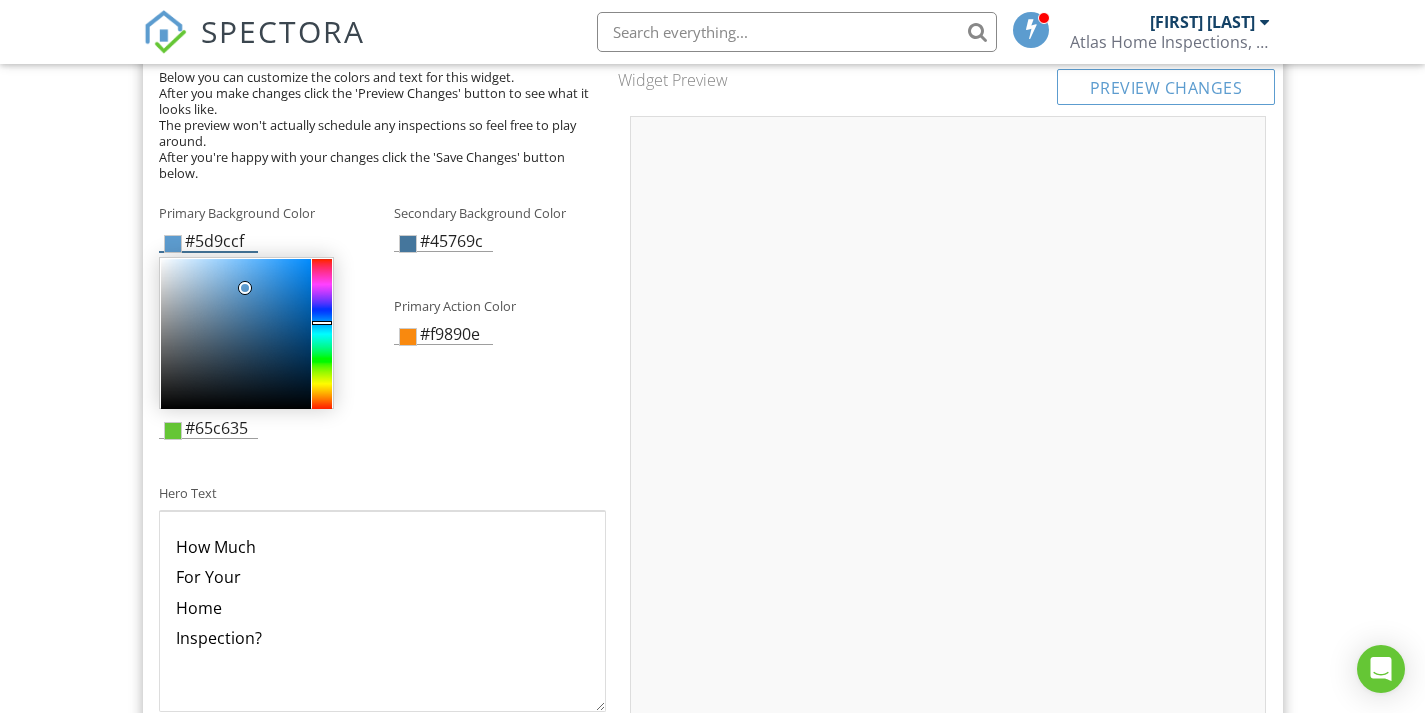 click at bounding box center [322, 334] 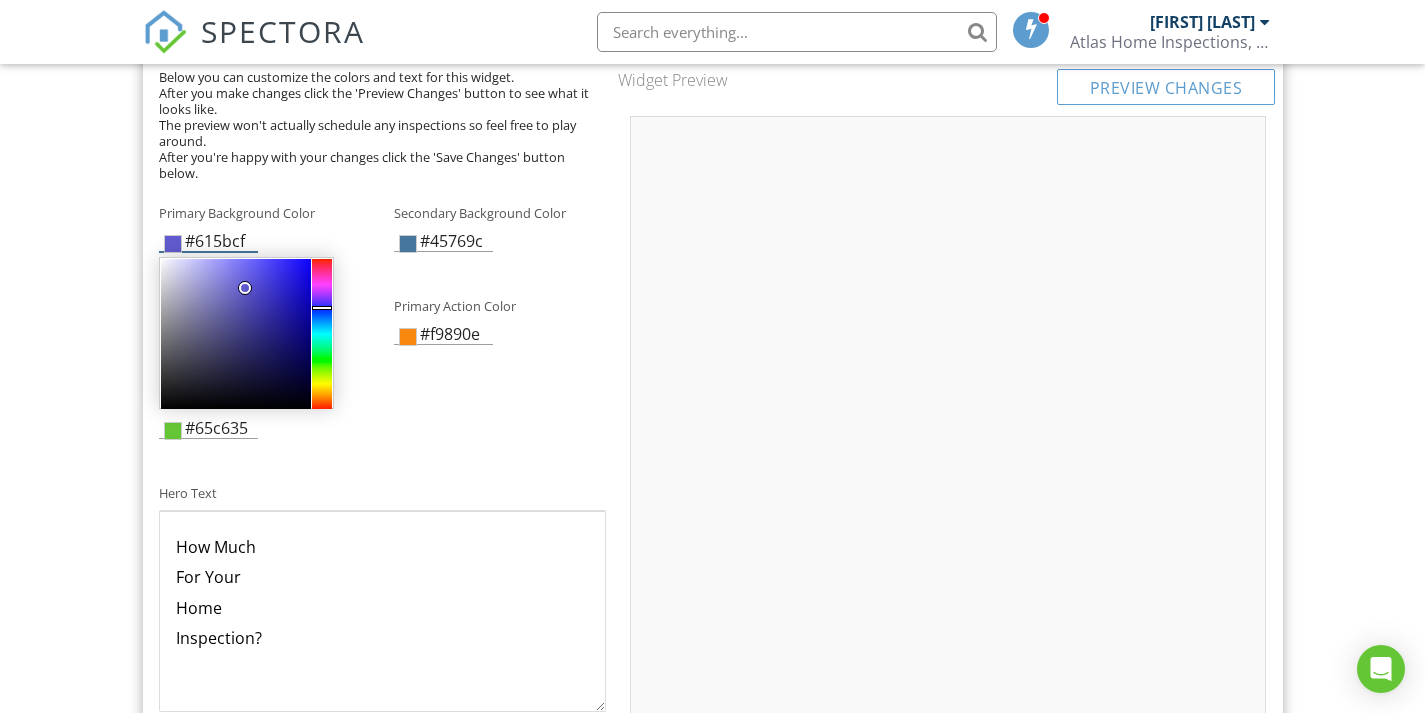click at bounding box center [236, 334] 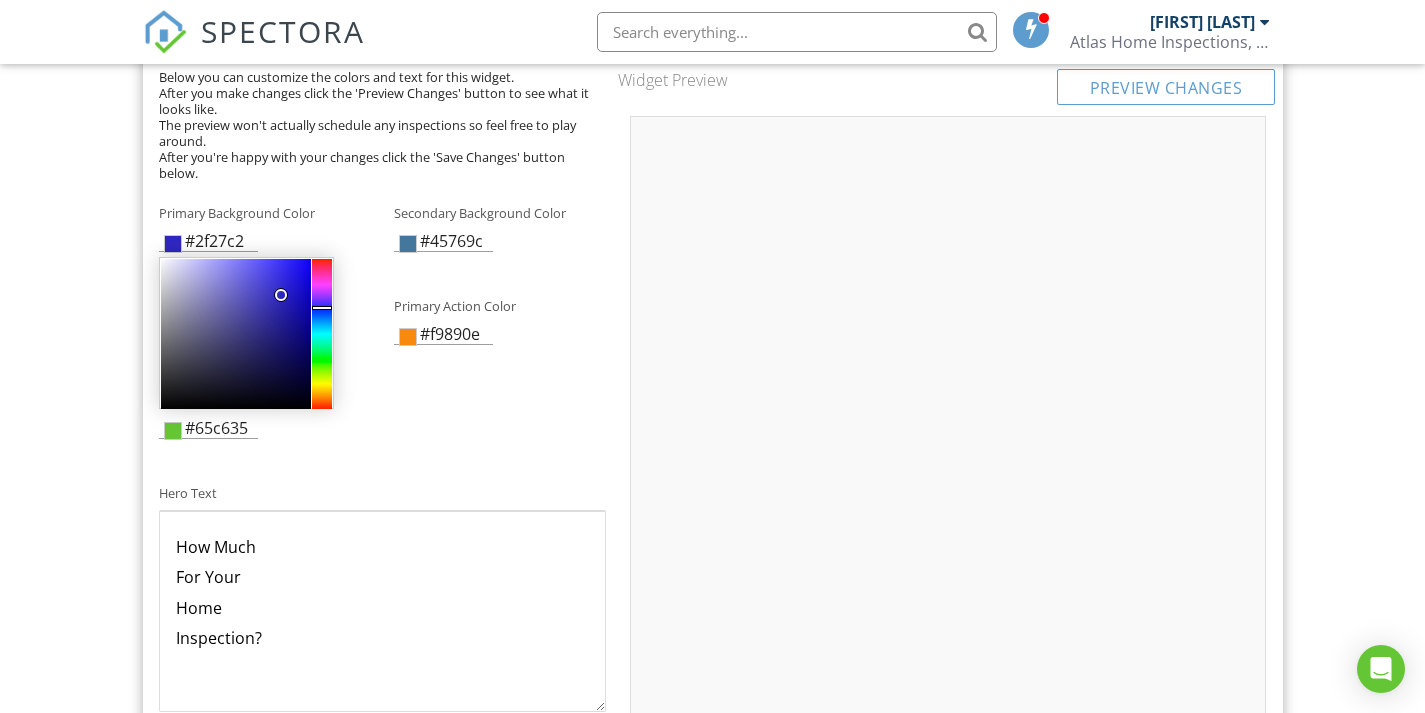 click on "Text Color
#ffffff
Primary Action Color
#f9890e" at bounding box center (383, 327) 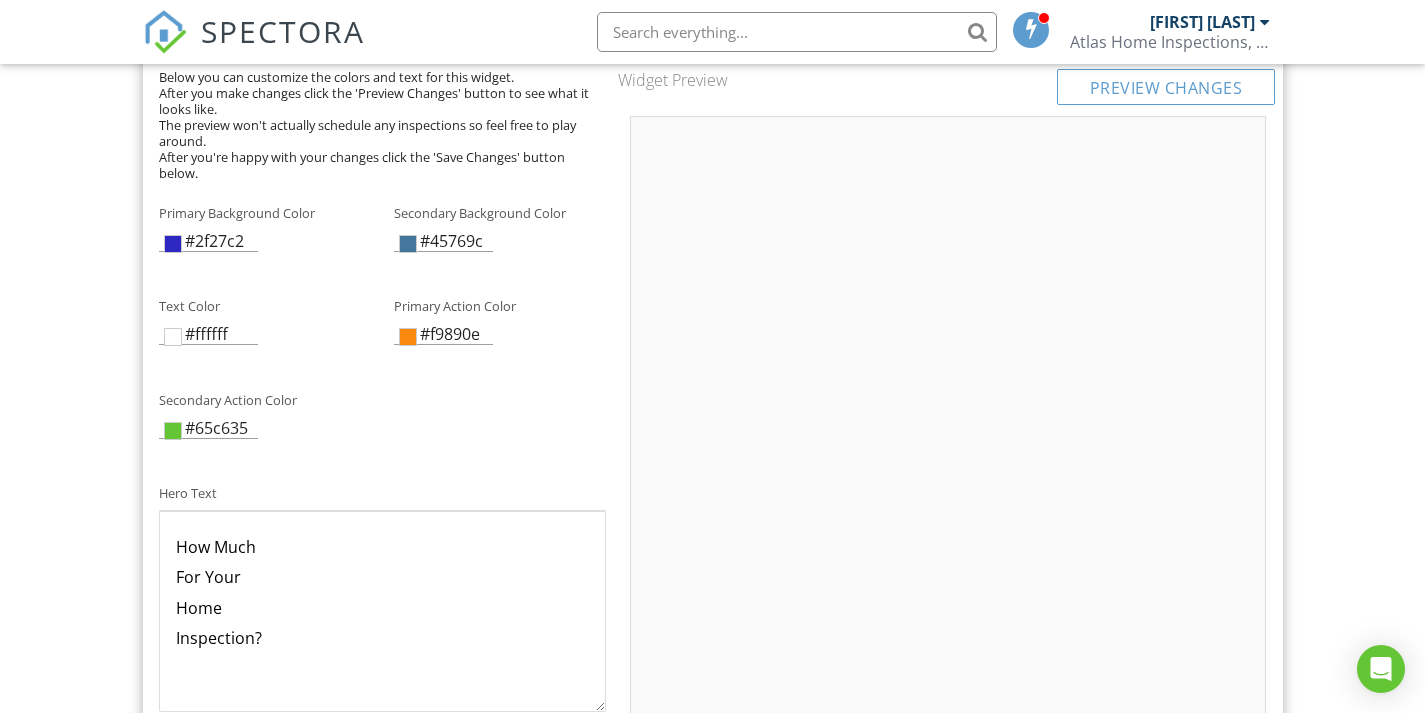 click at bounding box center [408, 244] 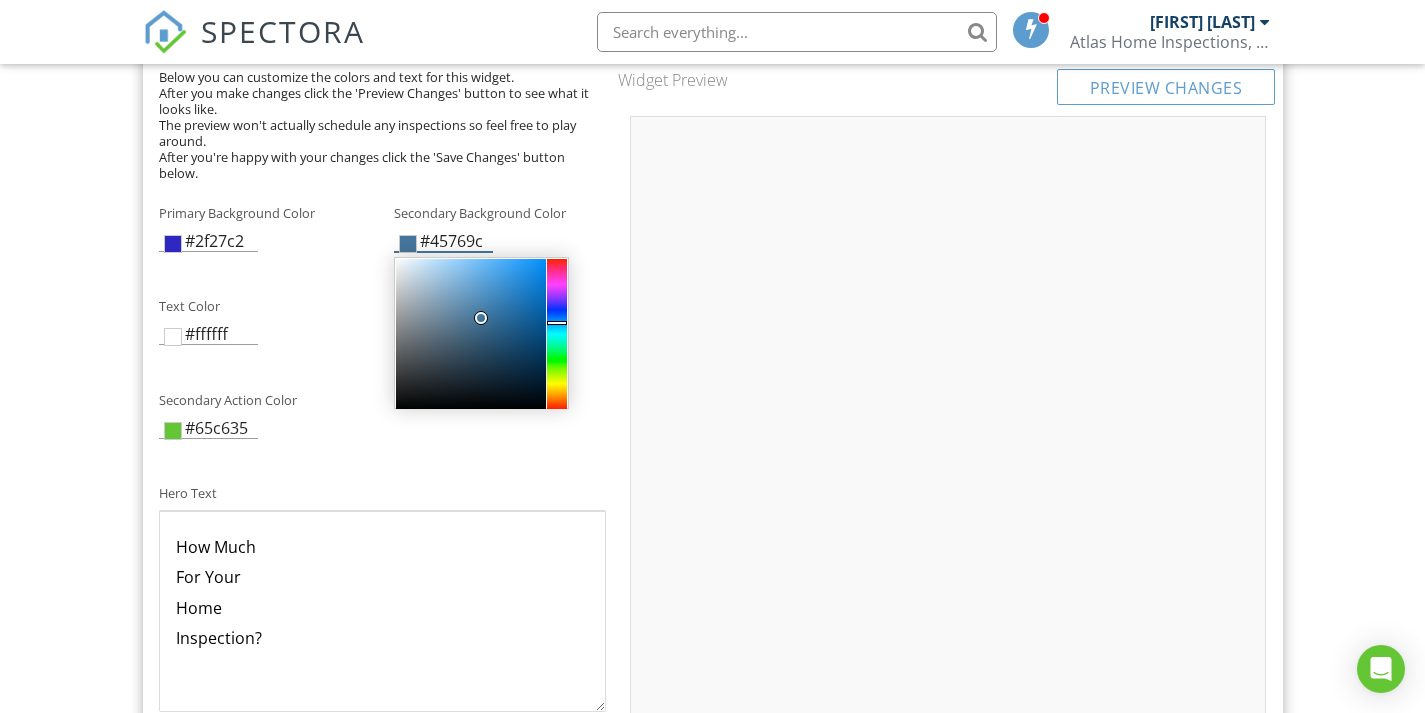 click at bounding box center (557, 334) 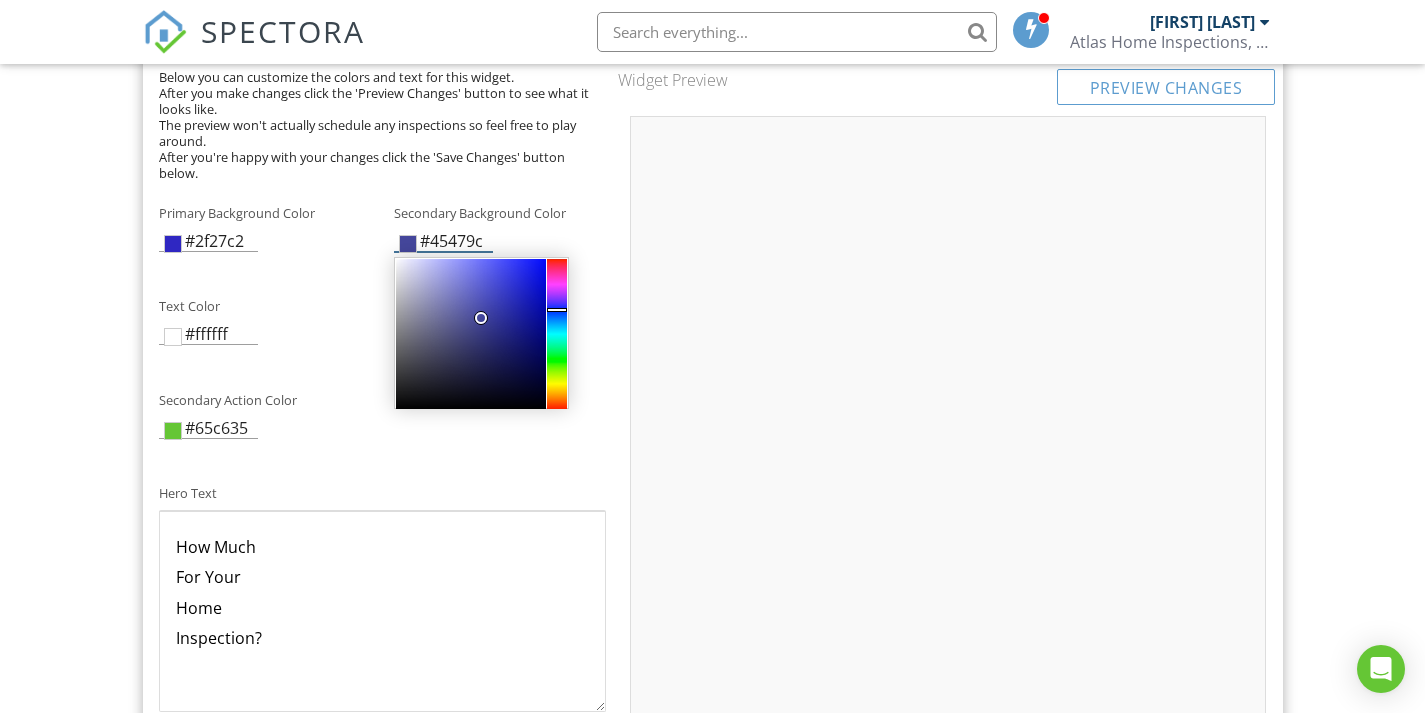 click at bounding box center [471, 334] 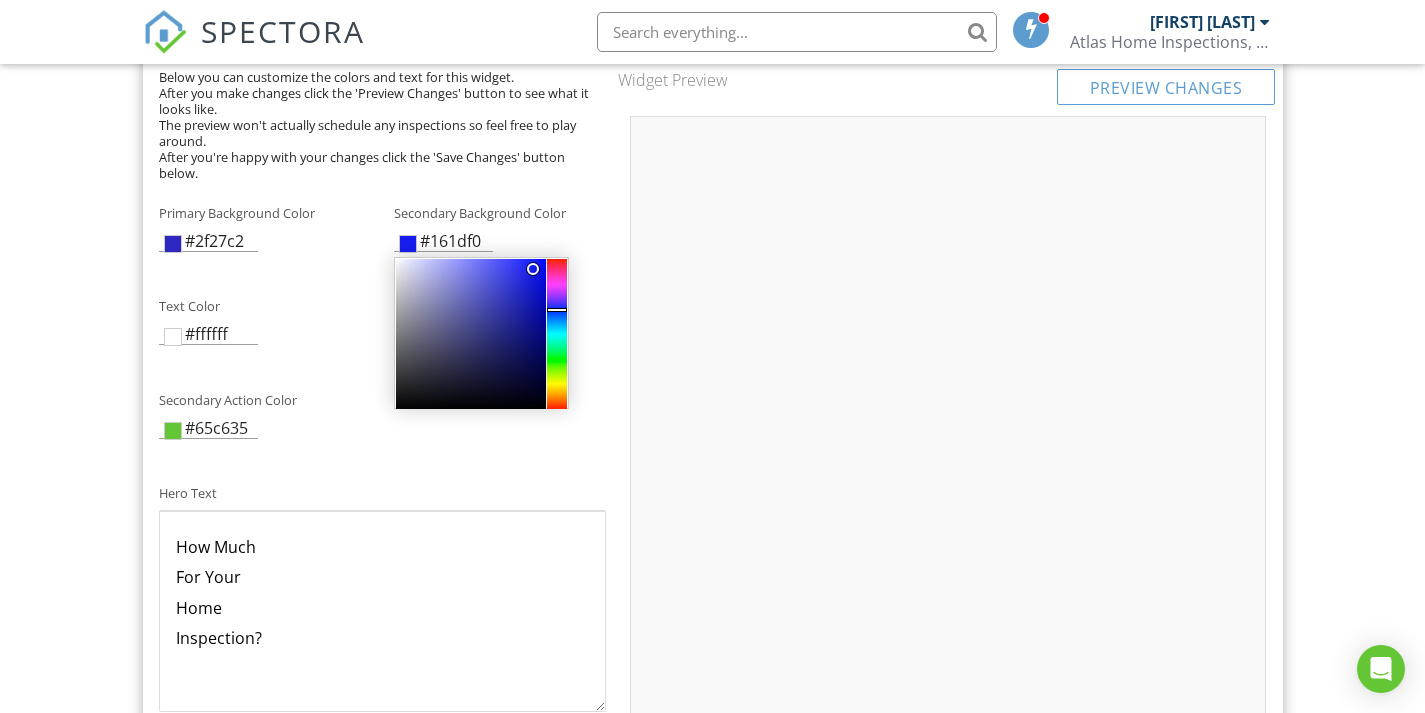 click on "Primary Background Color
#2f27c2
Secondary Background Color
#161df0" at bounding box center (383, 233) 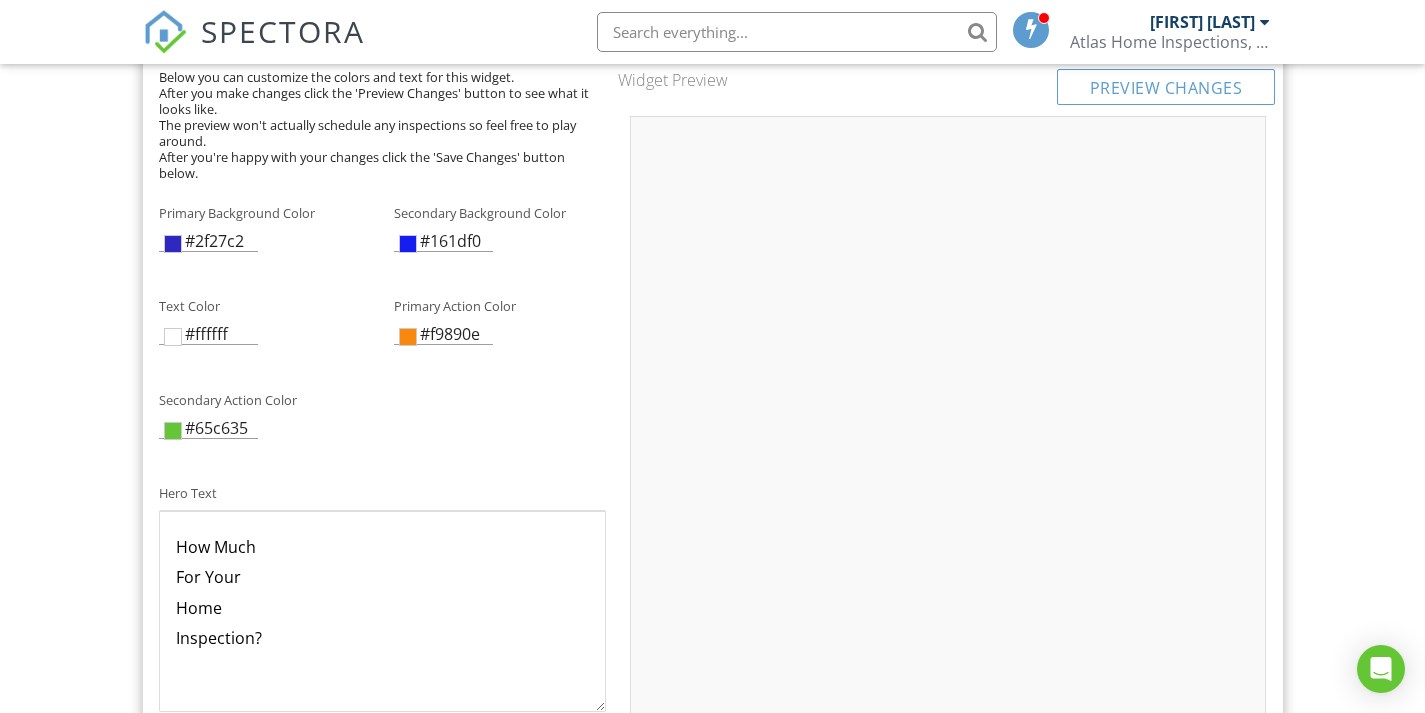 click at bounding box center (408, 337) 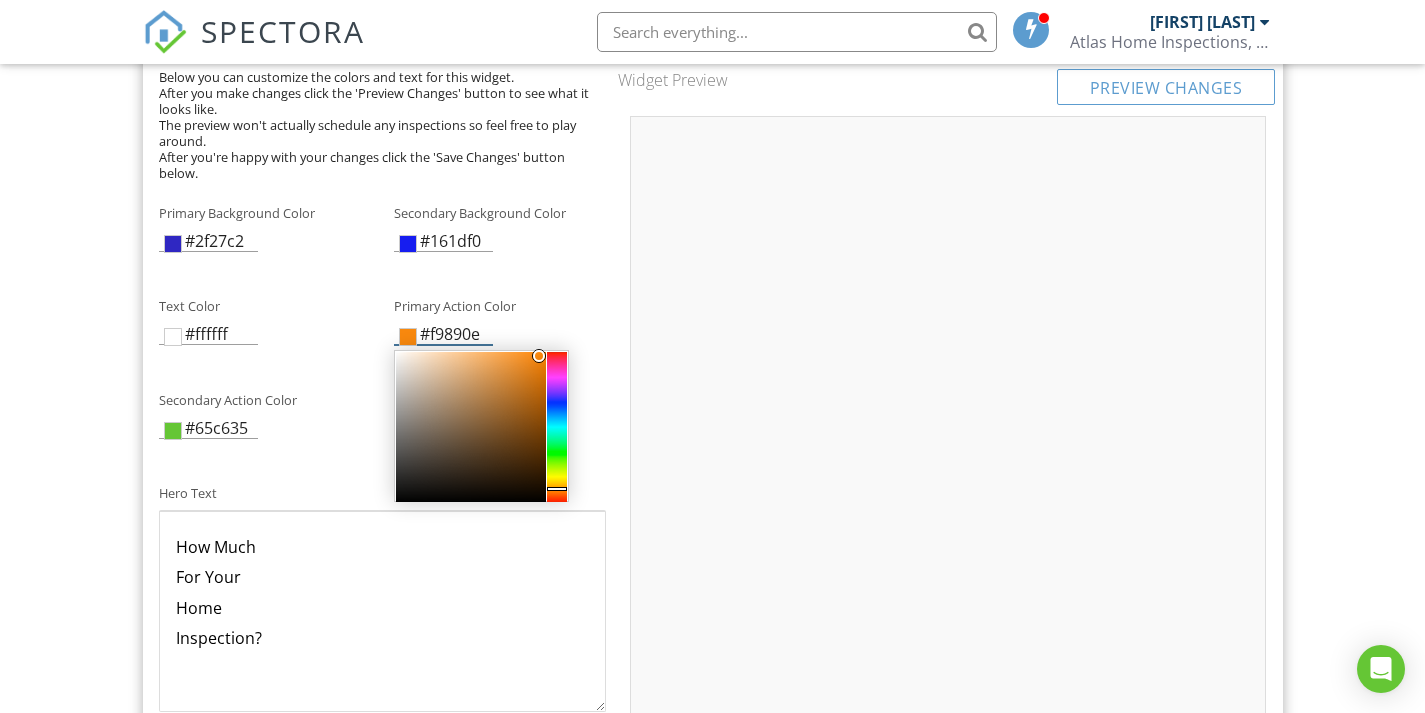click at bounding box center (557, 427) 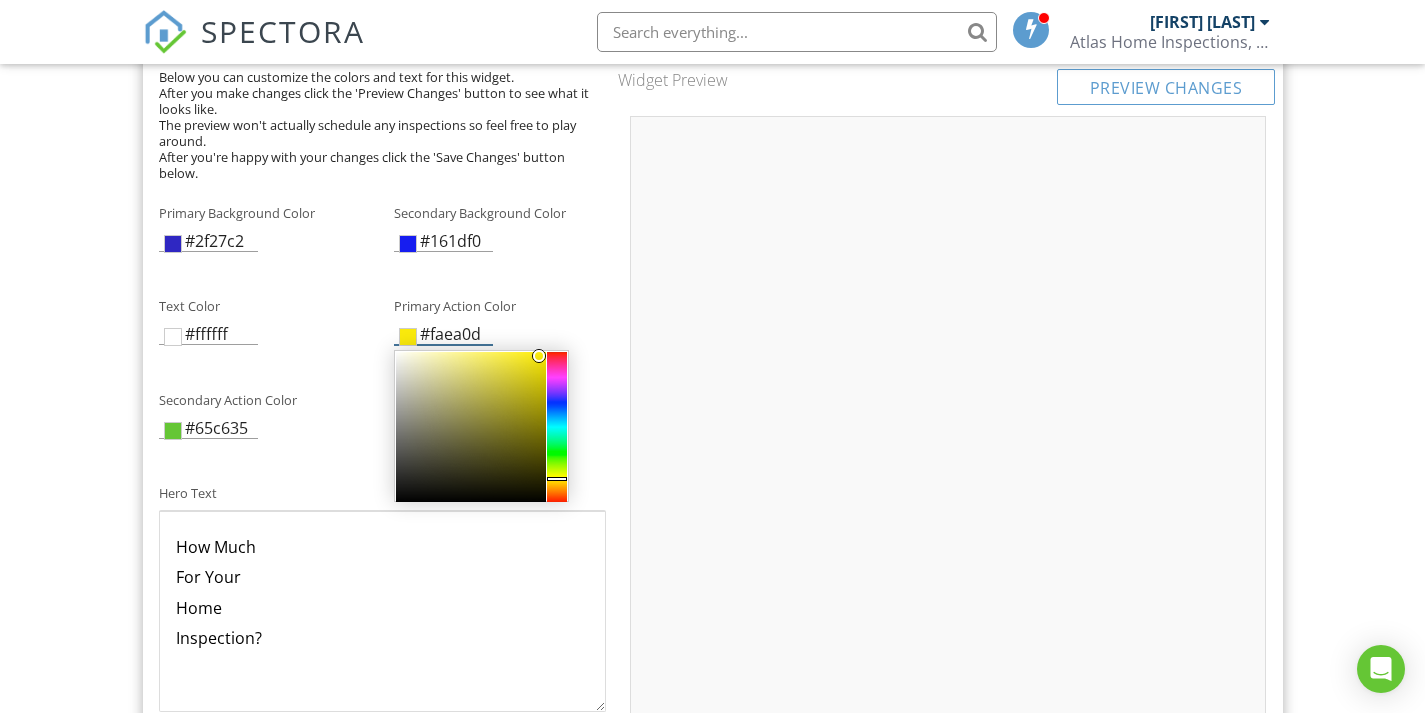 click at bounding box center (557, 427) 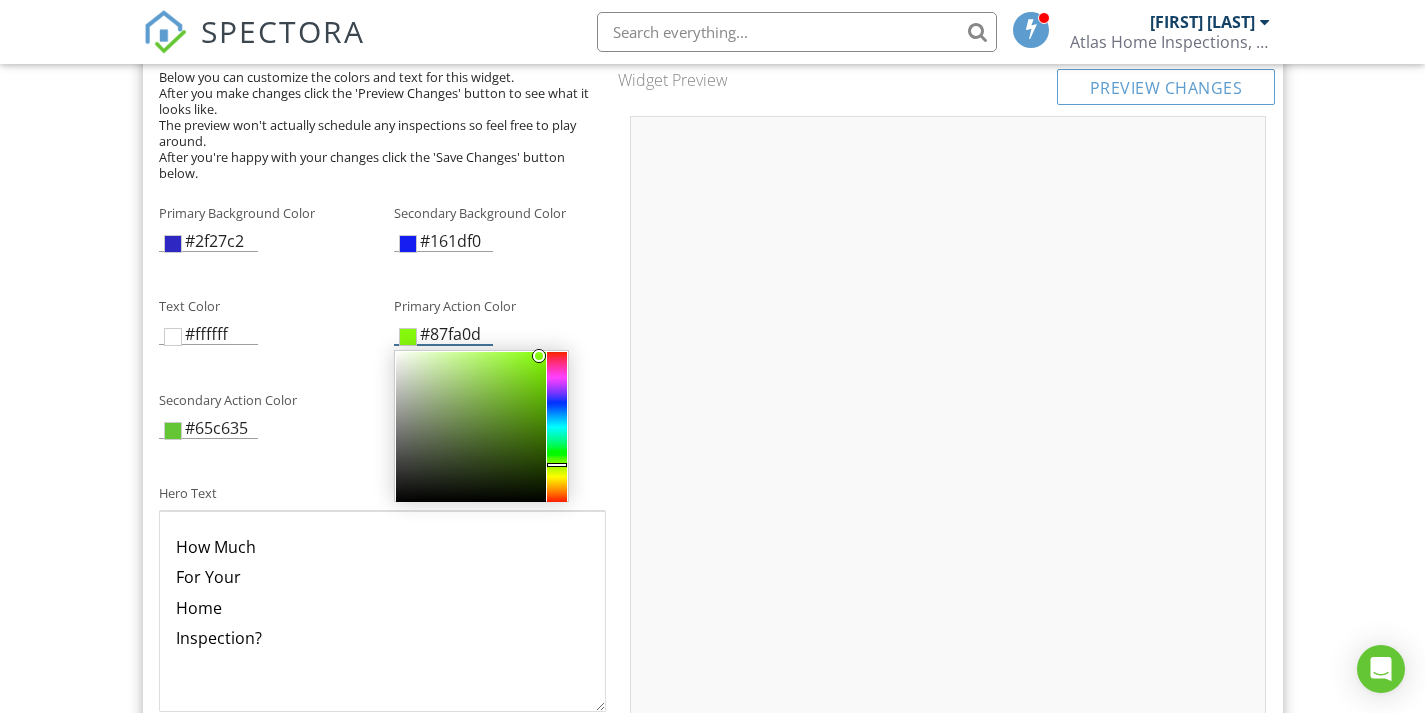 click at bounding box center (557, 427) 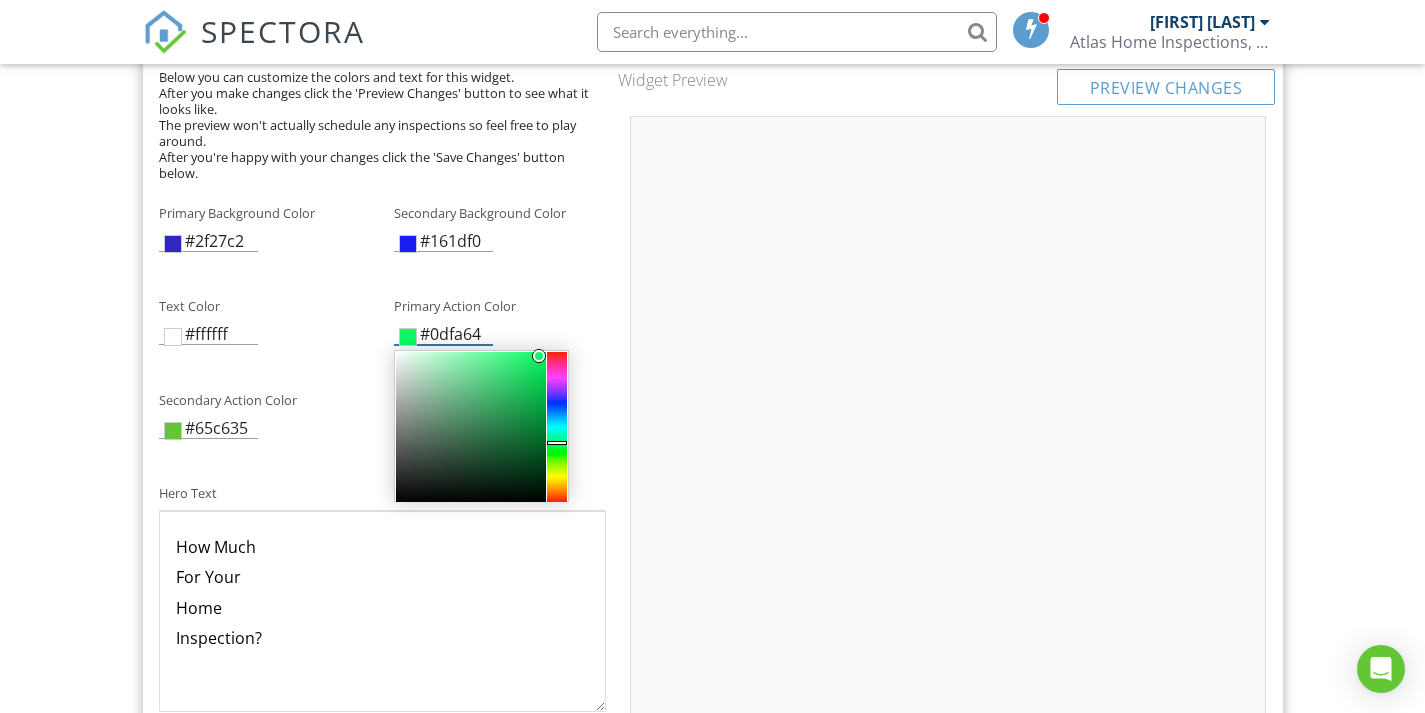 click at bounding box center [557, 427] 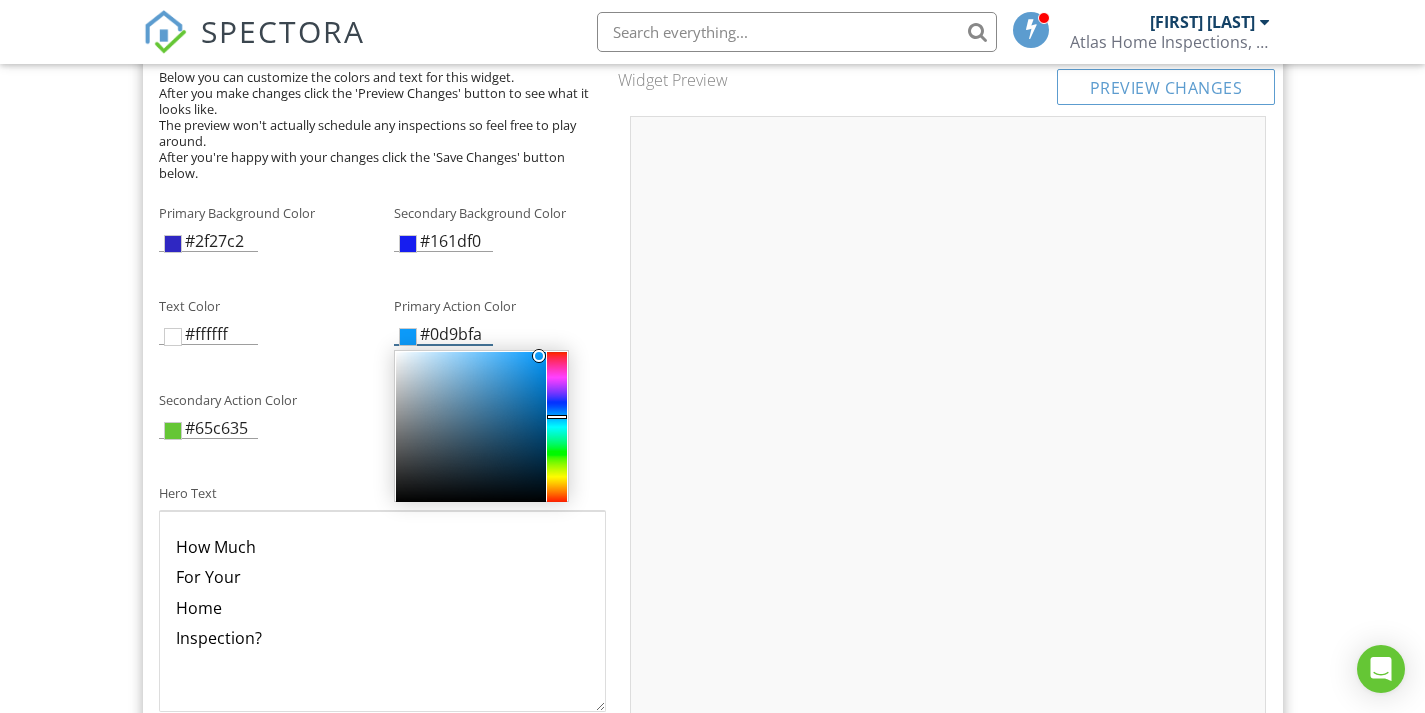 click at bounding box center (557, 427) 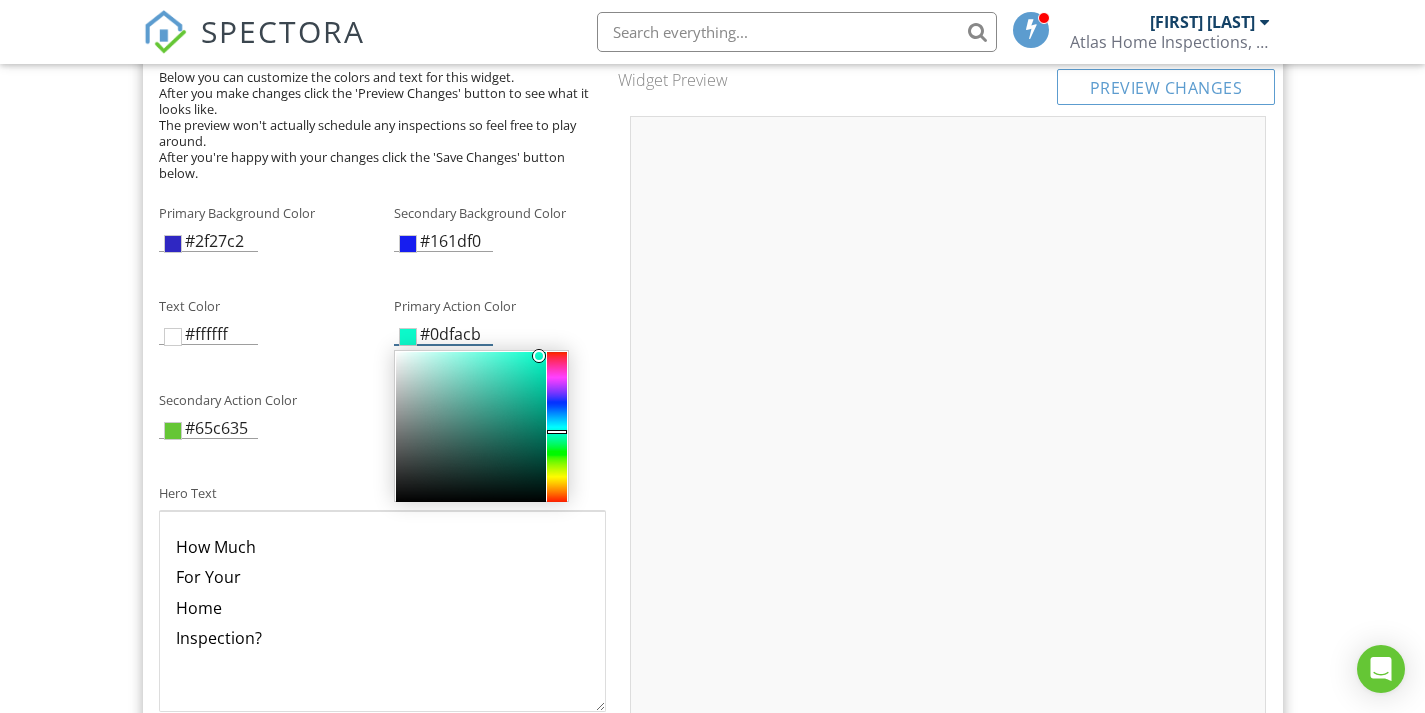 click at bounding box center [557, 427] 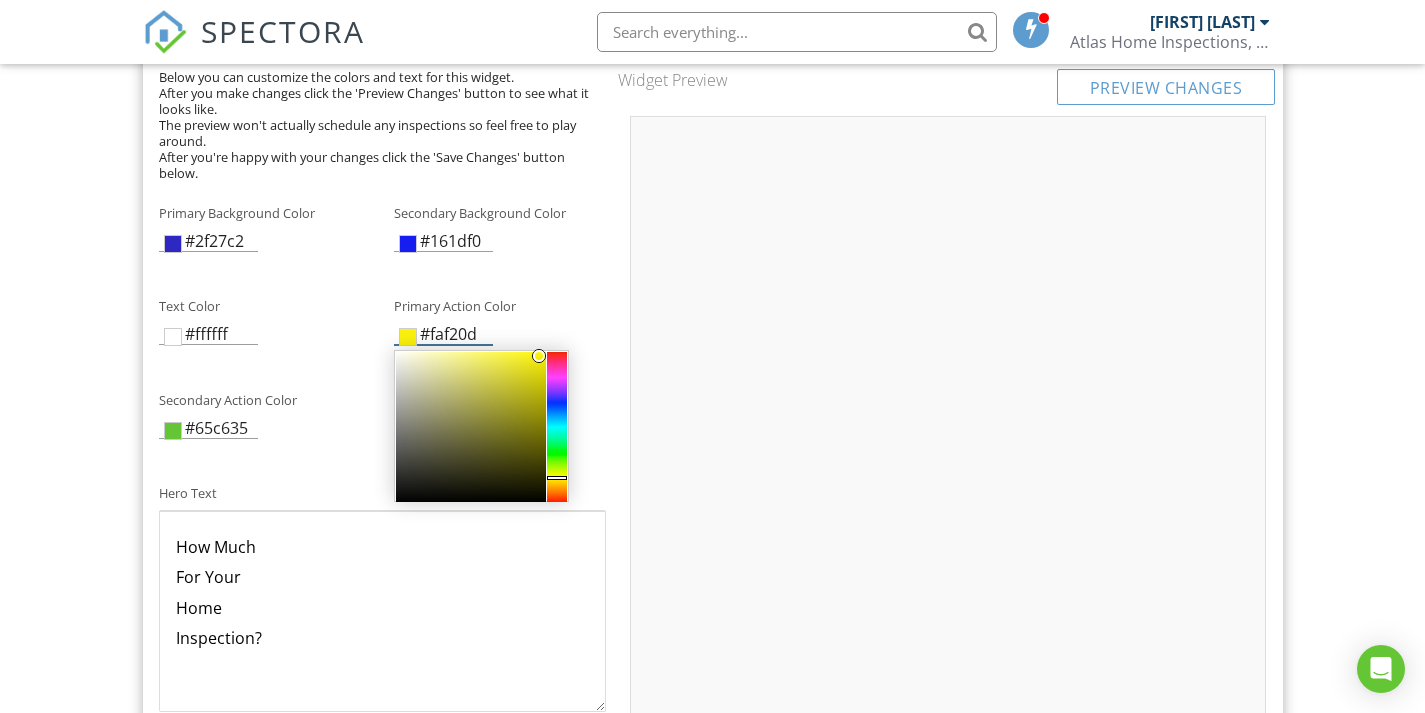 click at bounding box center [557, 427] 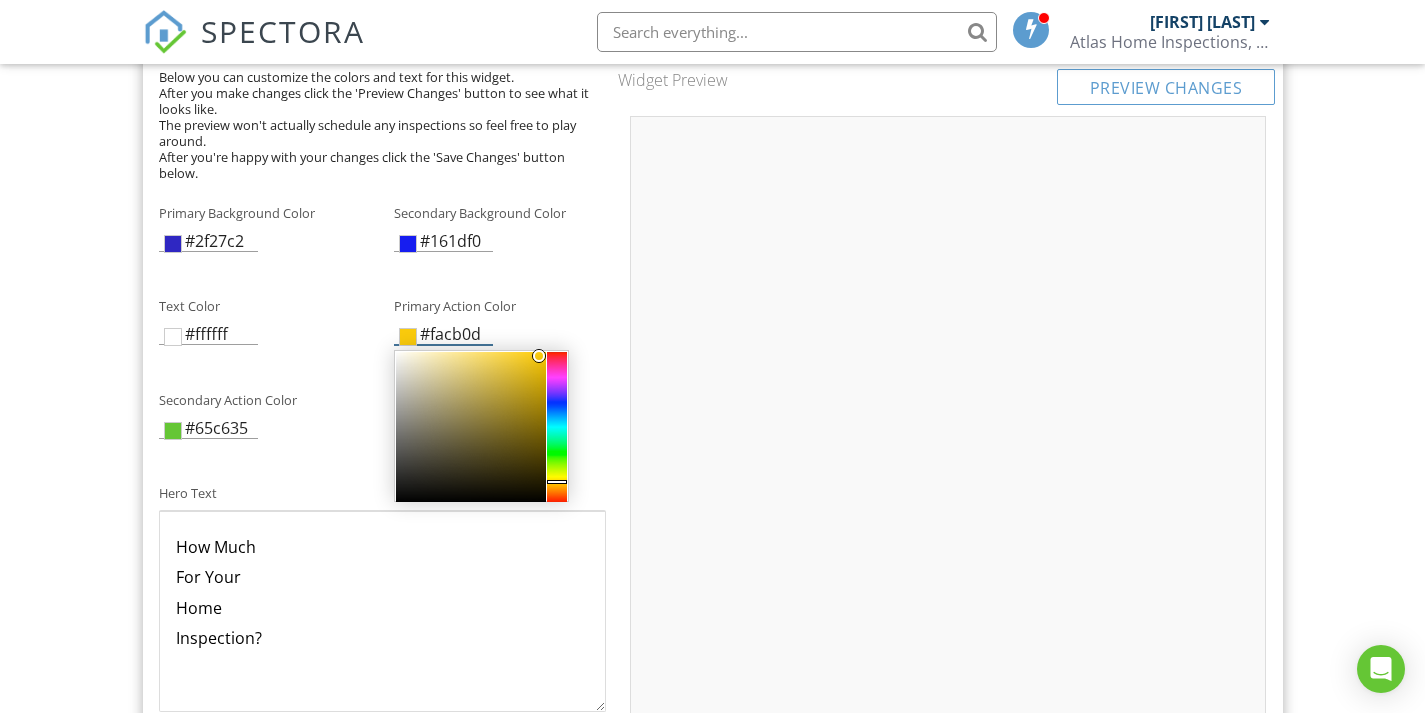 click at bounding box center (557, 427) 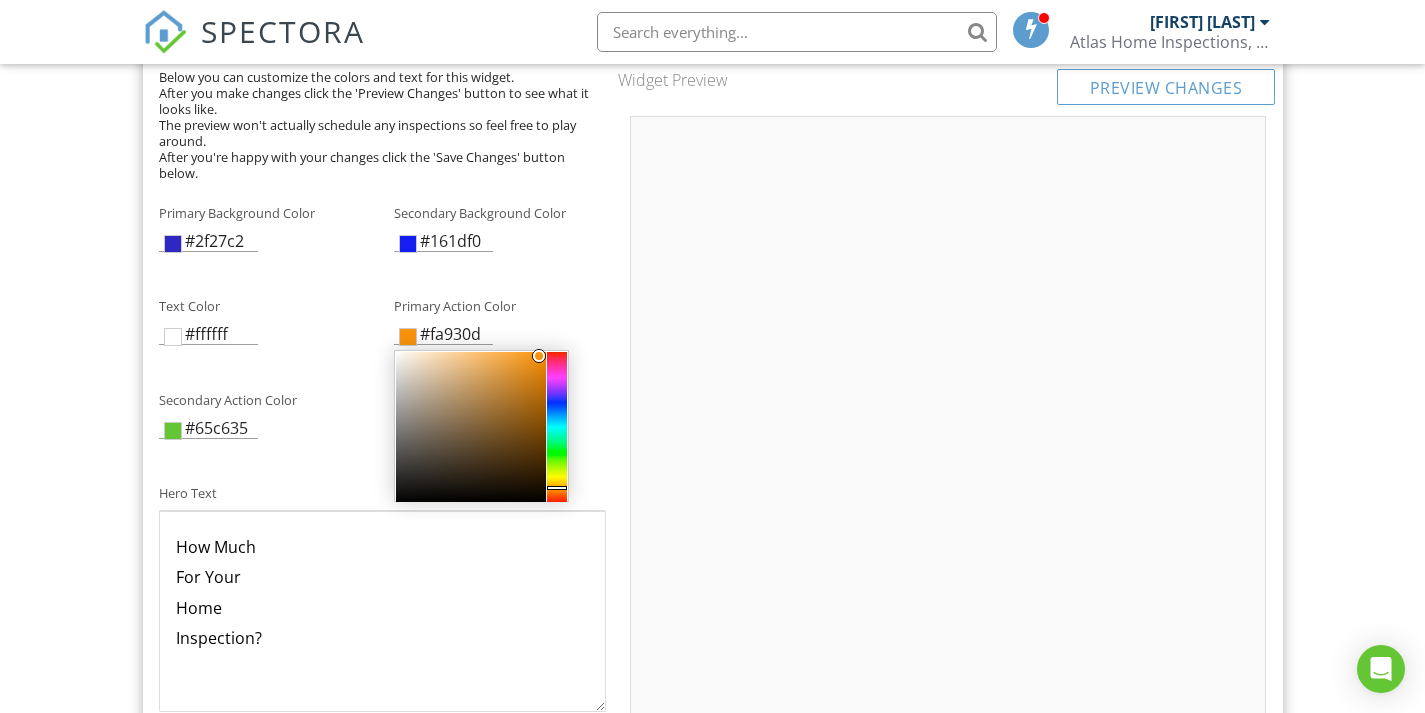 click on "Widget Preview
Preview Changes" at bounding box center [948, 496] 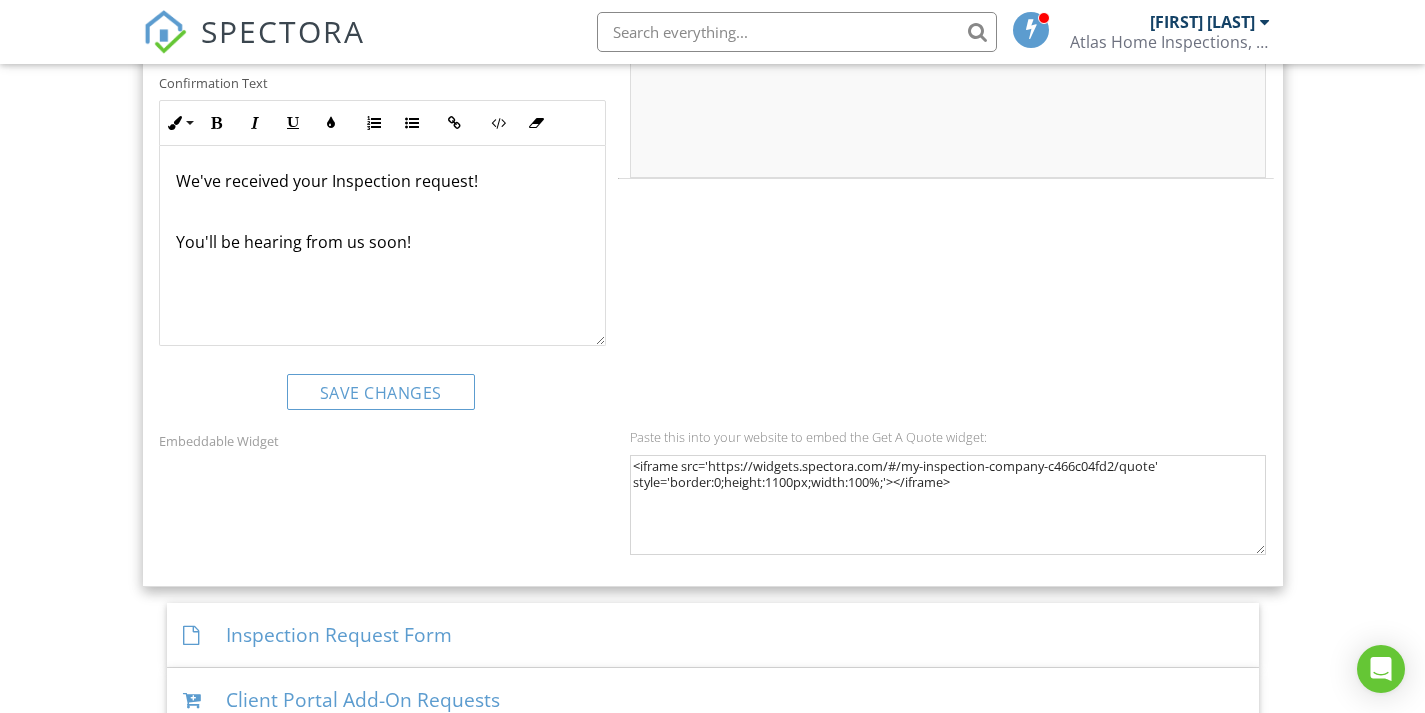 scroll, scrollTop: 3643, scrollLeft: 0, axis: vertical 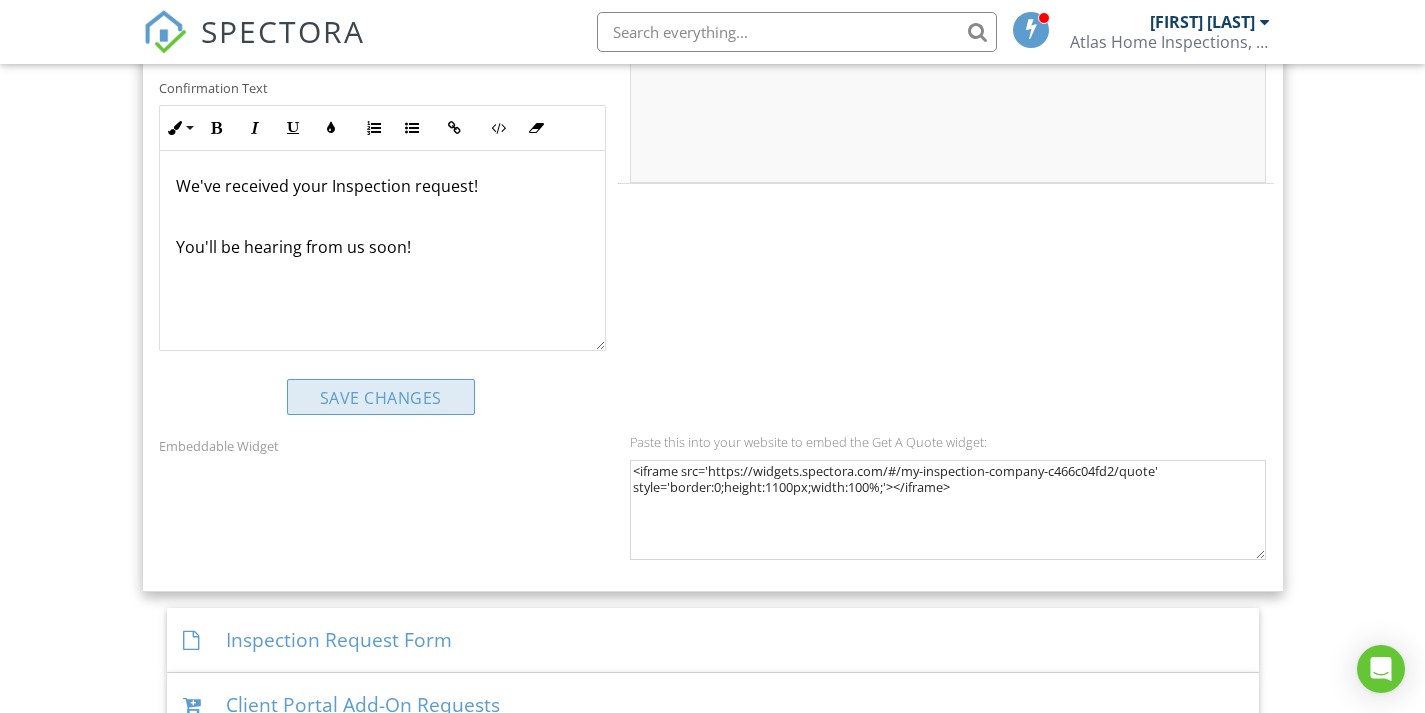 click on "Save Changes" at bounding box center [381, 397] 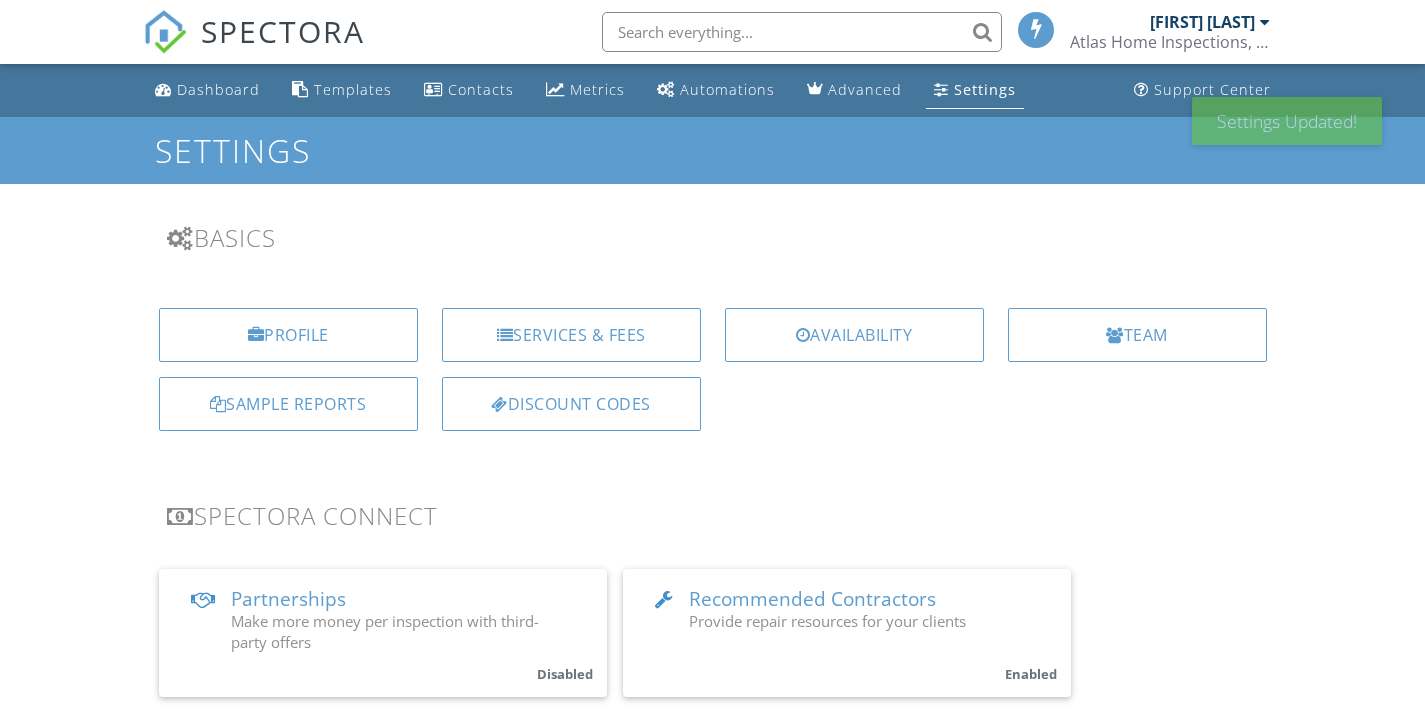 scroll, scrollTop: 1234, scrollLeft: 0, axis: vertical 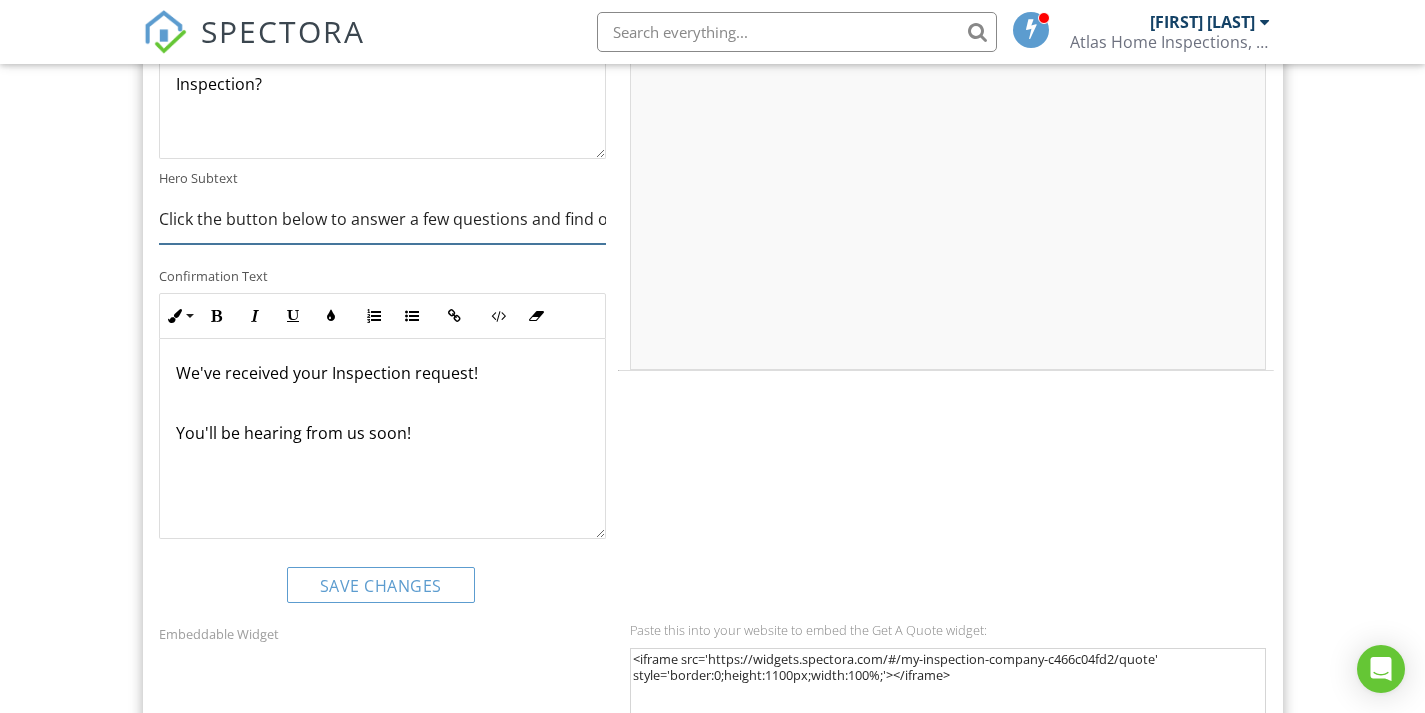 click on "Click the button below to answer a few questions and find out." at bounding box center [383, 219] 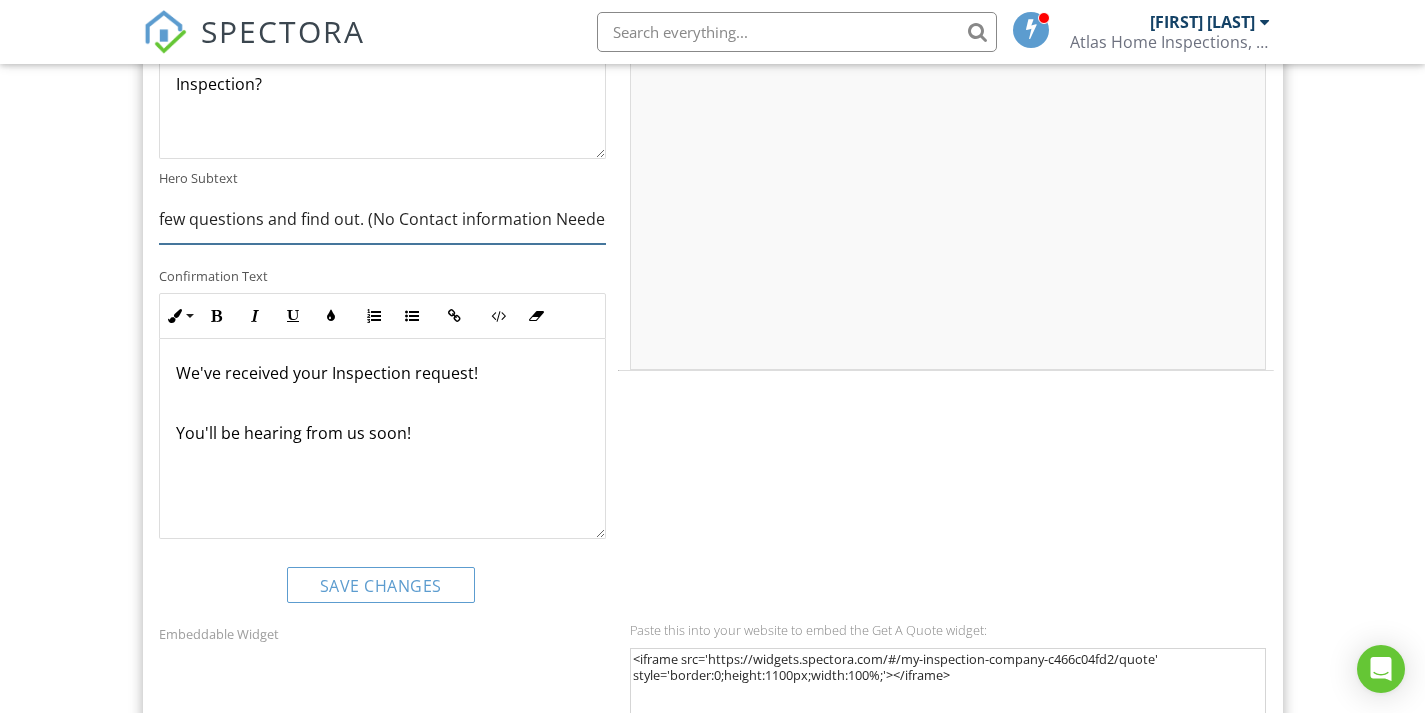 scroll, scrollTop: 0, scrollLeft: 269, axis: horizontal 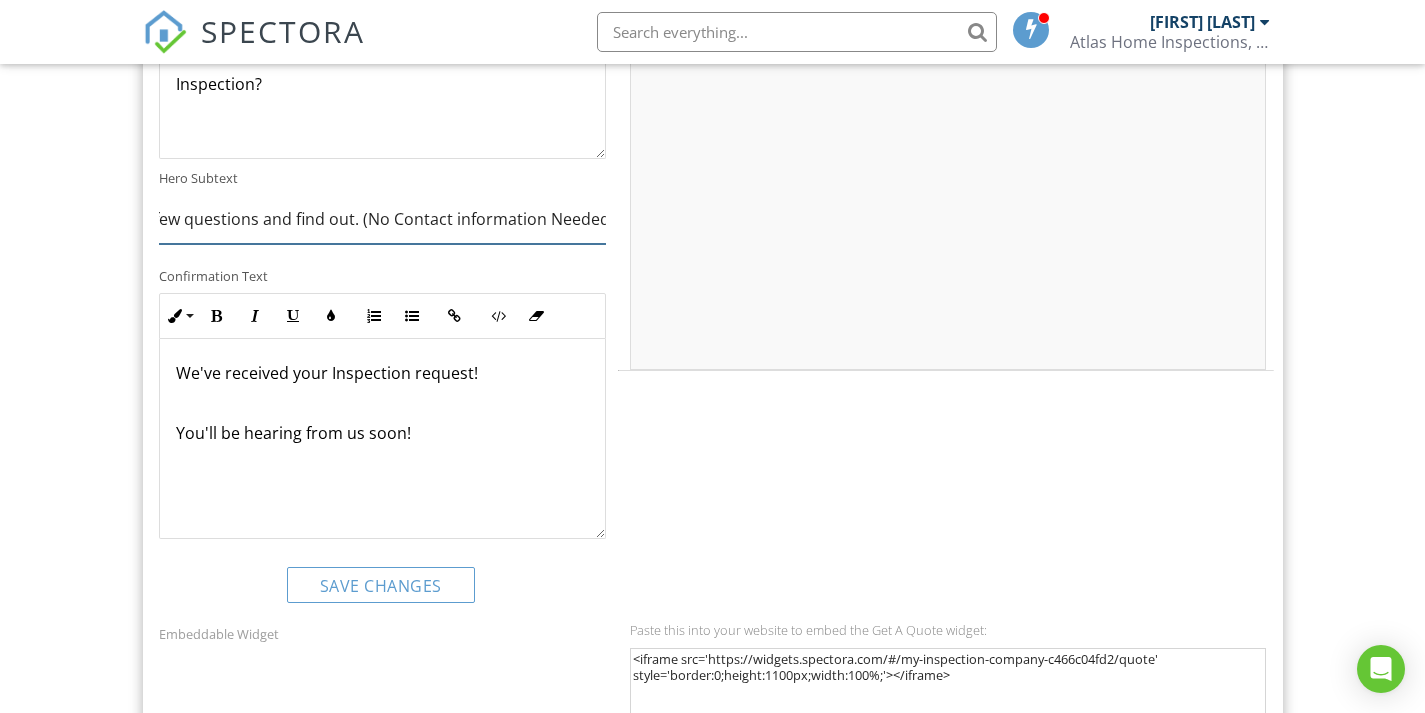 type on "Click the button below to answer a few questions and find out. (No Contact information Needed)" 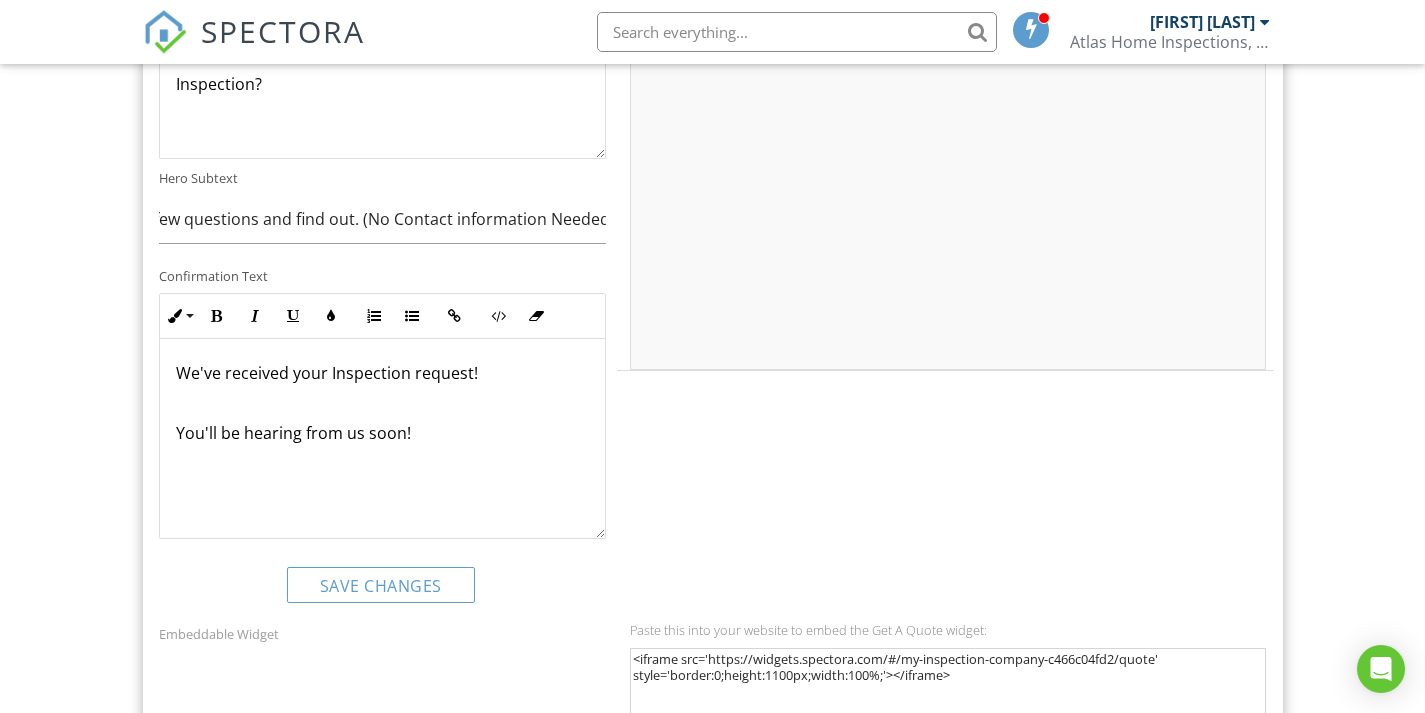 click on "Below you can customize the colors and text for this widget.
After you make changes click the 'Preview Changes' button to see what it looks like.
The preview won't actually schedule any inspections so feel free to play around.
After you're happy with your changes click the 'Save Changes' button below.
Primary Background Color
#2f27c2
Secondary Background Color
#161df0
Text Color
#ffffff
Primary Action Color
#fa930d
Secondary Action Color
#65c635
Hero Text
How Much For Your Home Inspection? <p>How Much</p><p>For Your</p><p>Home</p><p>Inspection?</p>
Hero Subtext
Click the button below to answer a few questions and find out. (No Contact information Needed)
Confirmation Text
Inline Style XLarge Large Normal Small Light Small/Light Bold Italic Underline Colors Ordered List Unordered List Insert Link Code View Clear Formatting We've received your Inspection request! You'll be hearing from us soon!" at bounding box center [713, 65] 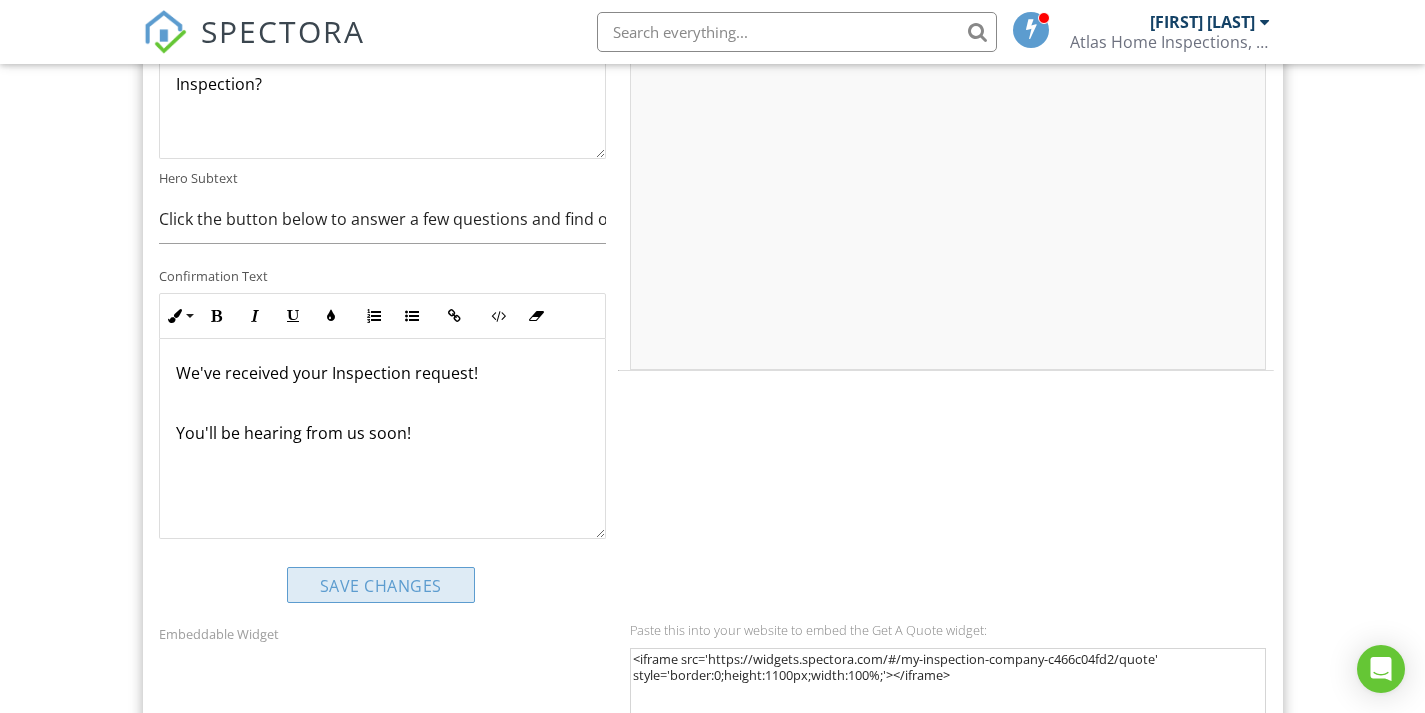 click on "Save Changes" at bounding box center (381, 585) 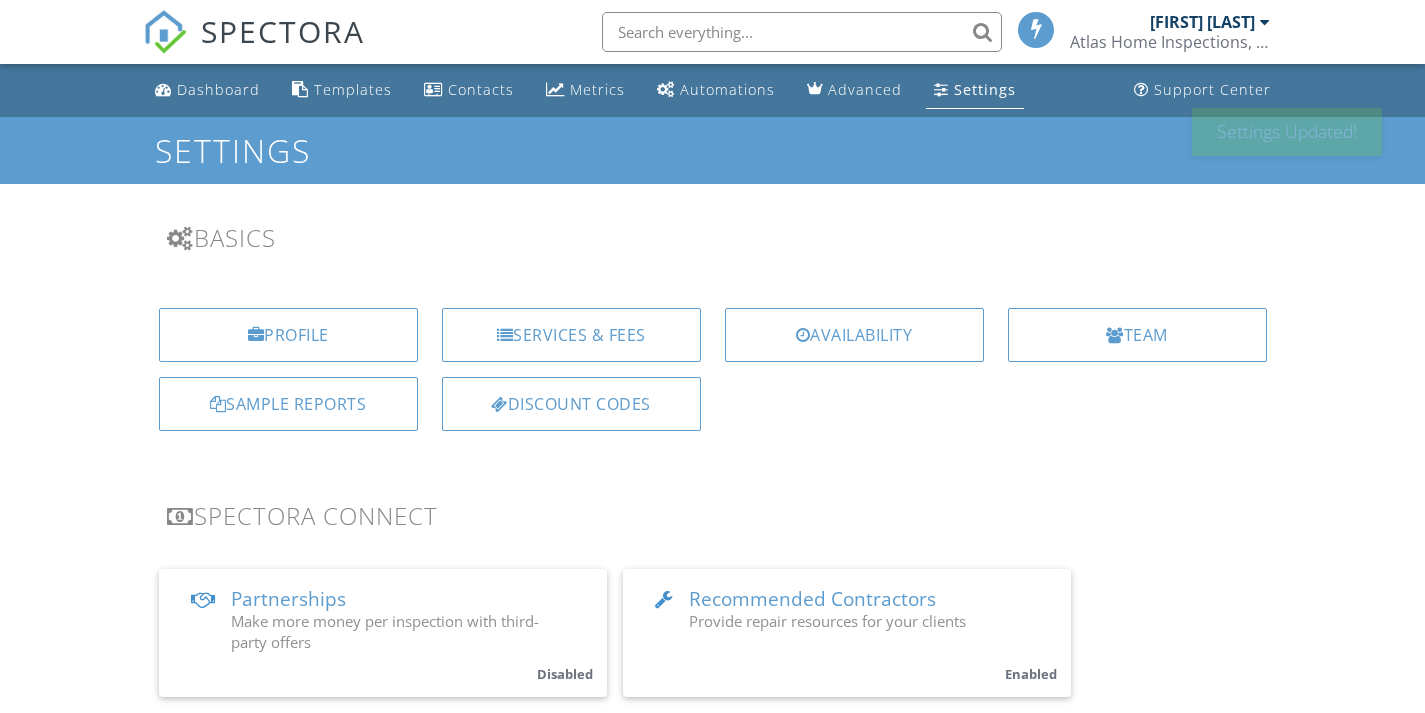 scroll, scrollTop: 1074, scrollLeft: 0, axis: vertical 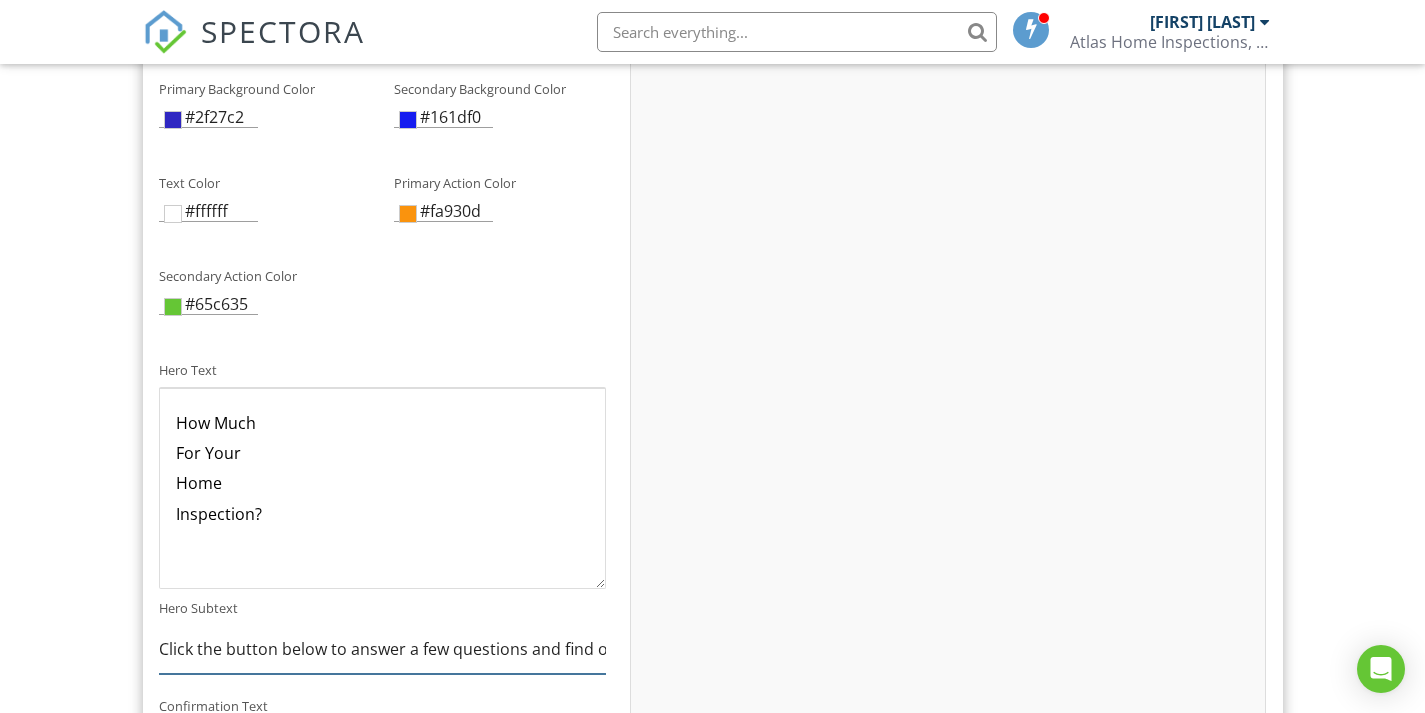 click on "Click the button below to answer a few questions and find out. (No Contact information Needed)" at bounding box center (383, 649) 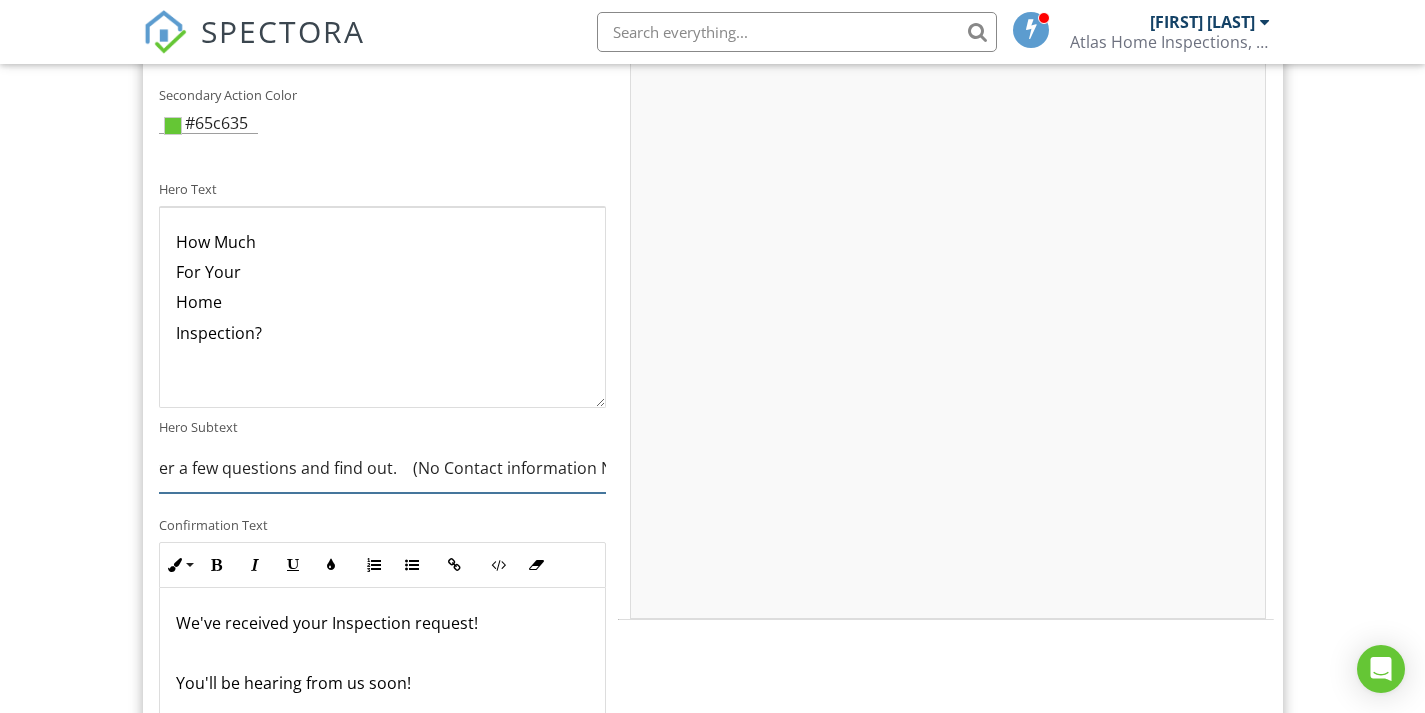 scroll, scrollTop: 2769, scrollLeft: 0, axis: vertical 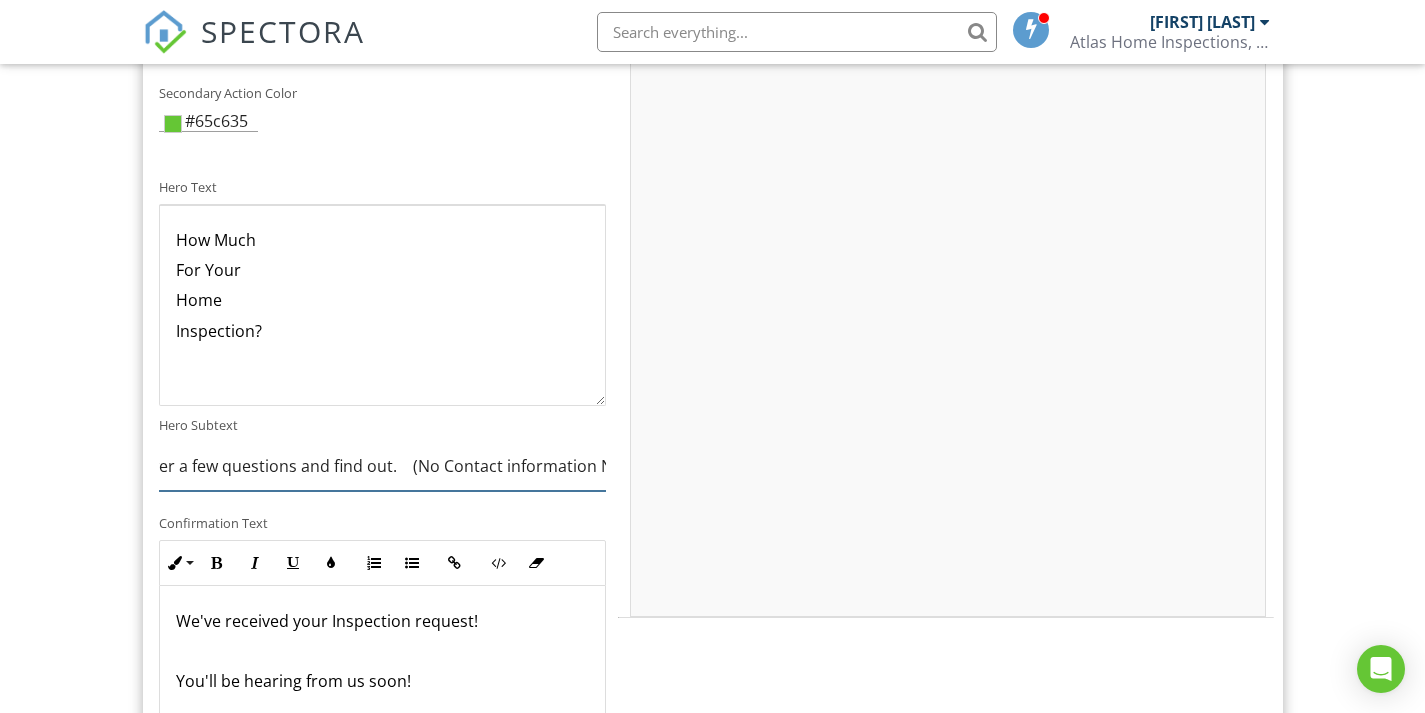 click on "Click the button below to answer a few questions and find out.    (No Contact information Needed)" at bounding box center (383, 466) 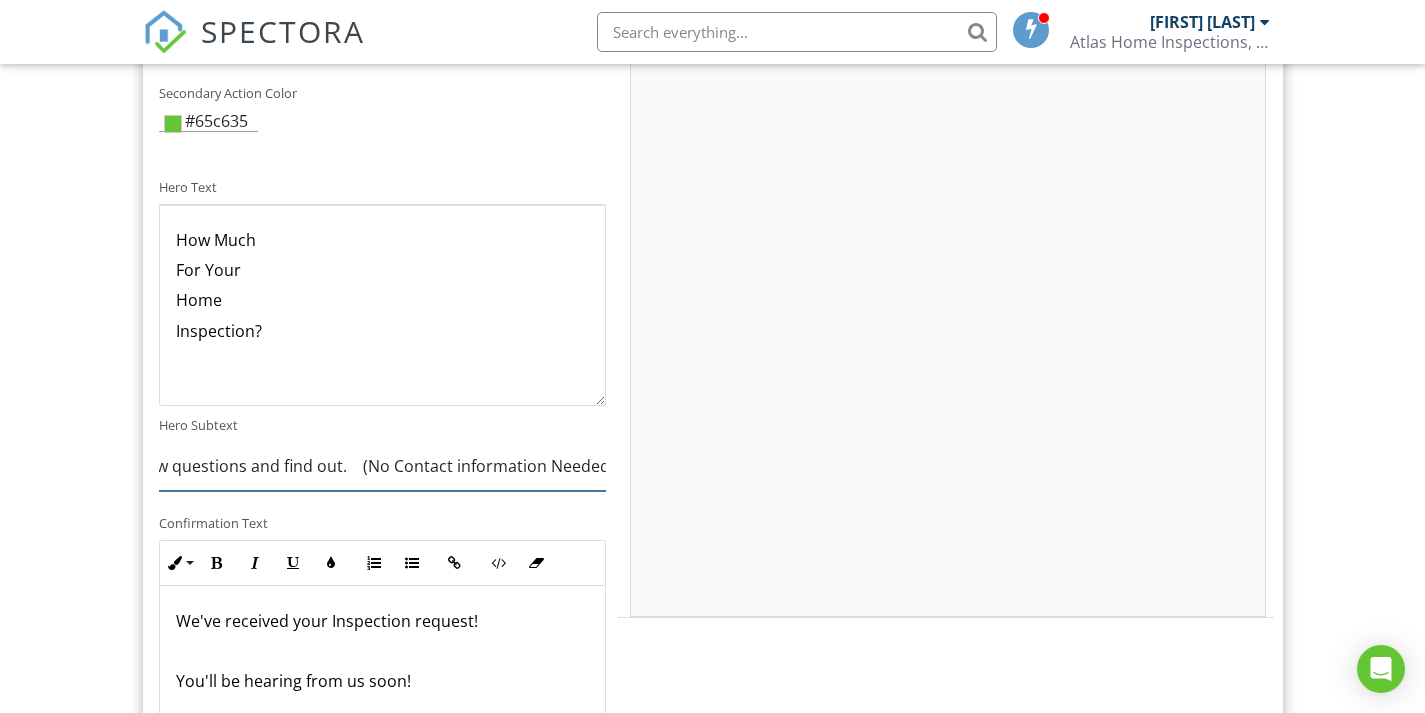 scroll, scrollTop: 0, scrollLeft: 286, axis: horizontal 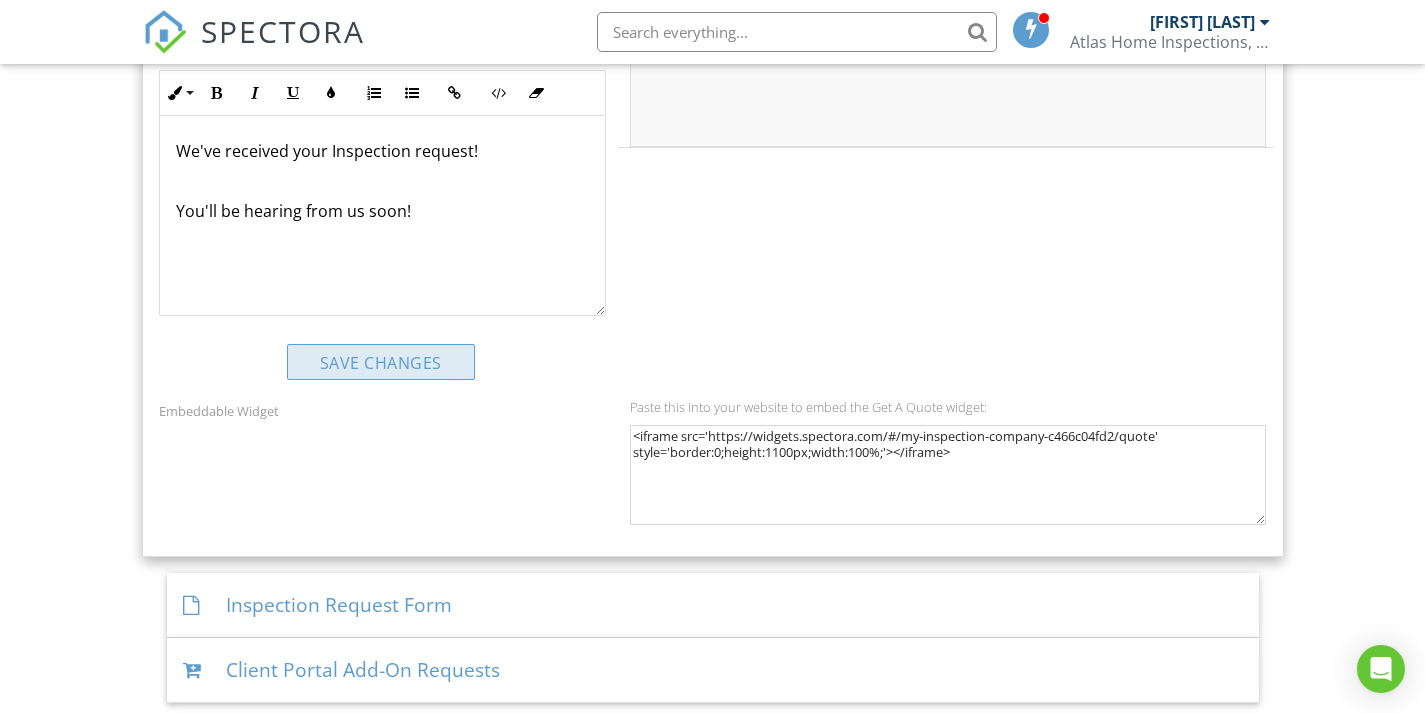 type on "Click the button below to answer a few questions and find out.    (No Contact information Needed!)" 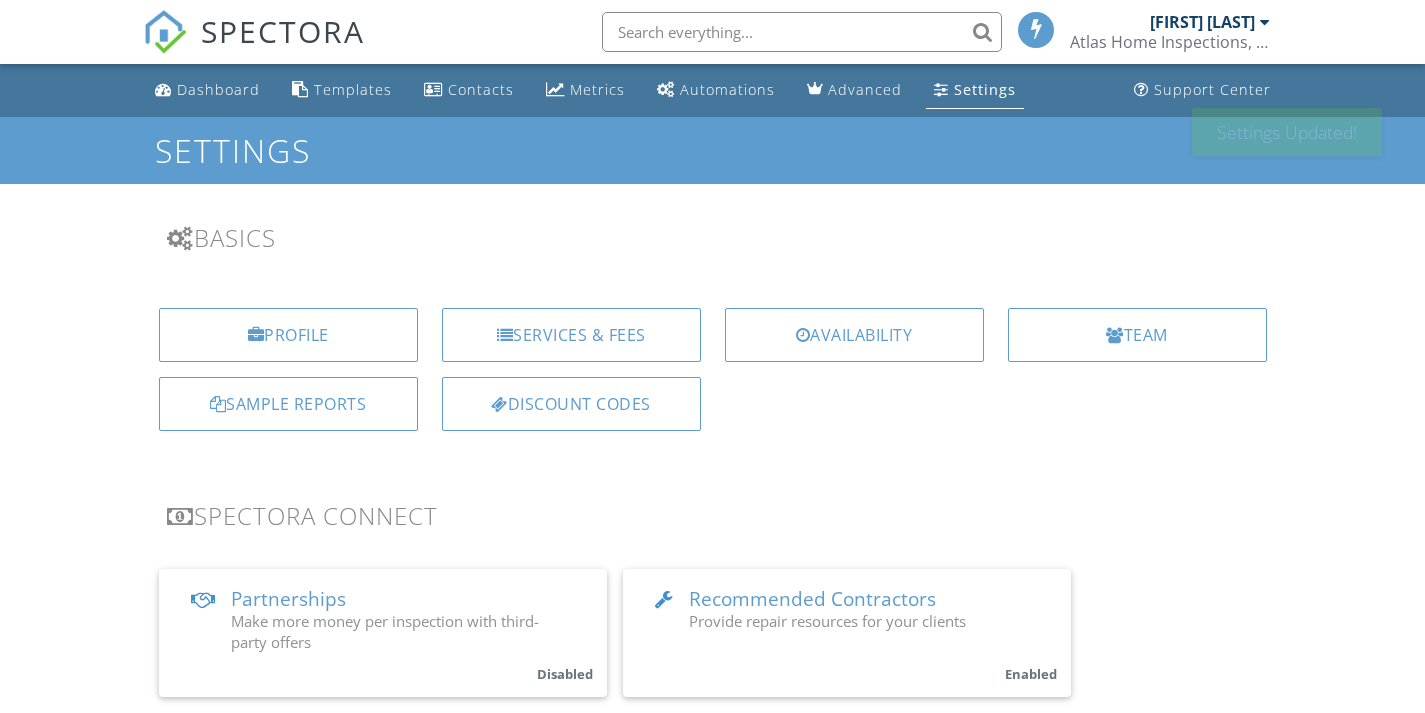 scroll, scrollTop: 1157, scrollLeft: 0, axis: vertical 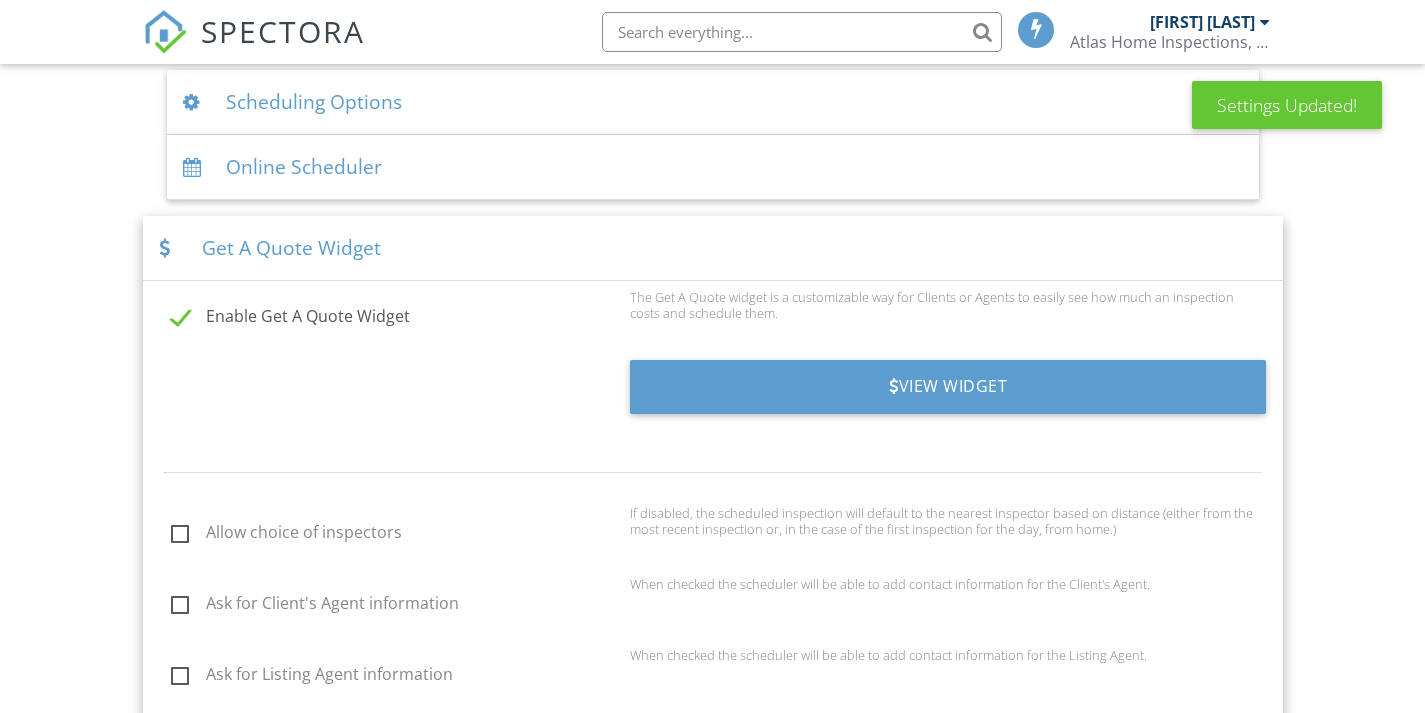 click on "View Widget" at bounding box center [713, 399] 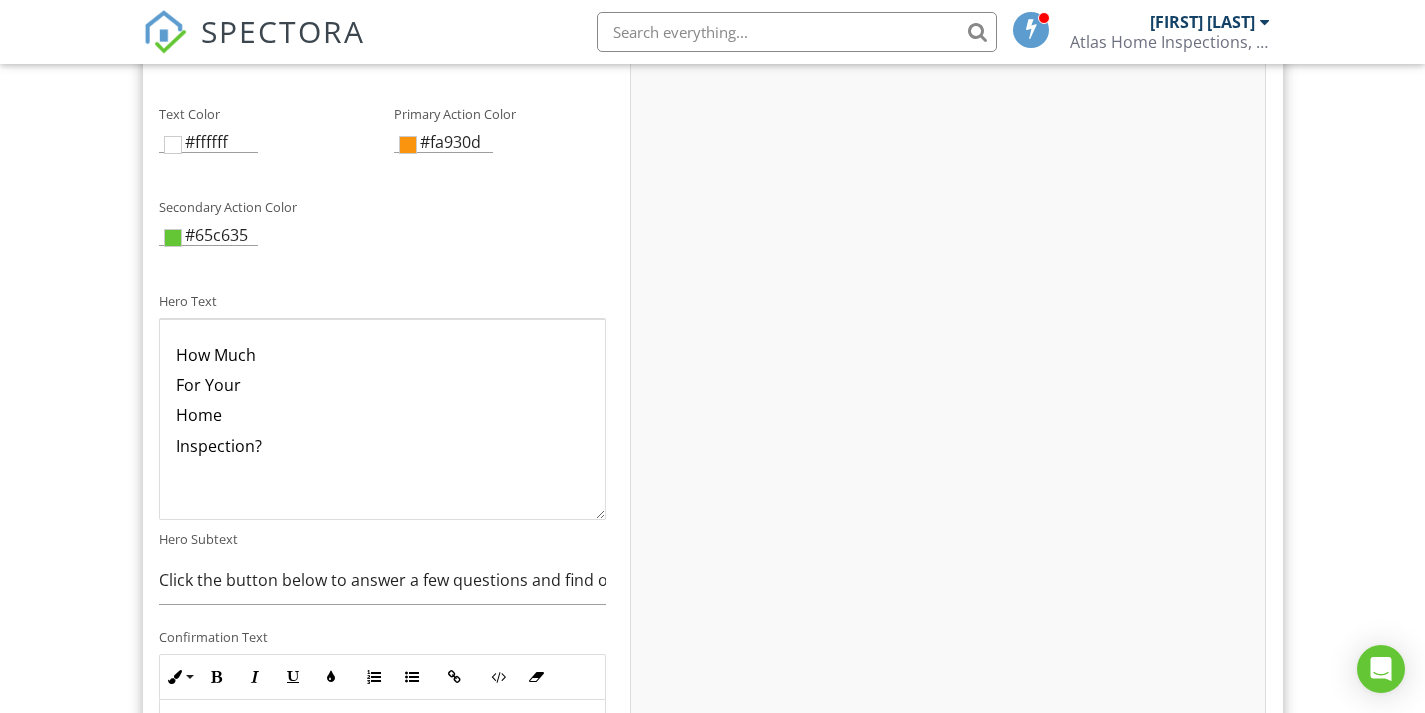 scroll, scrollTop: 2660, scrollLeft: 0, axis: vertical 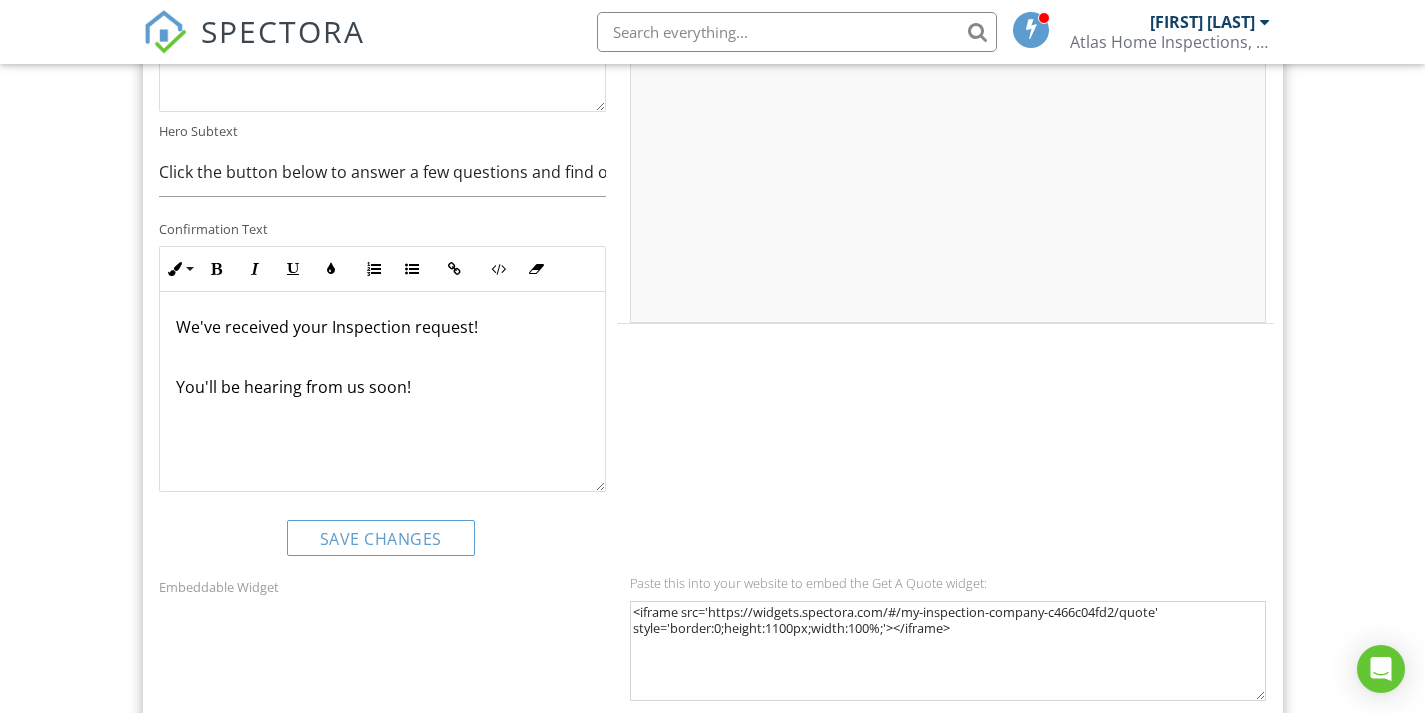 click on "Below you can customize the colors and text for this widget.
After you make changes click the 'Preview Changes' button to see what it looks like.
The preview won't actually schedule any inspections so feel free to play around.
After you're happy with your changes click the 'Save Changes' button below.
Primary Background Color
#2f27c2
Secondary Background Color
#161df0
Text Color
#ffffff
Primary Action Color
#fa930d
Secondary Action Color
#65c635
Hero Text
How Much For Your Home Inspection? <p>How Much</p><p>For Your</p><p>Home</p><p>Inspection?</p>
Hero Subtext
Click the button below to answer a few questions and find out.    (No Contact information Needed!)
Confirmation Text
Inline Style XLarge Large Normal Small Light Small/Light Bold Italic Underline Colors Ordered List Unordered List Insert Link Code View Clear Formatting We've received your Inspection request! You'll be hearing from us soon!" at bounding box center (713, 18) 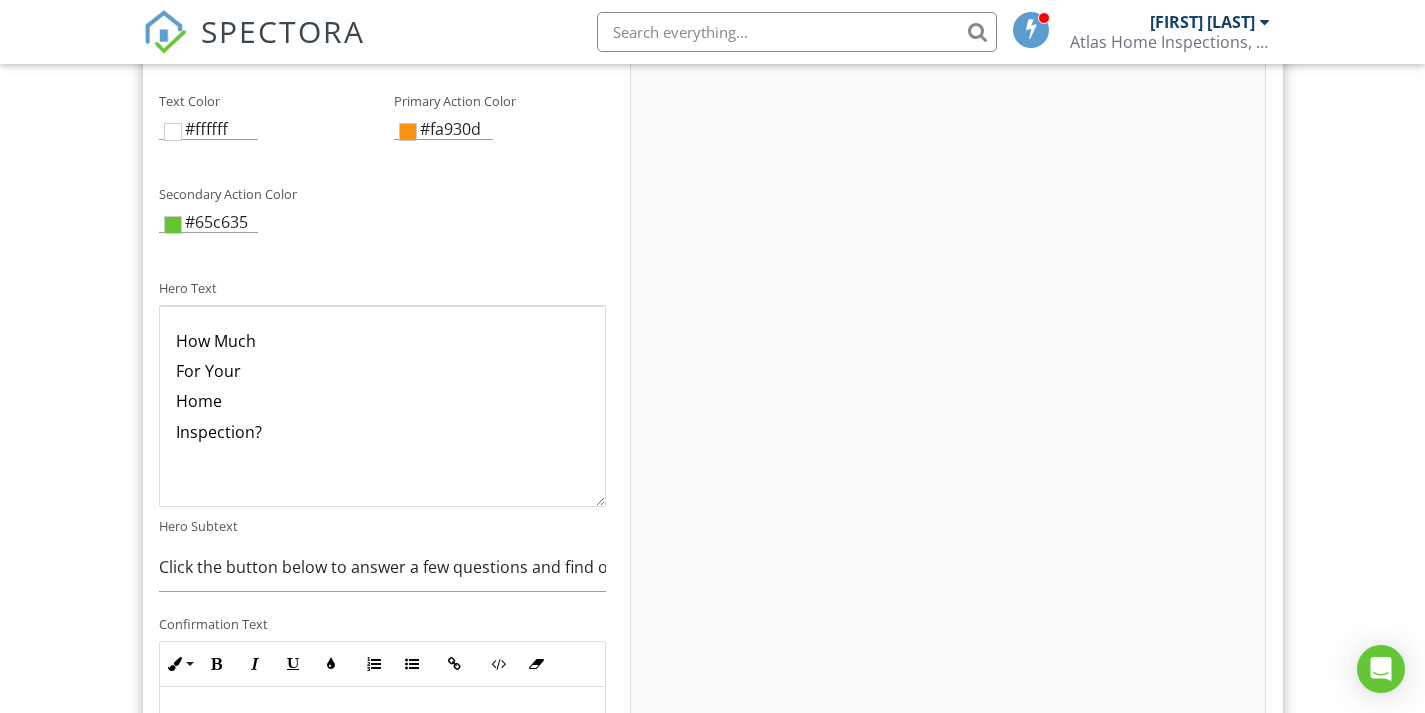 scroll, scrollTop: 2673, scrollLeft: 0, axis: vertical 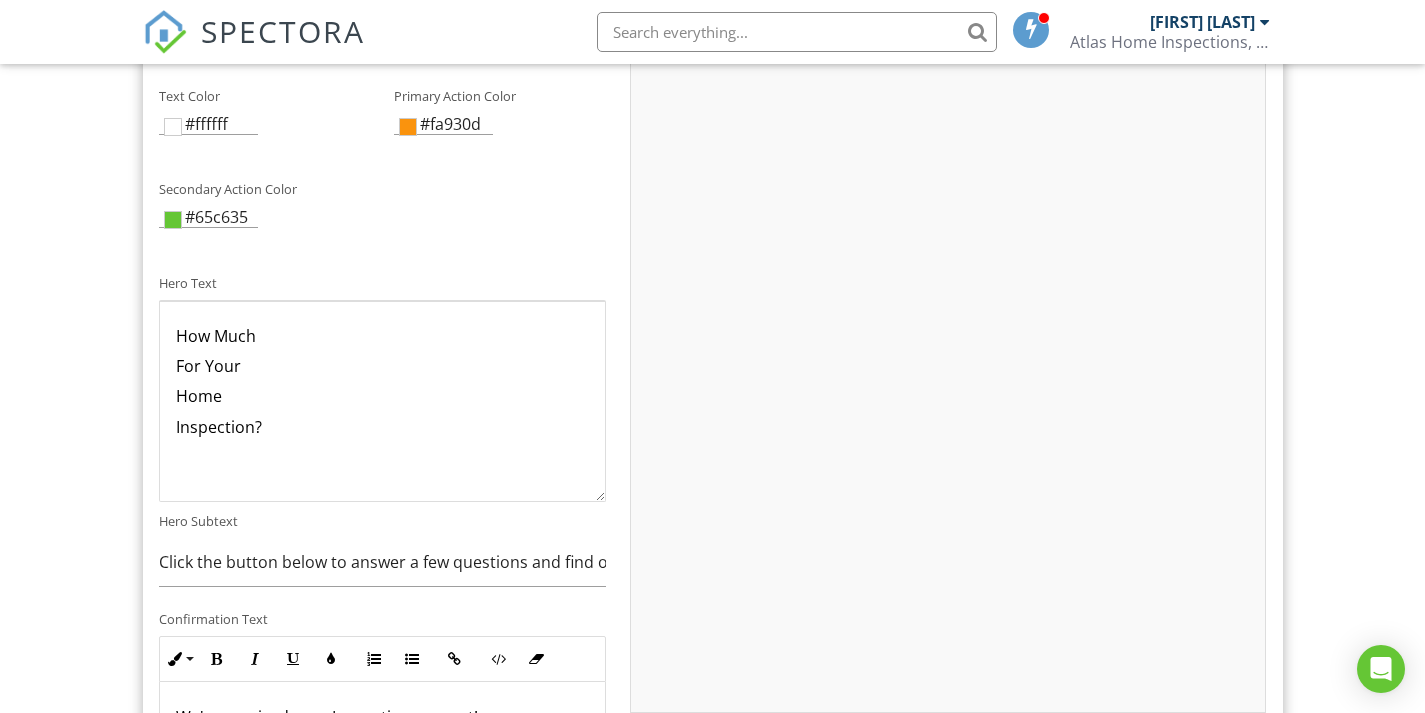 click on "How Much For Your Home Inspection?" at bounding box center [383, 401] 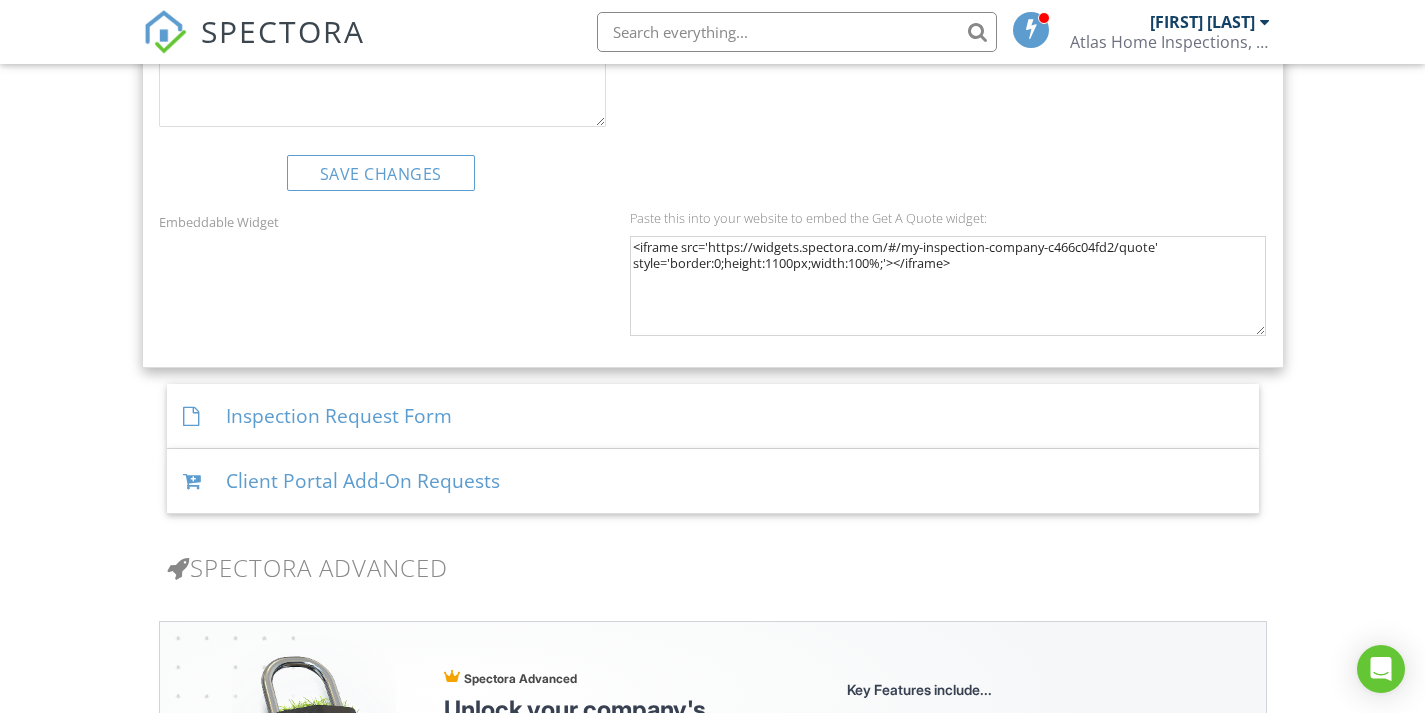 click on "Inspection Request Form" at bounding box center (713, 416) 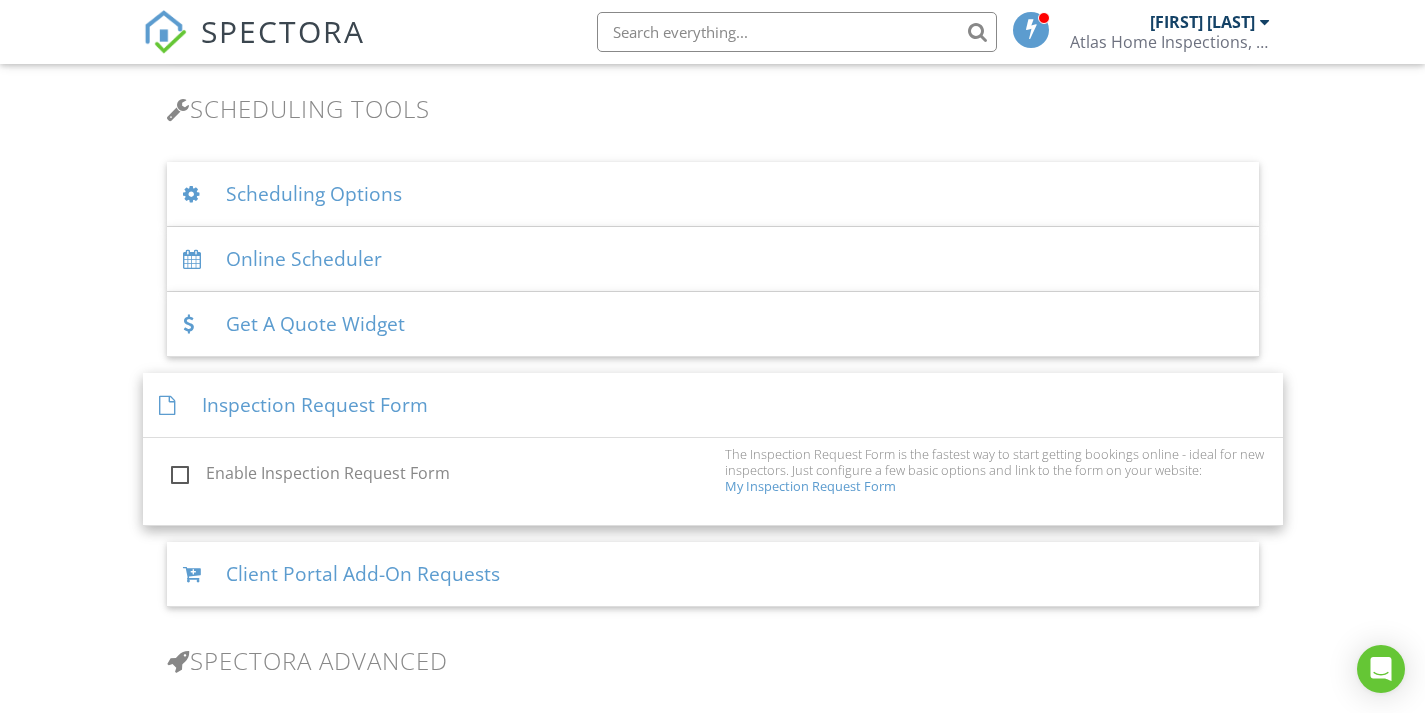 scroll, scrollTop: 1259, scrollLeft: 0, axis: vertical 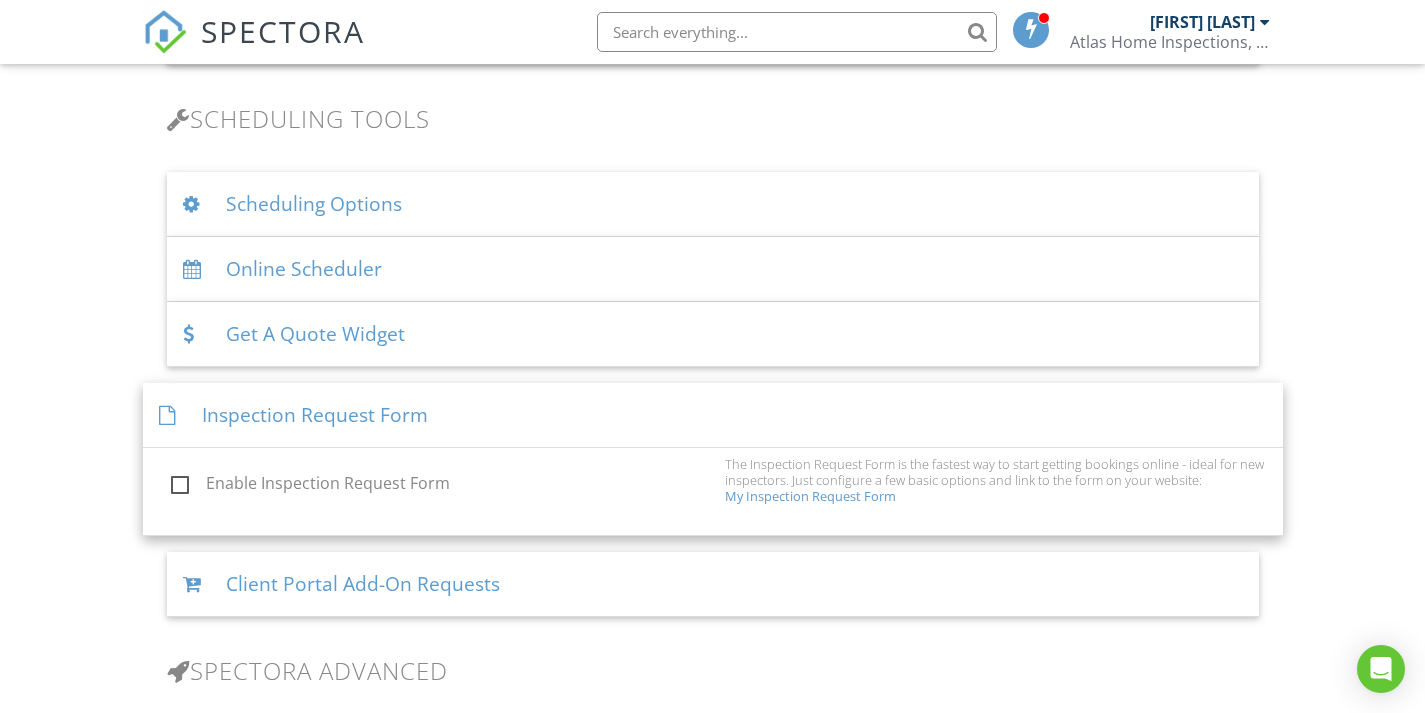 click on "Enable Inspection Request Form" at bounding box center [442, 486] 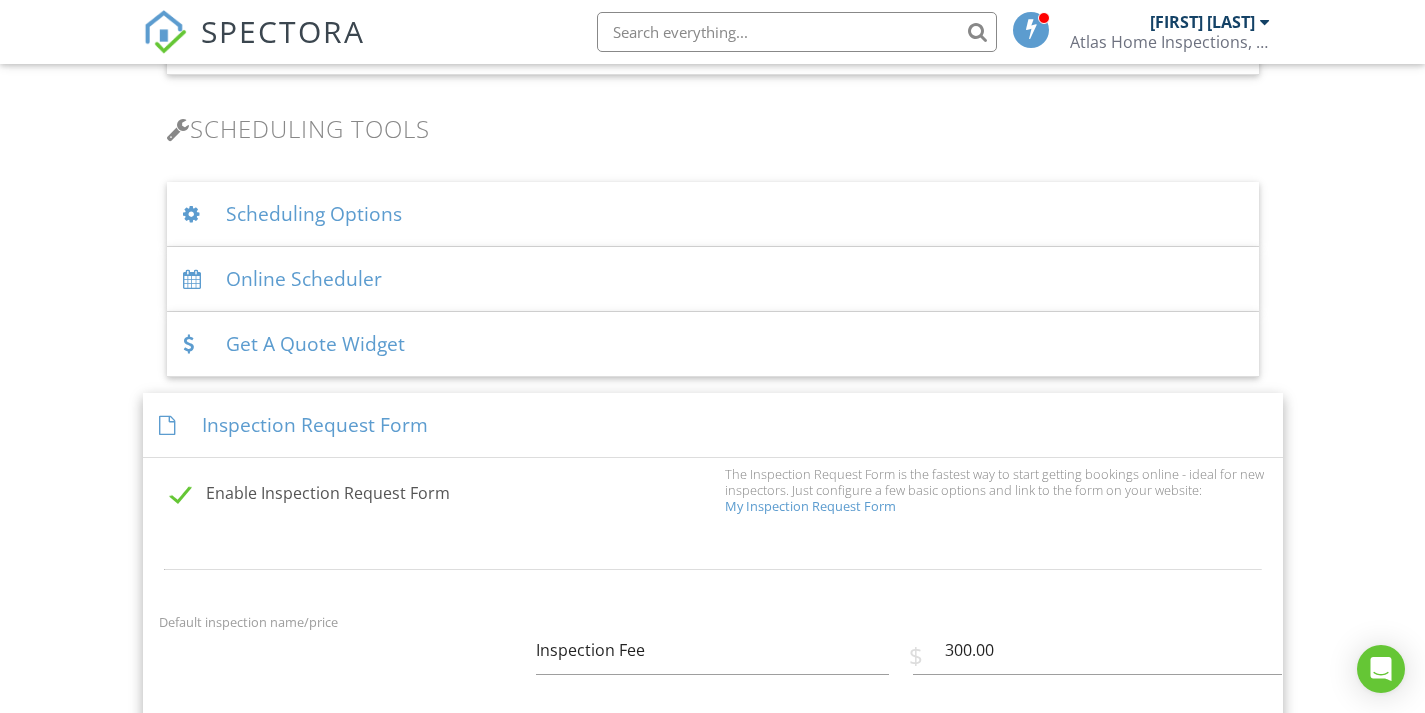 scroll, scrollTop: 1256, scrollLeft: 0, axis: vertical 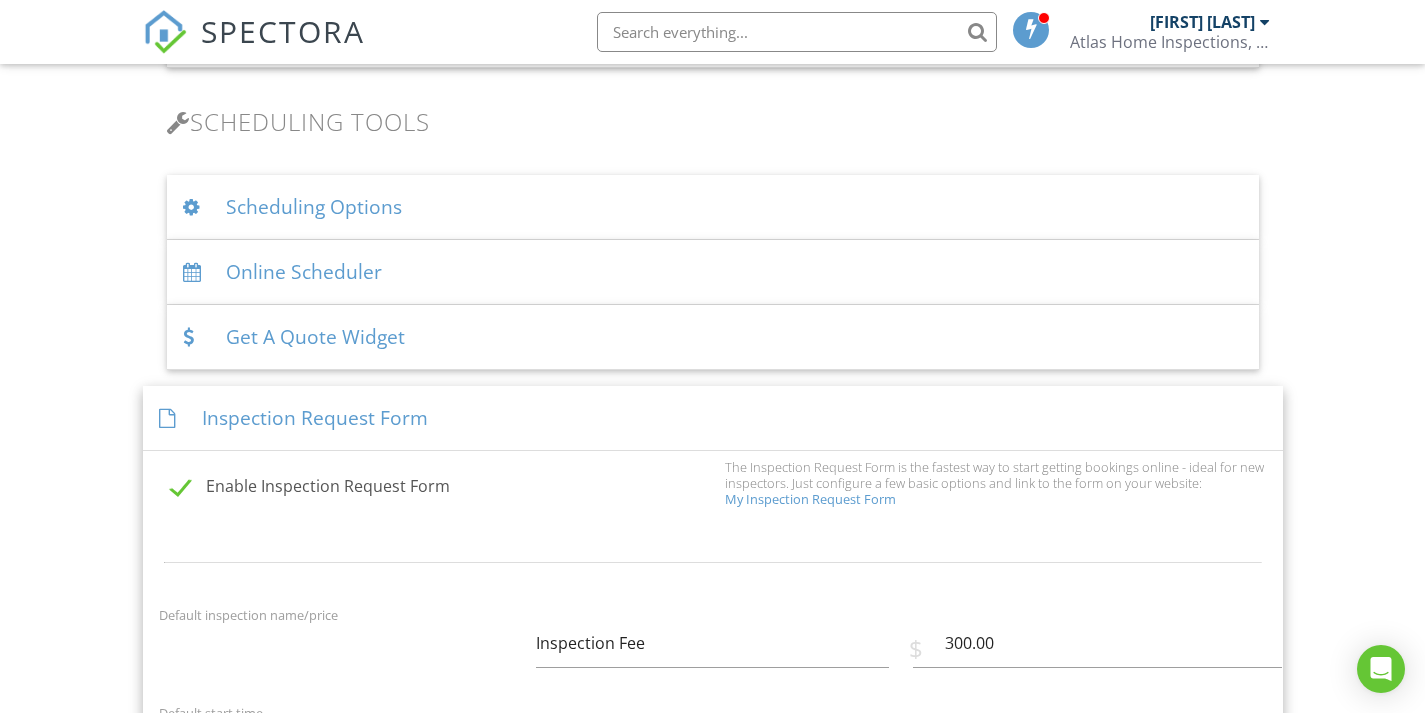 click on "Enable Inspection Request Form" at bounding box center (442, 489) 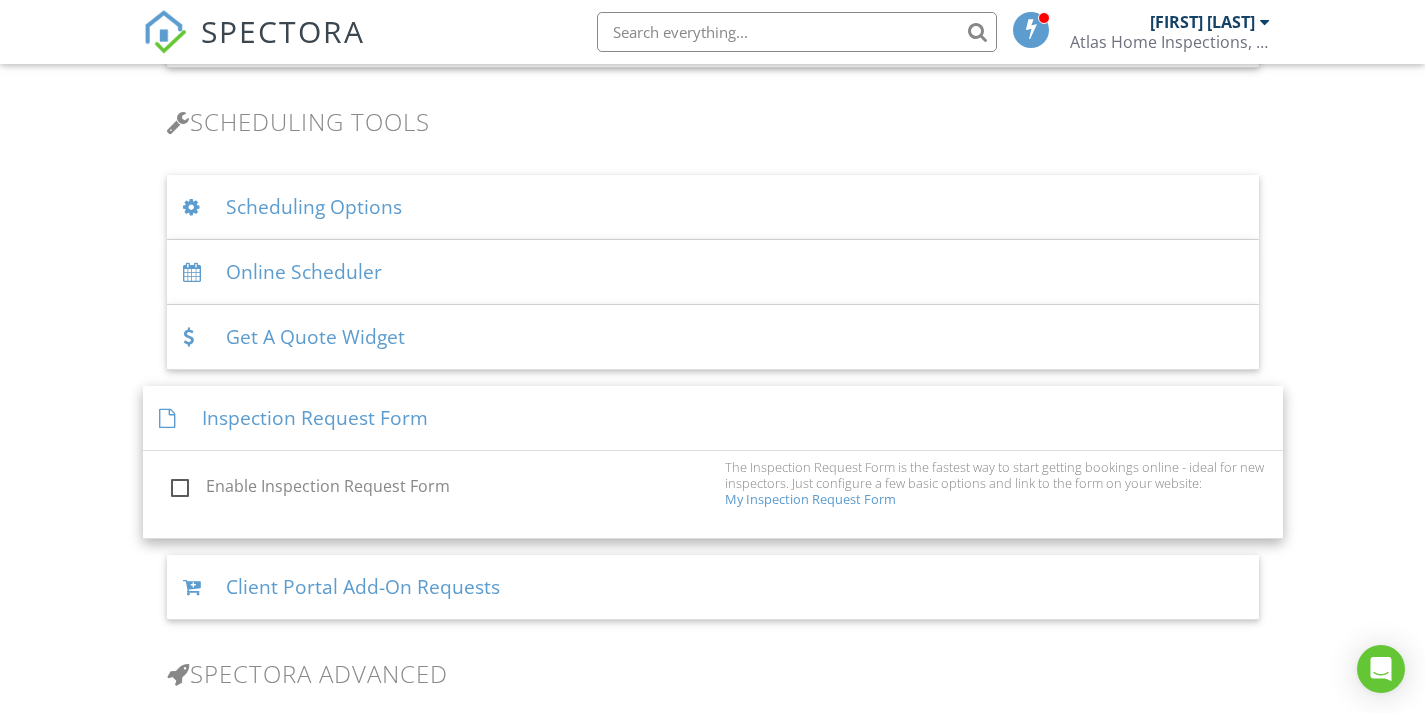 click on "Get A Quote Widget" at bounding box center [713, 337] 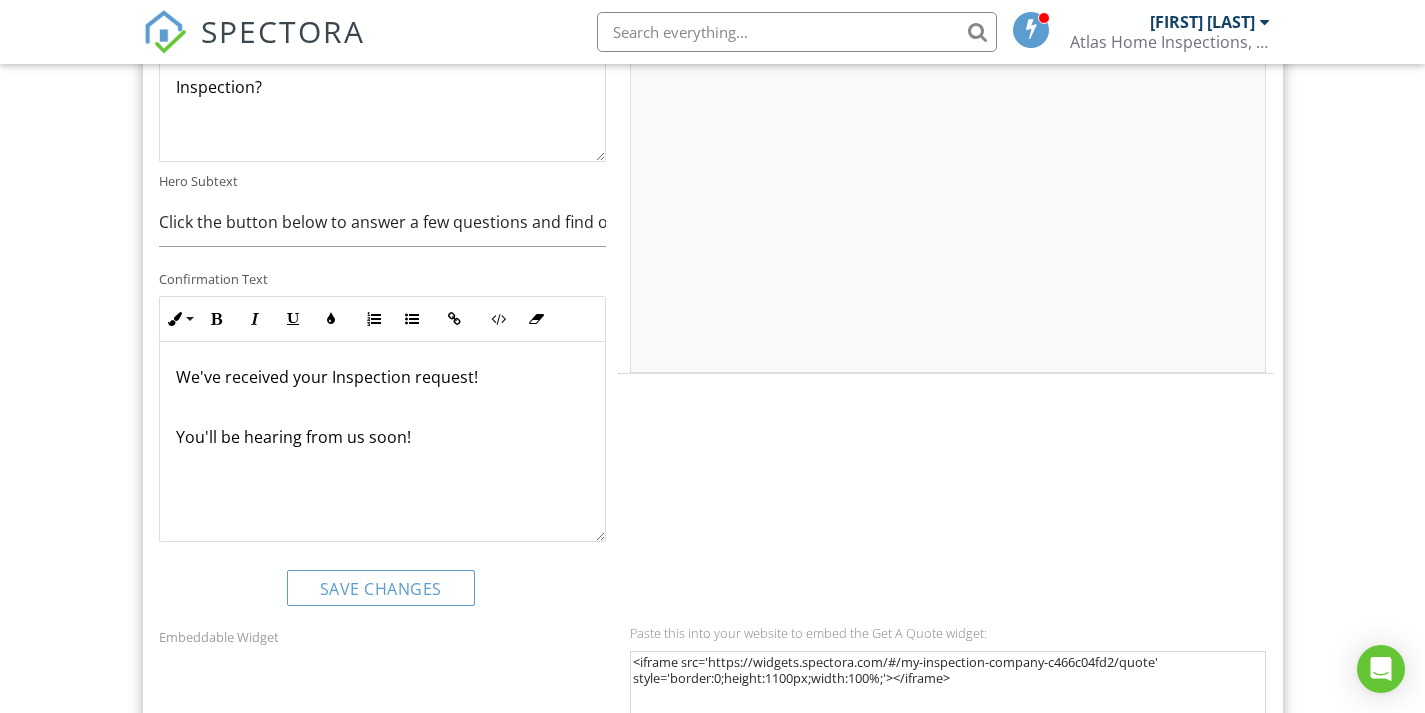 scroll, scrollTop: 3056, scrollLeft: 0, axis: vertical 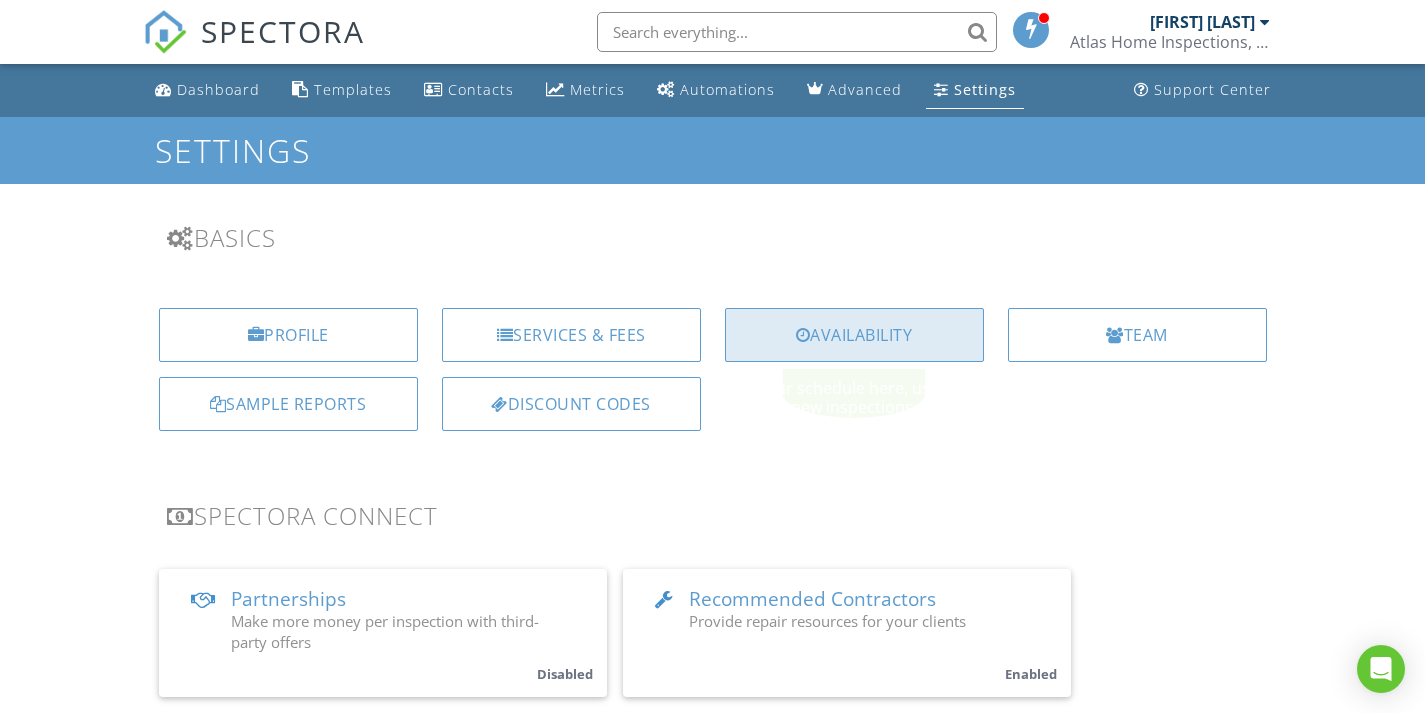 click on "Availability" at bounding box center (854, 335) 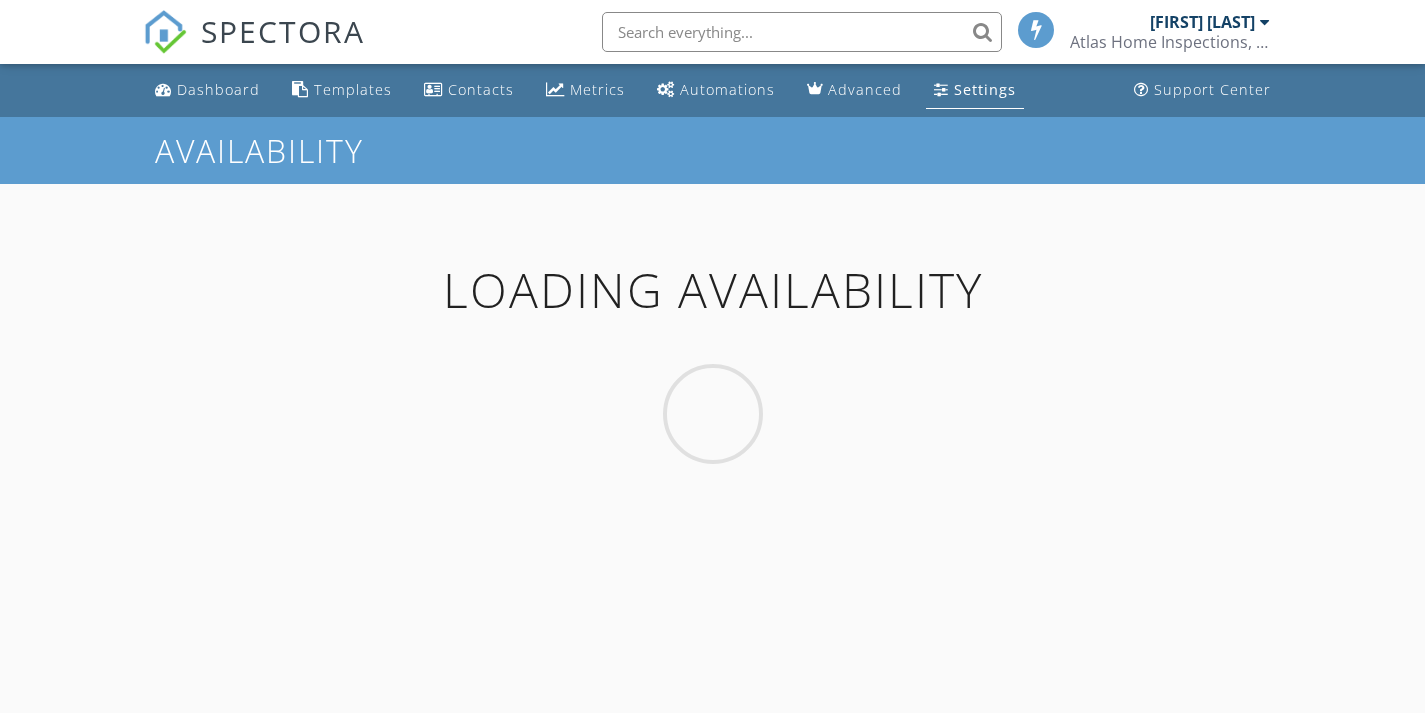 scroll, scrollTop: 0, scrollLeft: 0, axis: both 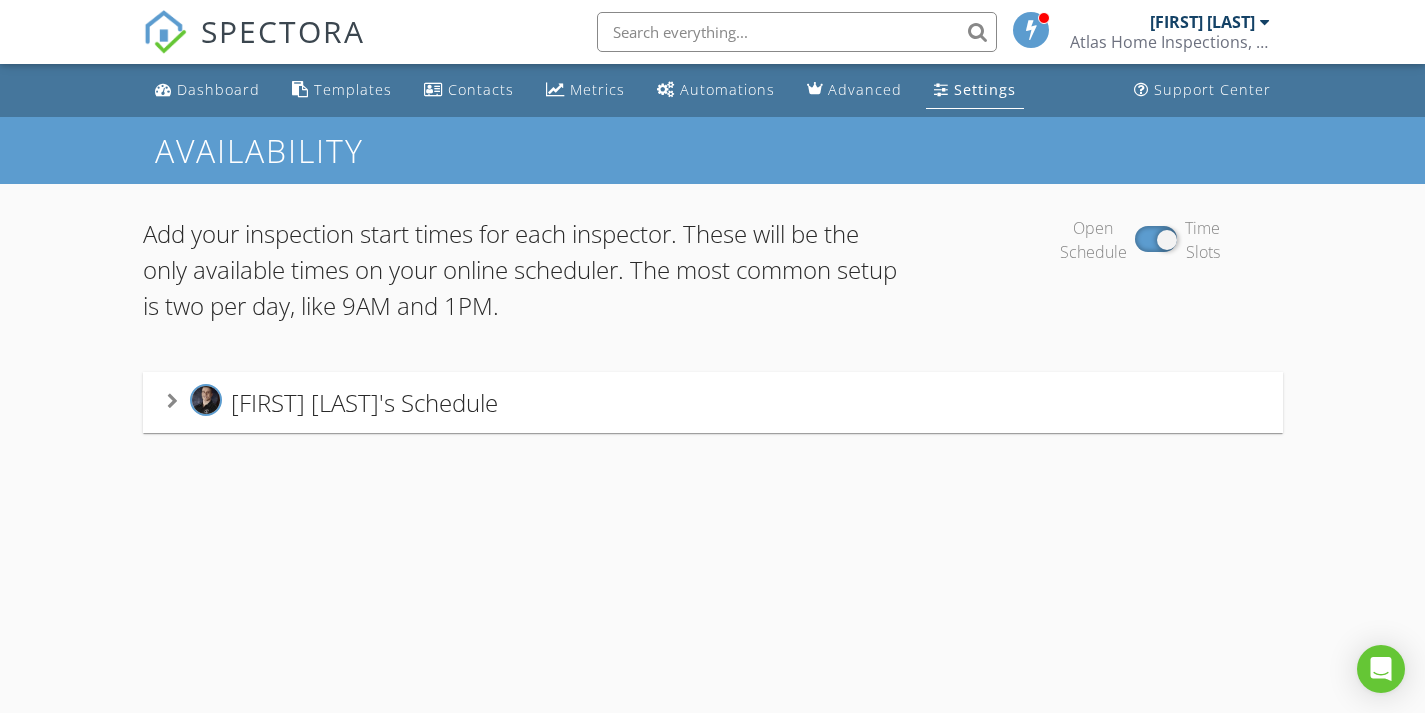 click at bounding box center (172, 401) 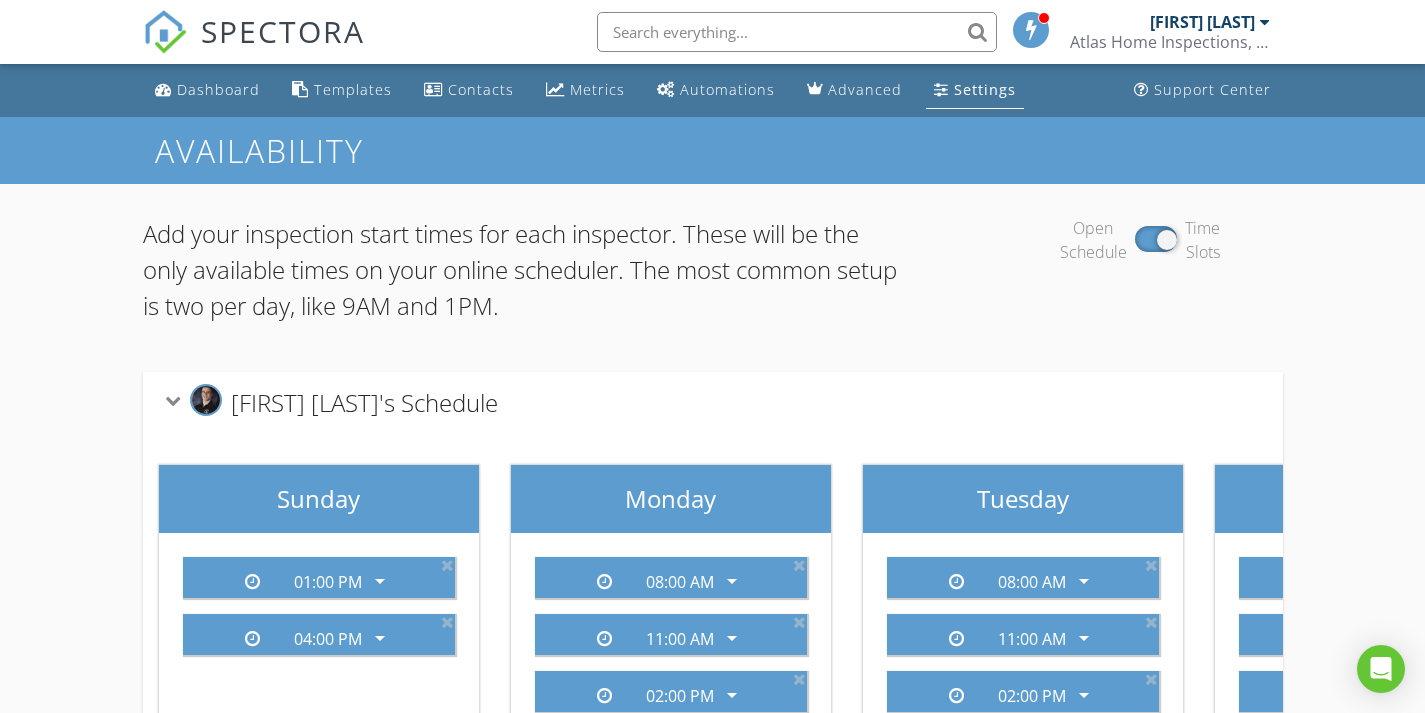 click at bounding box center (172, 401) 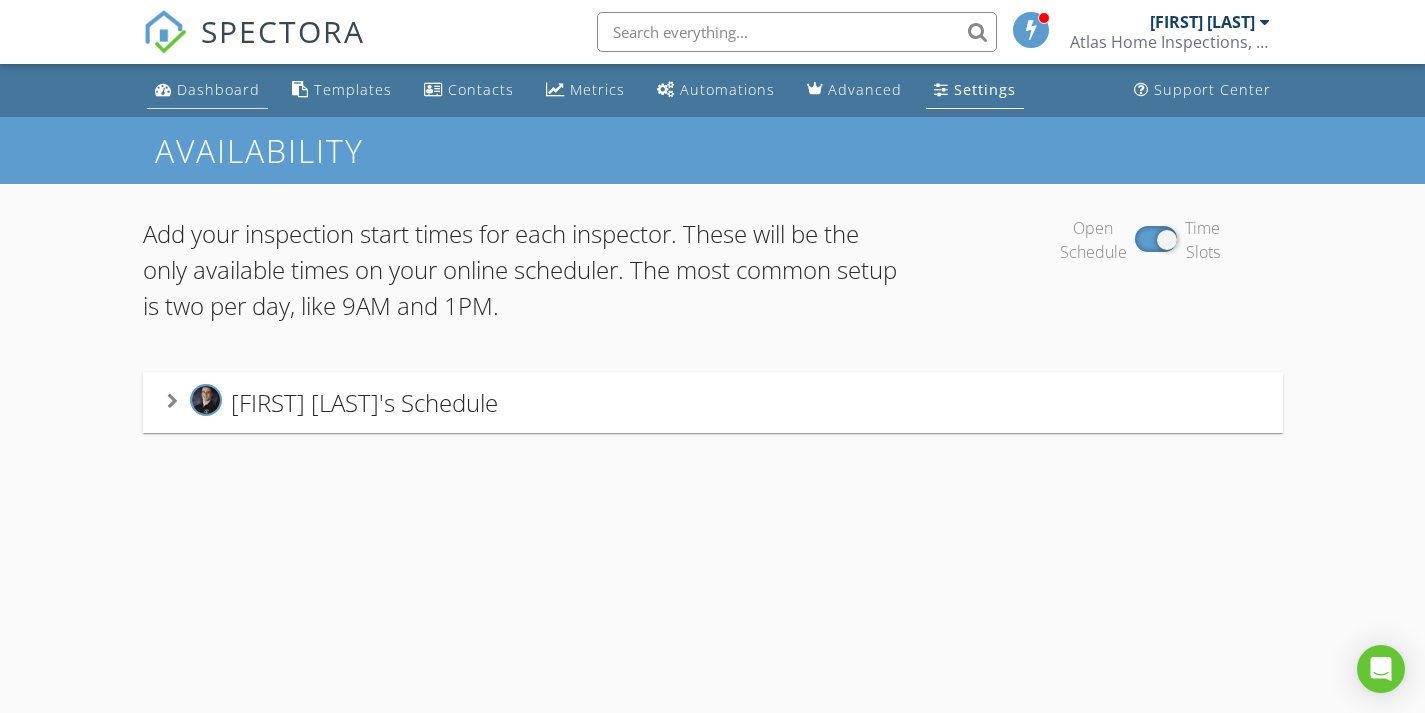 click on "Dashboard" at bounding box center (218, 89) 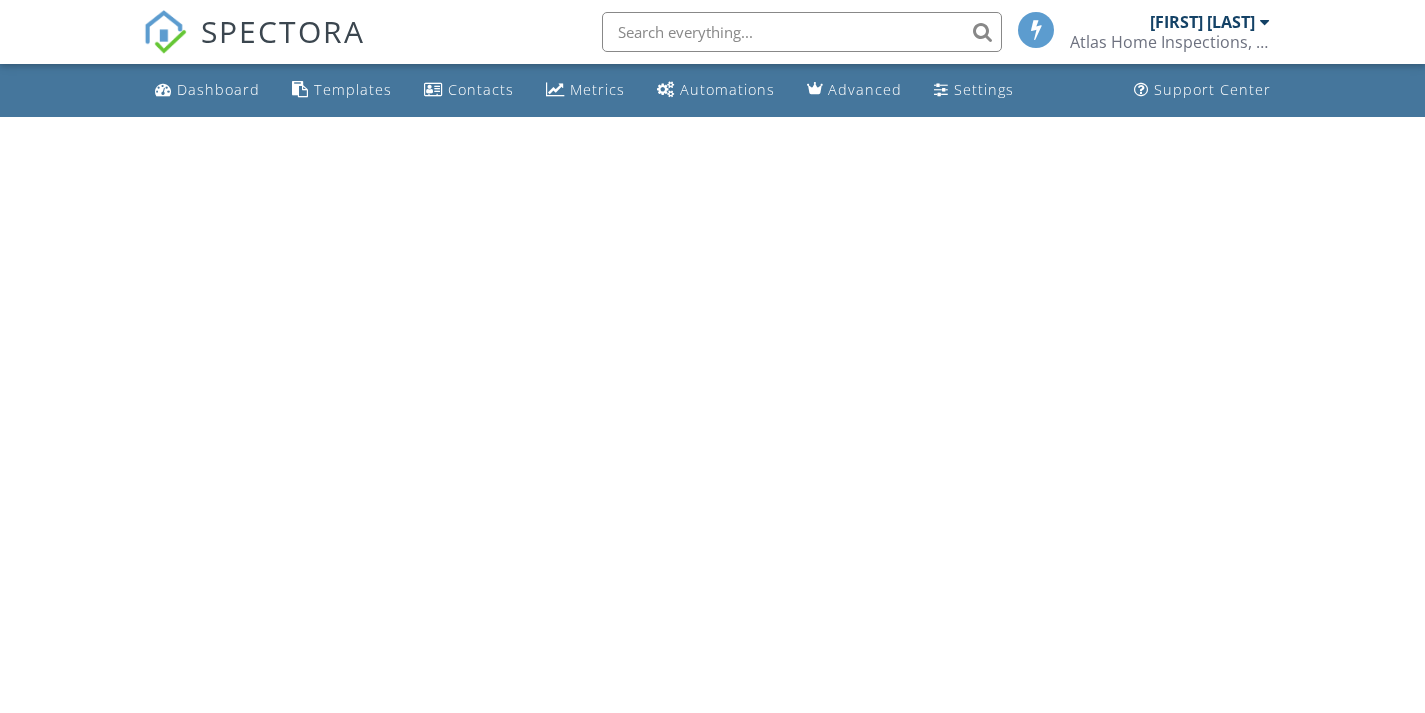 scroll, scrollTop: 0, scrollLeft: 0, axis: both 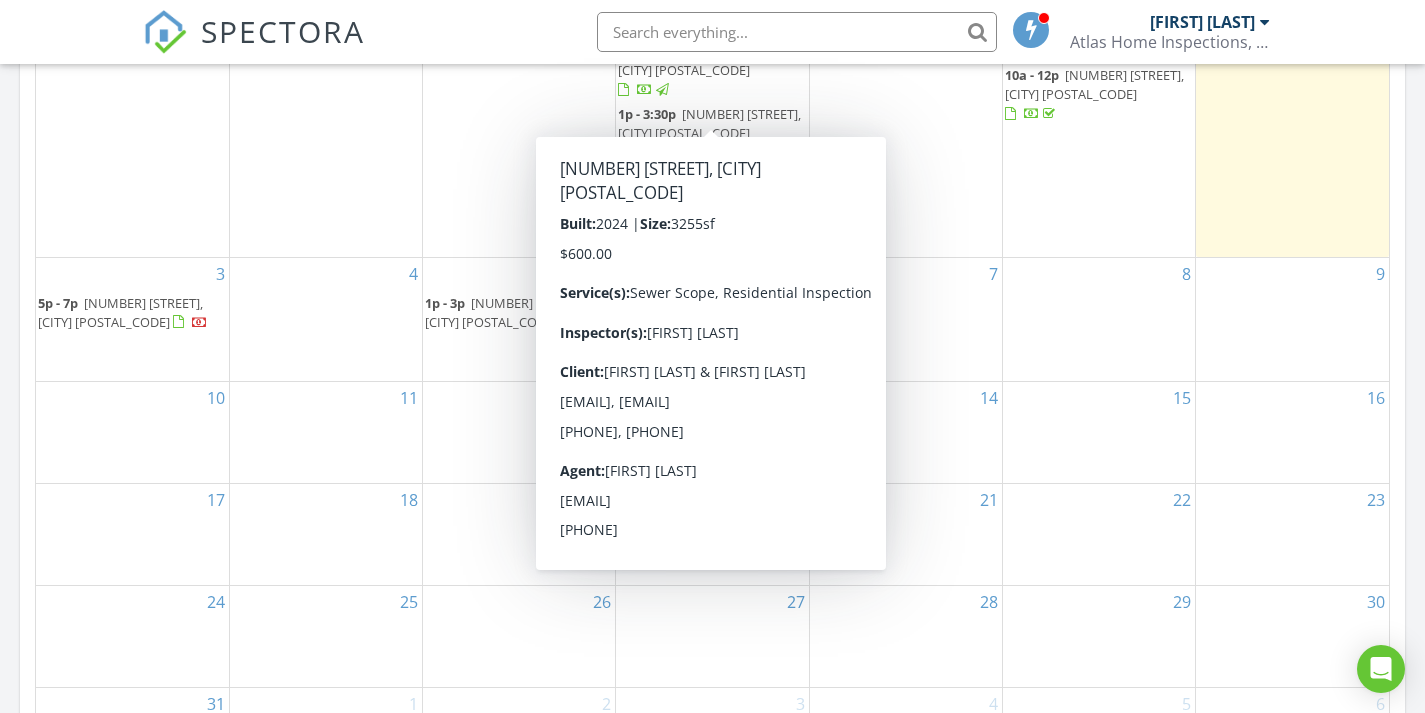 click on "7" at bounding box center [906, 319] 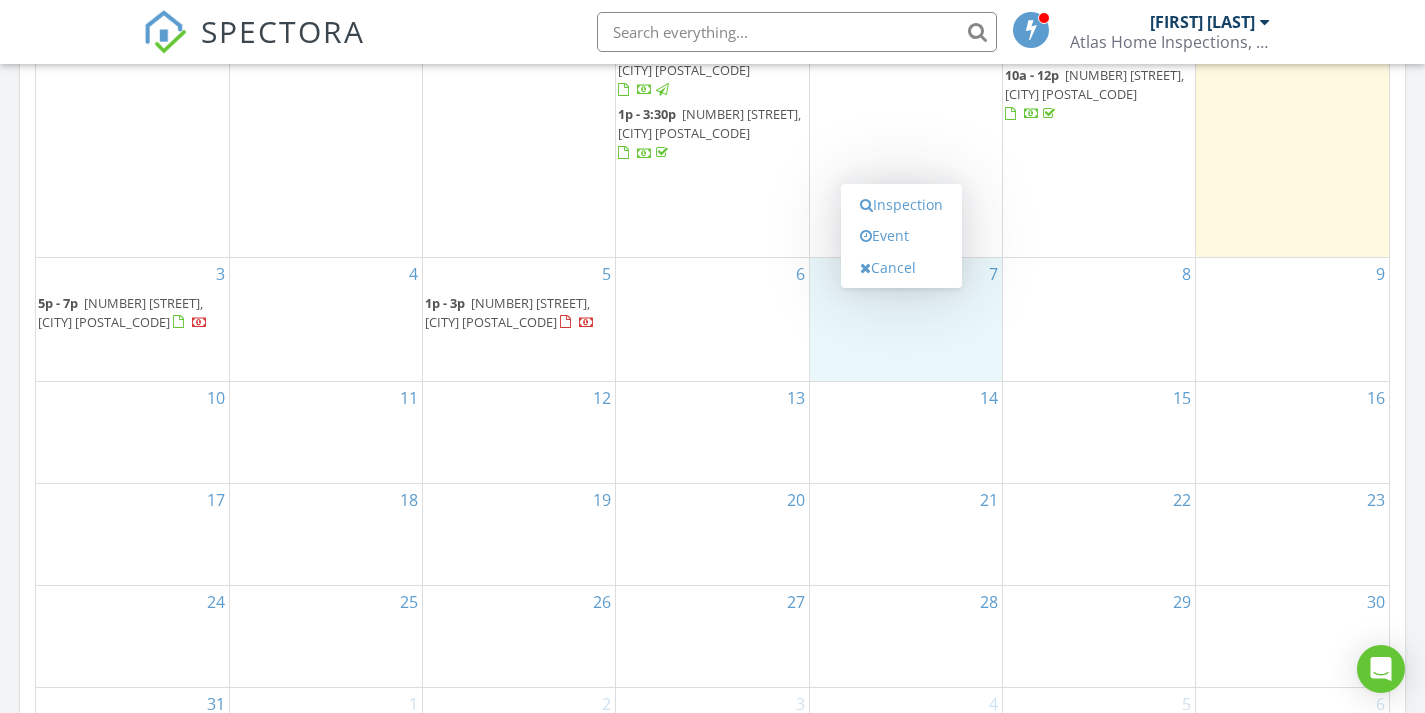 click on "6" at bounding box center (712, 319) 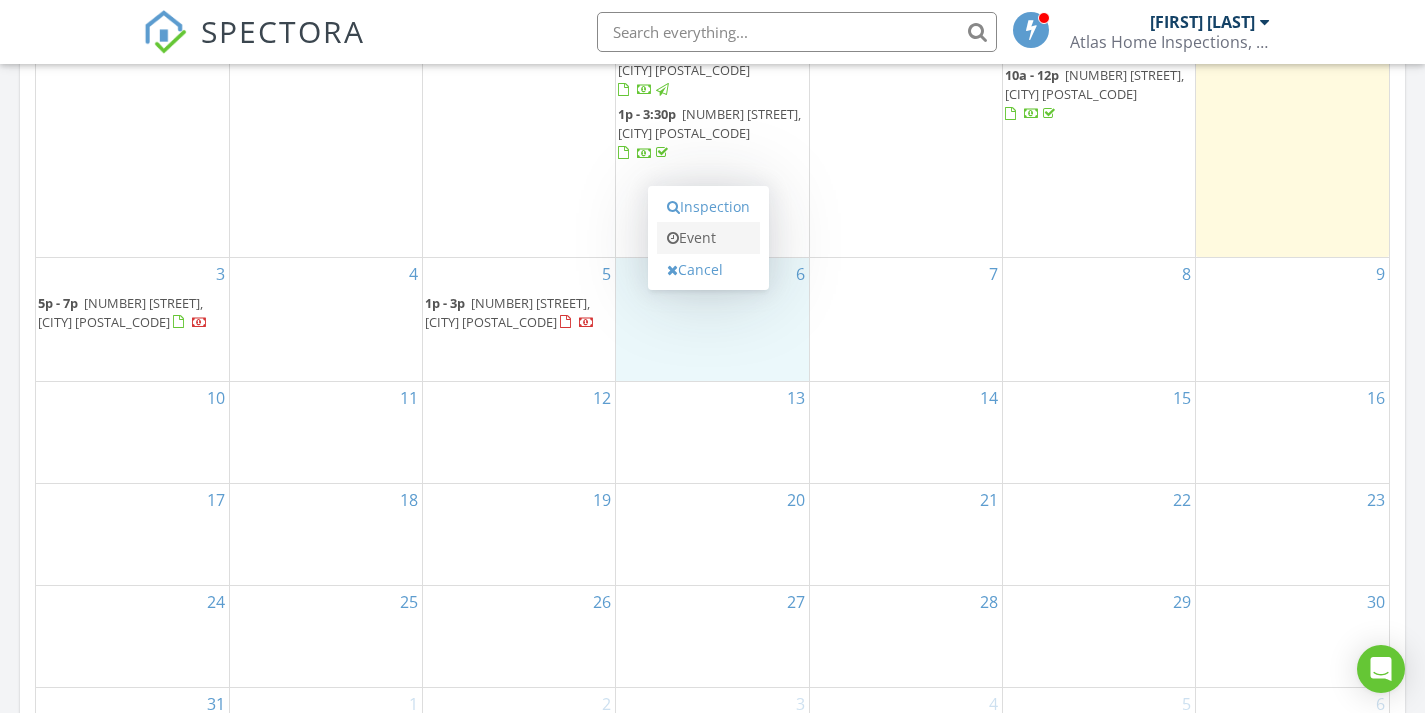 click on "Event" at bounding box center (708, 238) 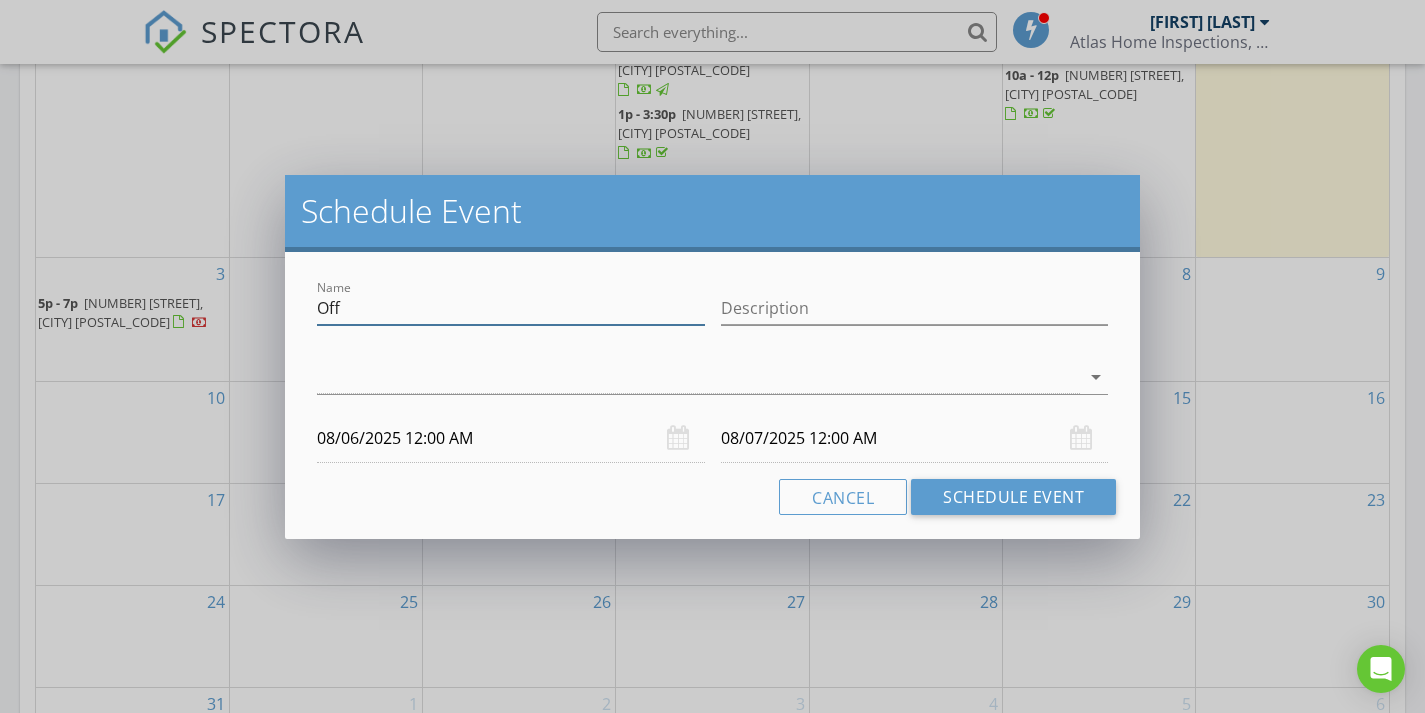 click on "Off" at bounding box center [511, 308] 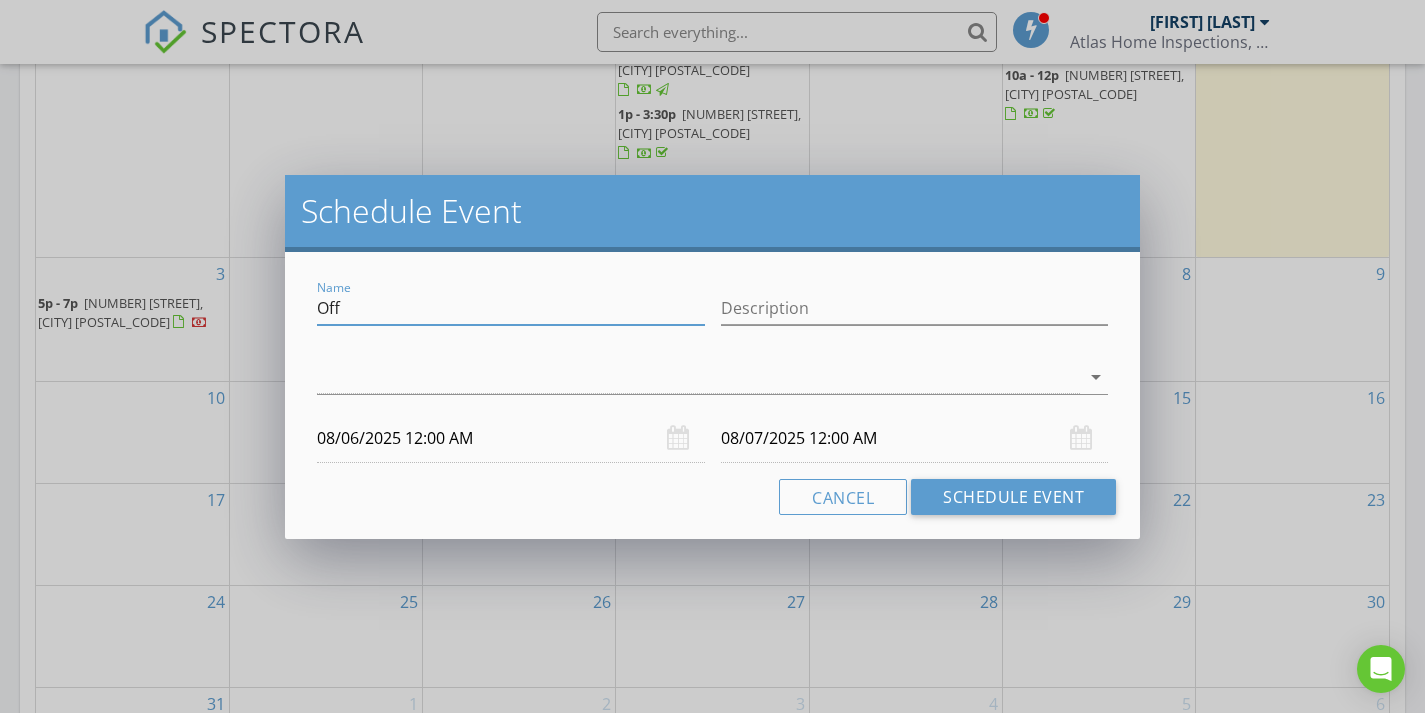 click on "Off" at bounding box center [511, 308] 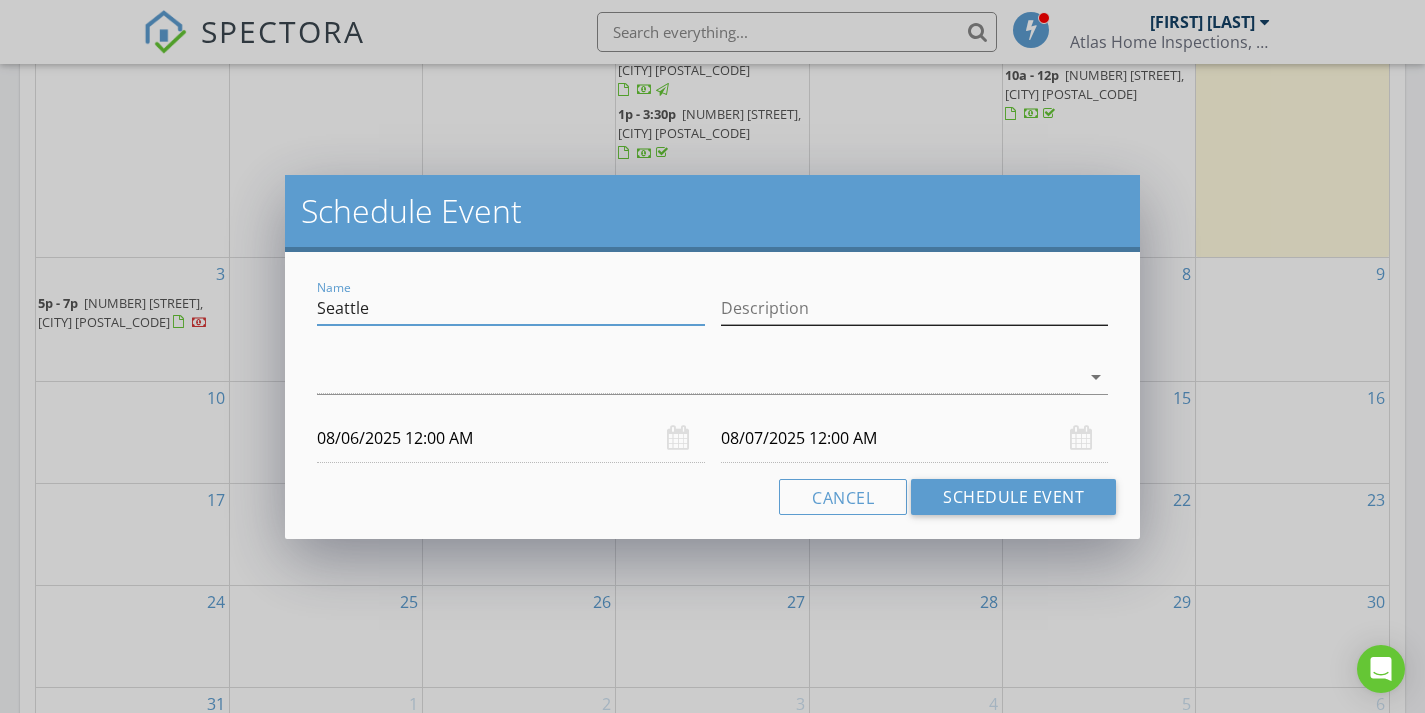 type on "Seattle" 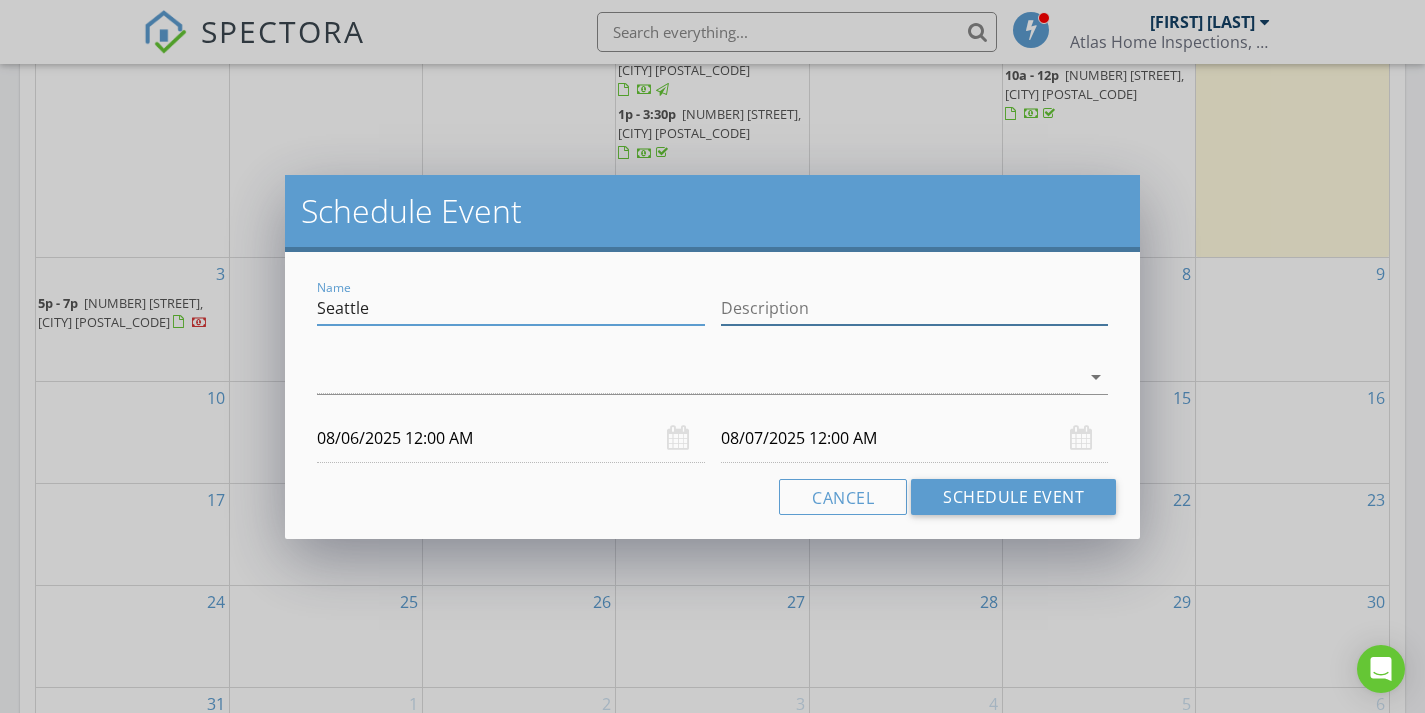 click on "Description" at bounding box center (915, 308) 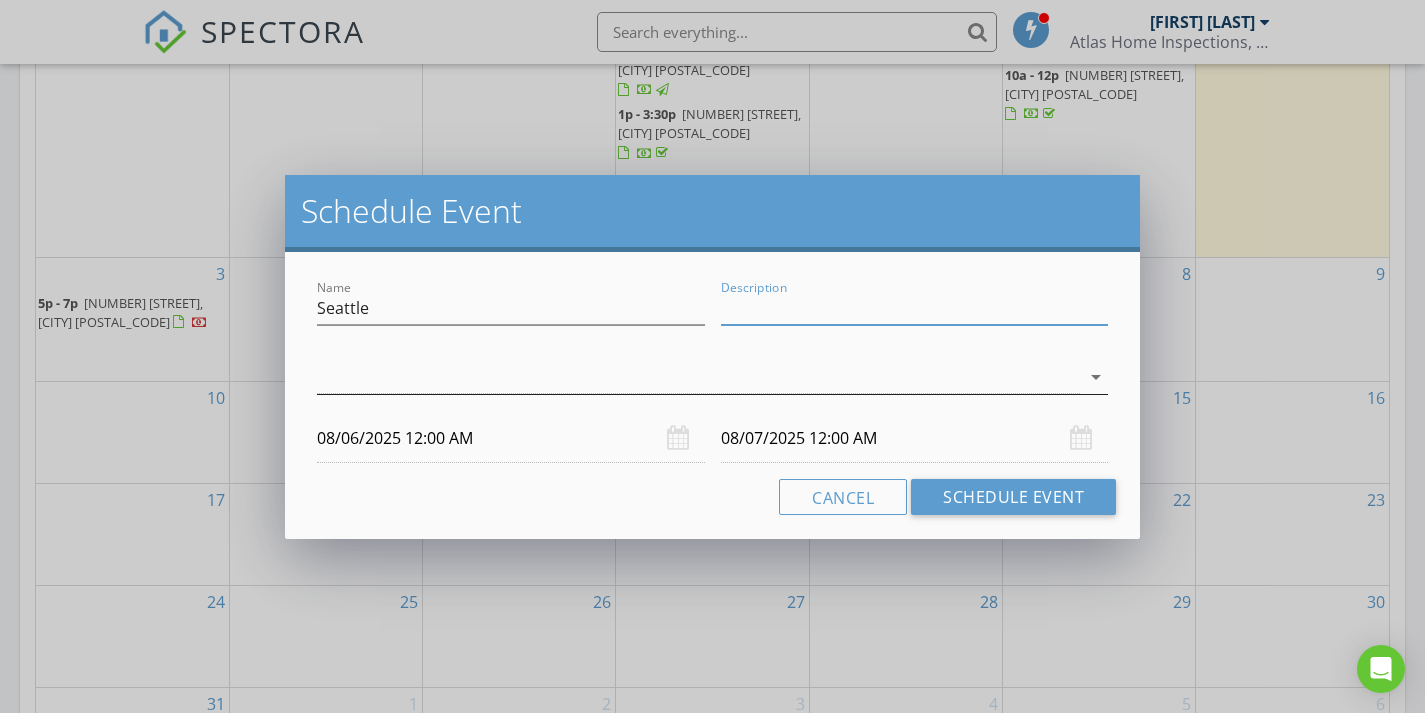click at bounding box center [698, 377] 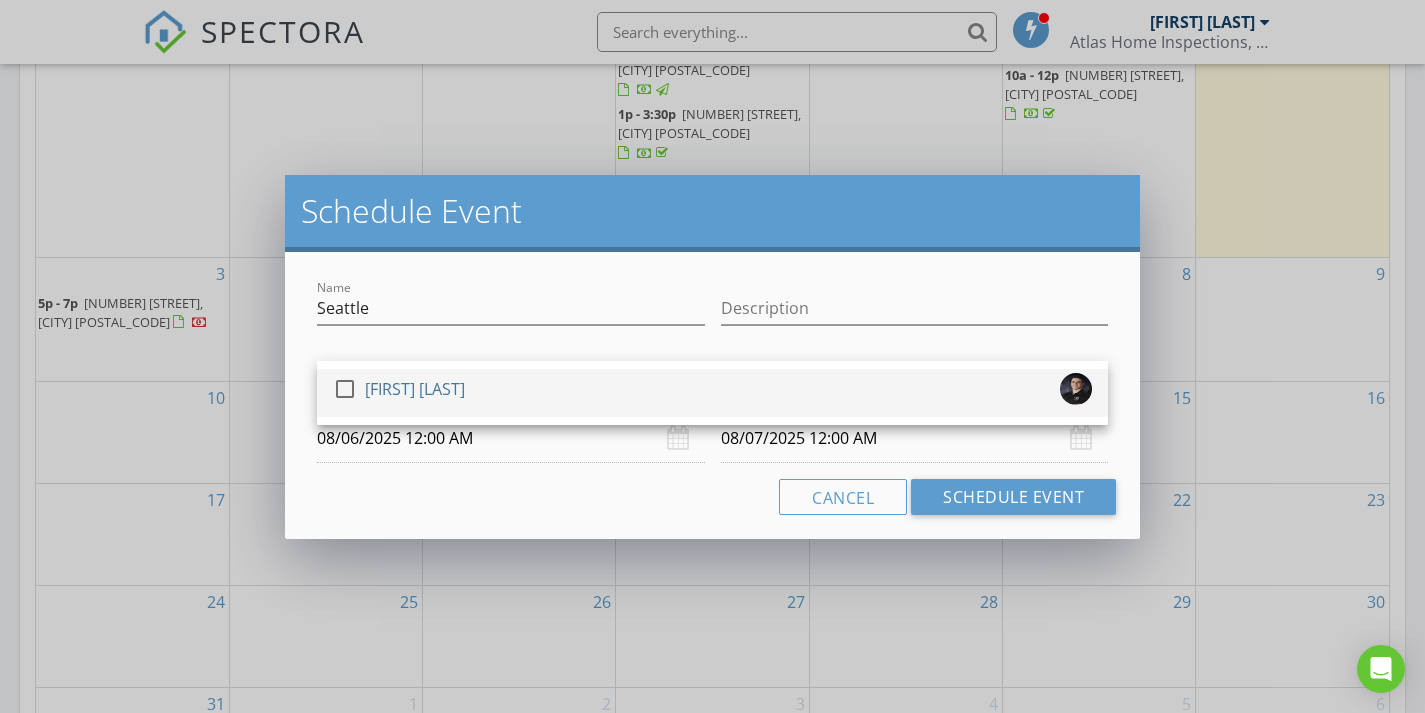 click on "check_box_outline_blank   Jason Page" at bounding box center [712, 393] 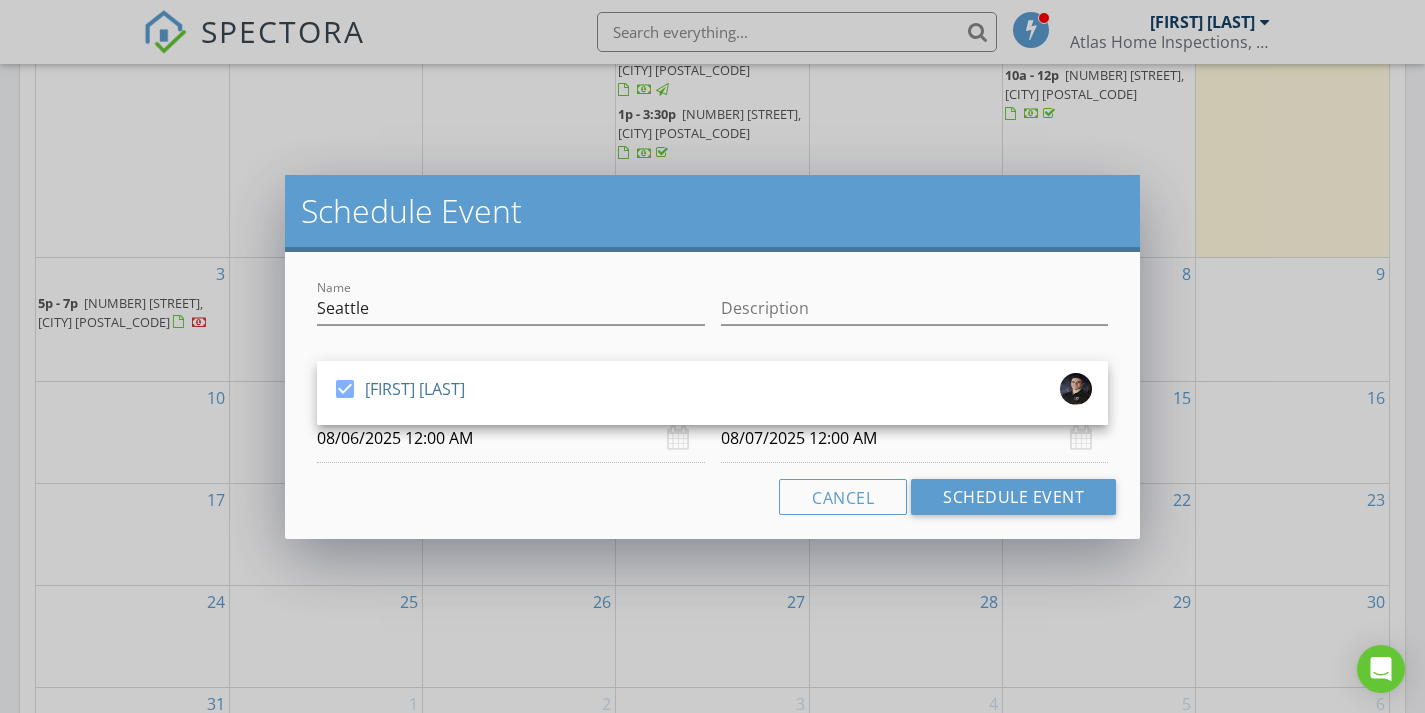 click on "Cancel   Schedule Event" at bounding box center [712, 497] 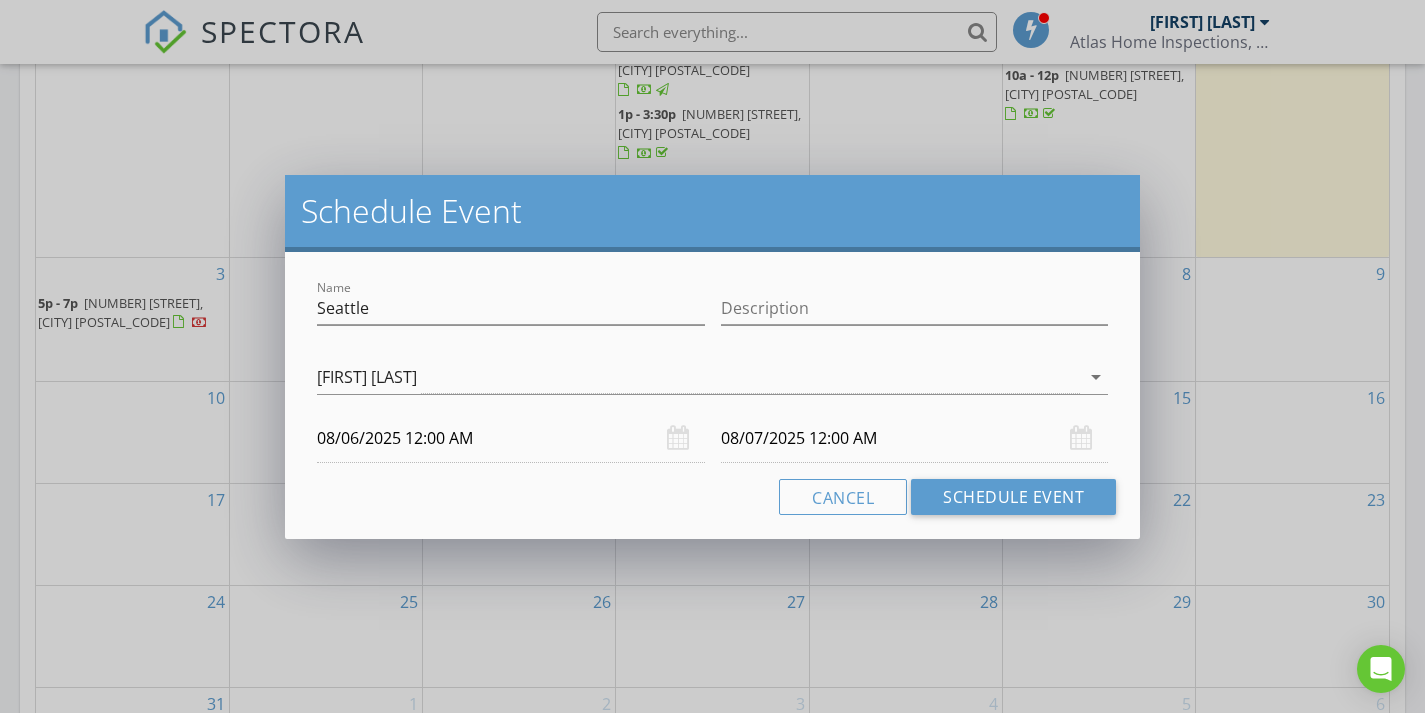 click on "08/07/2025 12:00 AM" at bounding box center [915, 438] 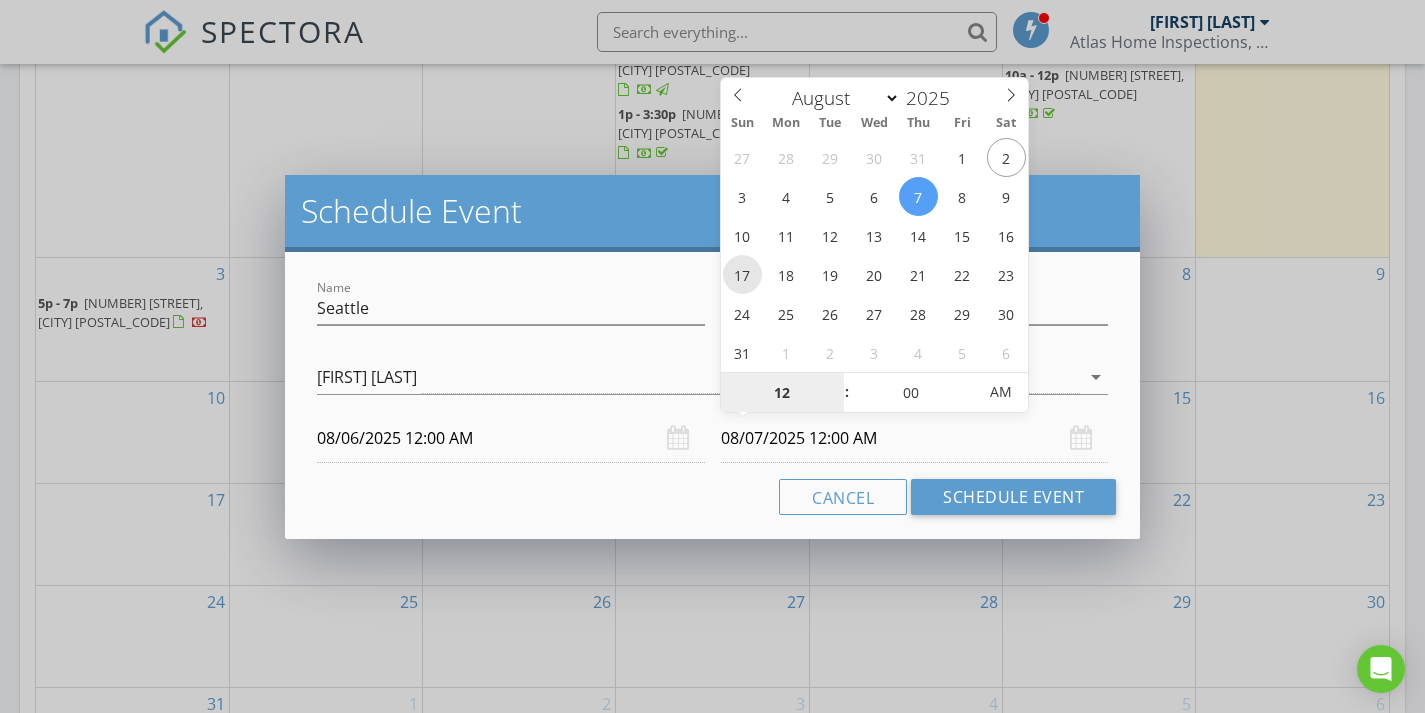 type on "08/17/2025 12:00 AM" 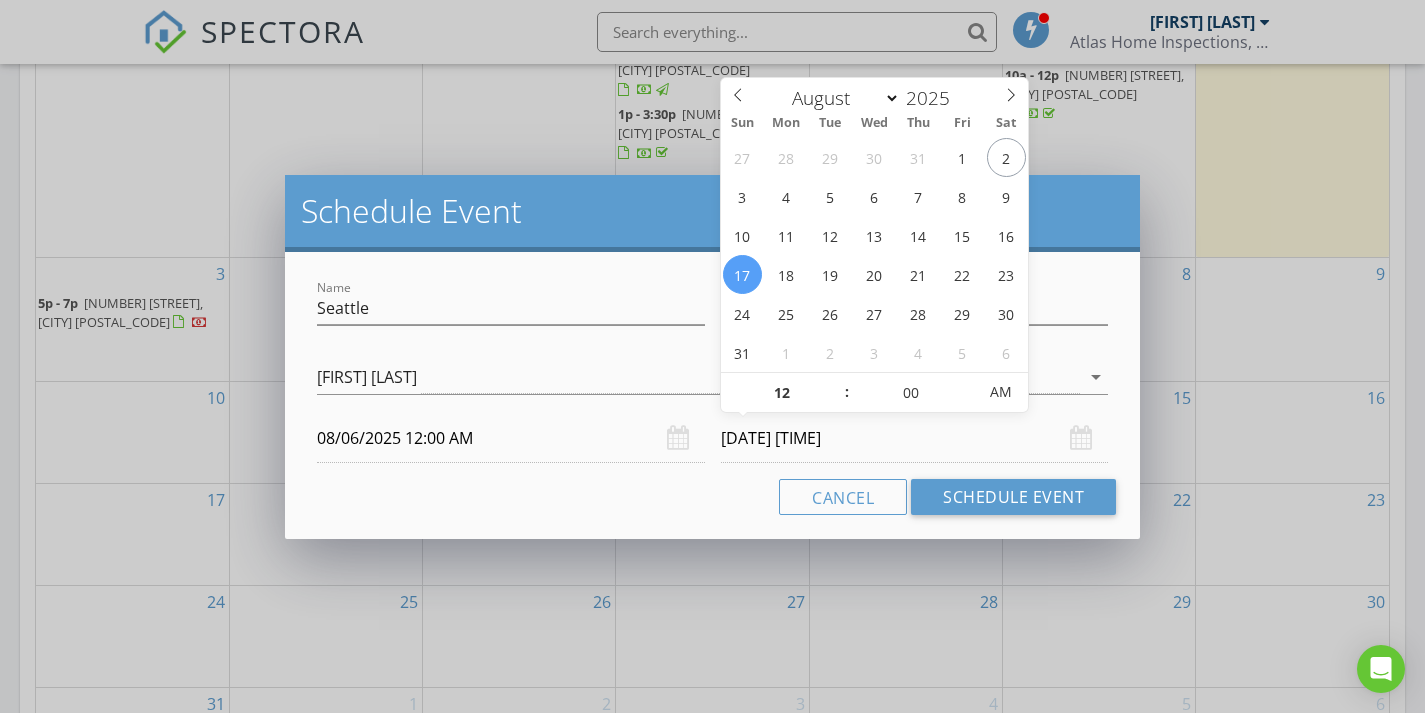 click on "08/17/2025 12:00 AM" at bounding box center (915, 438) 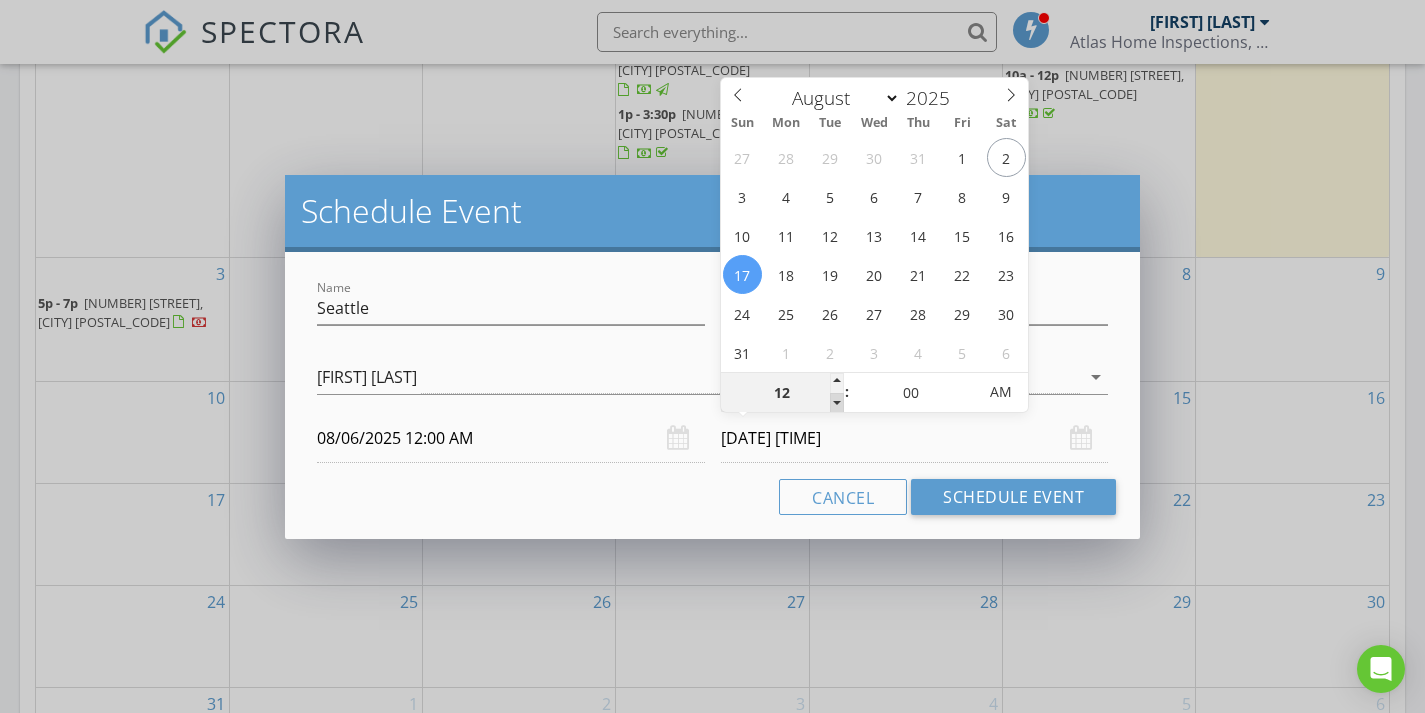 type on "11" 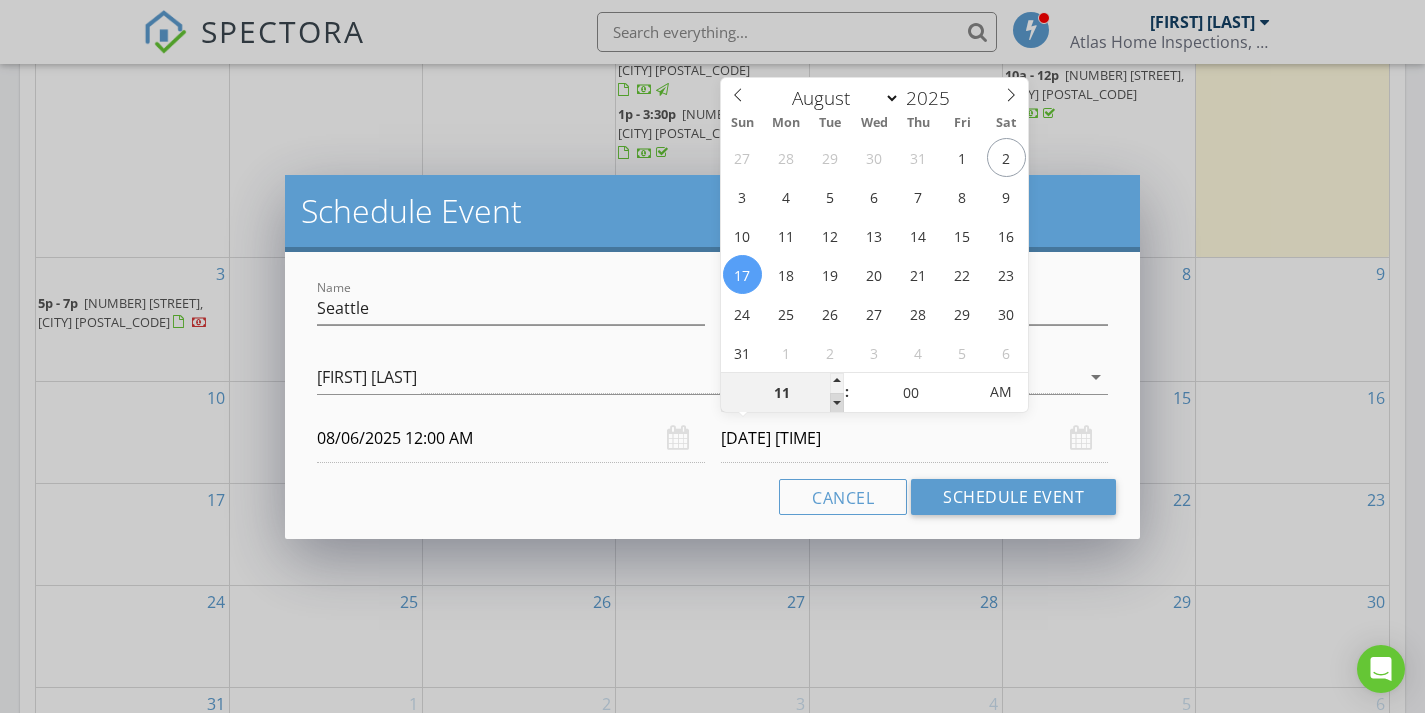 click at bounding box center (837, 403) 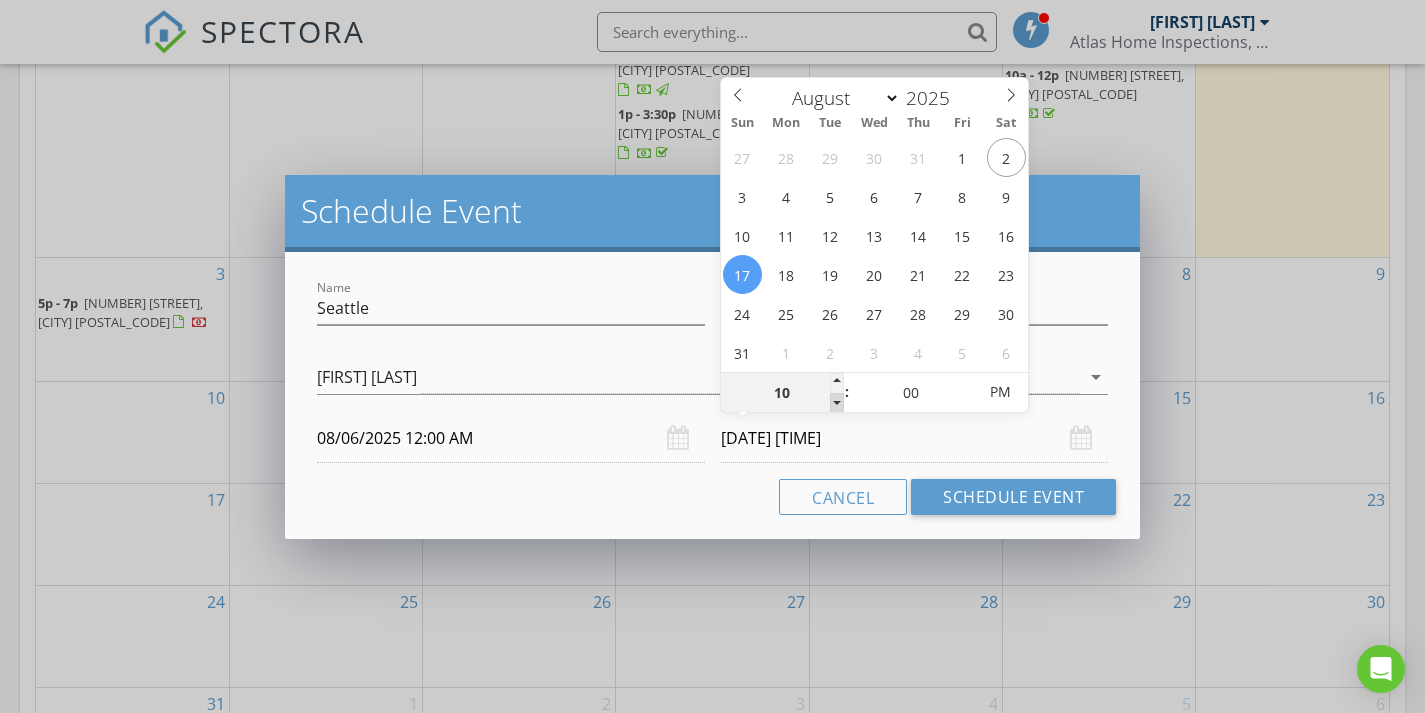 type on "09" 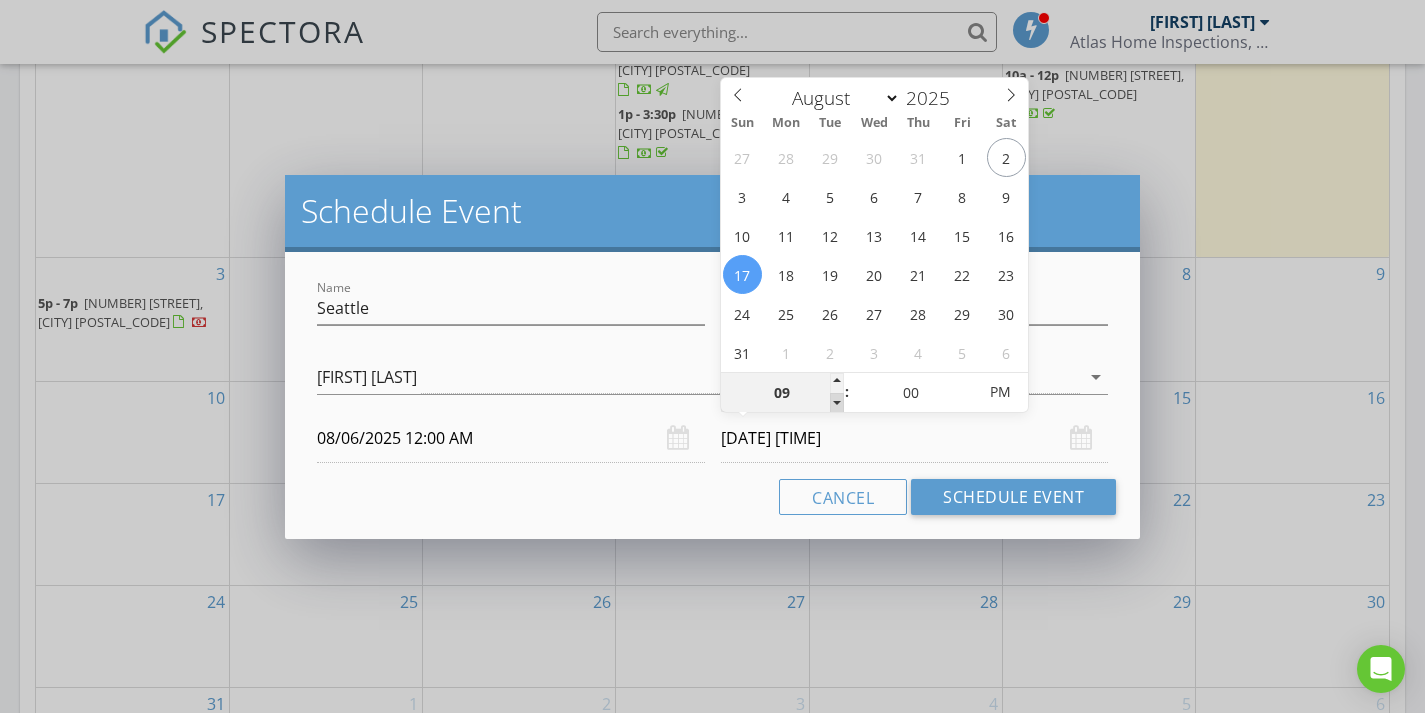click at bounding box center [837, 403] 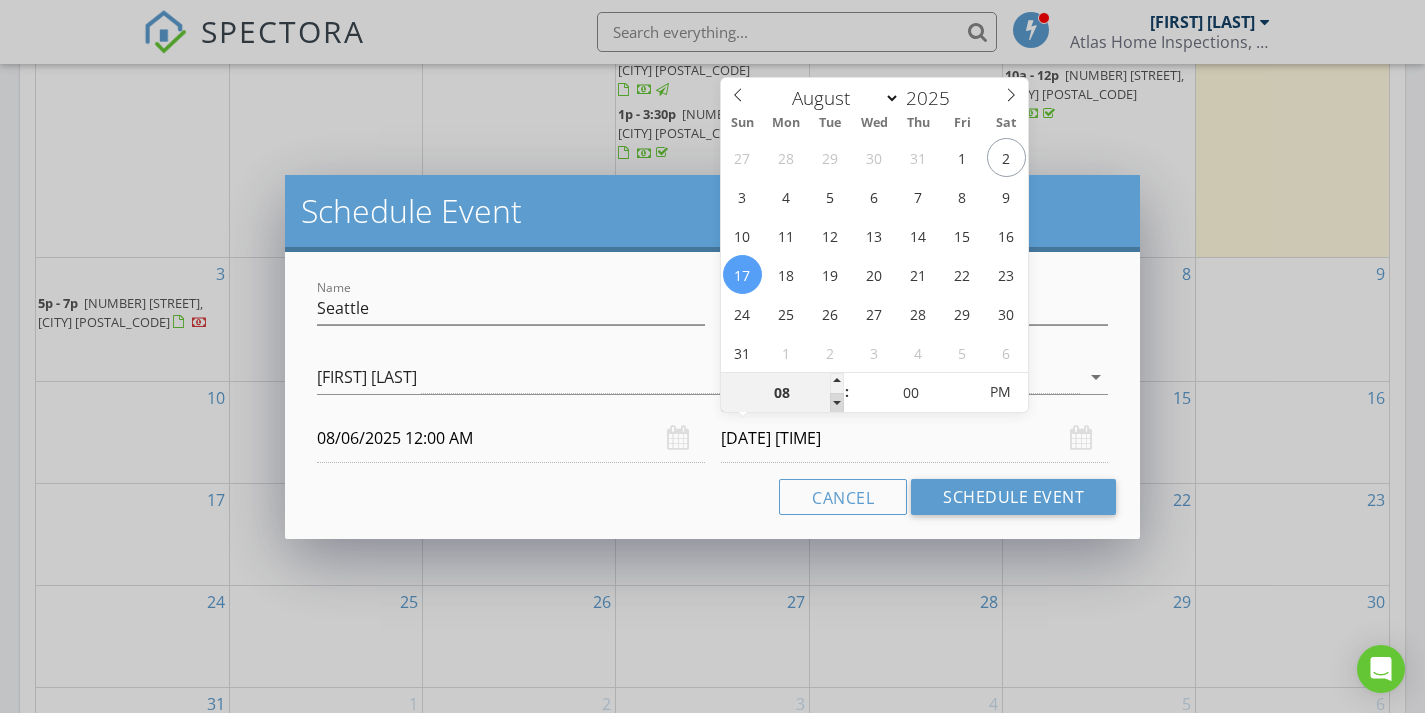 click at bounding box center [837, 403] 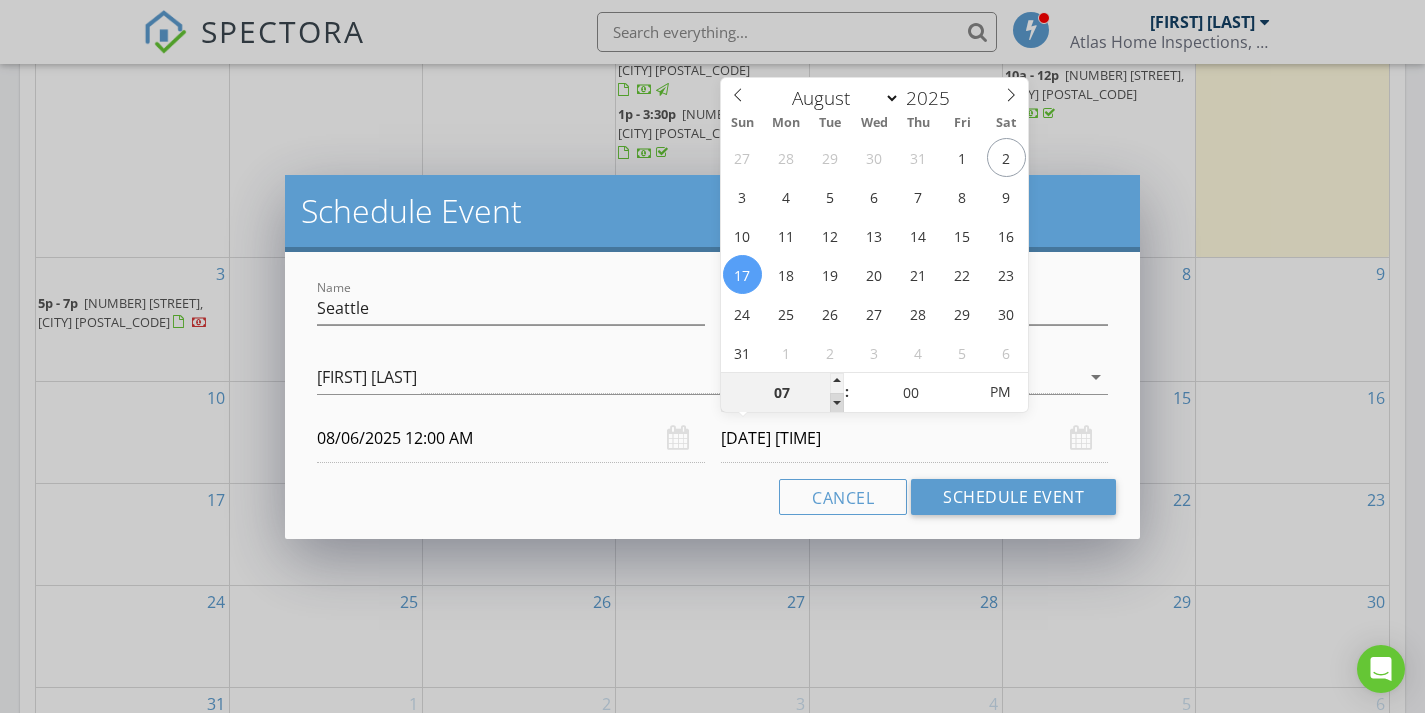 click at bounding box center (837, 403) 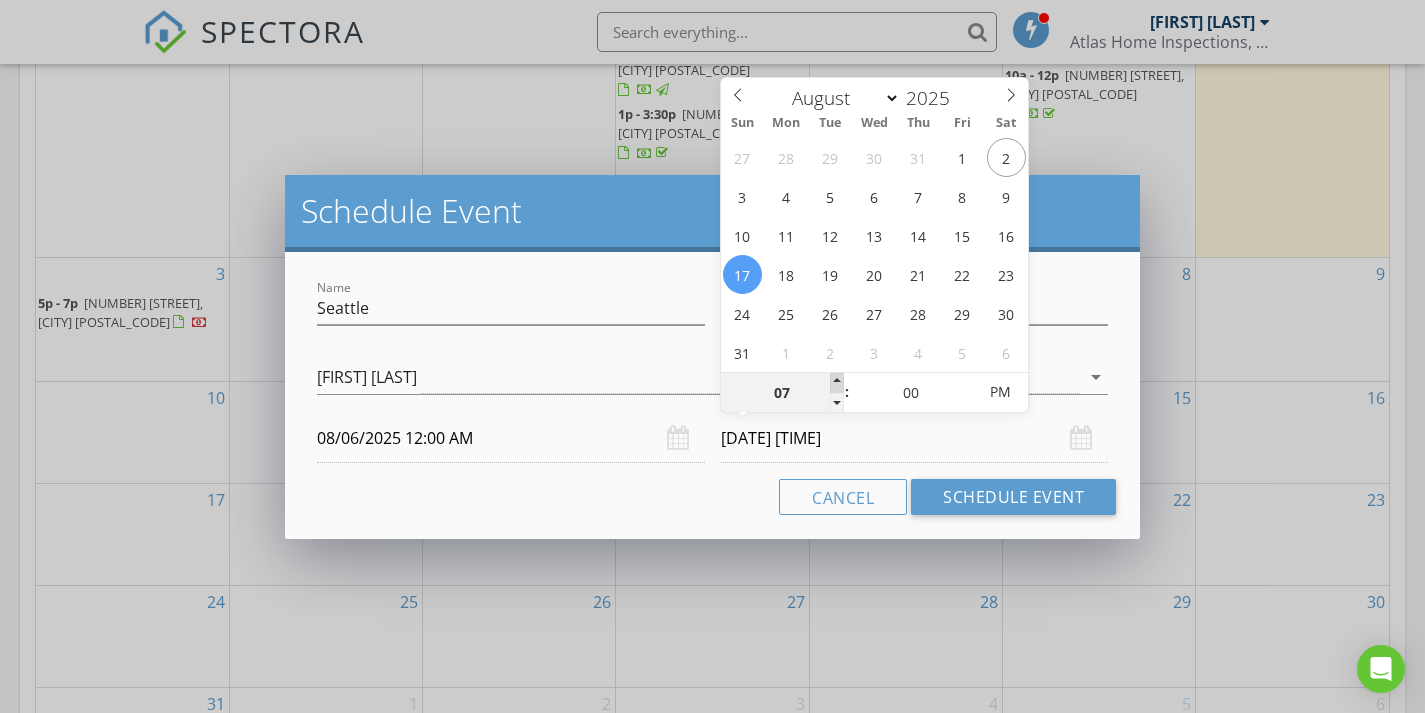click at bounding box center [837, 383] 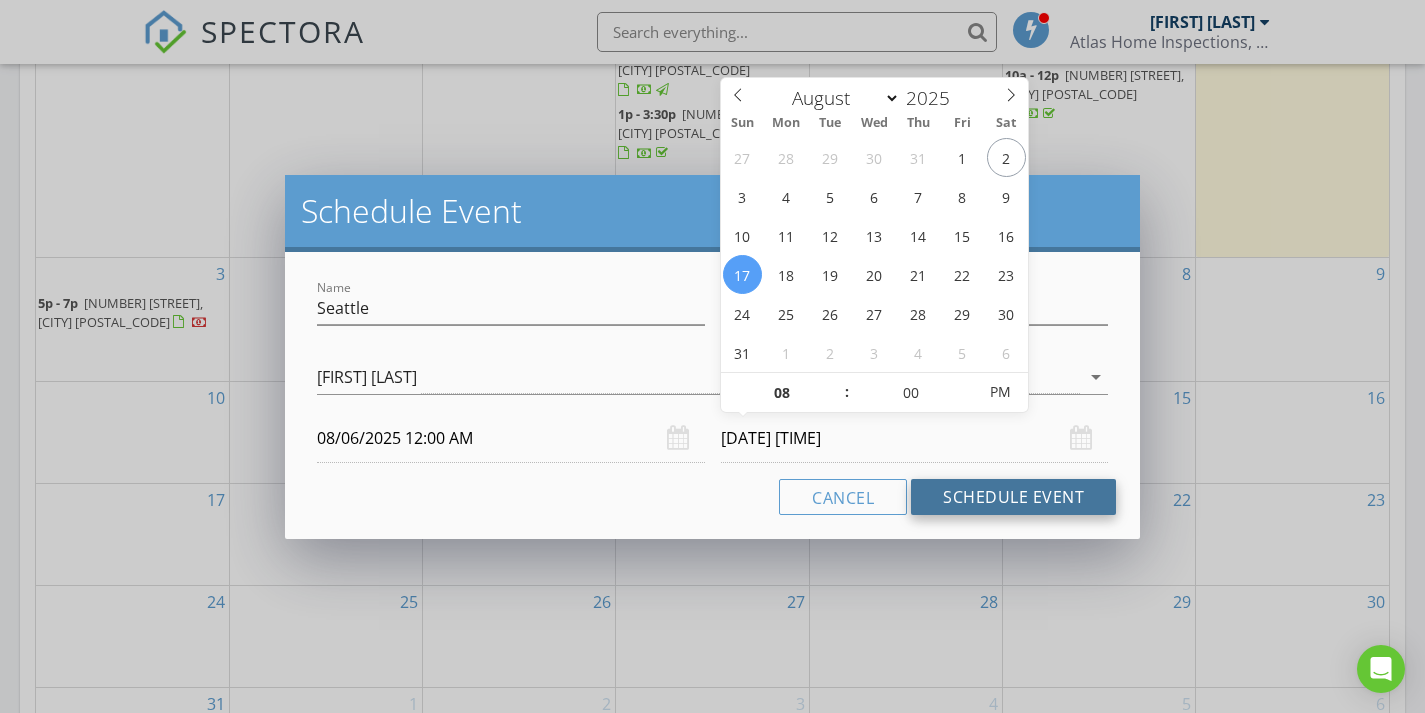 click on "Schedule Event" at bounding box center (1013, 497) 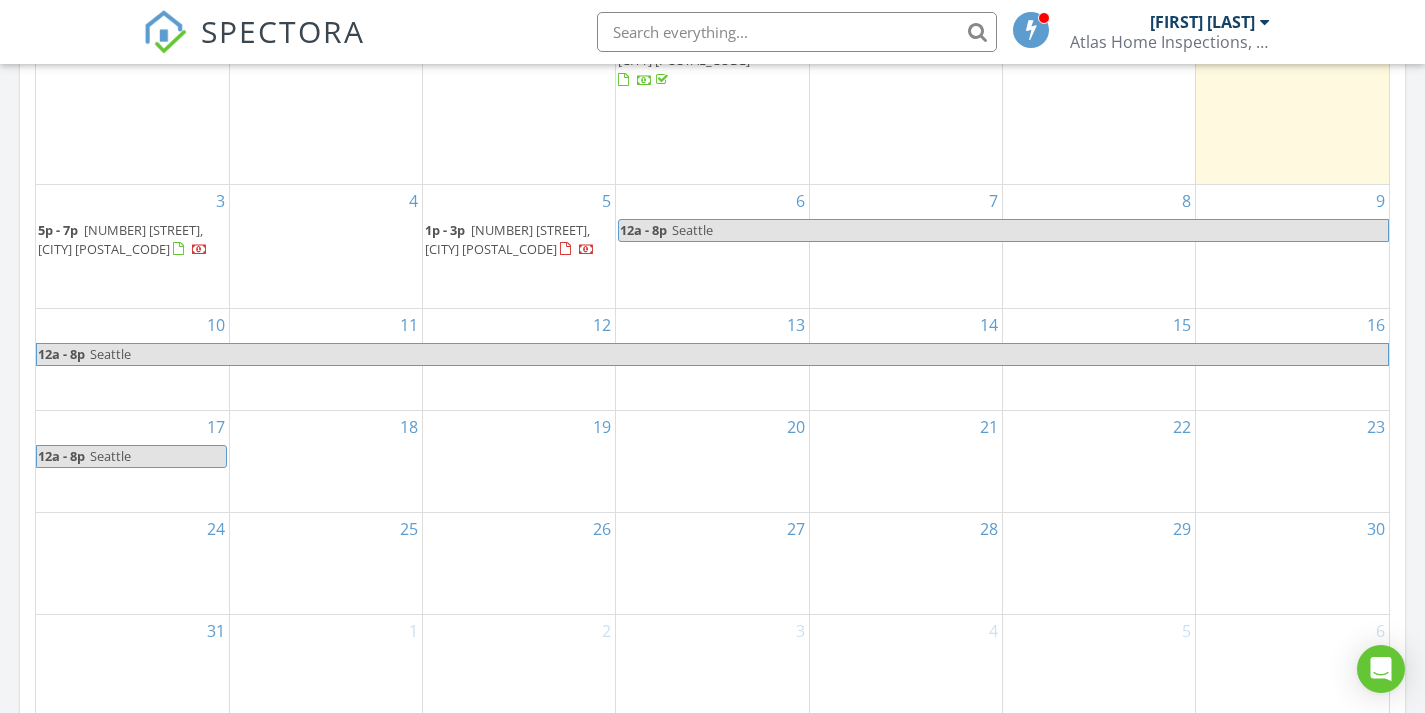 scroll, scrollTop: 1129, scrollLeft: 0, axis: vertical 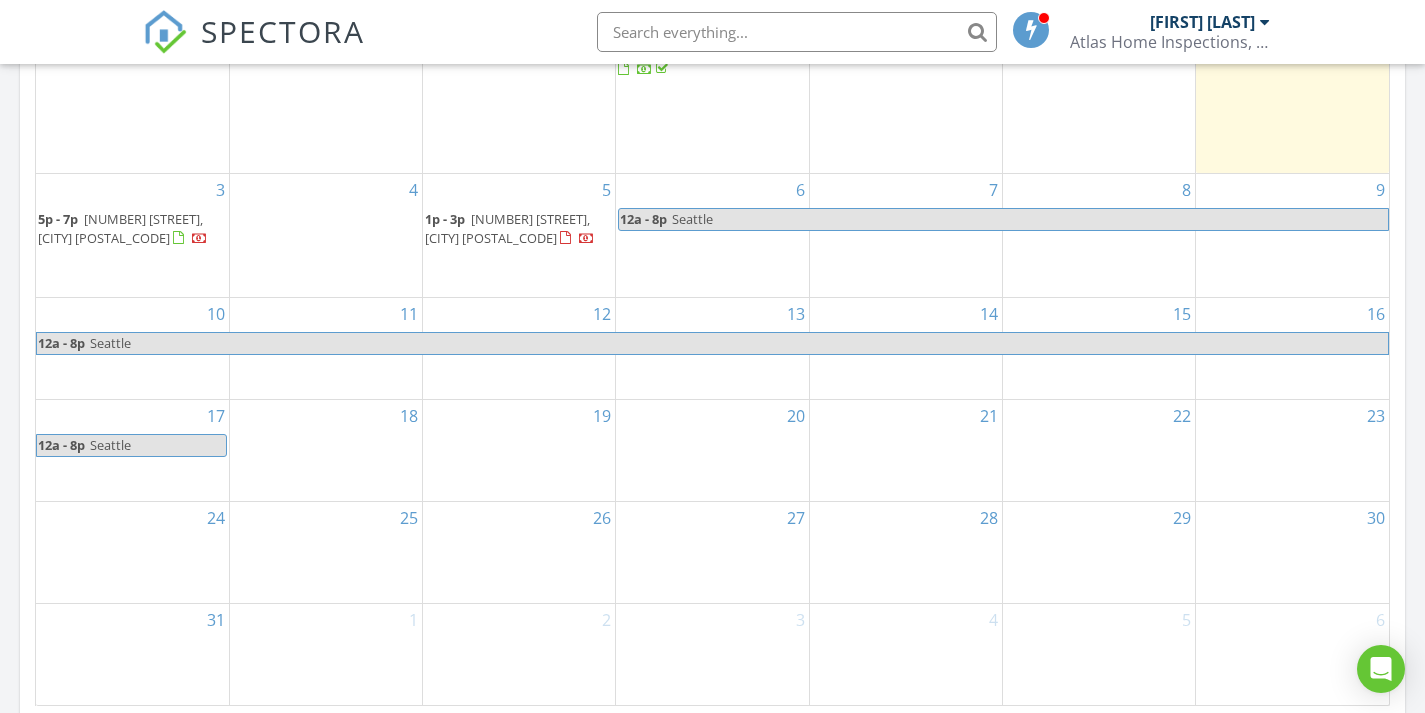click on "18" at bounding box center (326, 450) 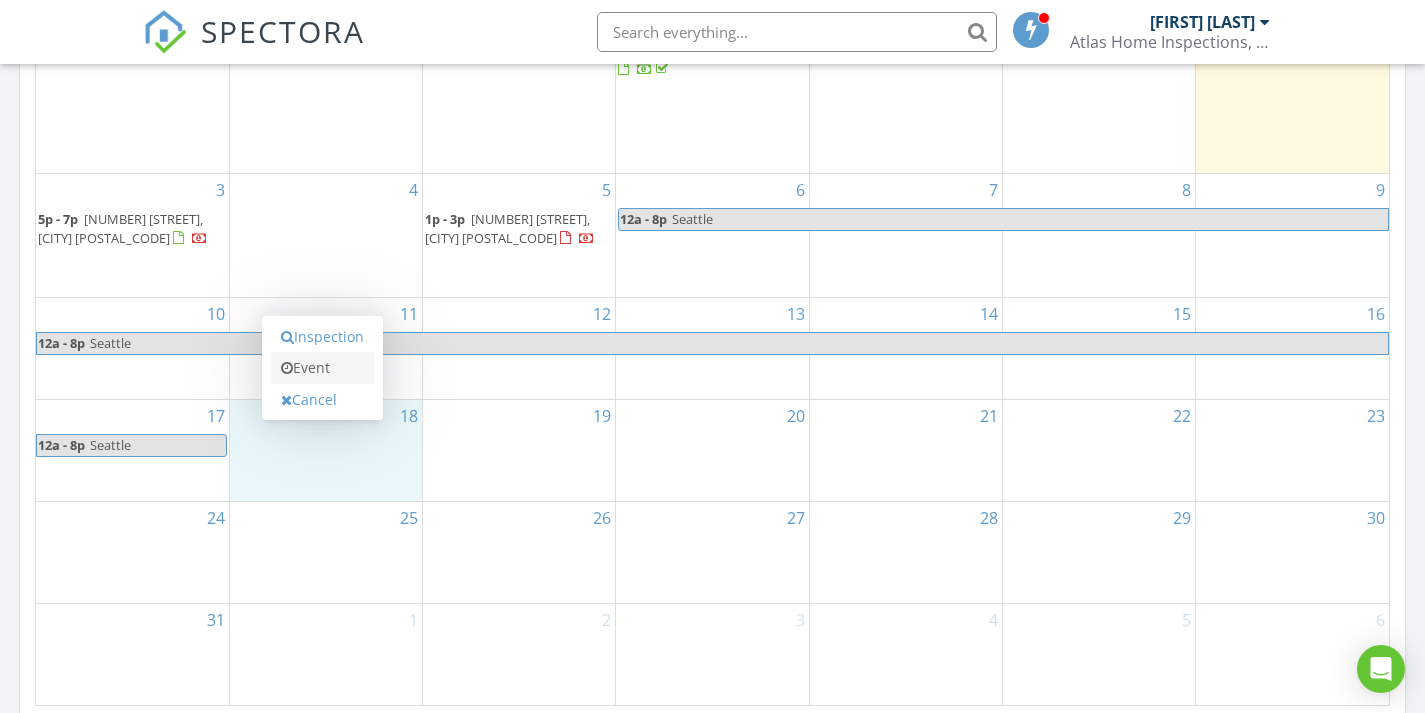 click on "Event" at bounding box center (322, 368) 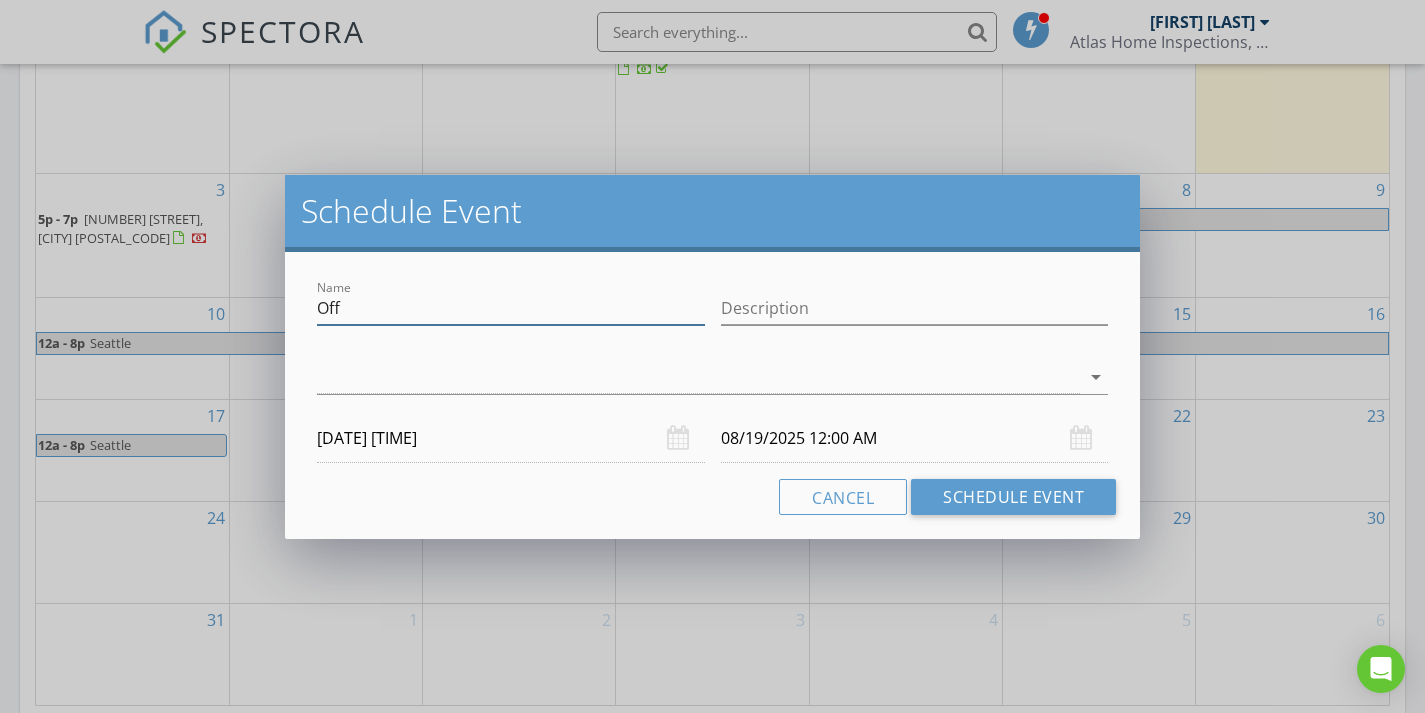click on "Off" at bounding box center [511, 308] 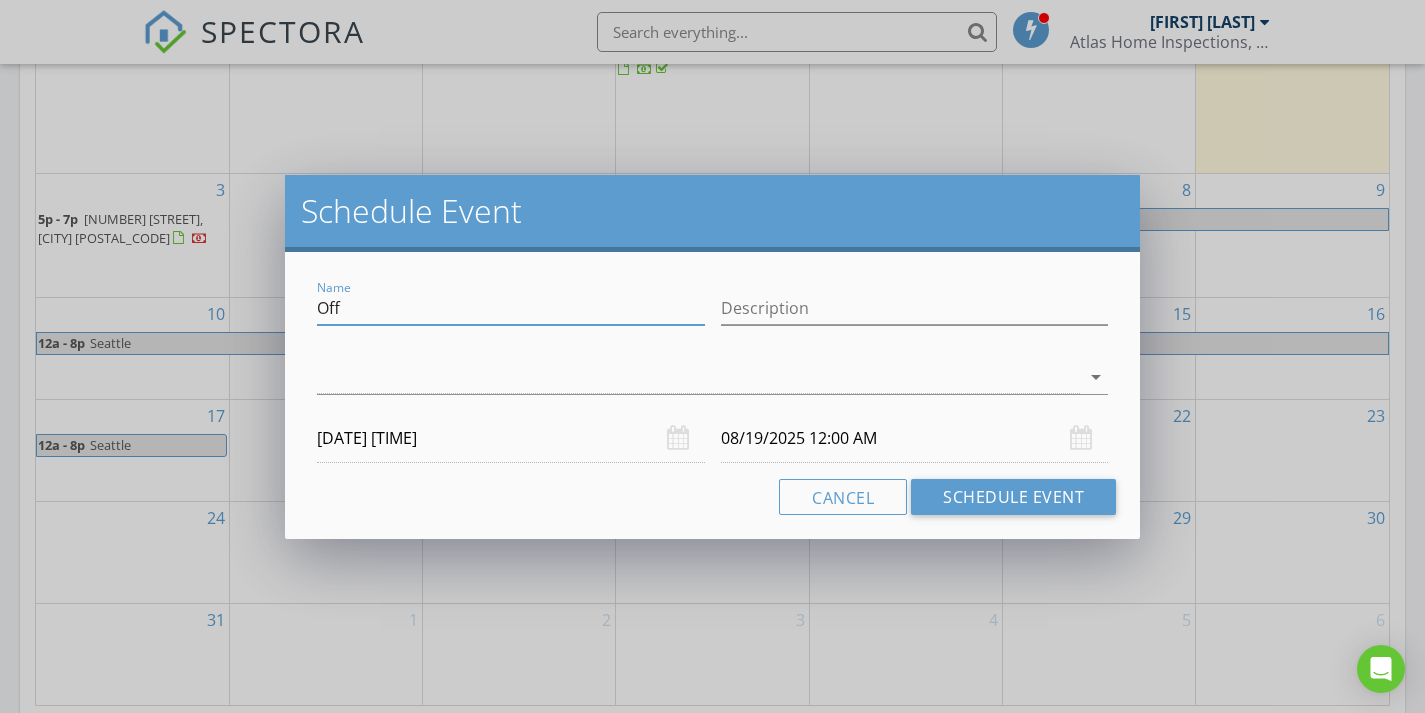 click on "Off" at bounding box center (511, 308) 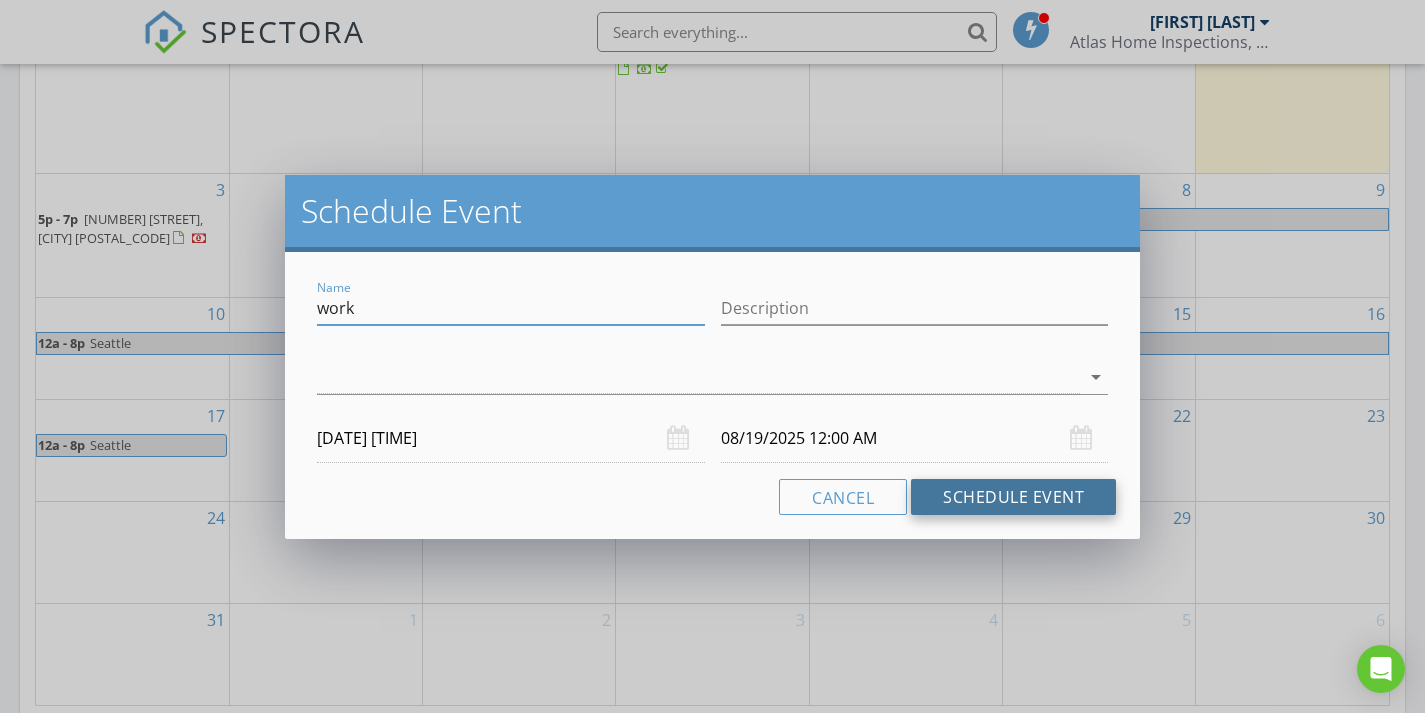 type on "work" 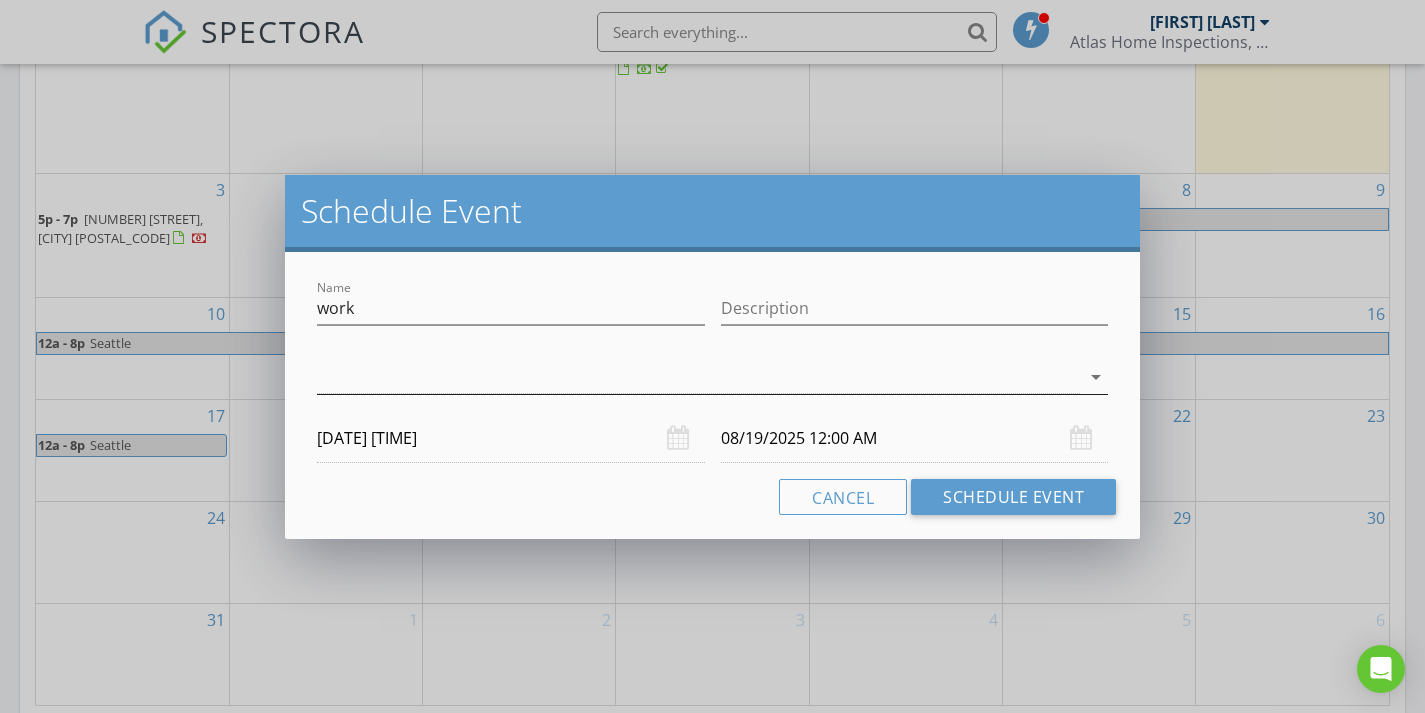 click at bounding box center [698, 377] 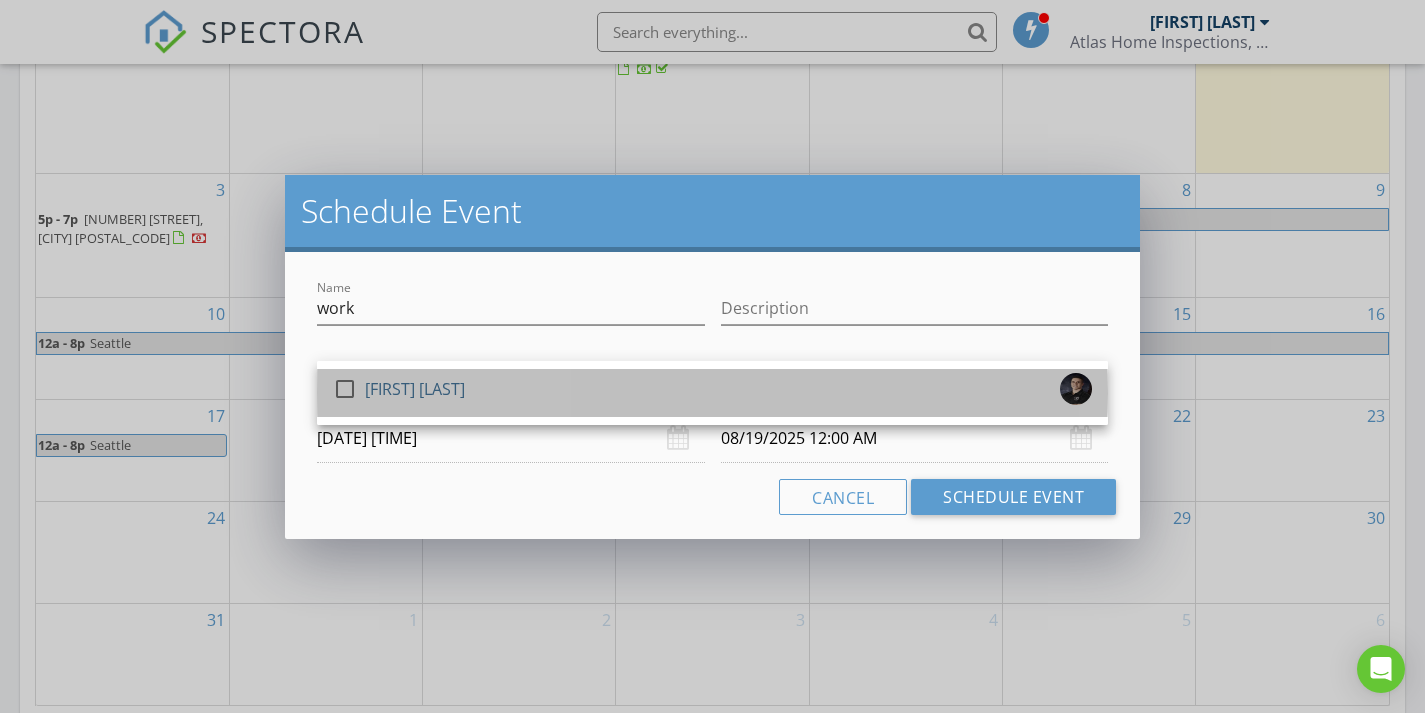 click on "check_box_outline_blank   Jason Page" at bounding box center (712, 393) 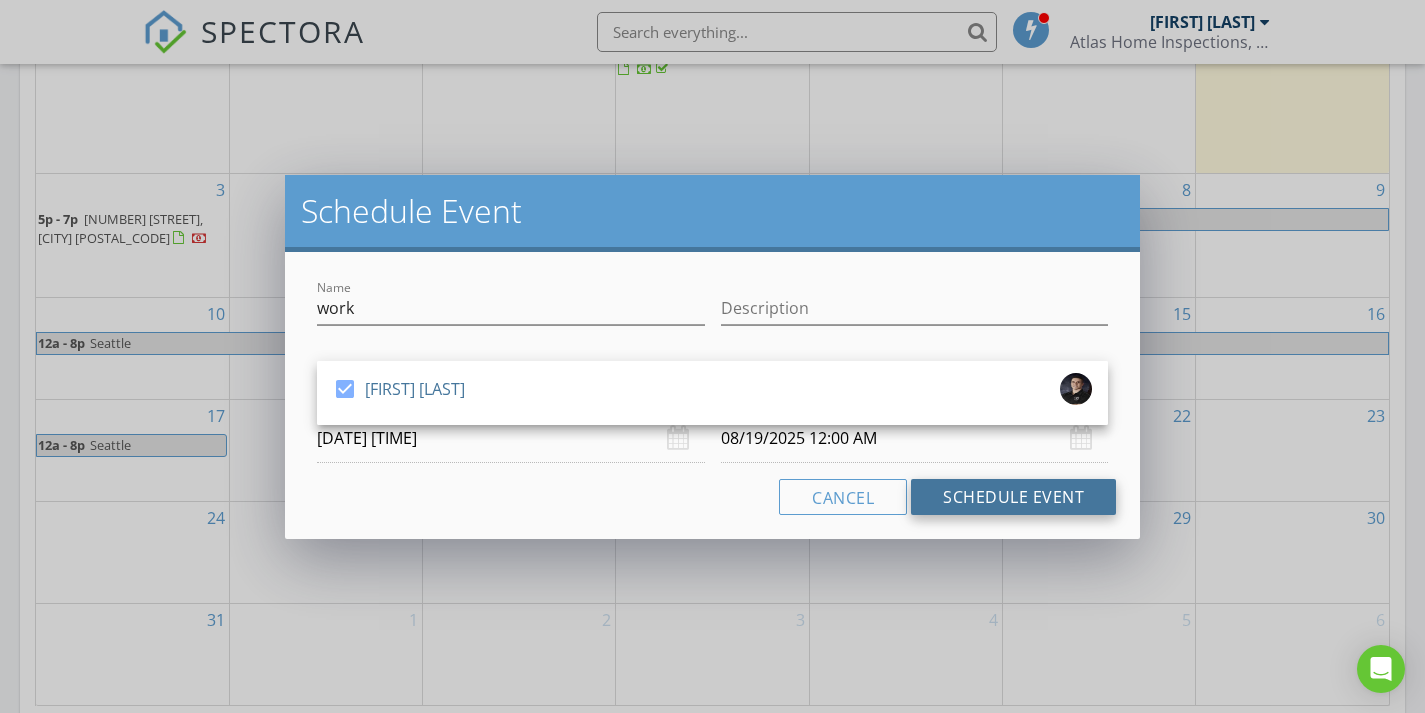 click on "Schedule Event" at bounding box center (1013, 497) 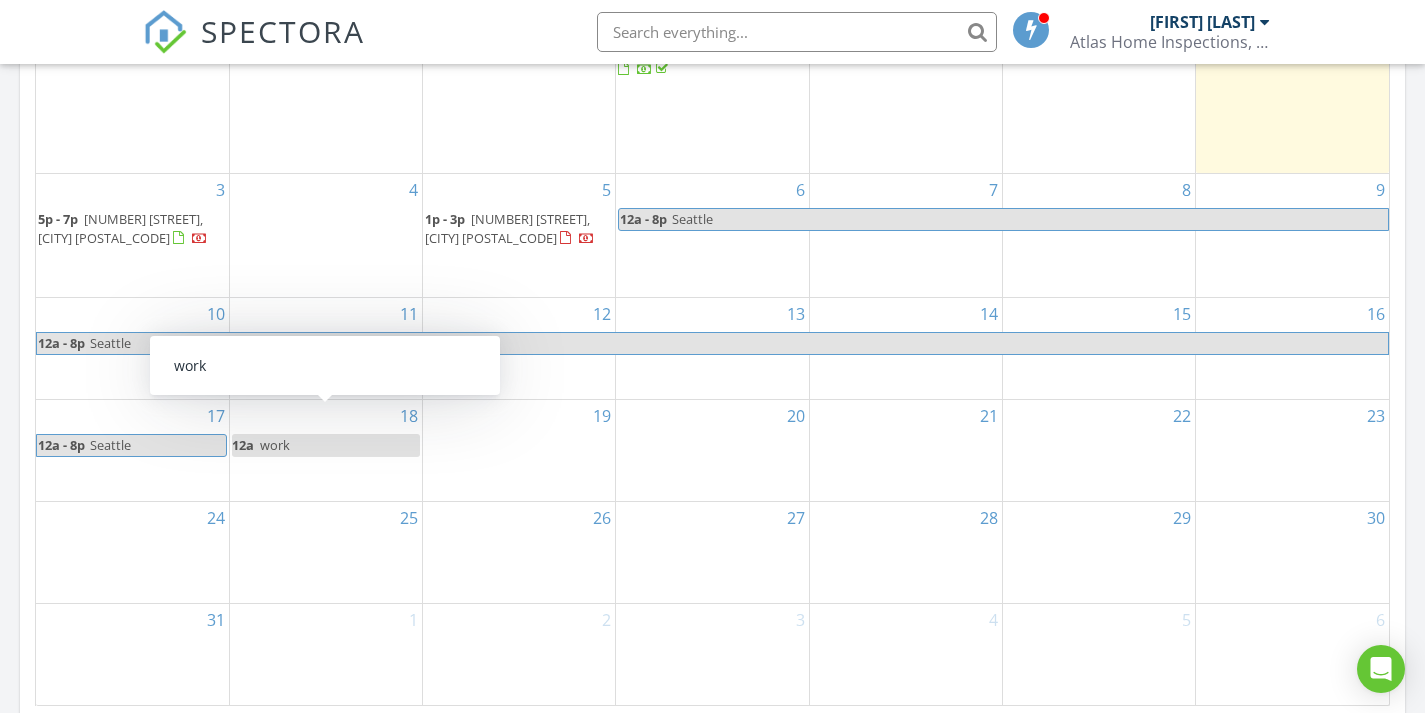 click on "12a
work" at bounding box center [326, 445] 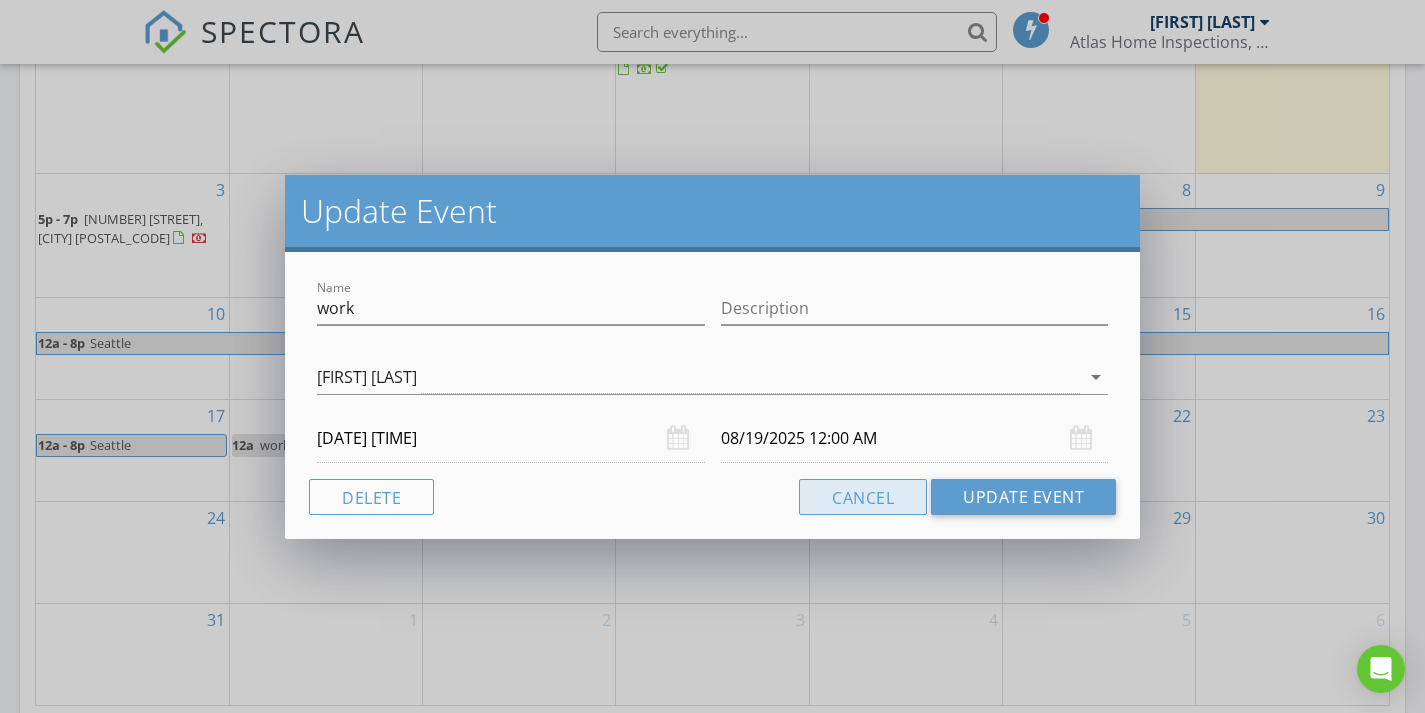 click on "Cancel" at bounding box center [863, 497] 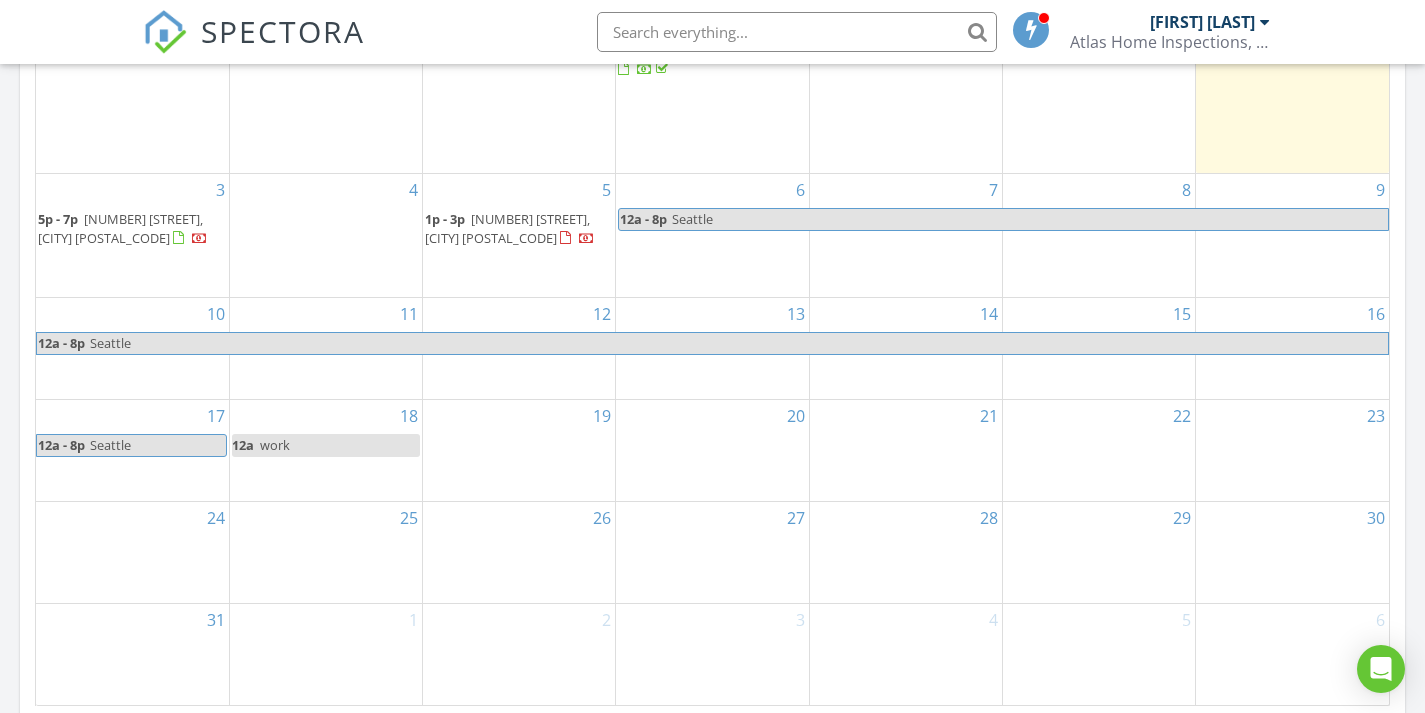 click on "20" at bounding box center [712, 450] 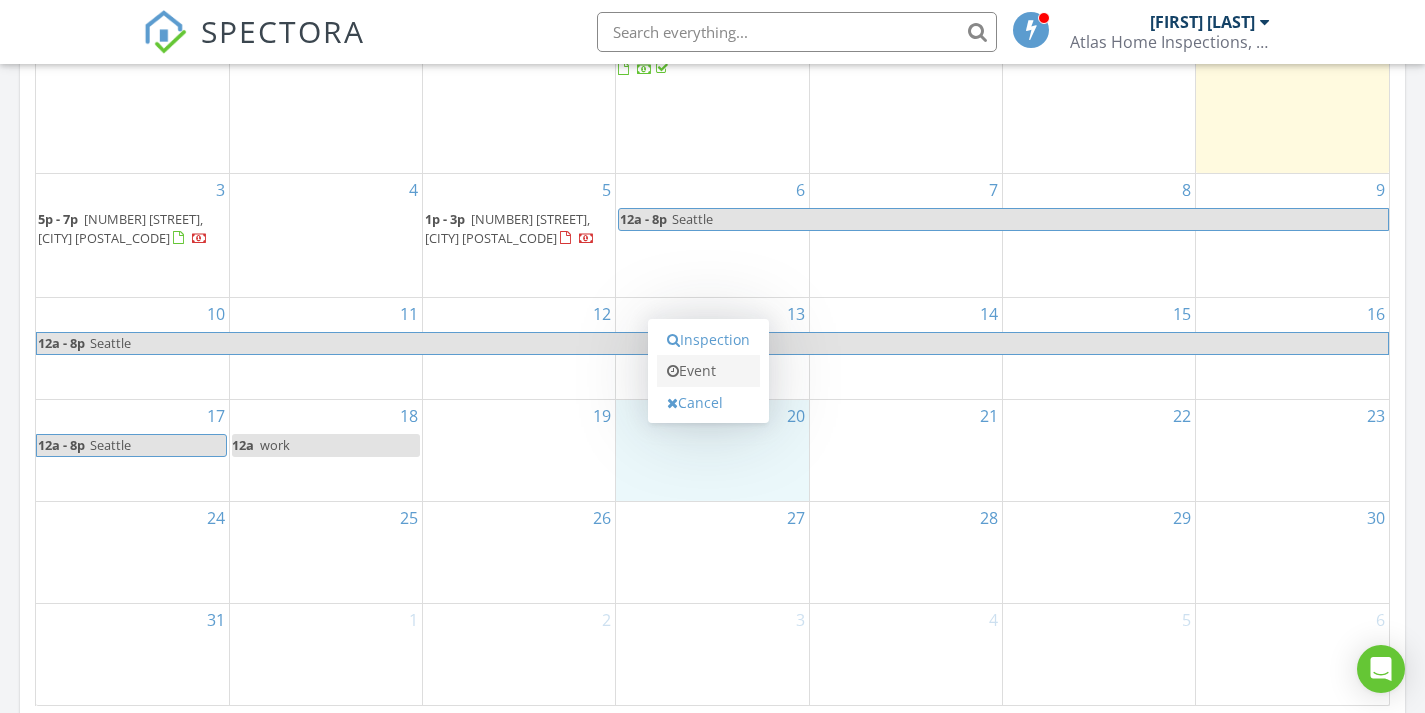 click on "Event" at bounding box center (708, 371) 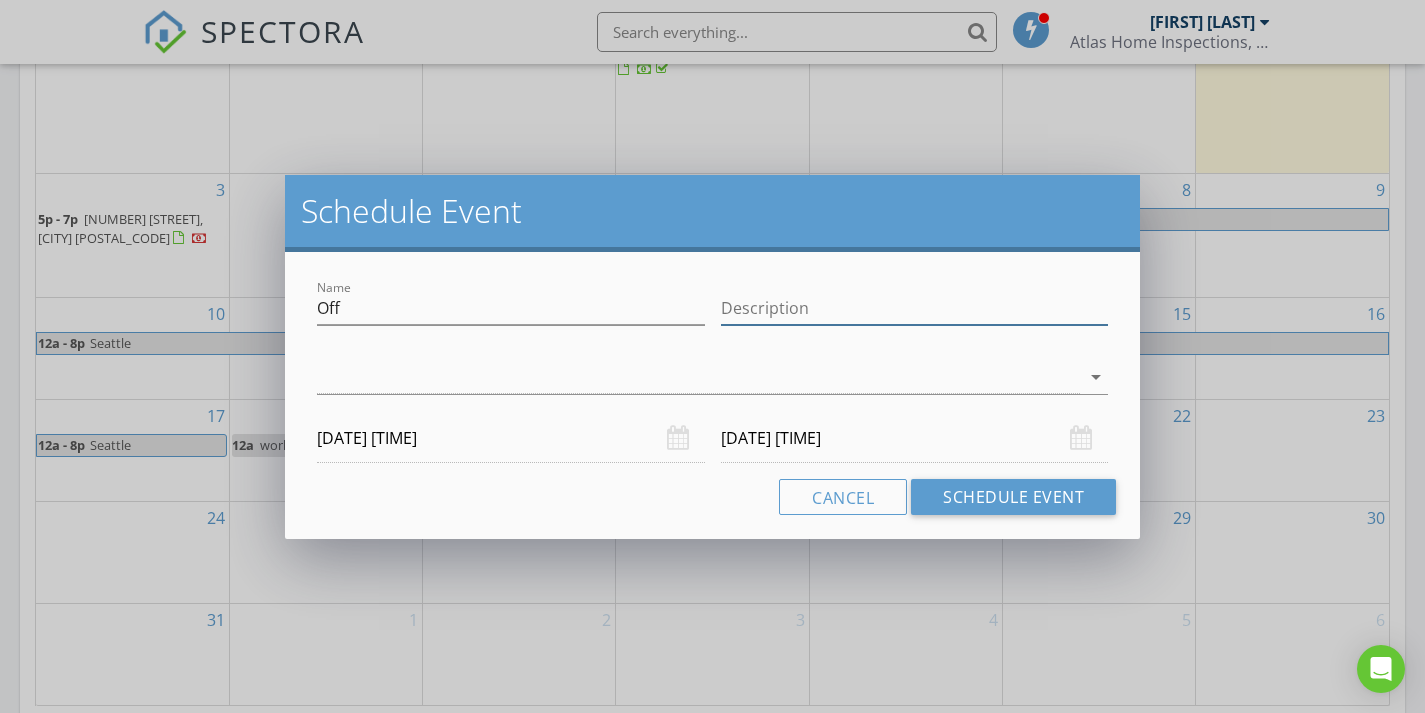 click on "Description" at bounding box center (915, 308) 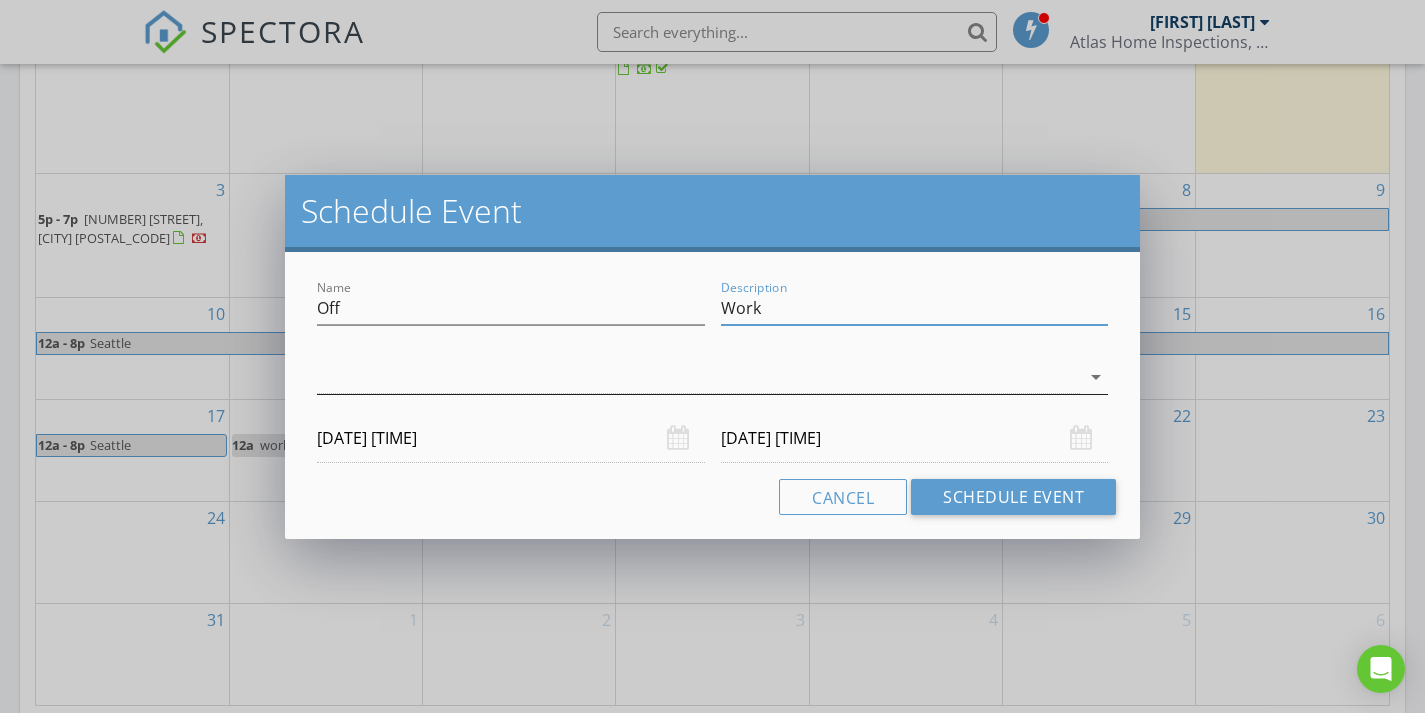 type on "Work" 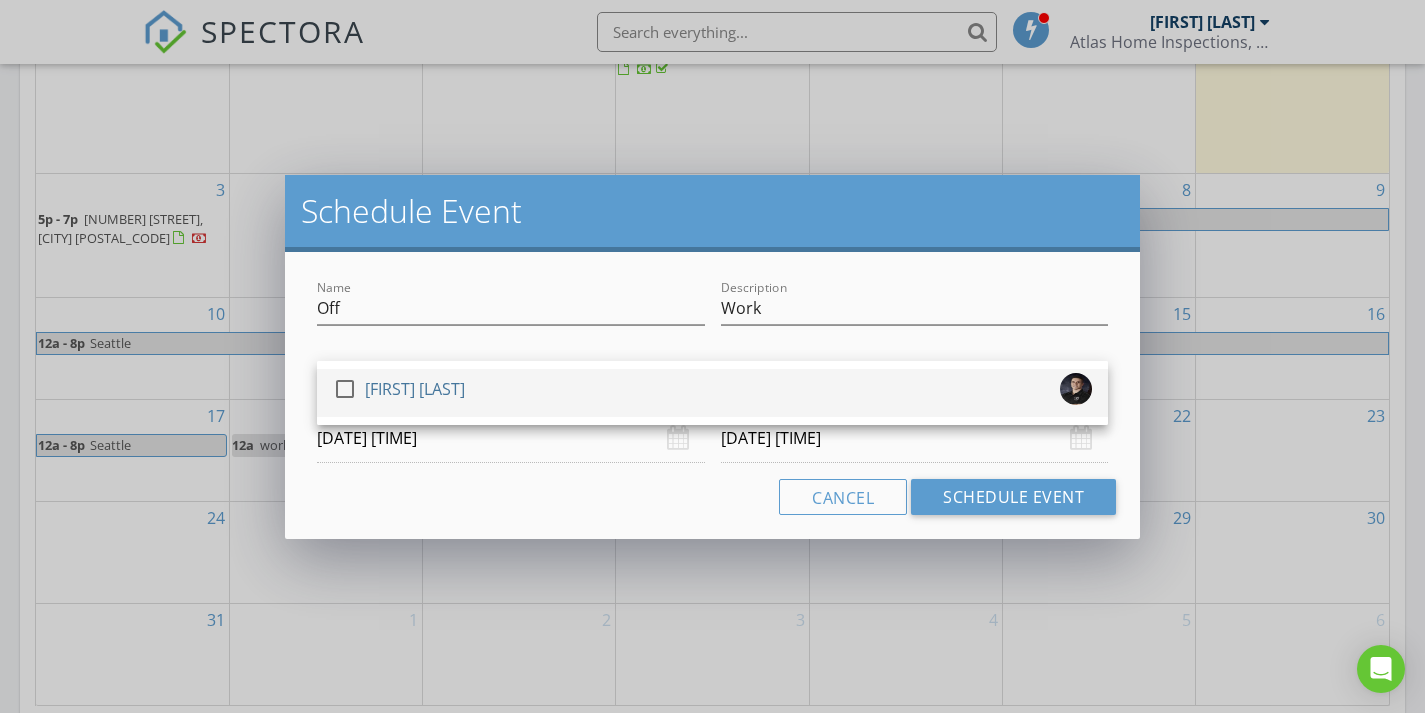 click on "check_box_outline_blank   Jason Page" at bounding box center (712, 393) 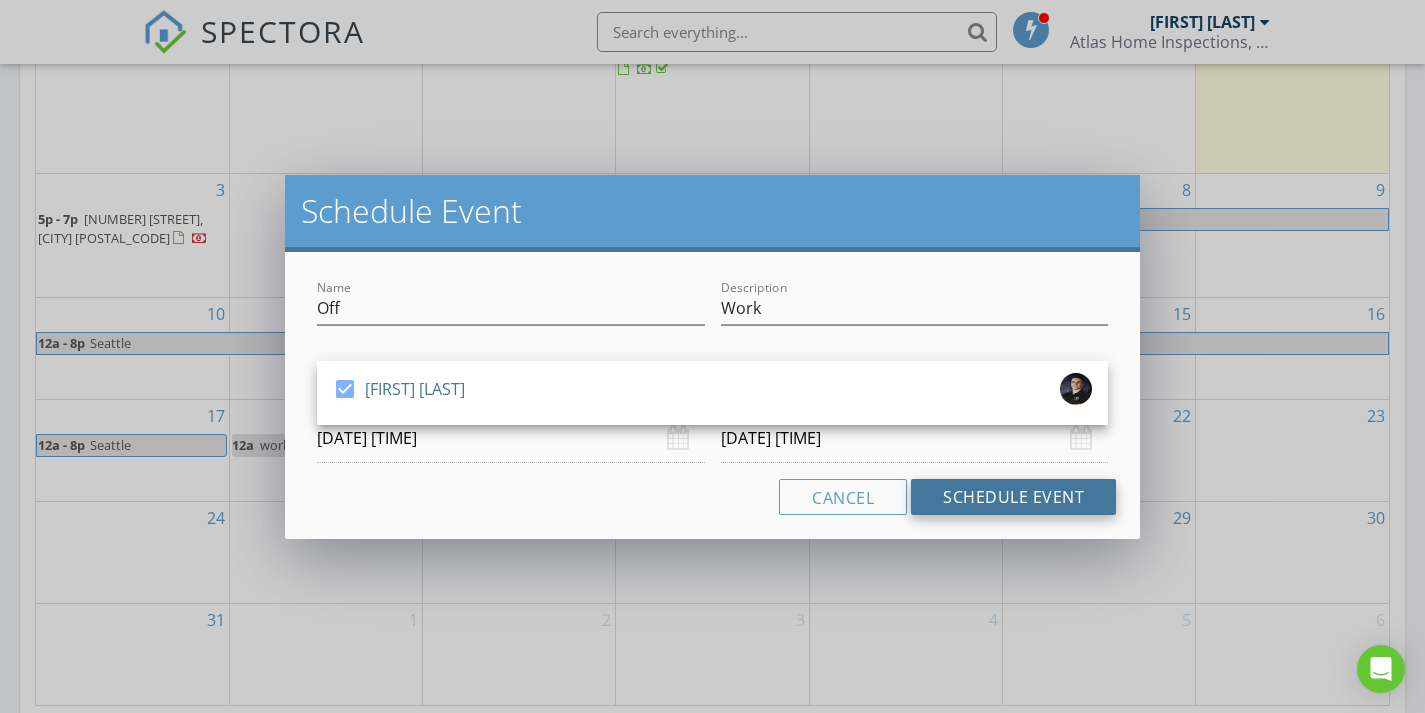 click on "Schedule Event" at bounding box center [1013, 497] 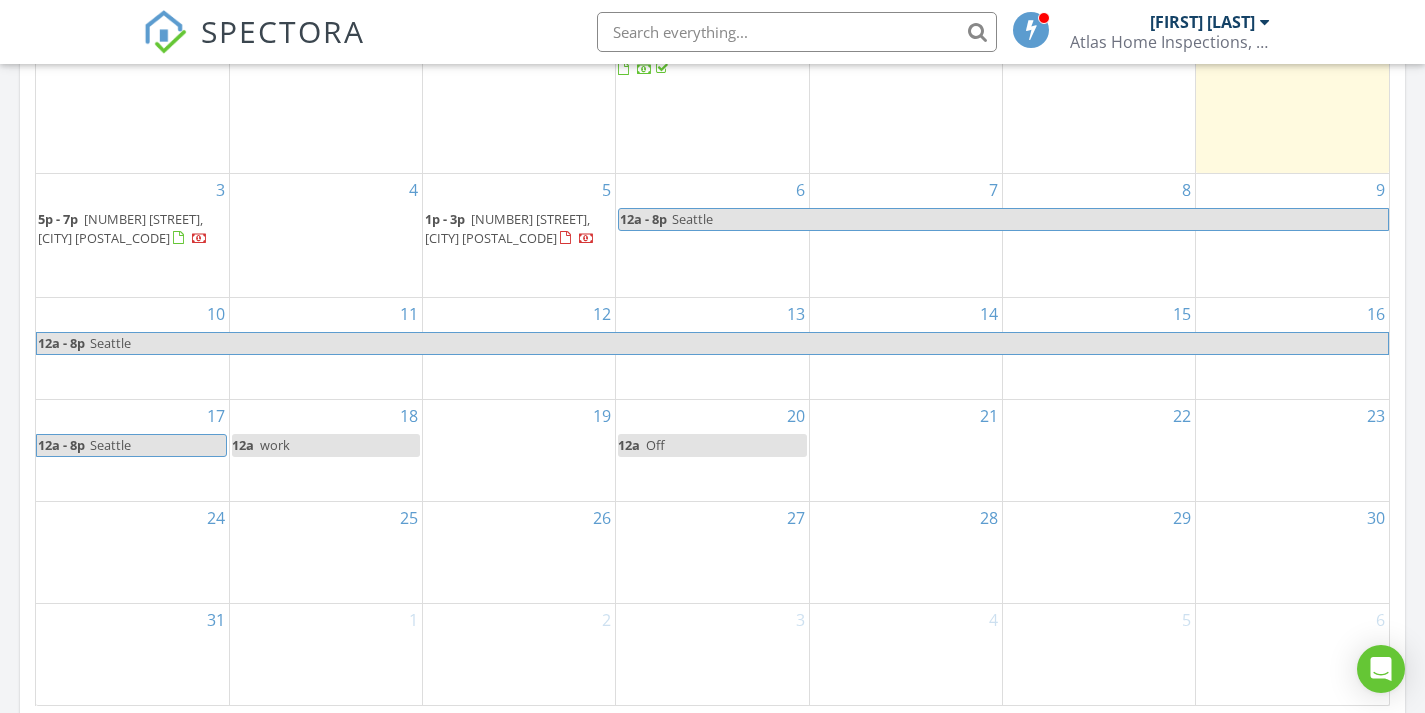 click on "22" at bounding box center [1099, 450] 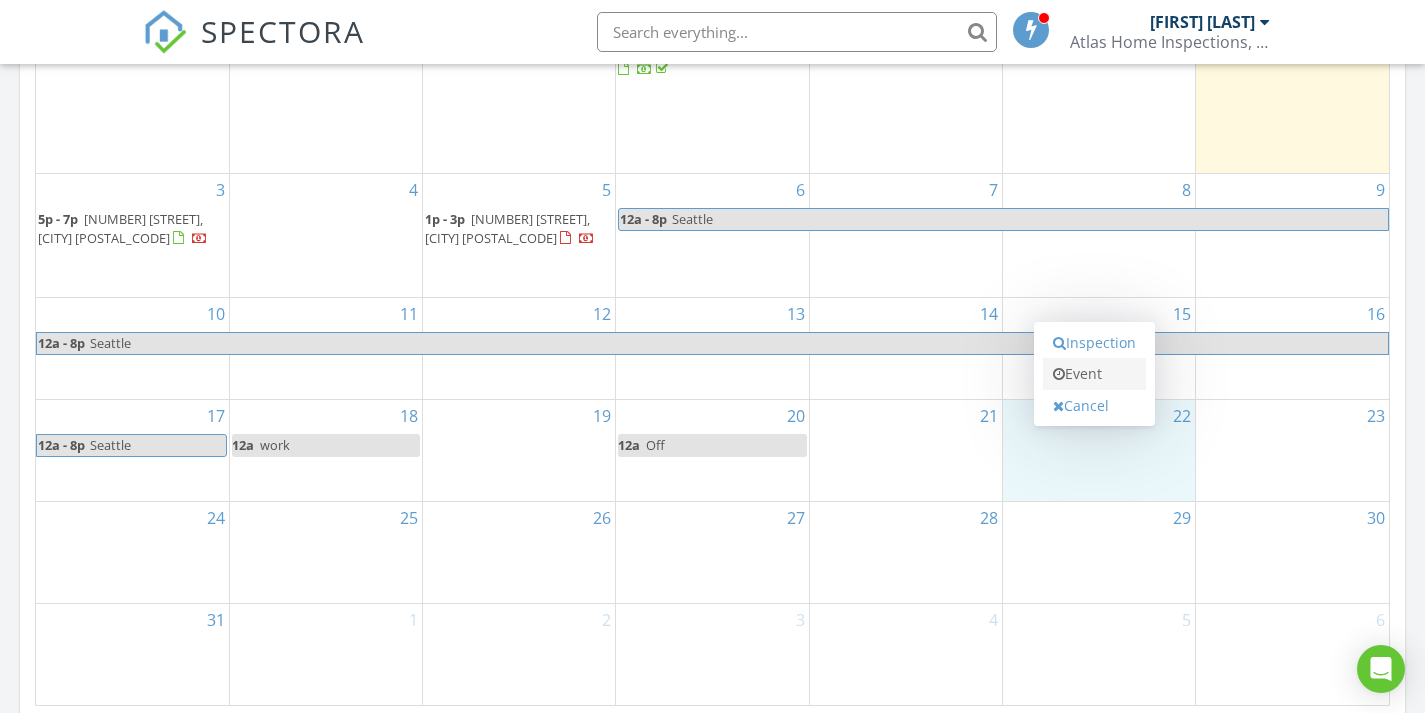 click on "Event" at bounding box center (1094, 374) 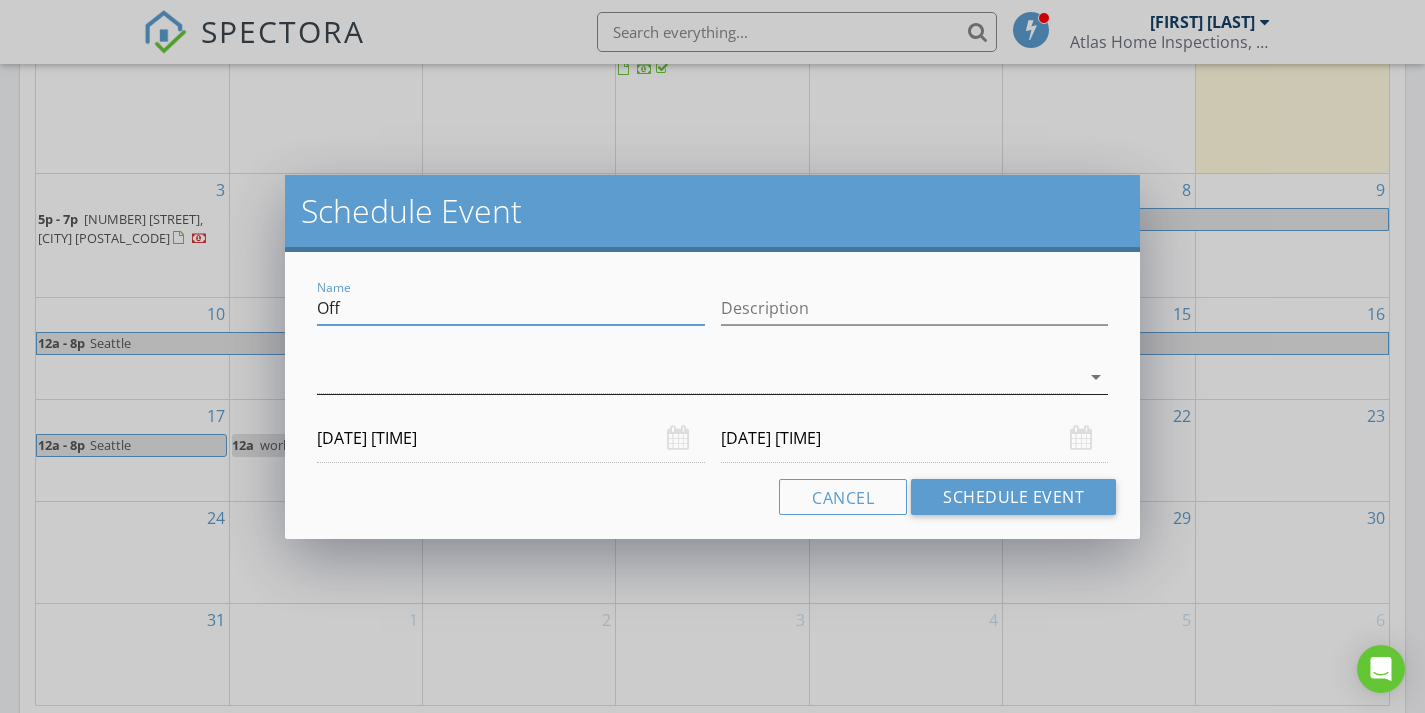 click at bounding box center (698, 377) 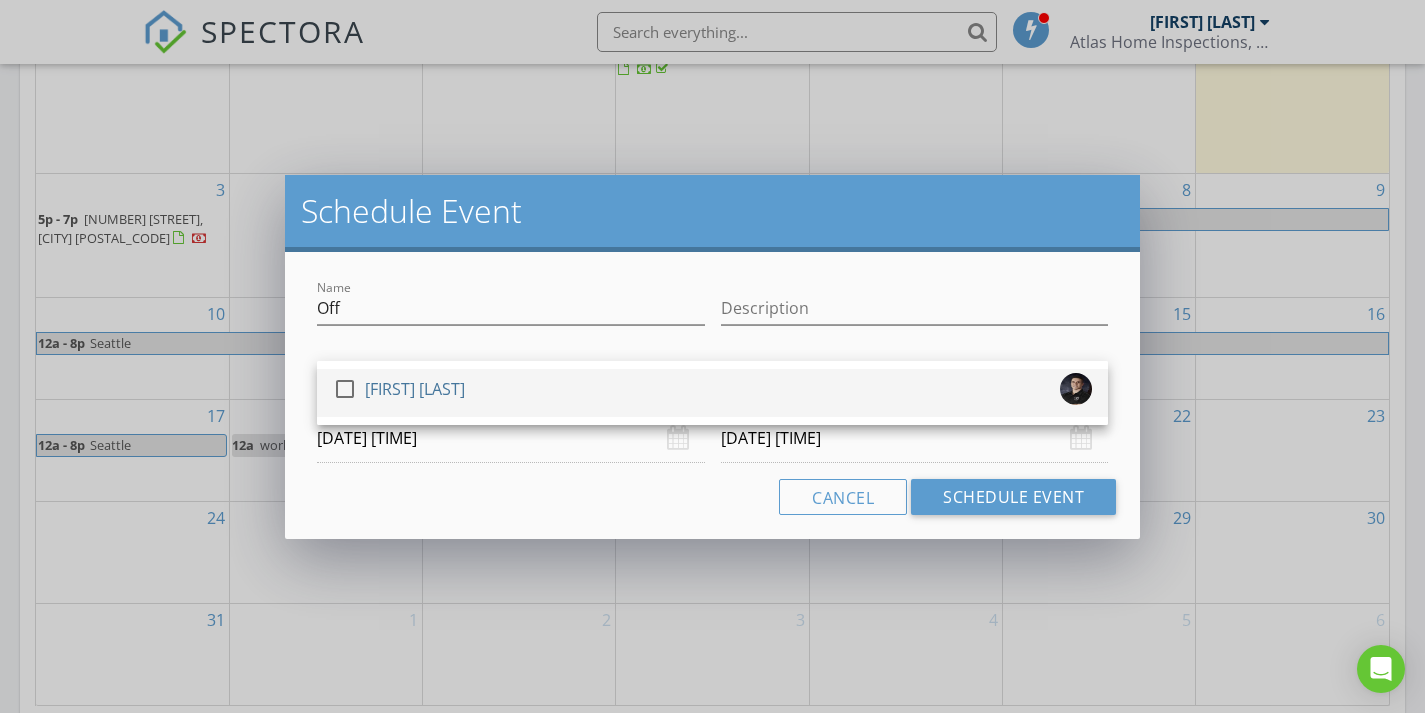 click on "check_box_outline_blank   Jason Page" at bounding box center (712, 393) 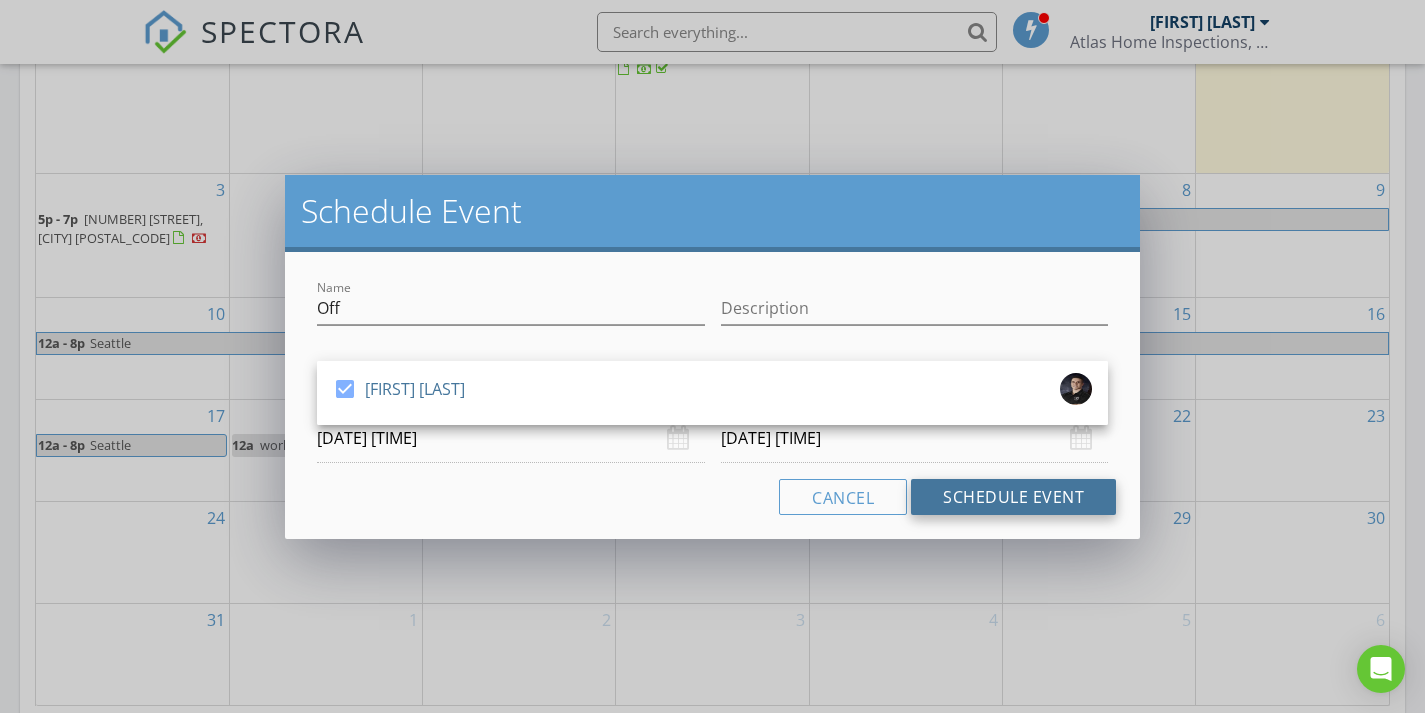 click on "Schedule Event" at bounding box center [1013, 497] 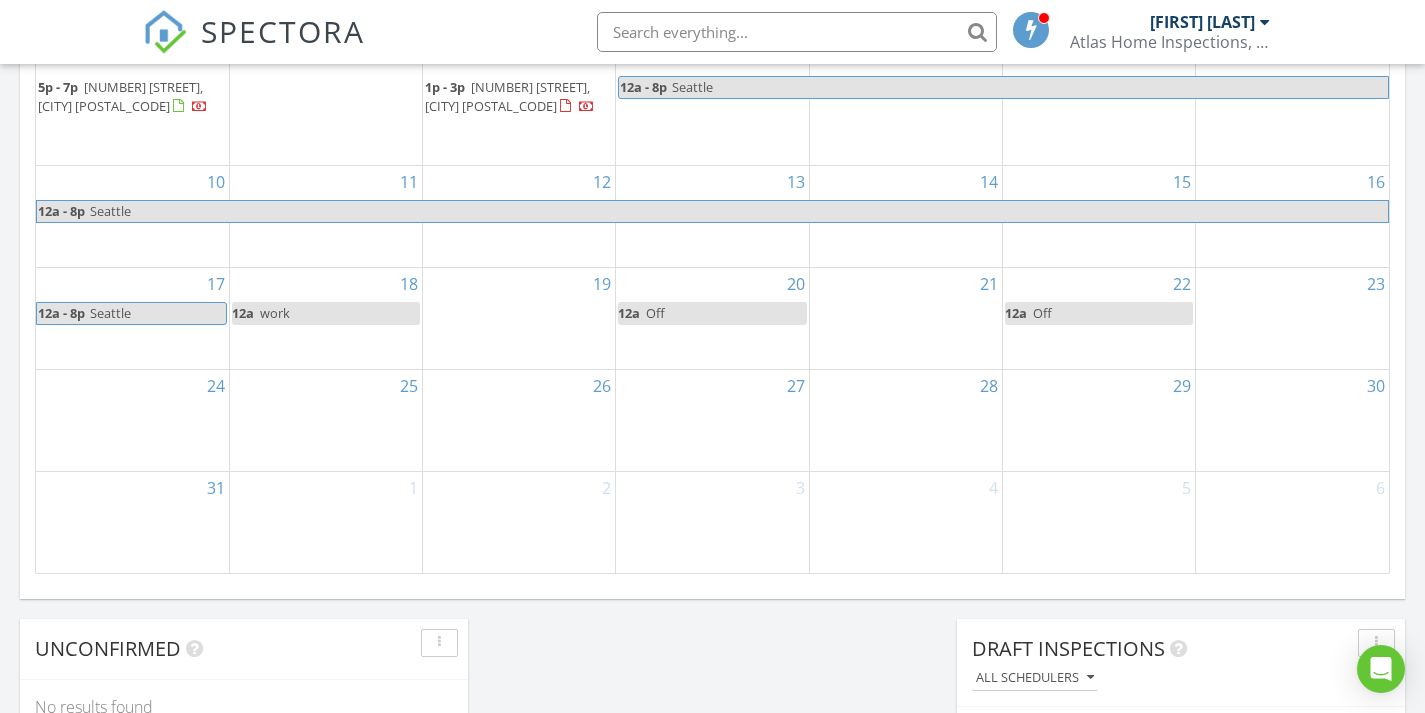 scroll, scrollTop: 1273, scrollLeft: 0, axis: vertical 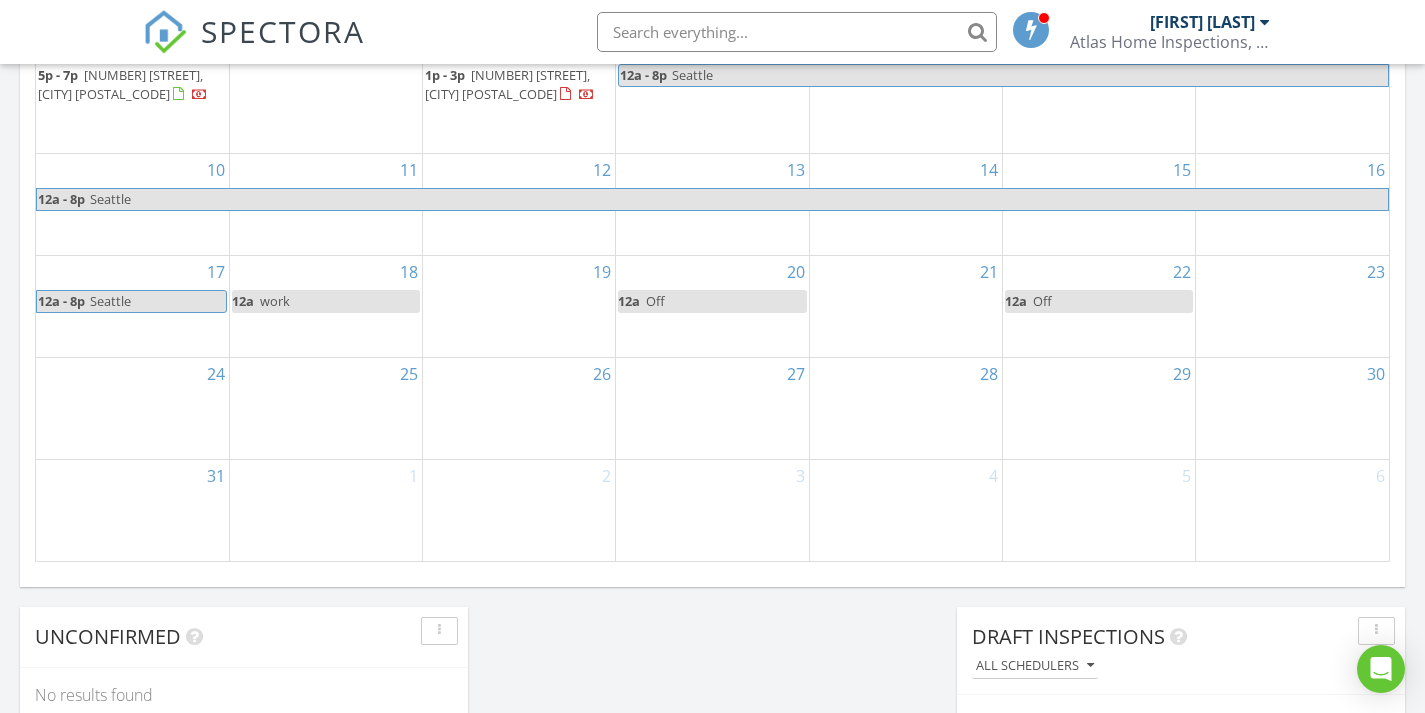 click on "27" at bounding box center (712, 408) 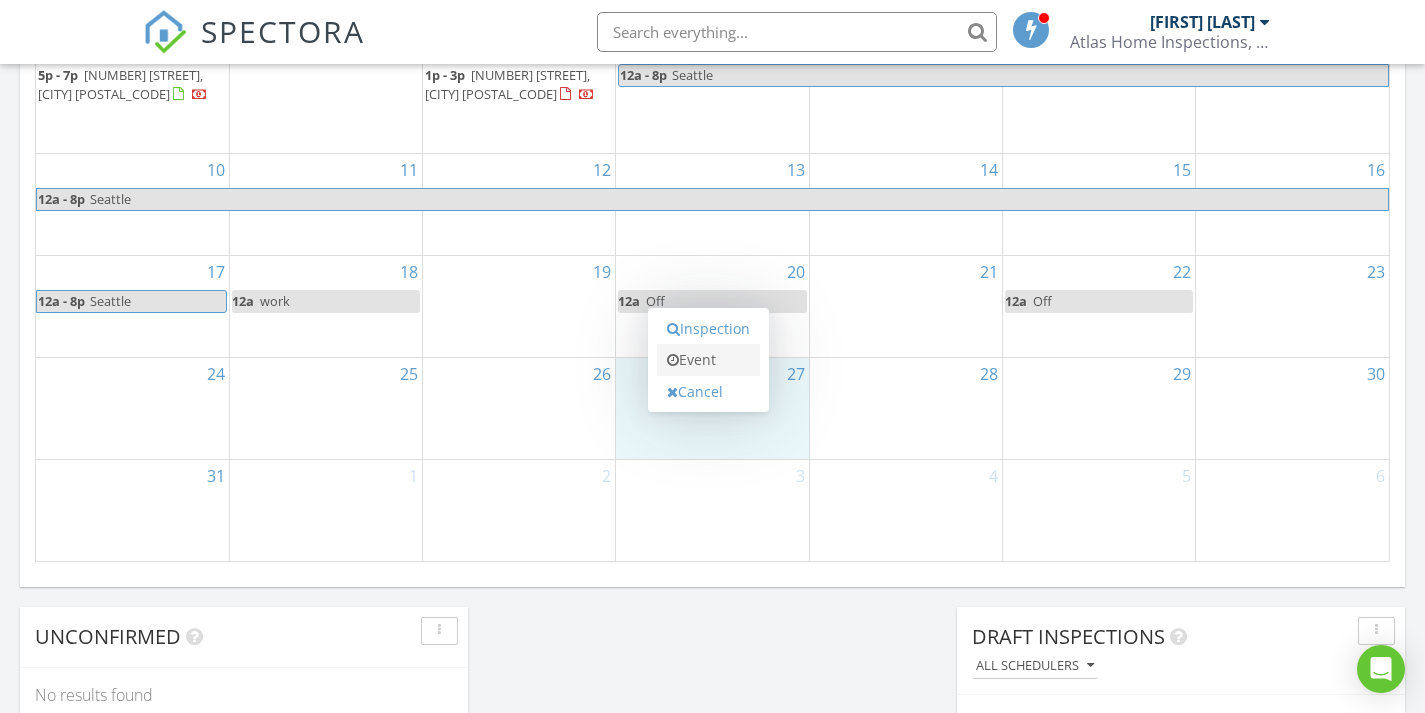 click on "Event" at bounding box center (708, 360) 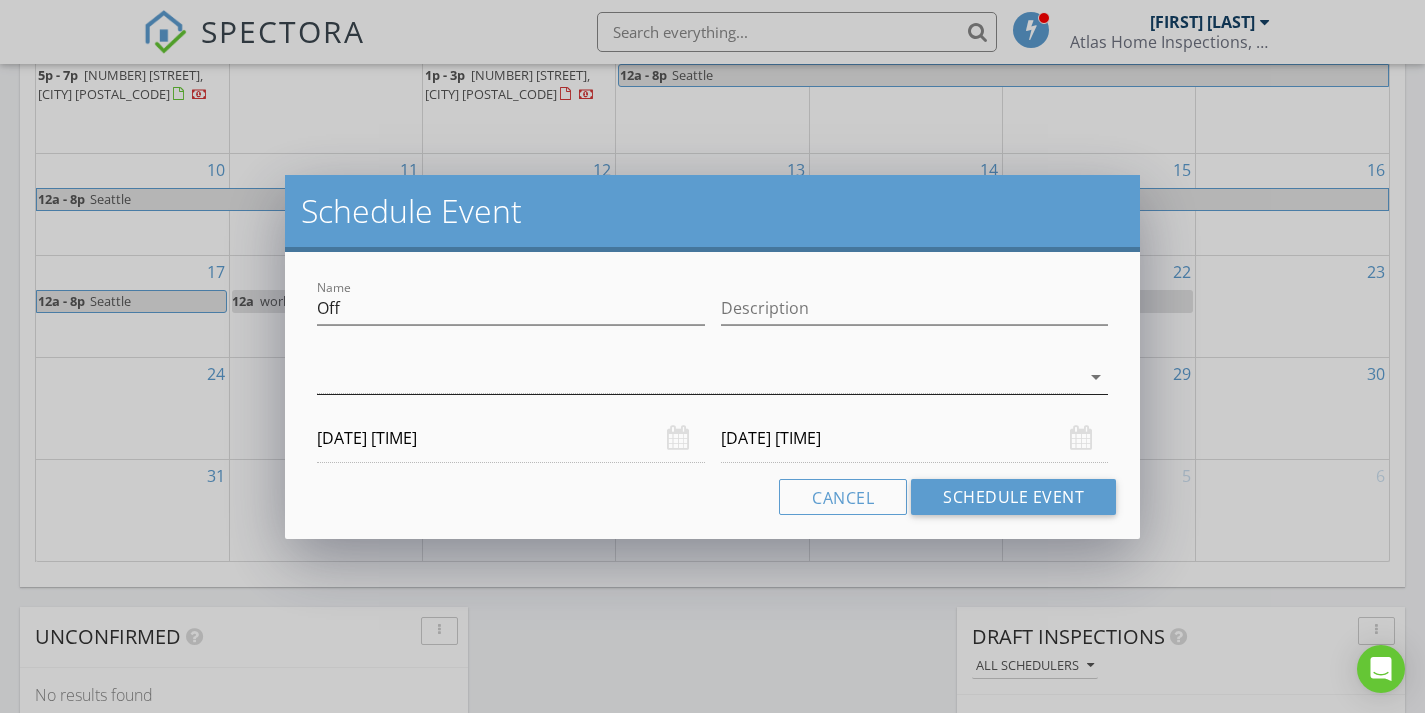 click at bounding box center (698, 377) 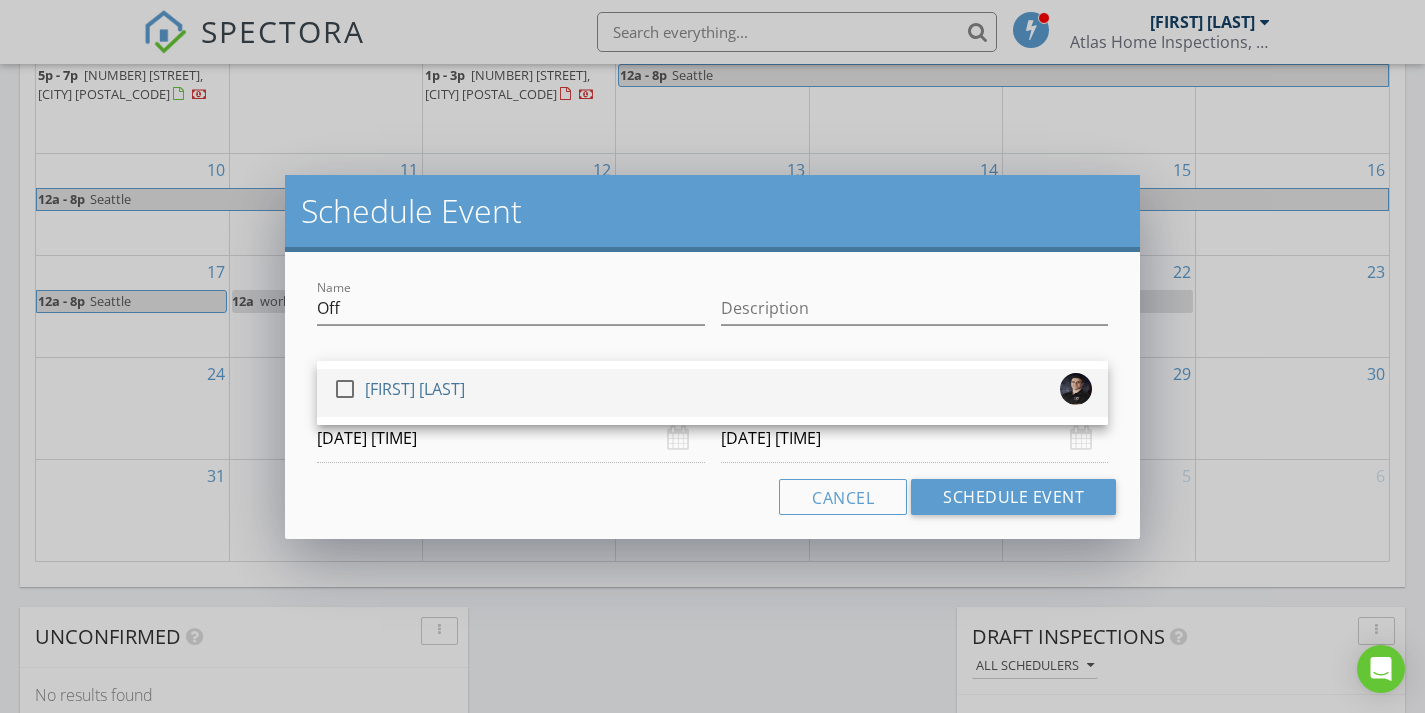 click on "check_box_outline_blank   Jason Page" at bounding box center [712, 393] 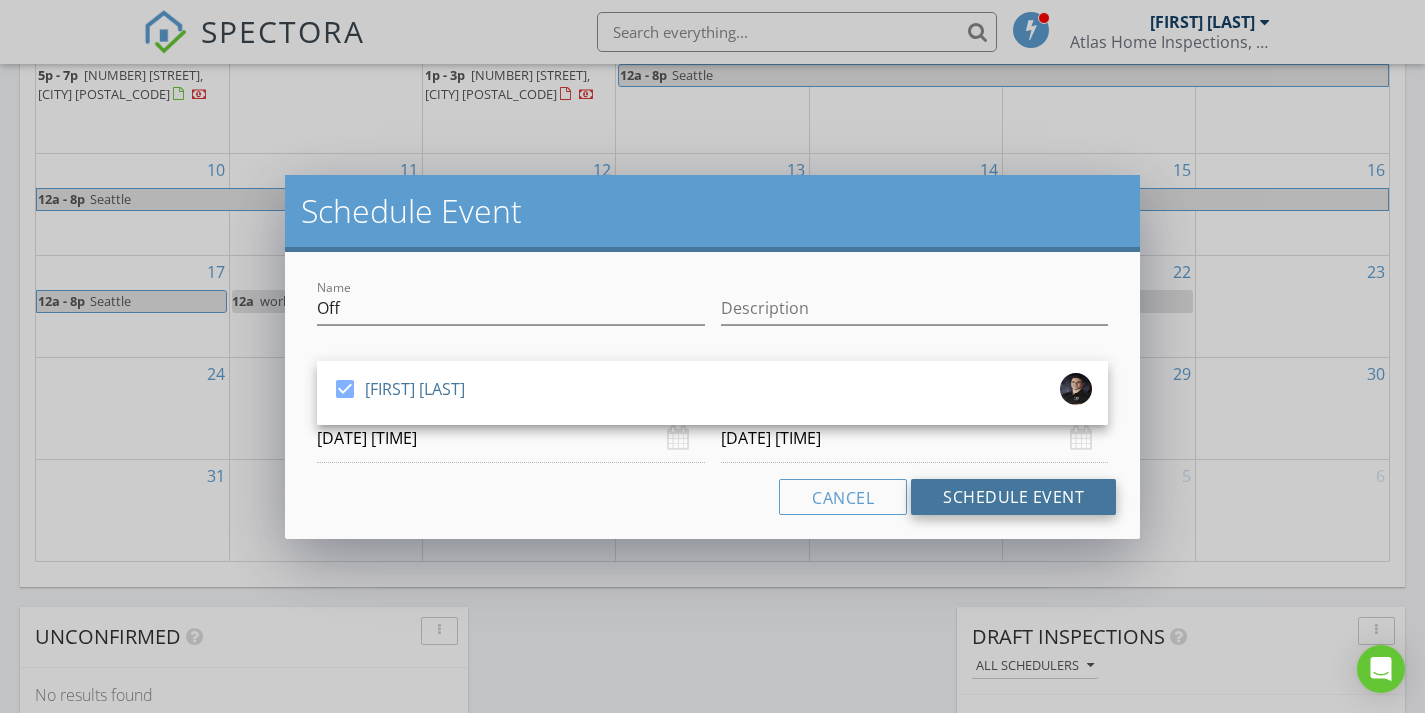 click on "Schedule Event" at bounding box center [1013, 497] 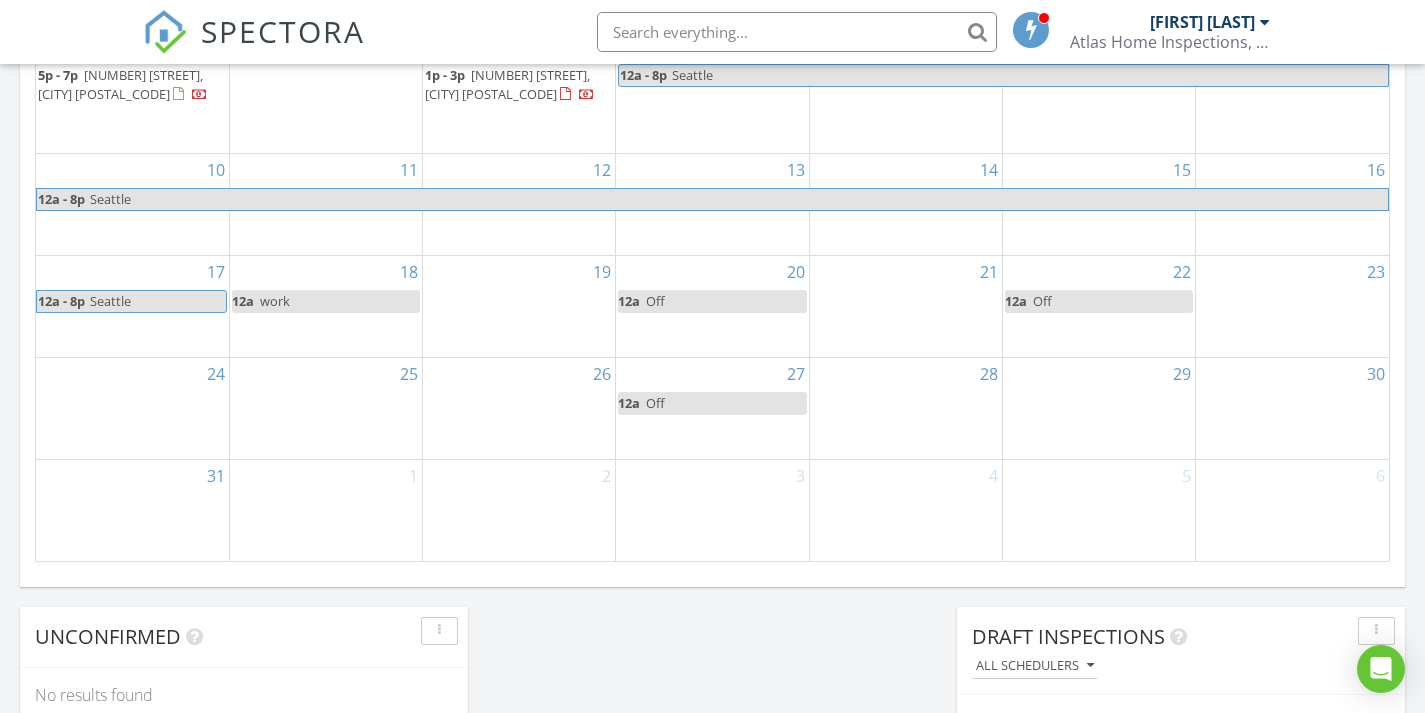 click on "29" at bounding box center [1099, 408] 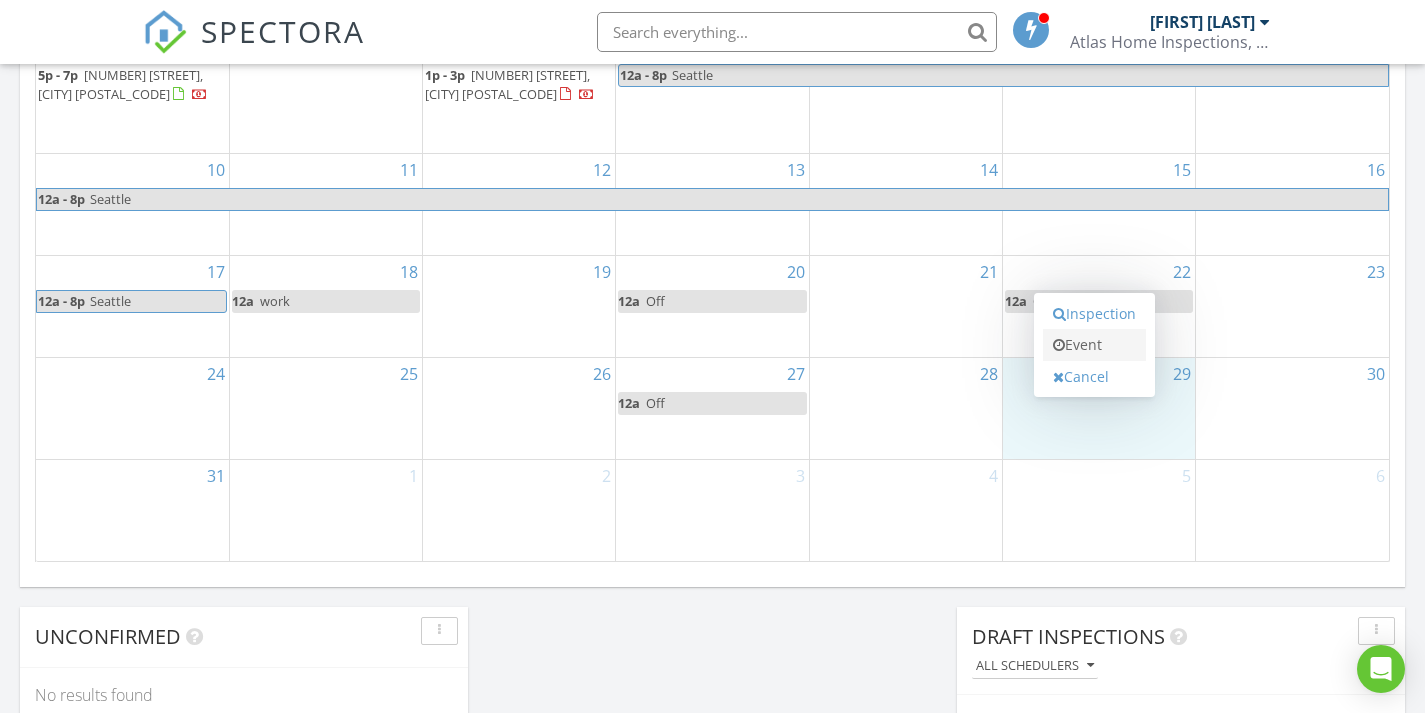 click on "Event" at bounding box center (1094, 345) 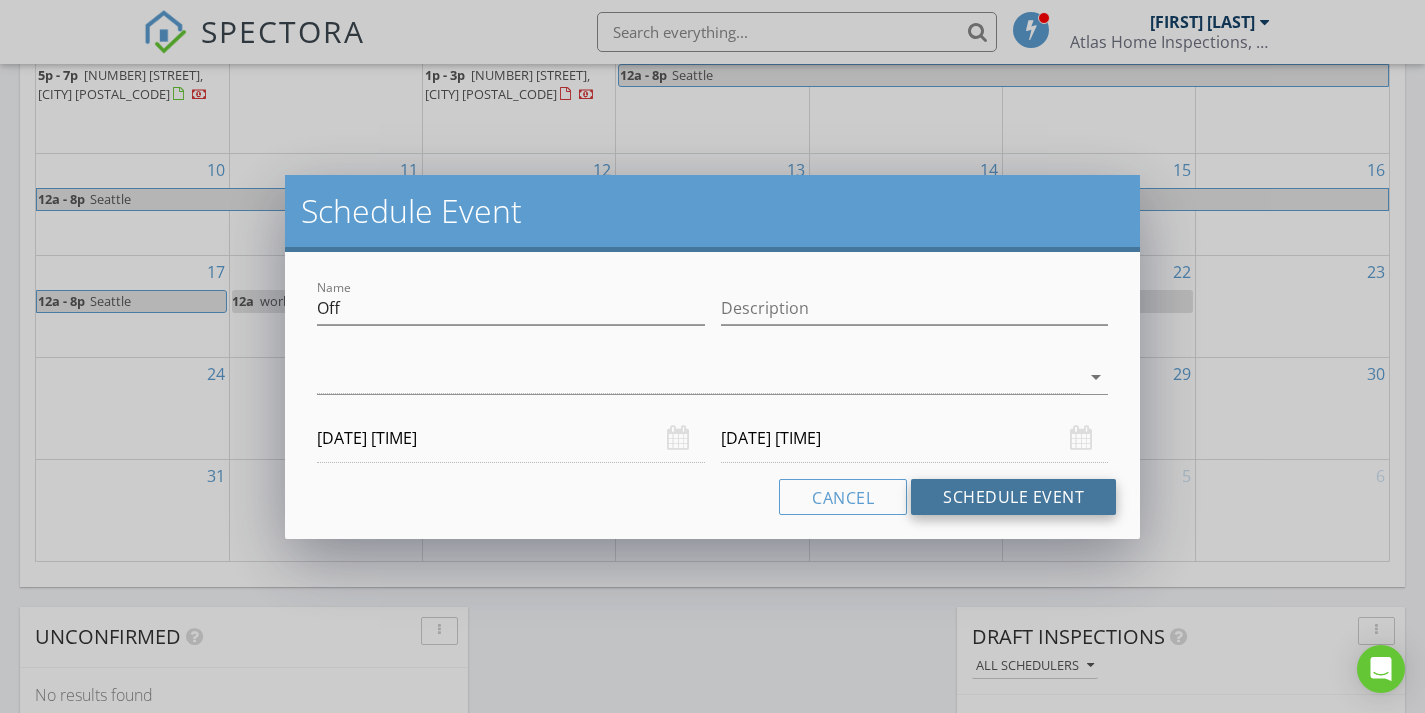 click on "Schedule Event" at bounding box center (1013, 497) 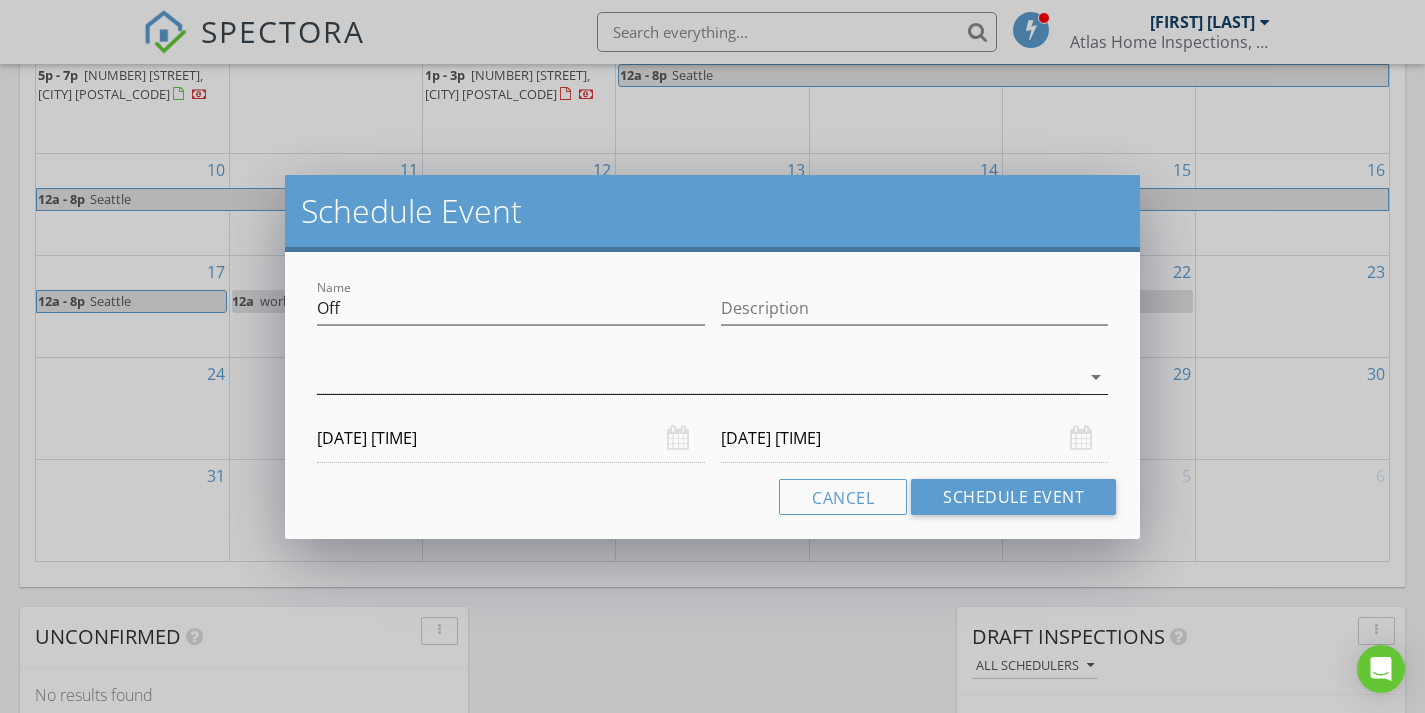 click at bounding box center (698, 377) 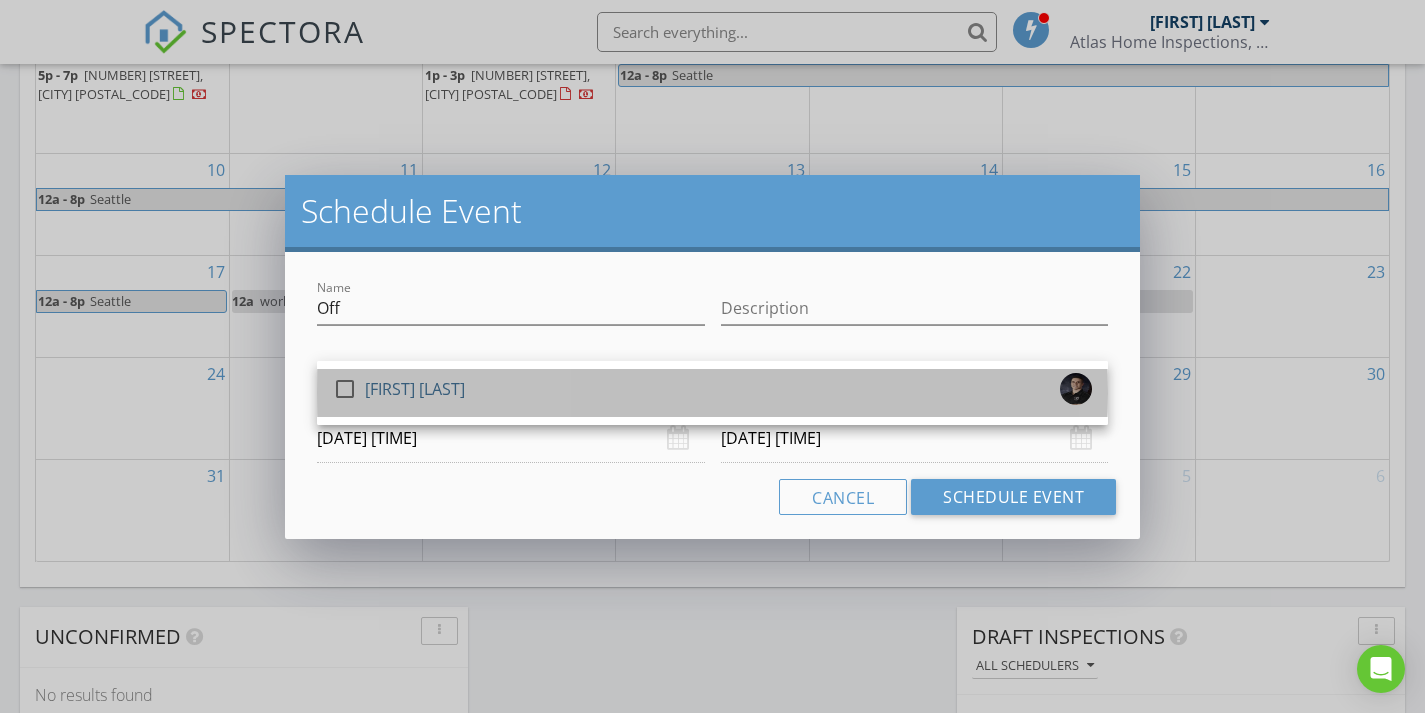 click on "check_box_outline_blank   Jason Page" at bounding box center [712, 393] 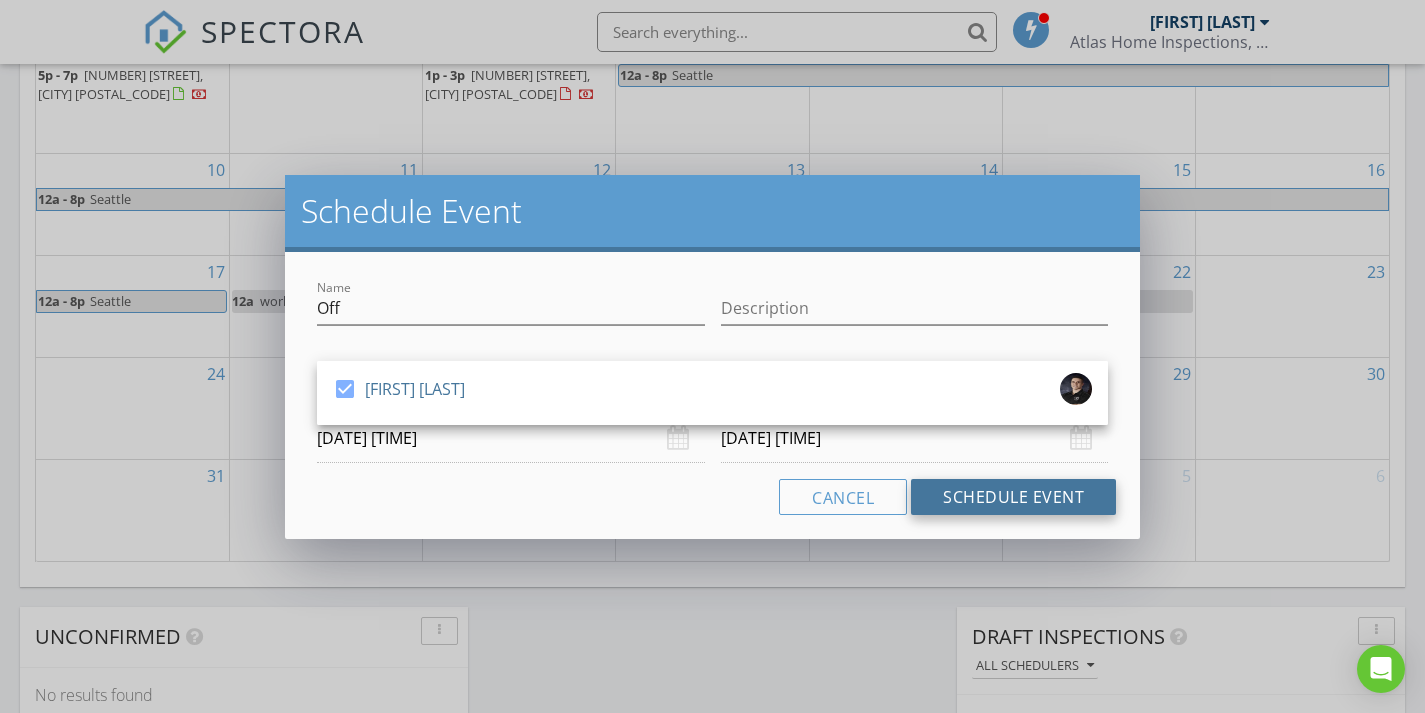 click on "Schedule Event" at bounding box center [1013, 497] 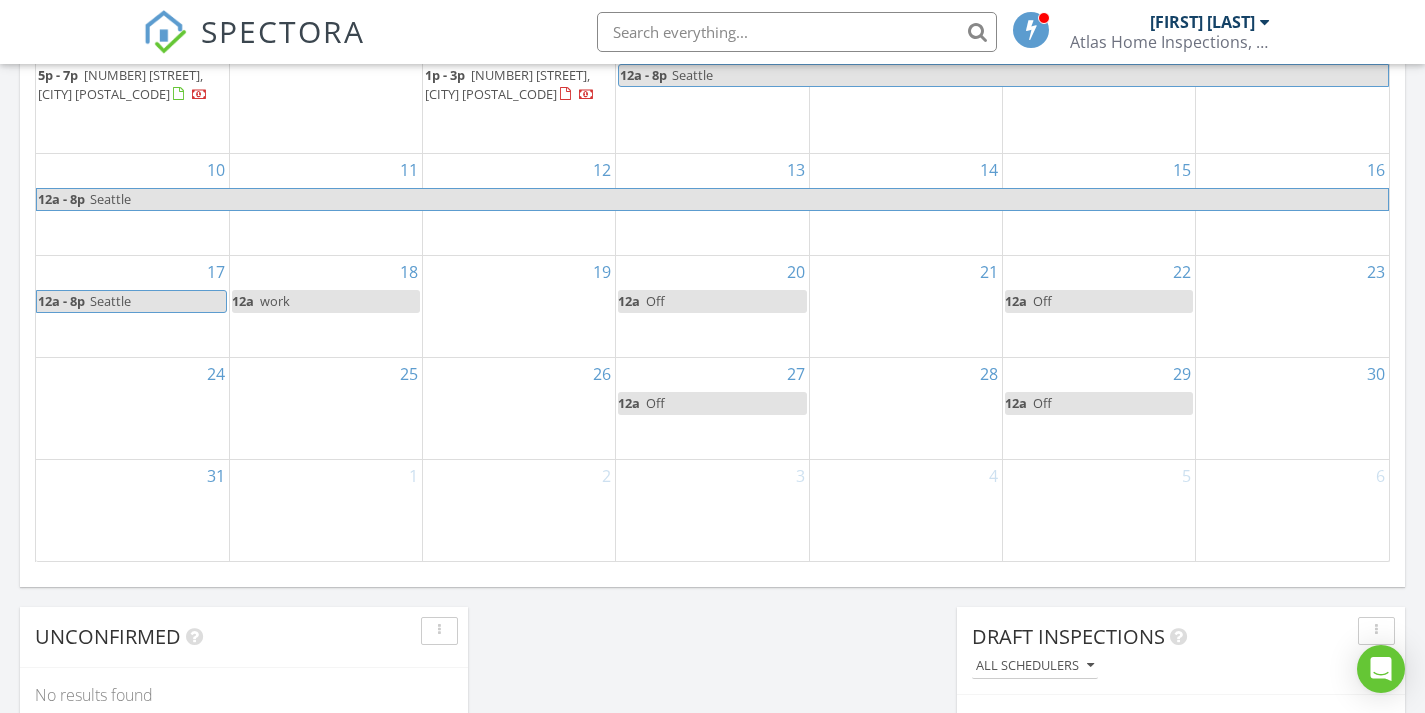 click on "31" at bounding box center (132, 510) 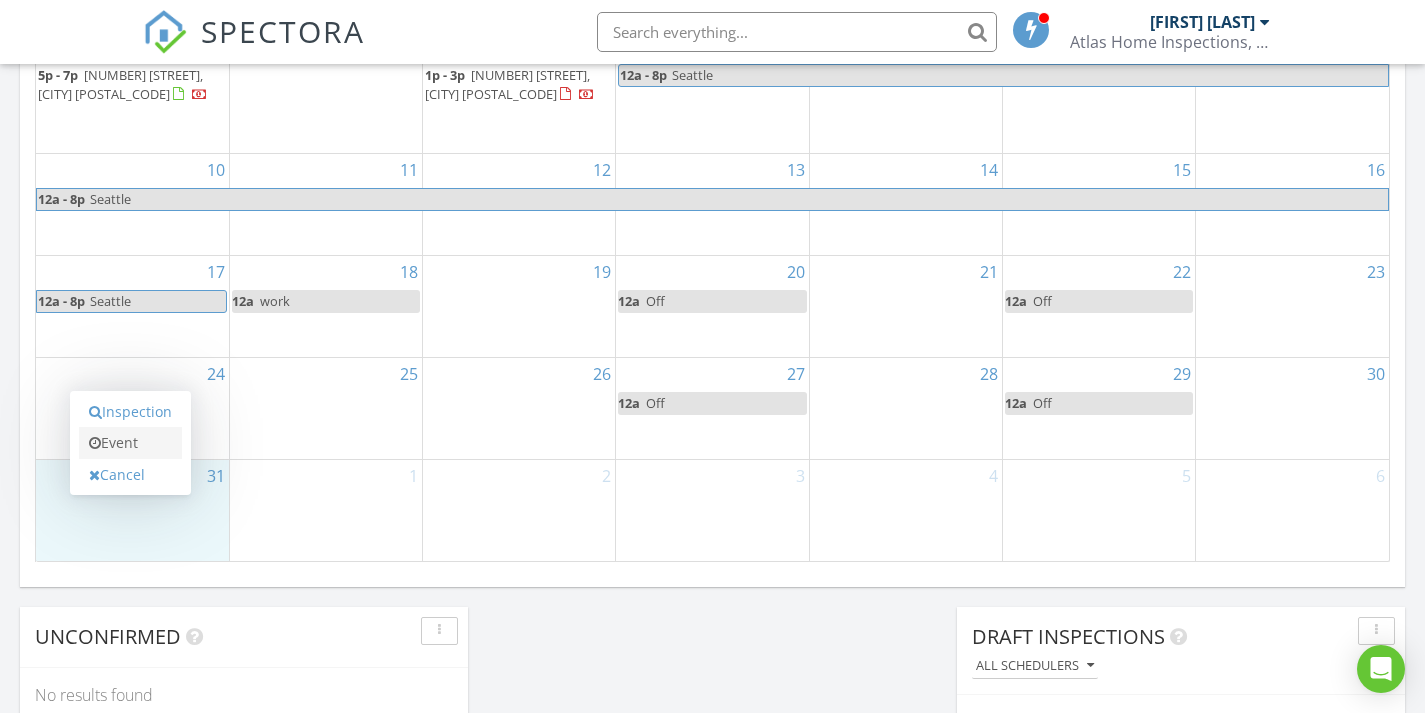 click on "Event" at bounding box center (130, 443) 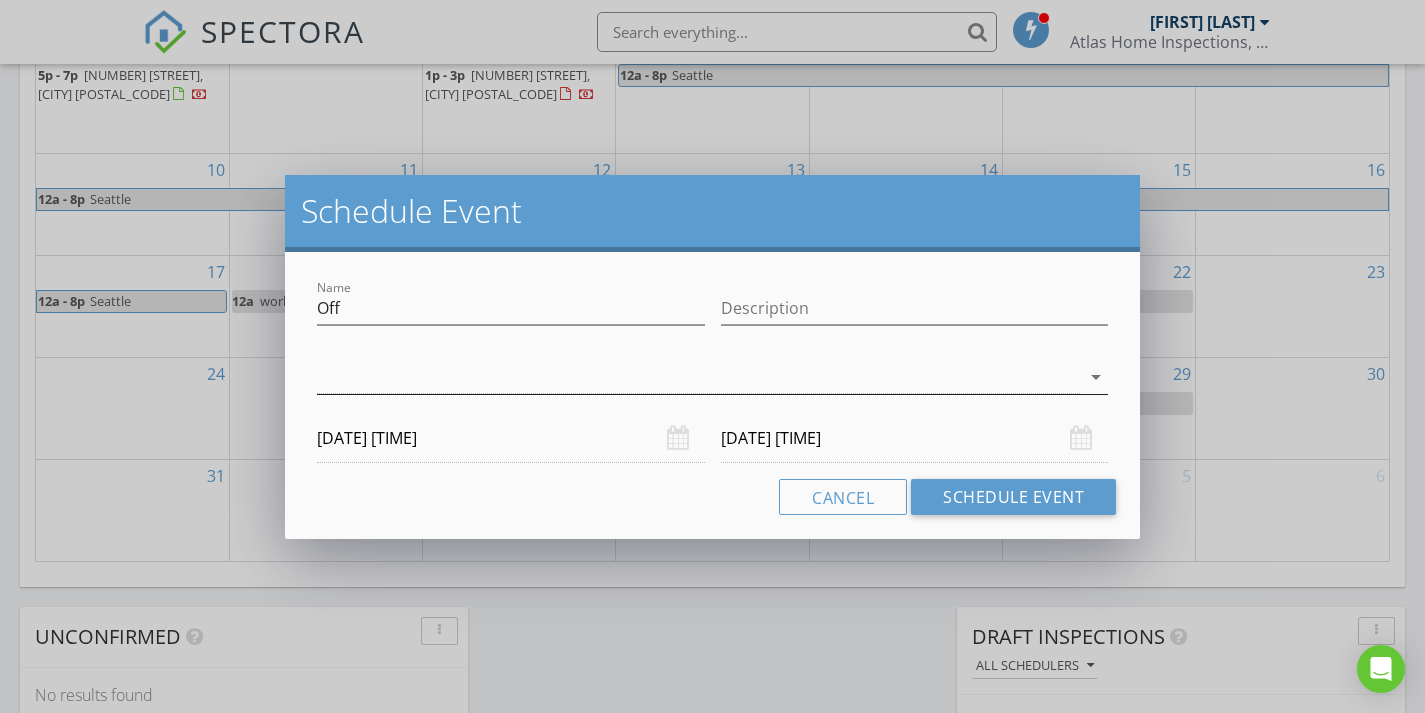click at bounding box center (698, 377) 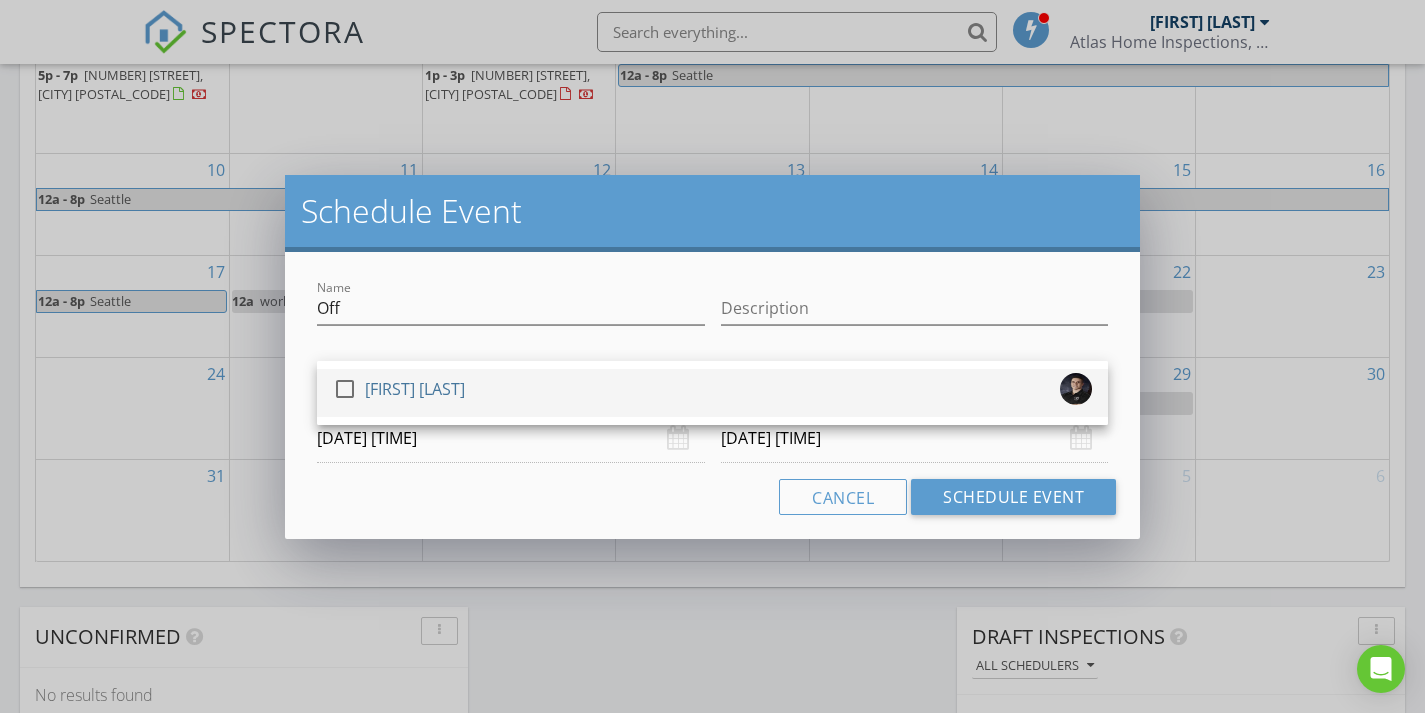 click on "check_box_outline_blank   Jason Page" at bounding box center (712, 393) 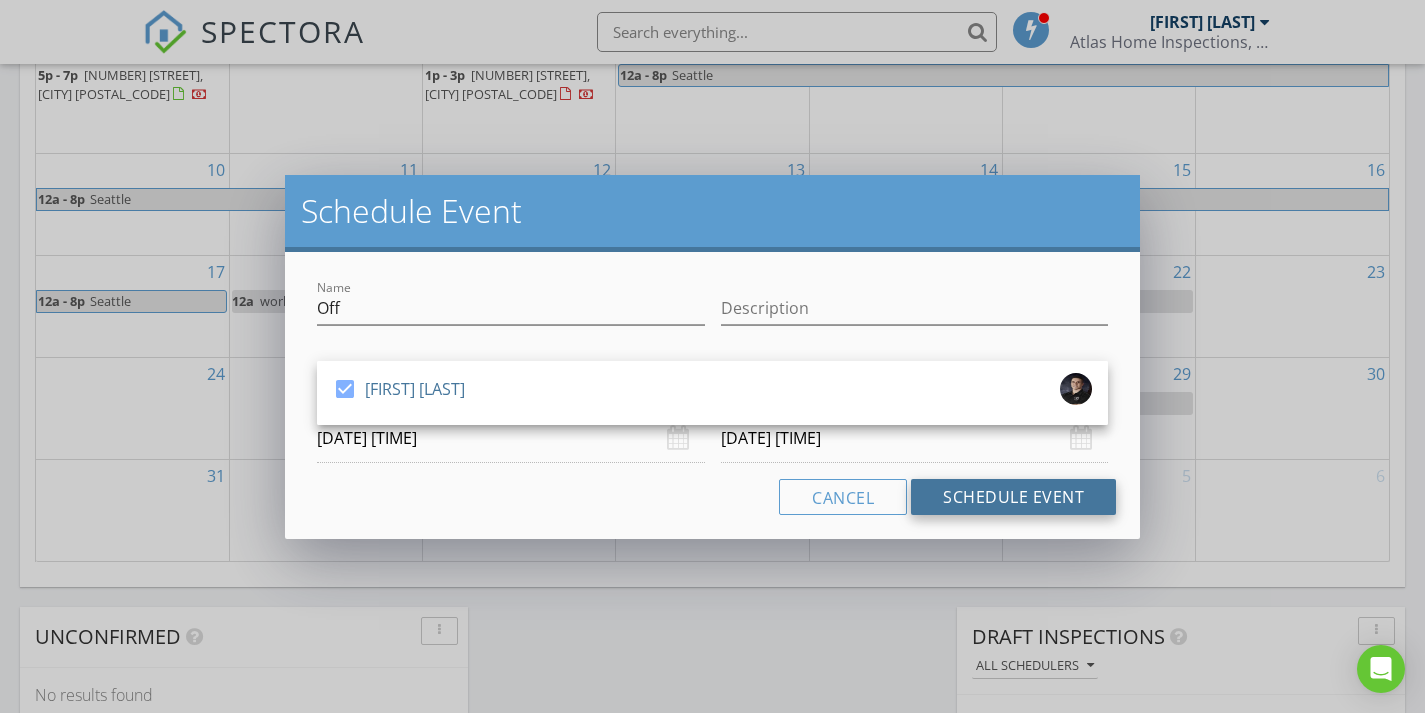 click on "Schedule Event" at bounding box center (1013, 497) 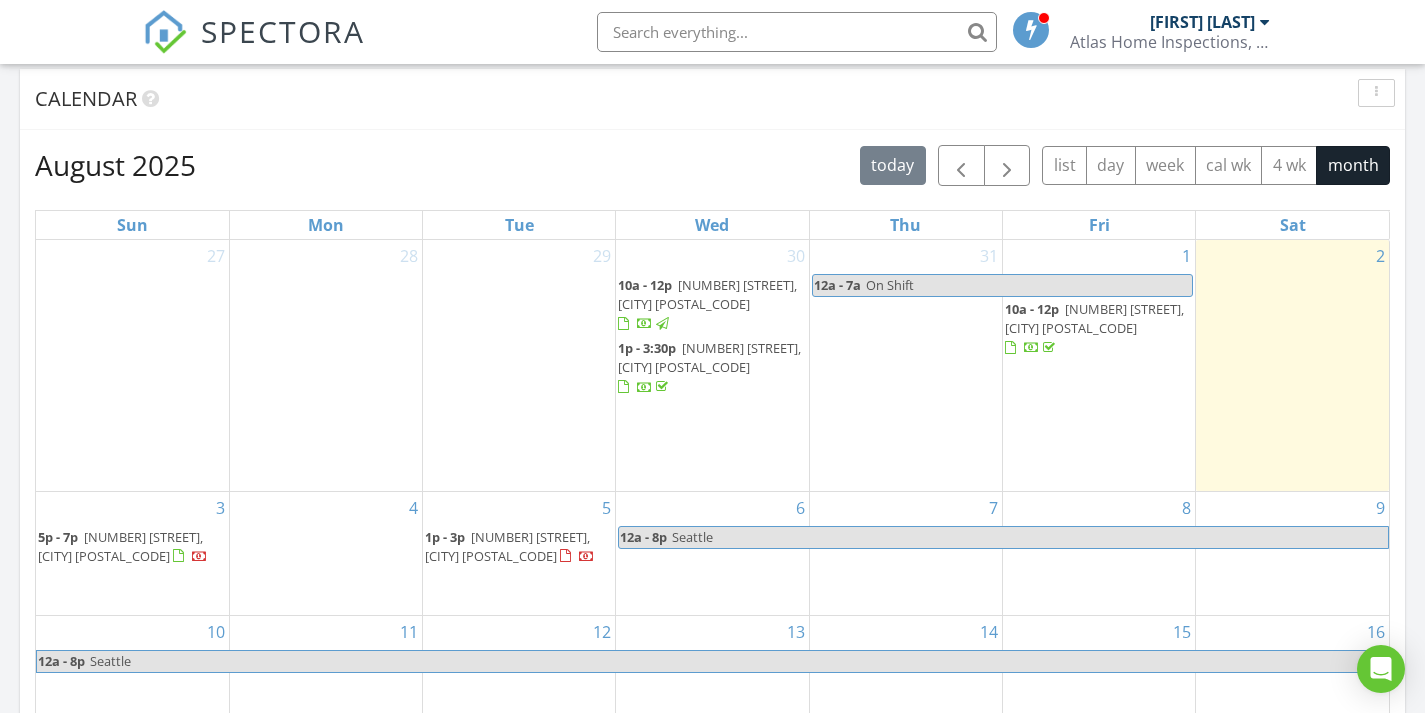 scroll, scrollTop: 769, scrollLeft: 0, axis: vertical 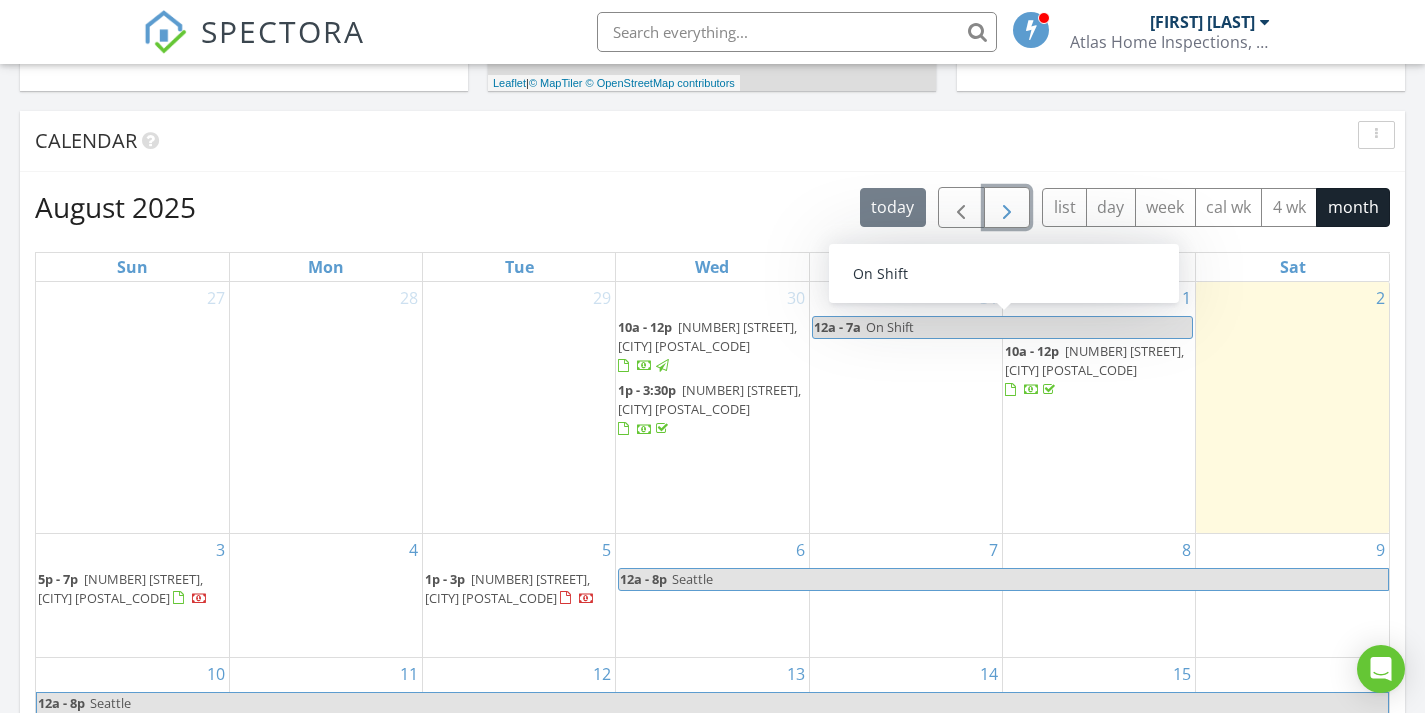 click at bounding box center (1007, 208) 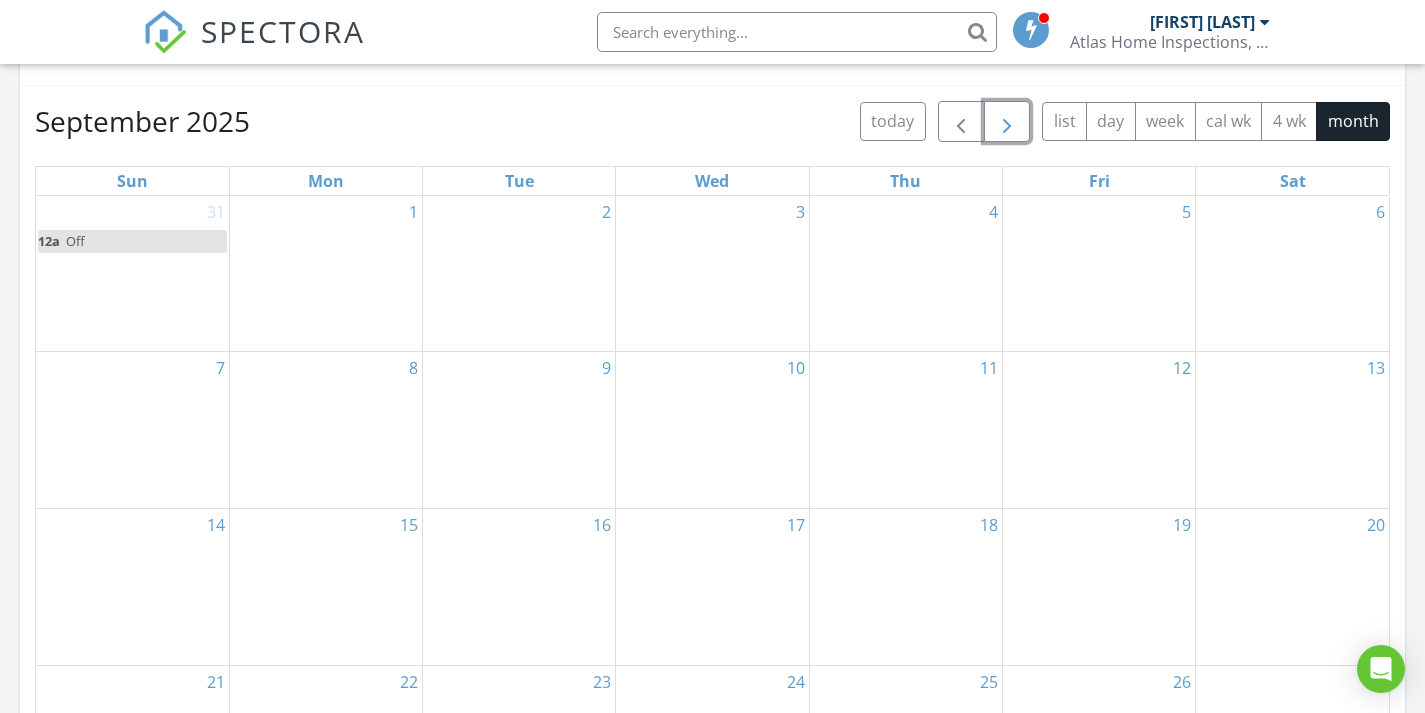 scroll, scrollTop: 897, scrollLeft: 0, axis: vertical 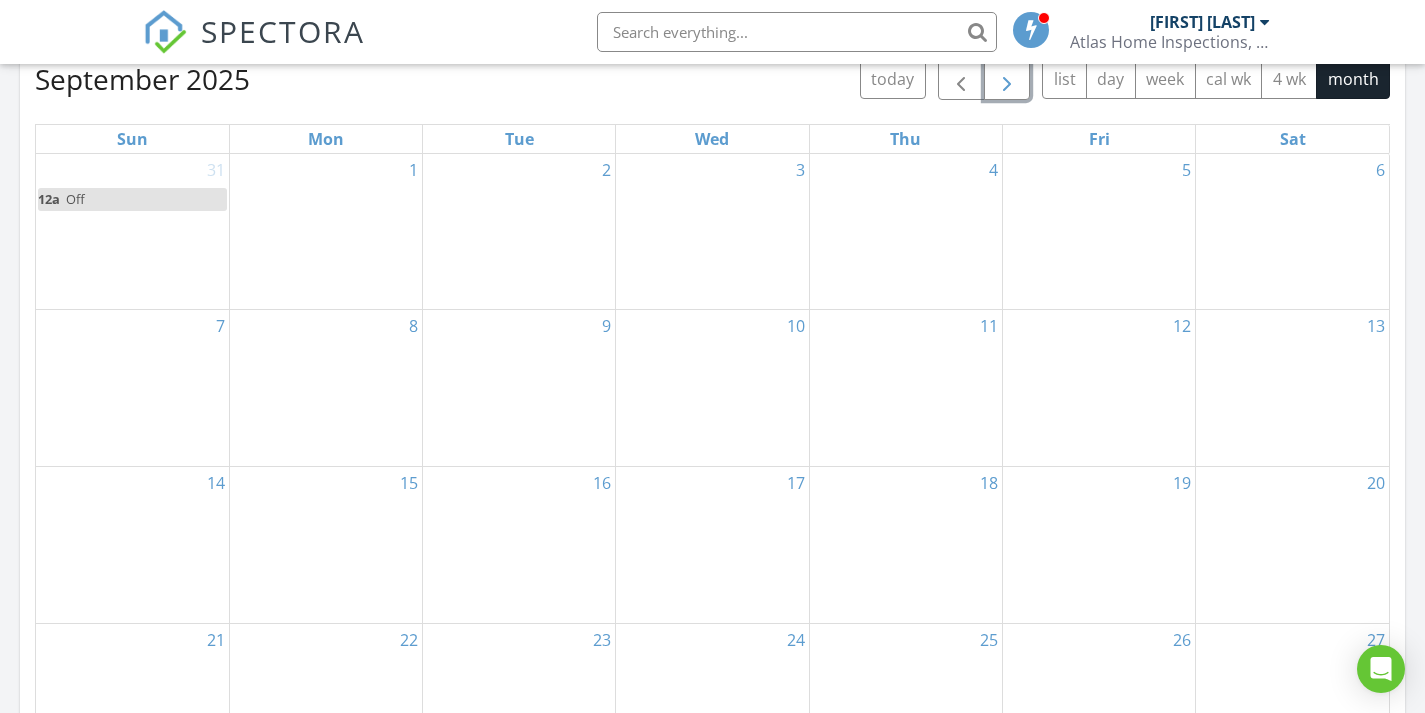 click on "5" at bounding box center [1099, 231] 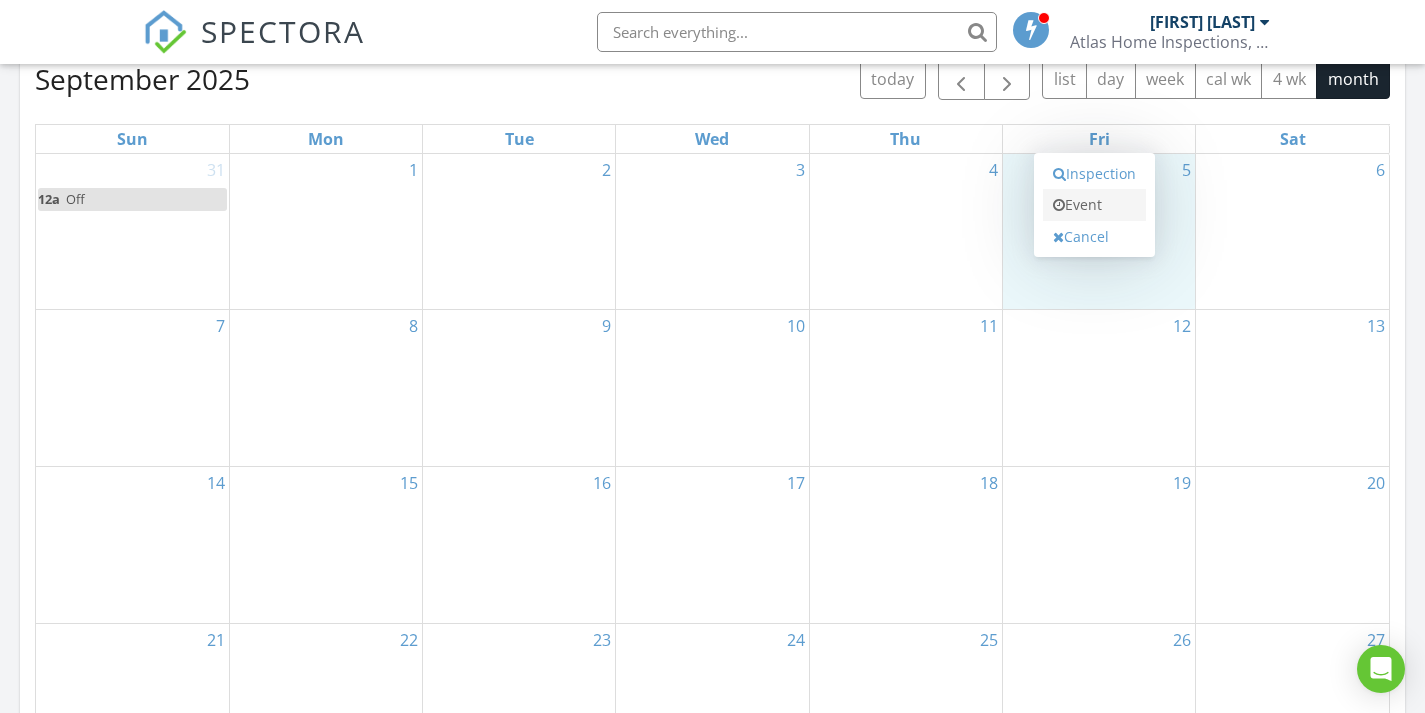 click on "Event" at bounding box center [1094, 205] 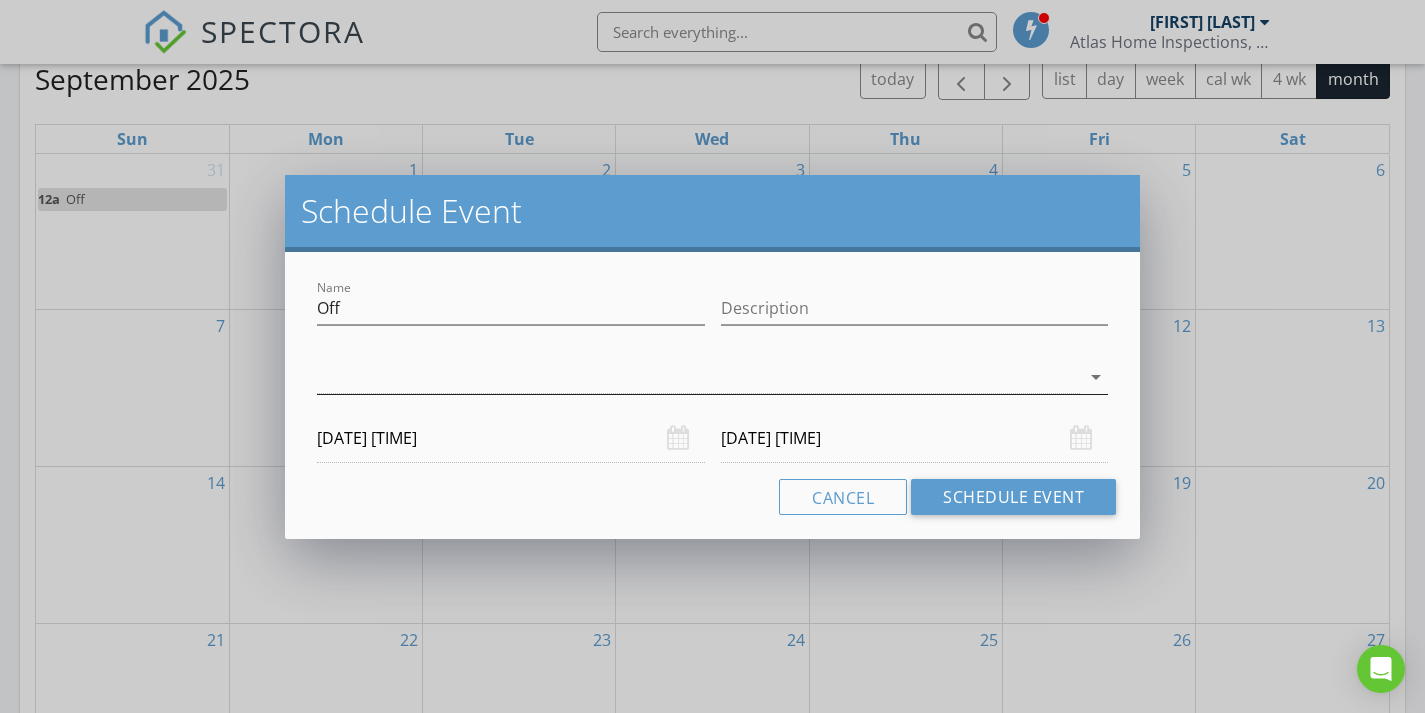 click at bounding box center [698, 377] 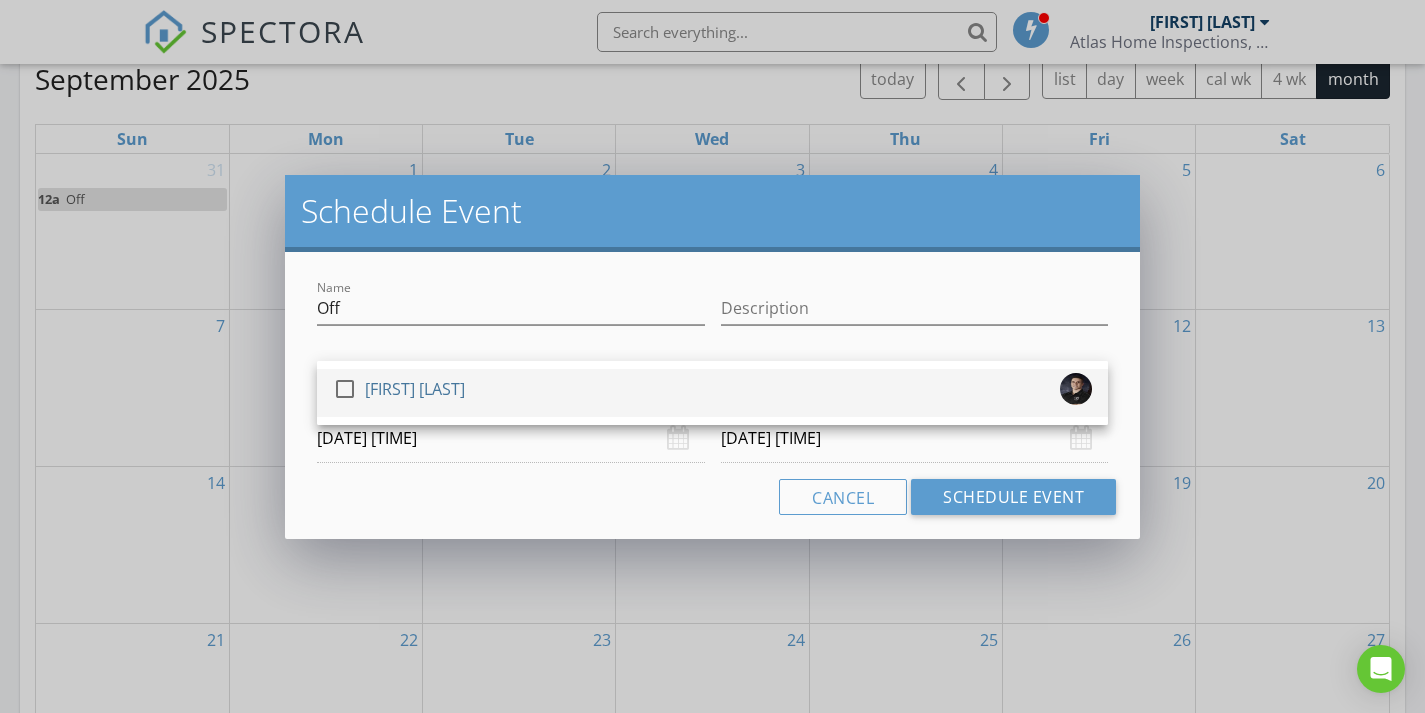 click on "check_box_outline_blank   Jason Page" at bounding box center [712, 393] 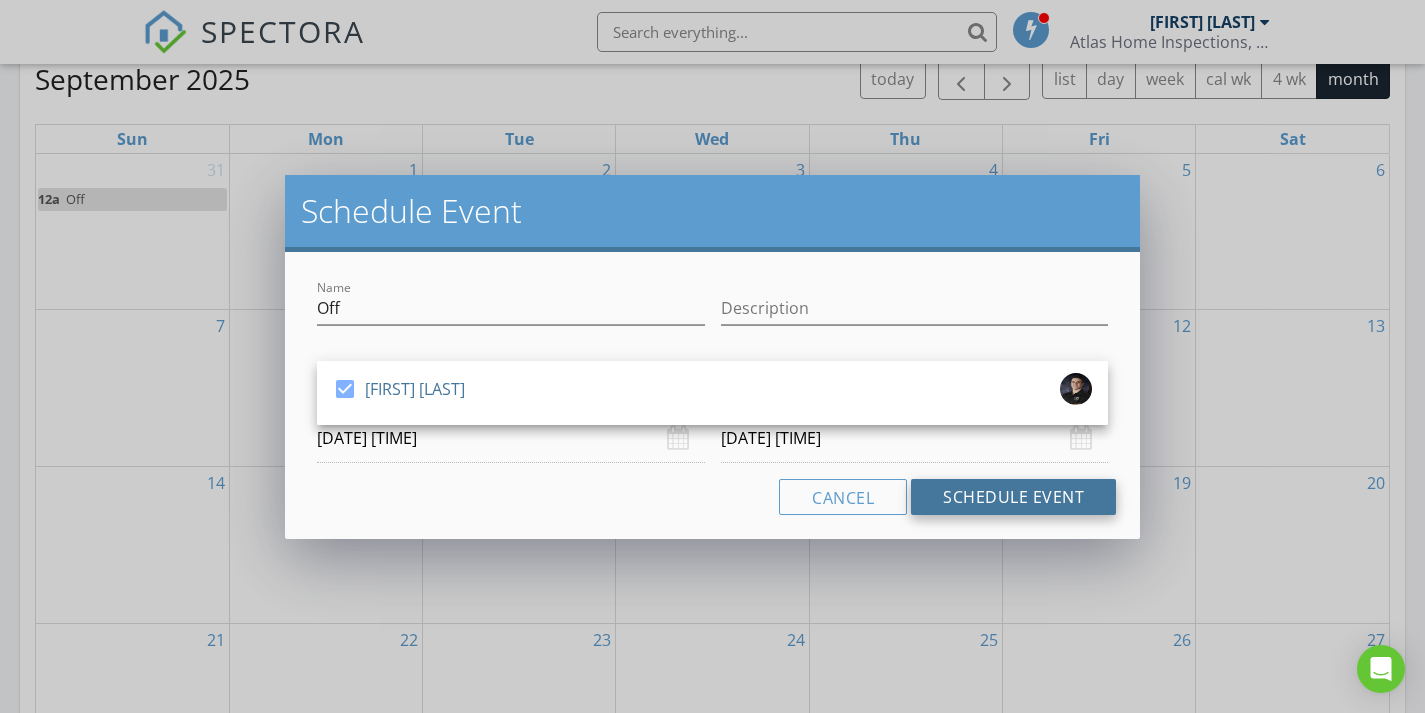 click on "Schedule Event" at bounding box center [1013, 497] 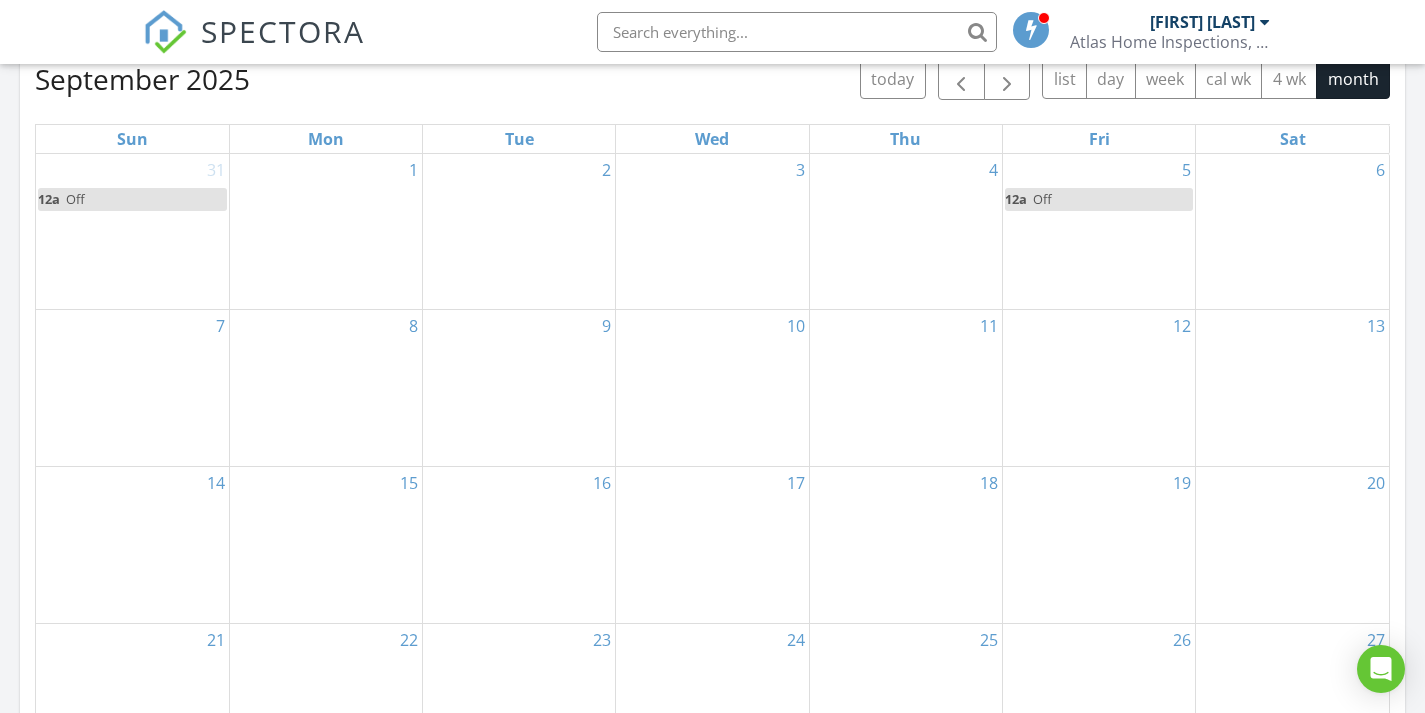 click on "7" at bounding box center (132, 388) 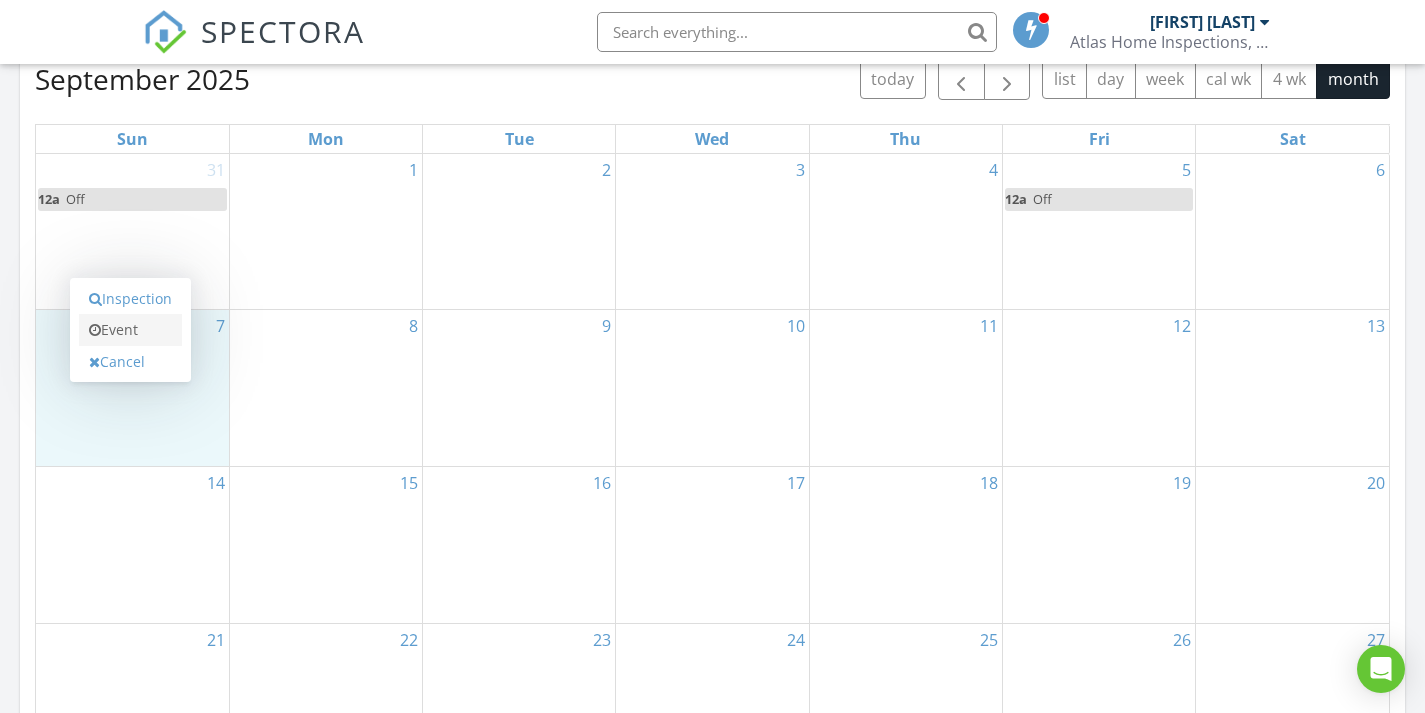 click on "Event" at bounding box center (130, 330) 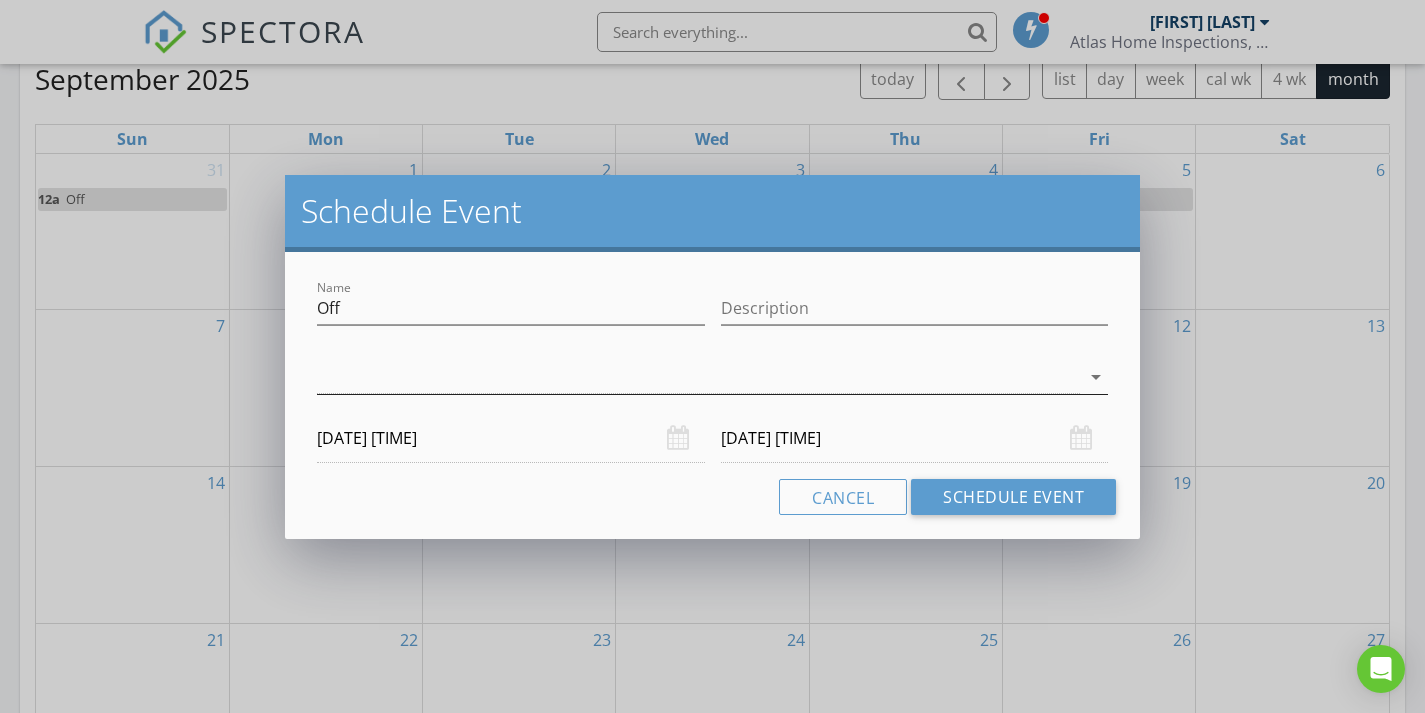 click at bounding box center [698, 377] 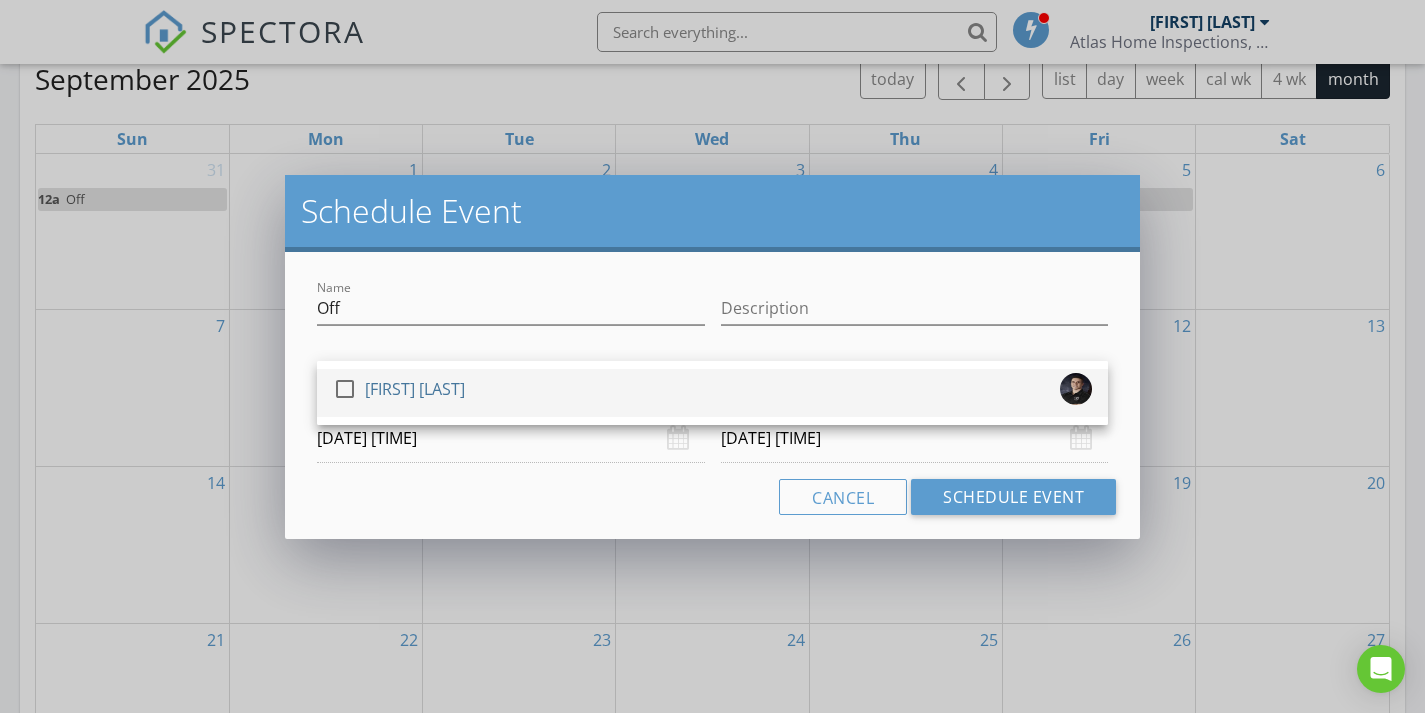 click on "check_box_outline_blank   Jason Page" at bounding box center [712, 393] 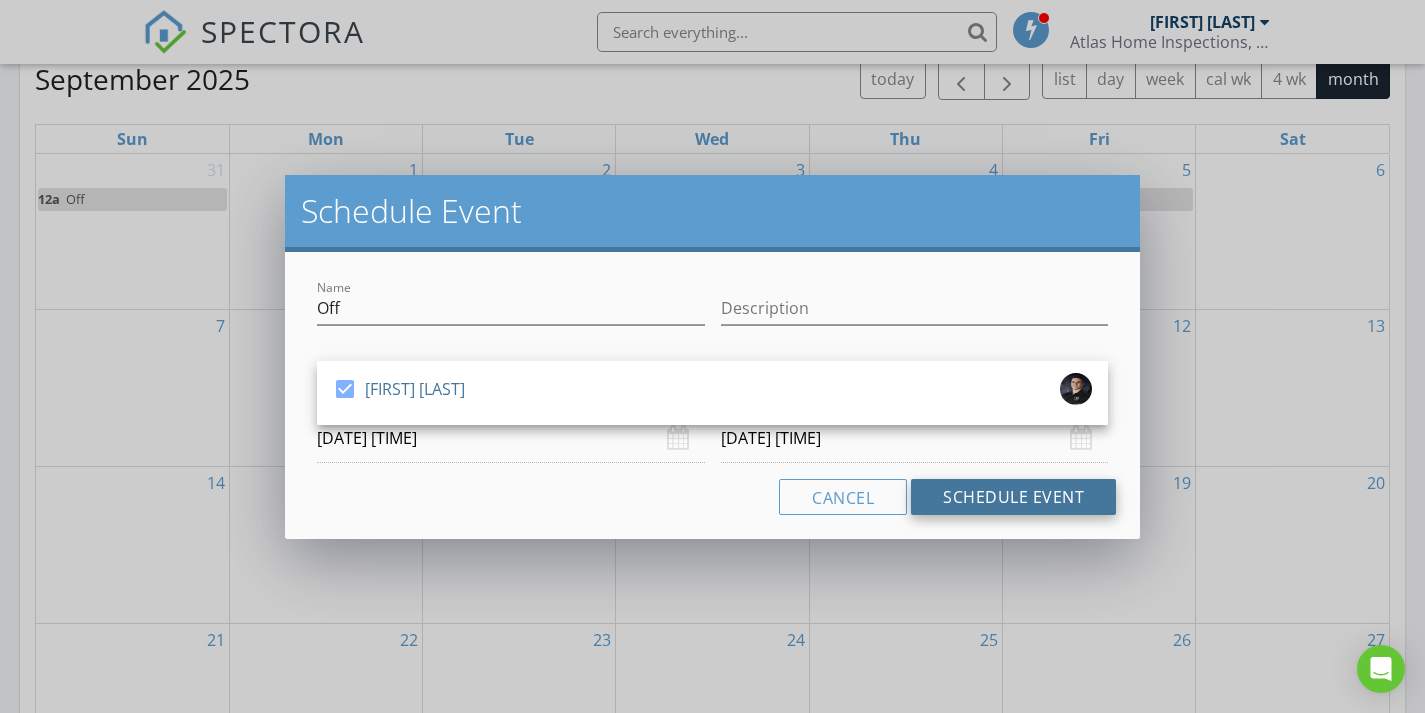 click on "Schedule Event" at bounding box center (1013, 497) 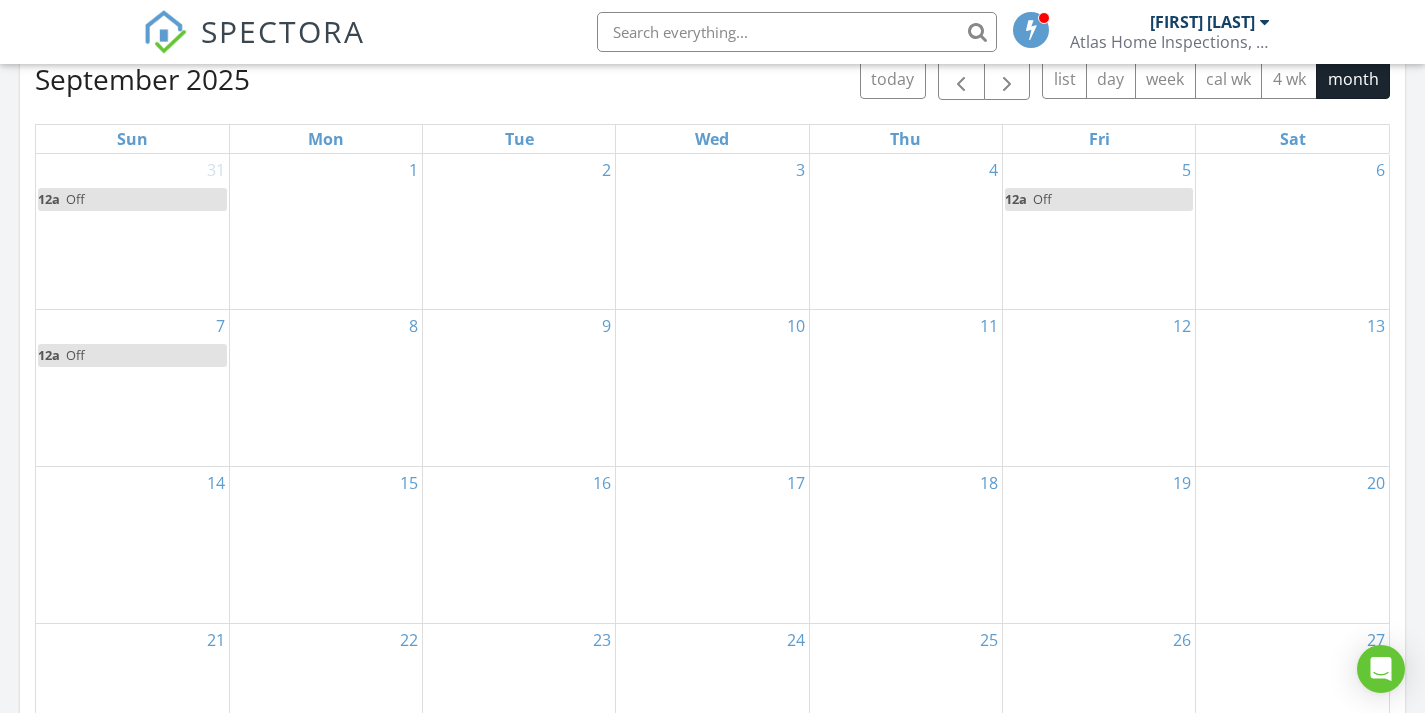click on "9" at bounding box center [519, 388] 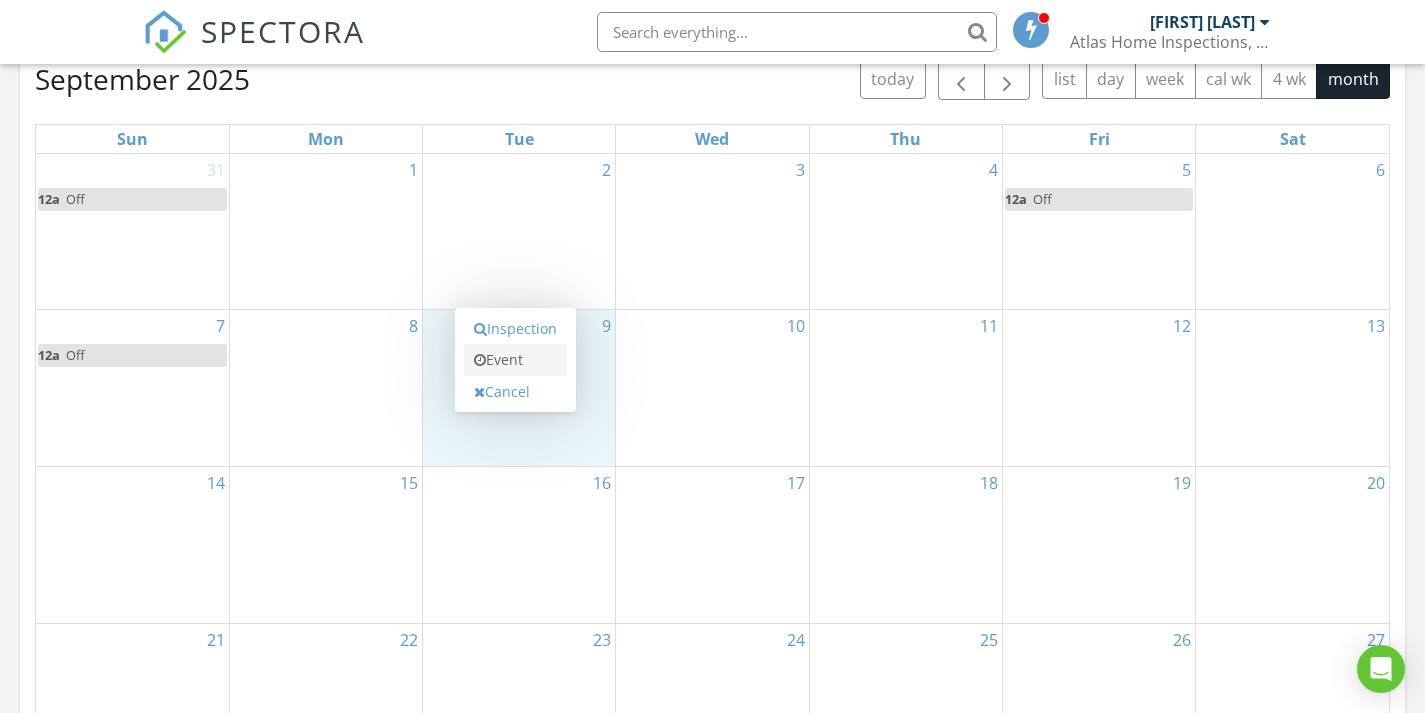 click on "Event" at bounding box center (515, 360) 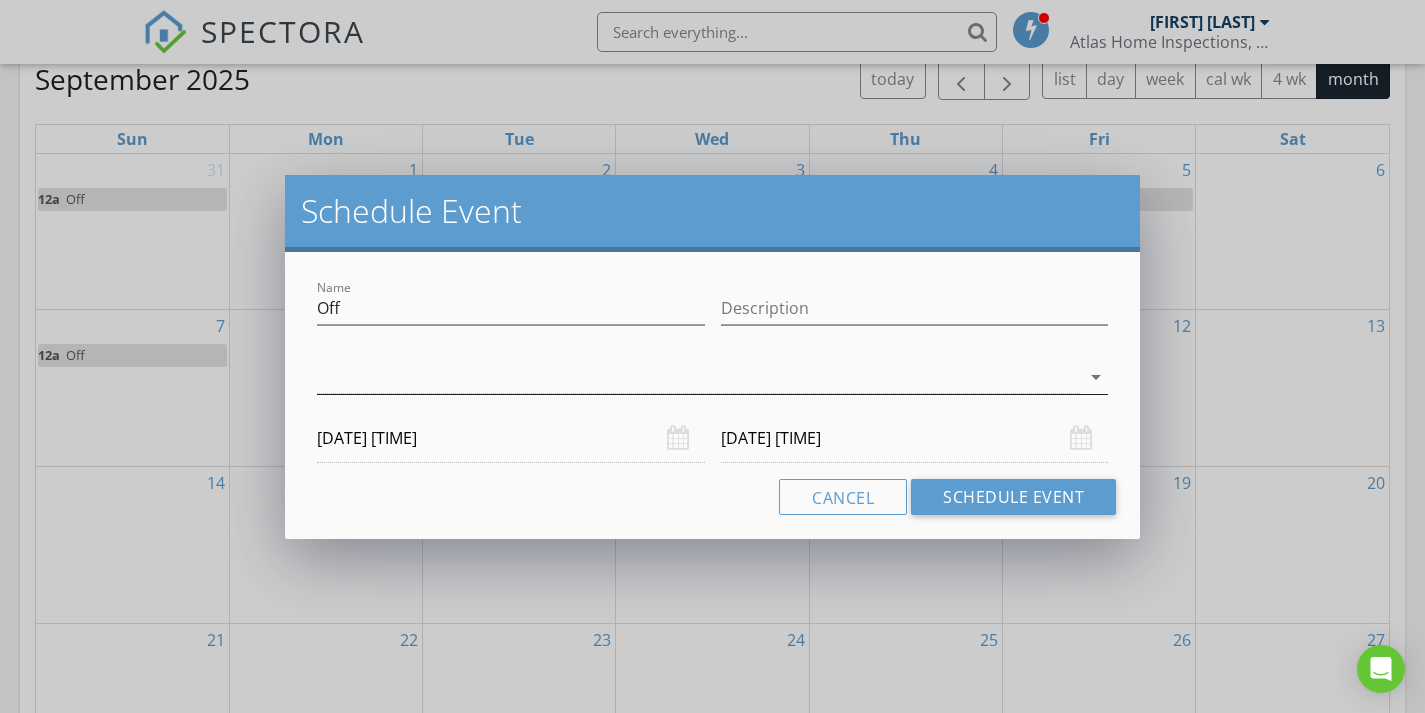 click at bounding box center (698, 377) 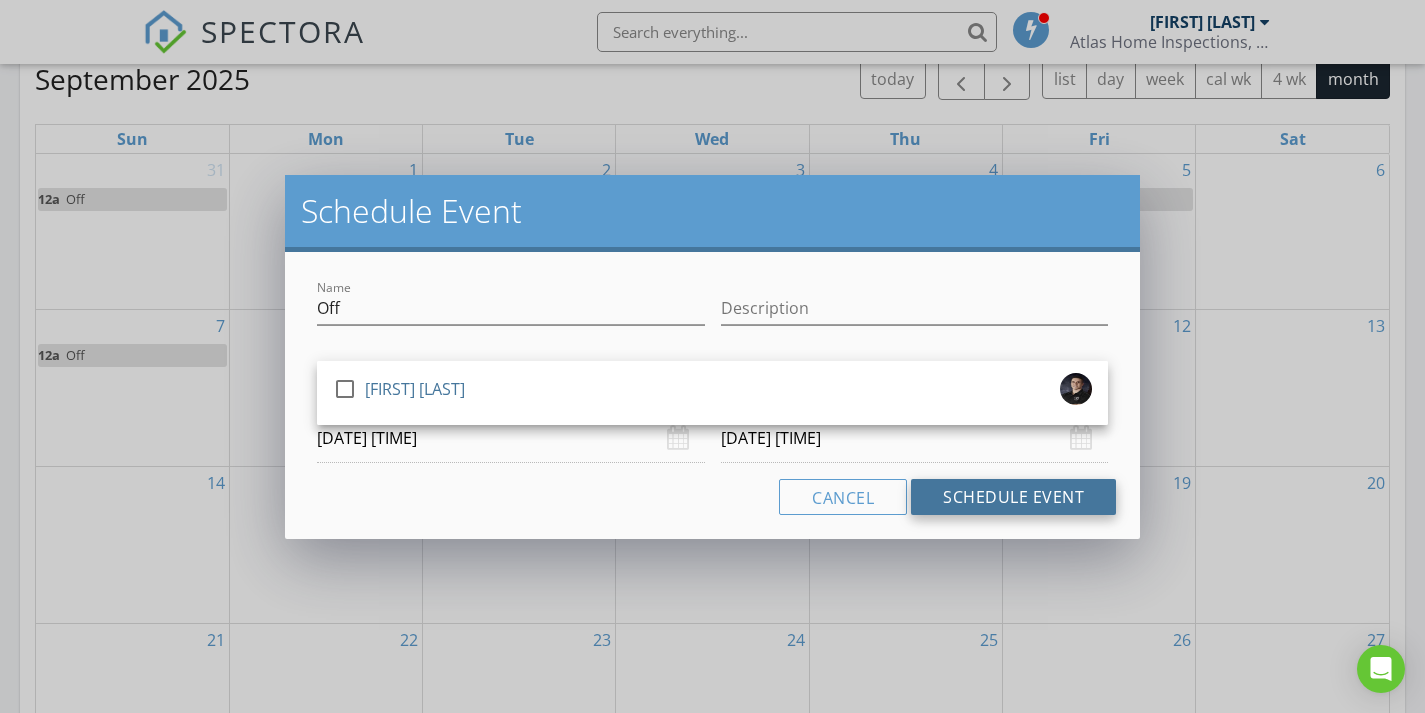 click on "Schedule Event" at bounding box center [1013, 497] 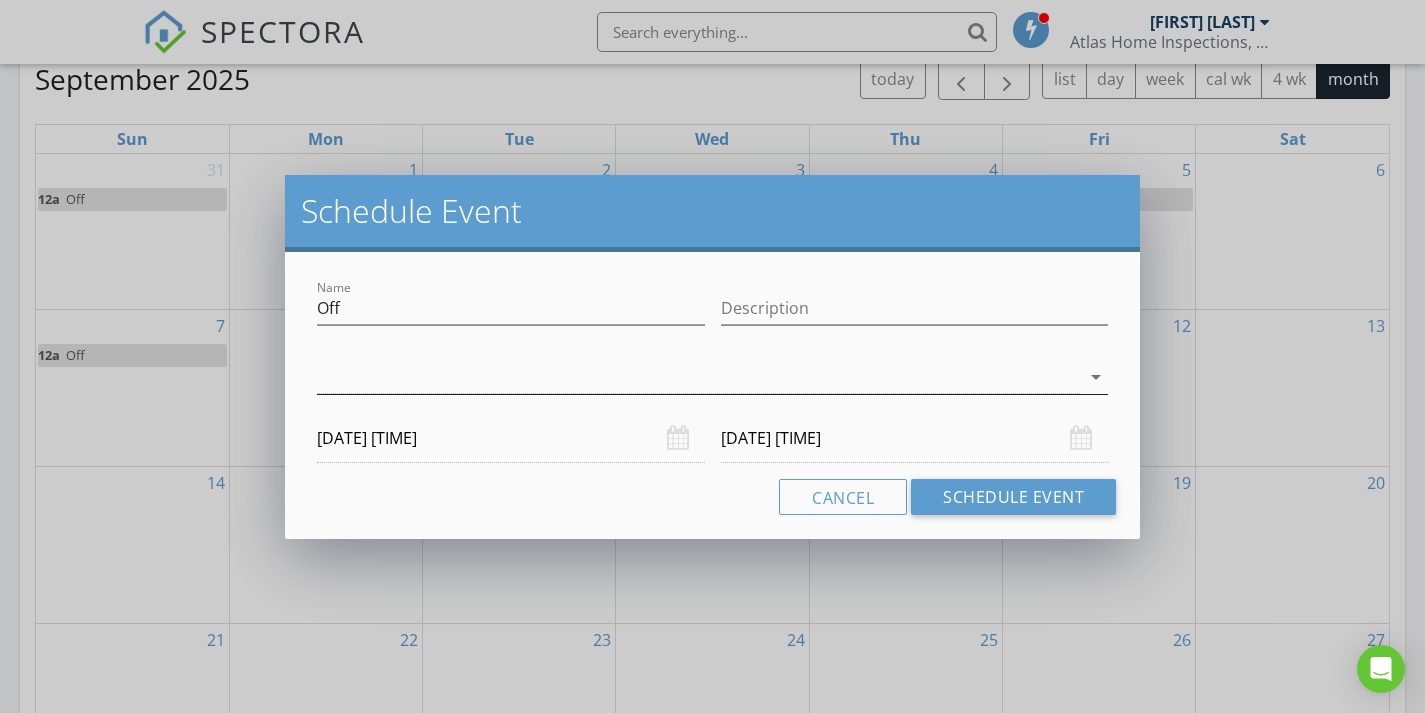 click at bounding box center [698, 377] 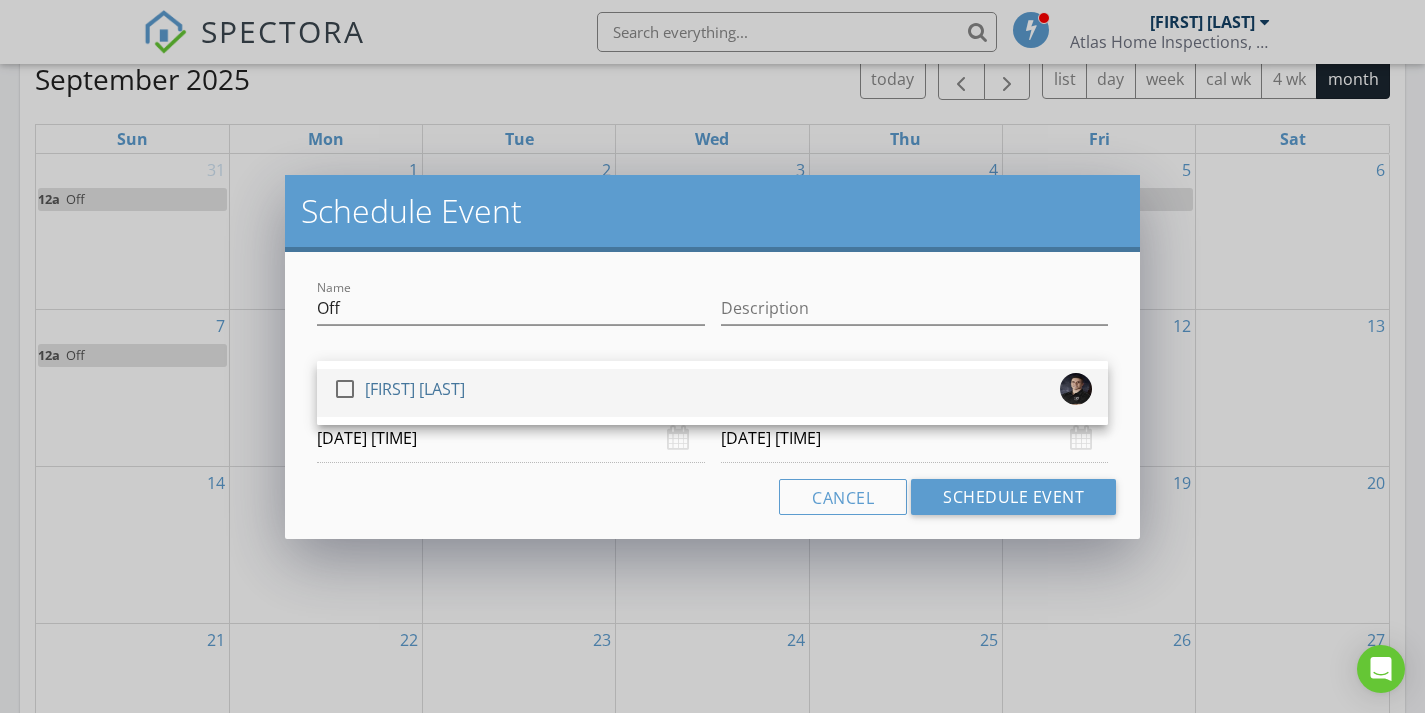 click on "check_box_outline_blank   Jason Page" at bounding box center (712, 393) 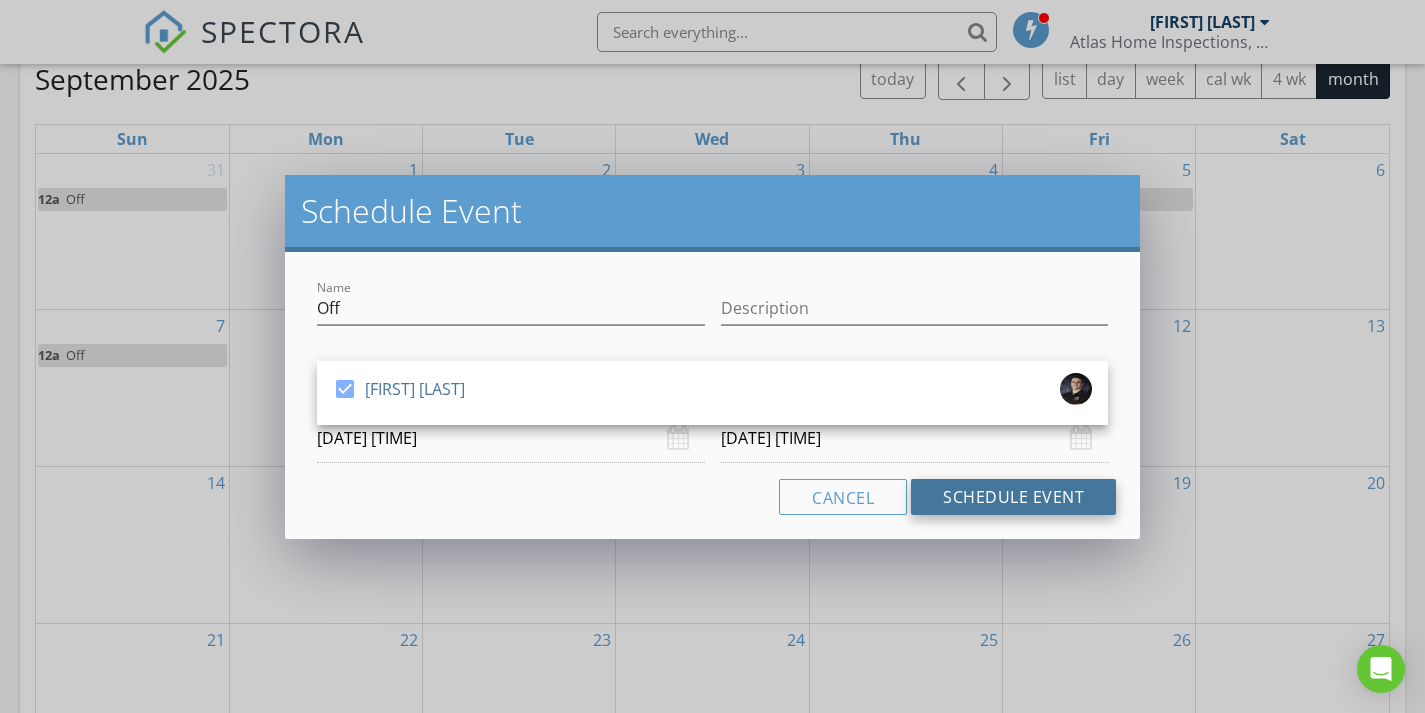 click on "Schedule Event" at bounding box center (1013, 497) 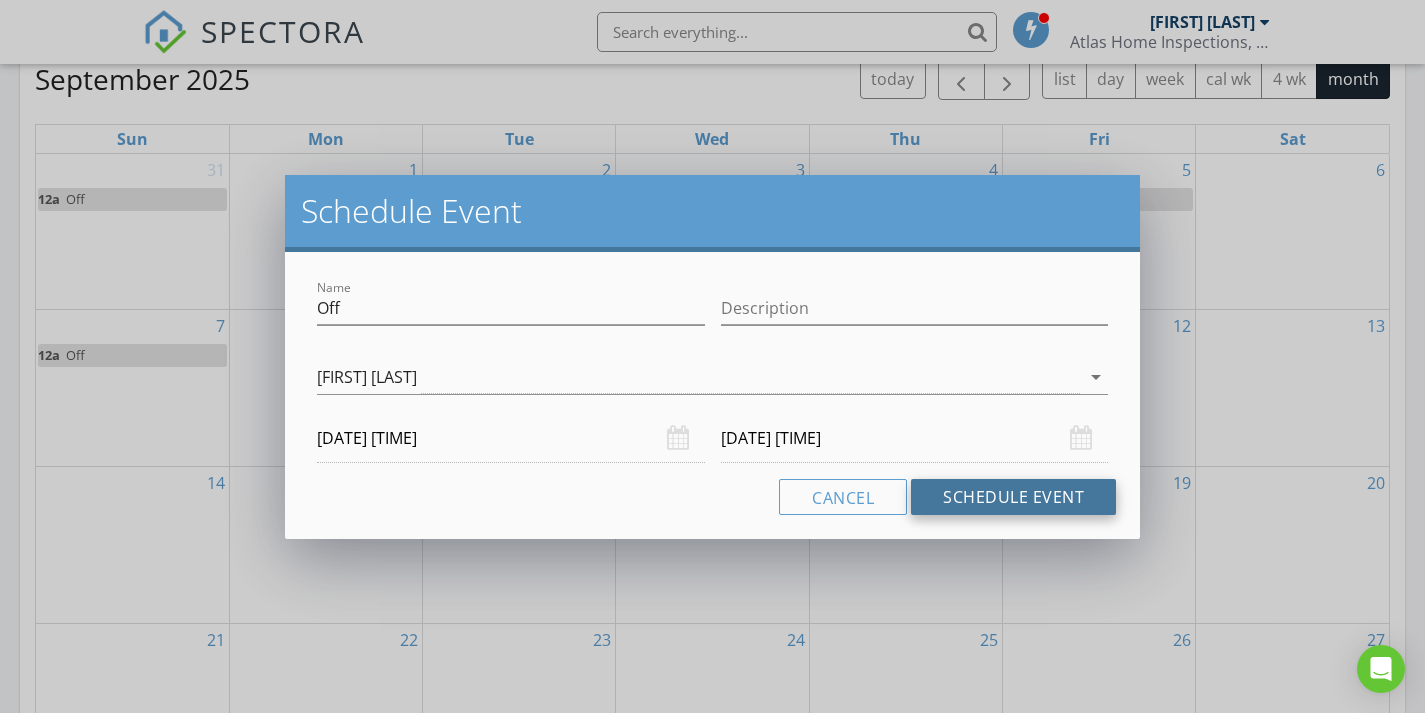 click on "Schedule Event" at bounding box center (1013, 497) 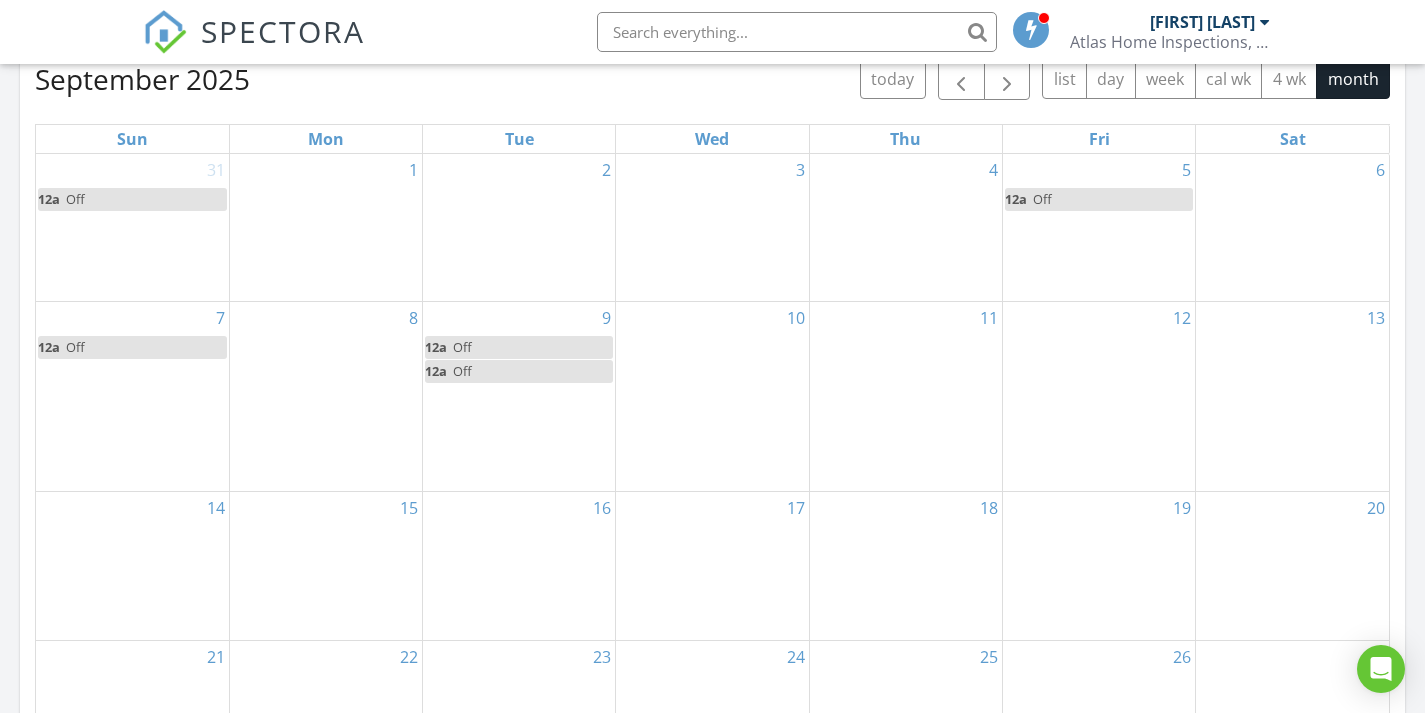 click on "14" at bounding box center [132, 566] 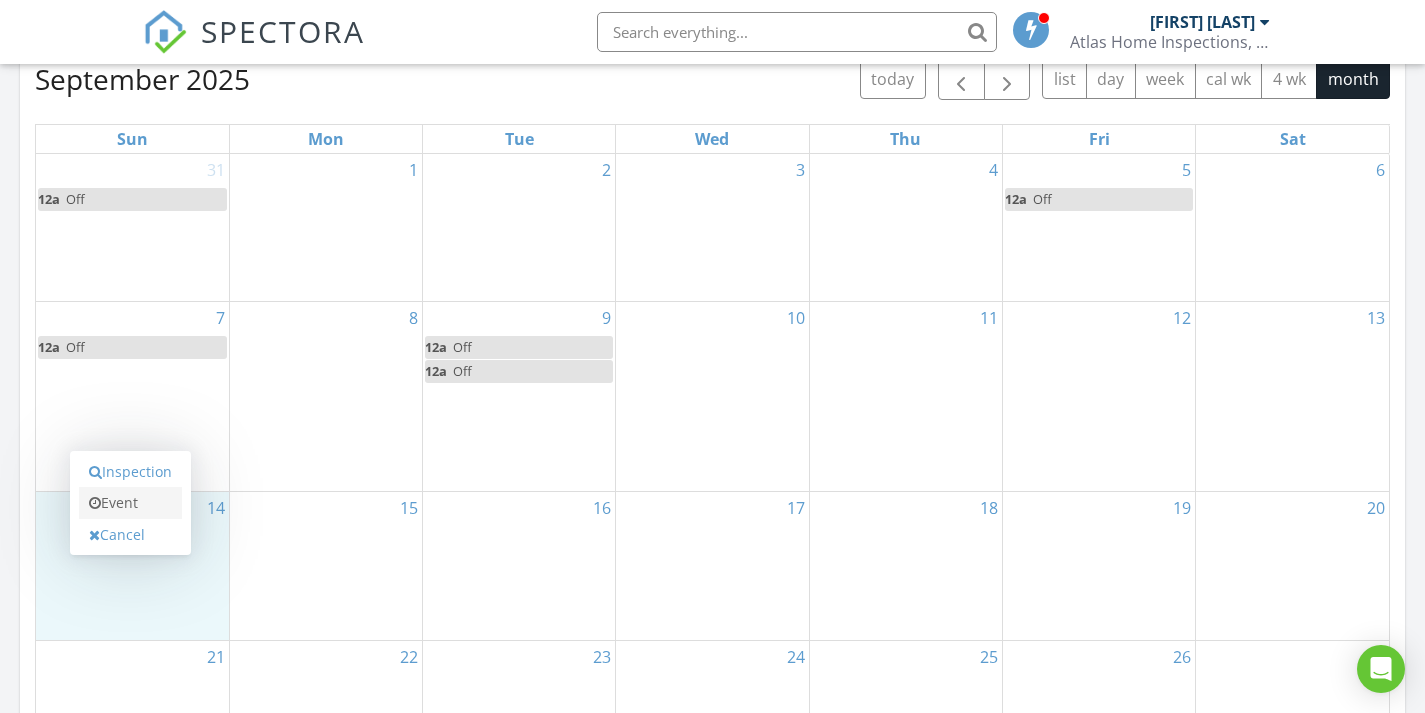 click on "Event" at bounding box center [130, 503] 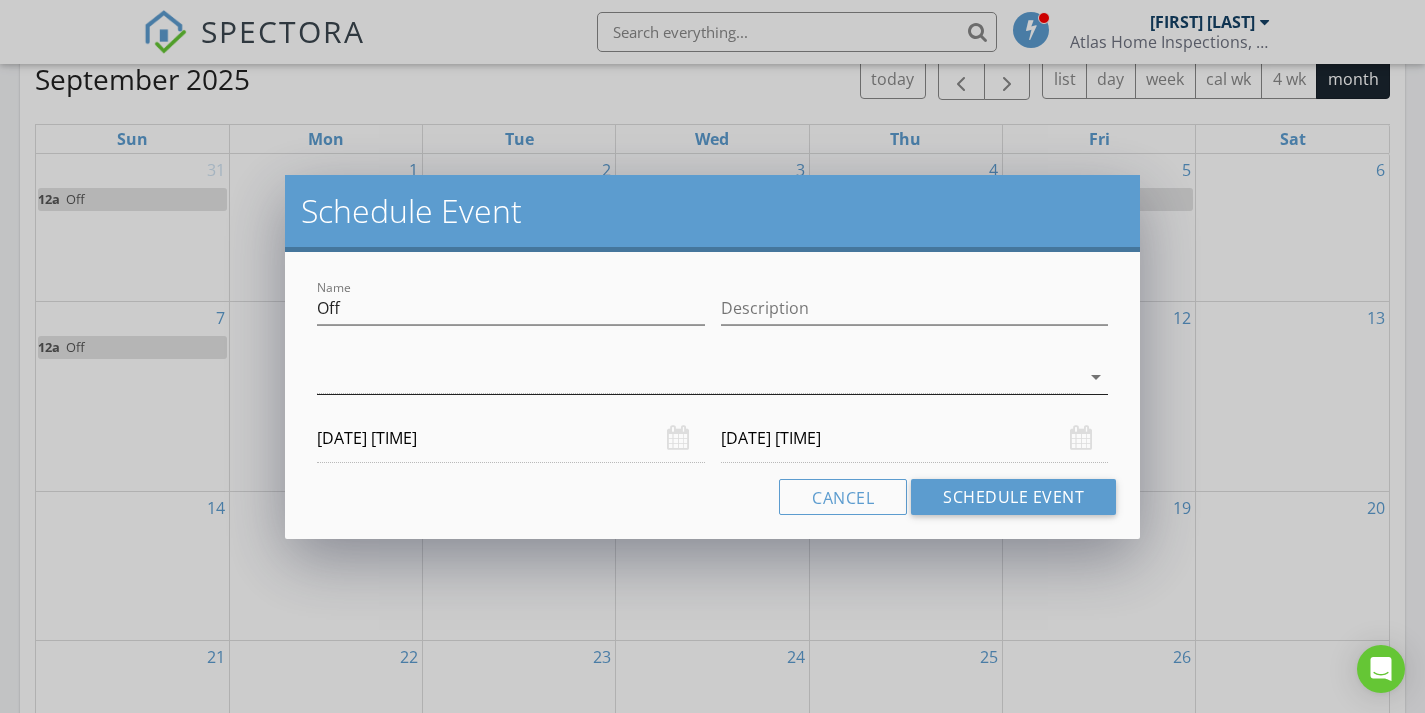 click at bounding box center [698, 377] 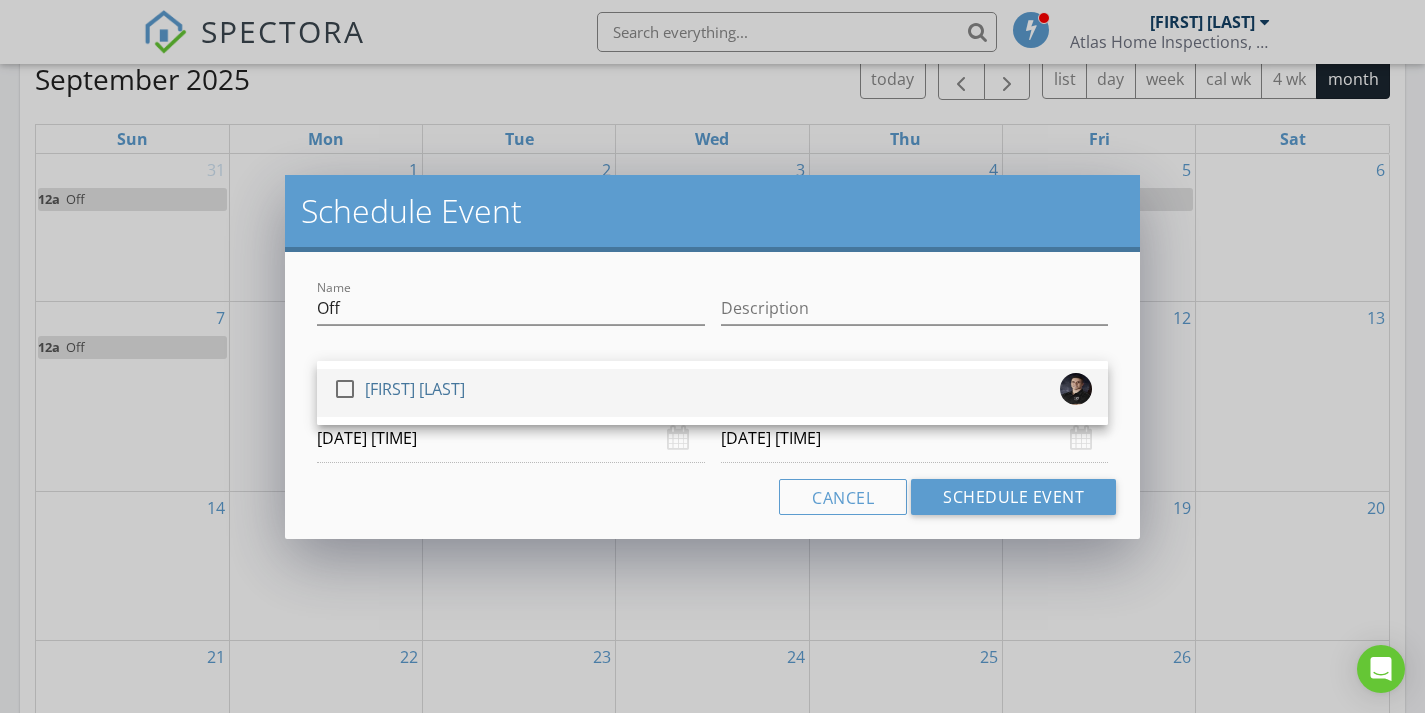 click on "check_box_outline_blank   Jason Page" at bounding box center [712, 393] 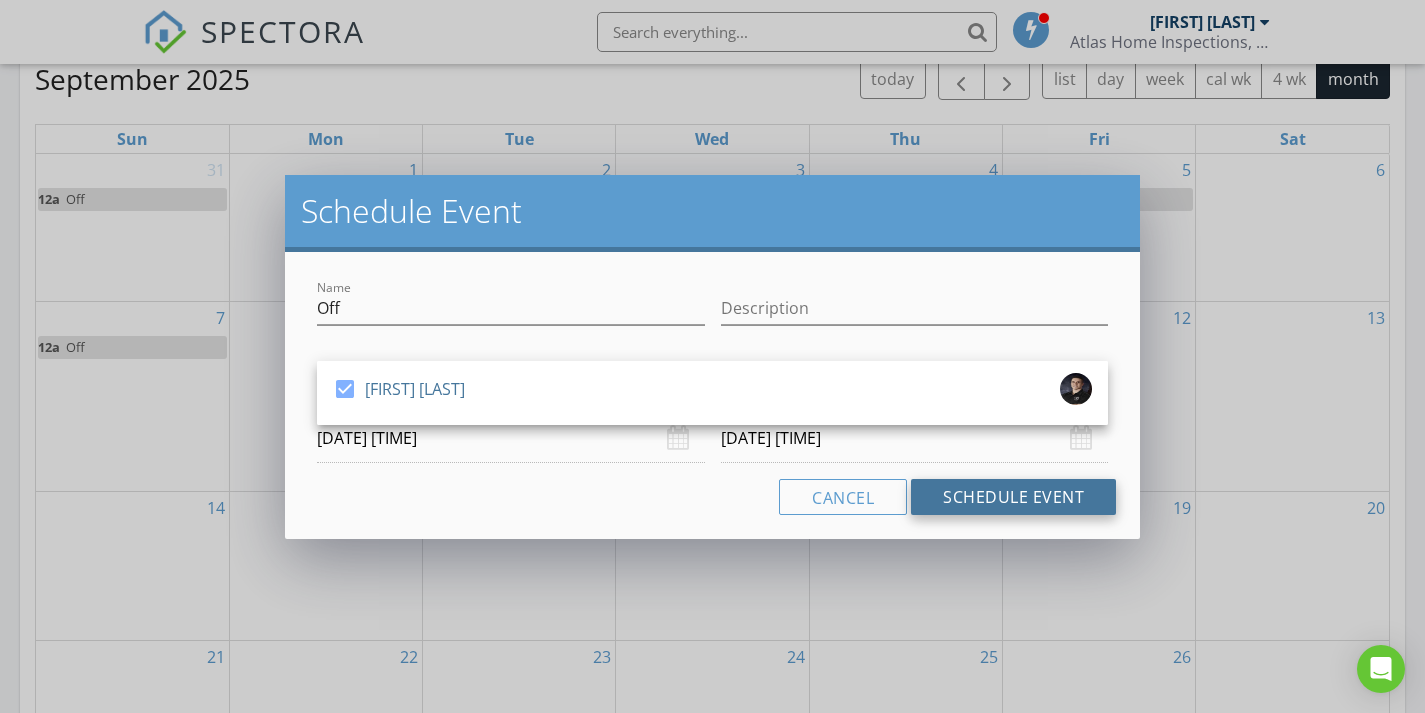 click on "Schedule Event" at bounding box center [1013, 497] 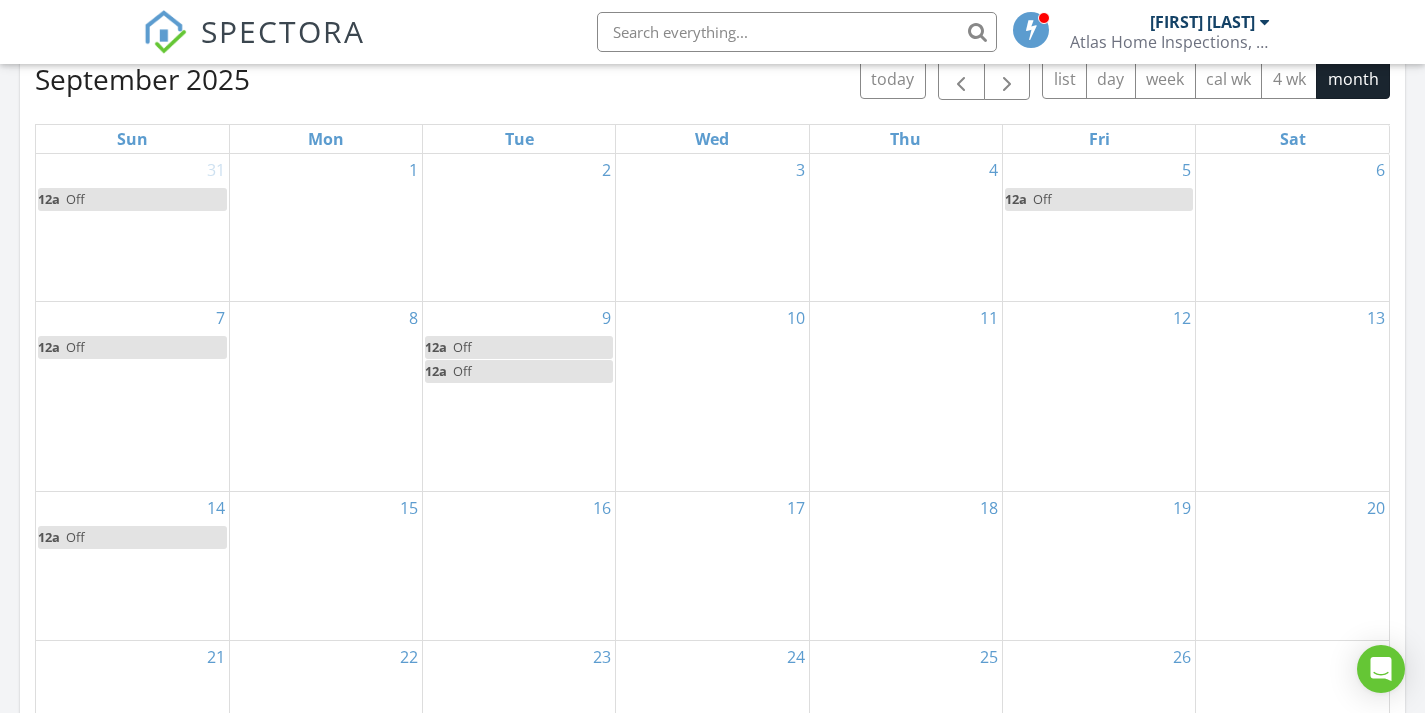 click on "16" at bounding box center (519, 566) 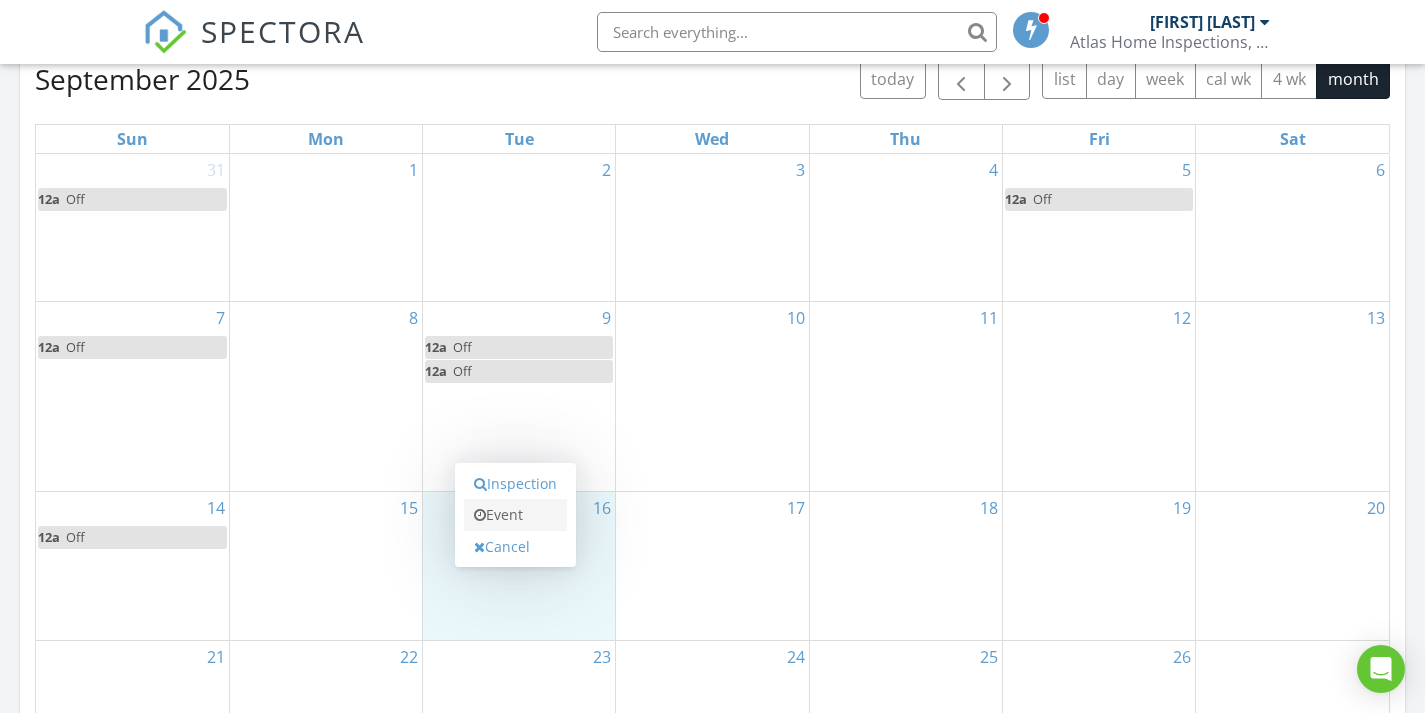 click on "Event" at bounding box center (515, 515) 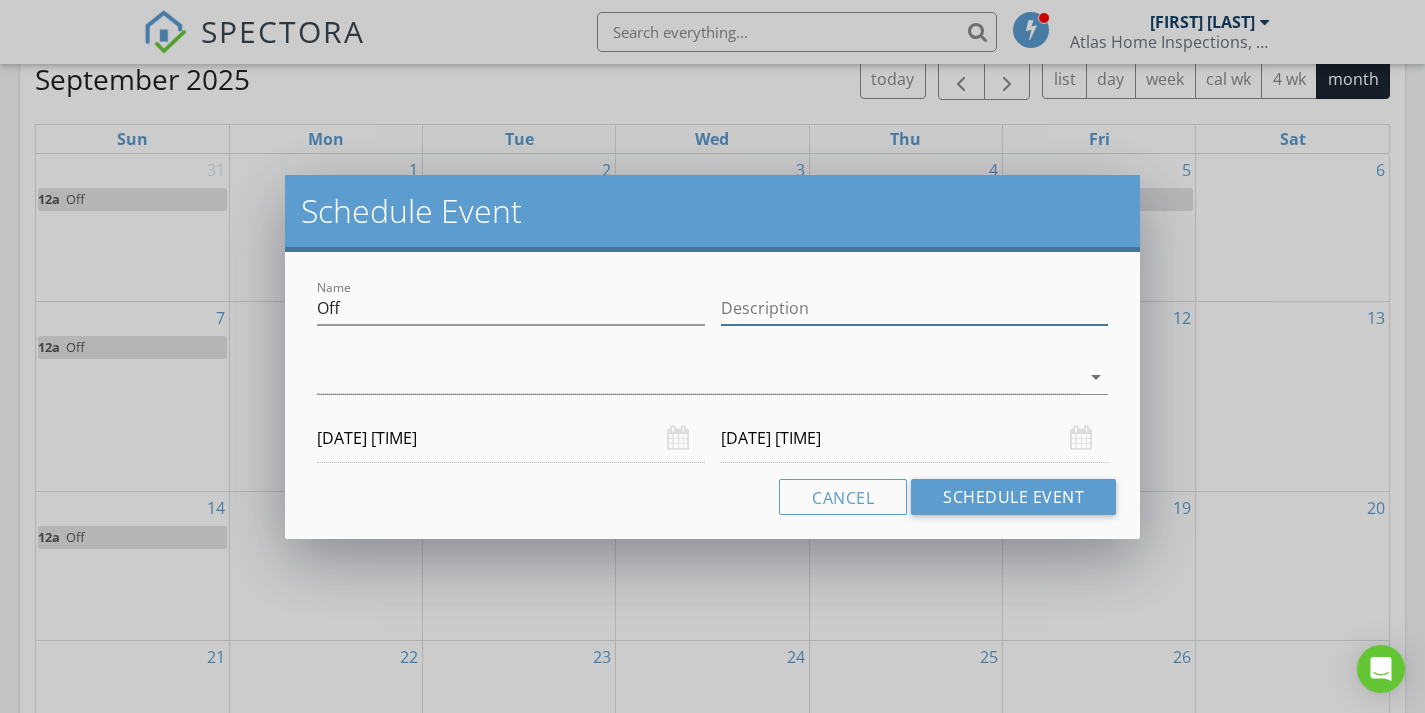 click on "Description" at bounding box center [915, 308] 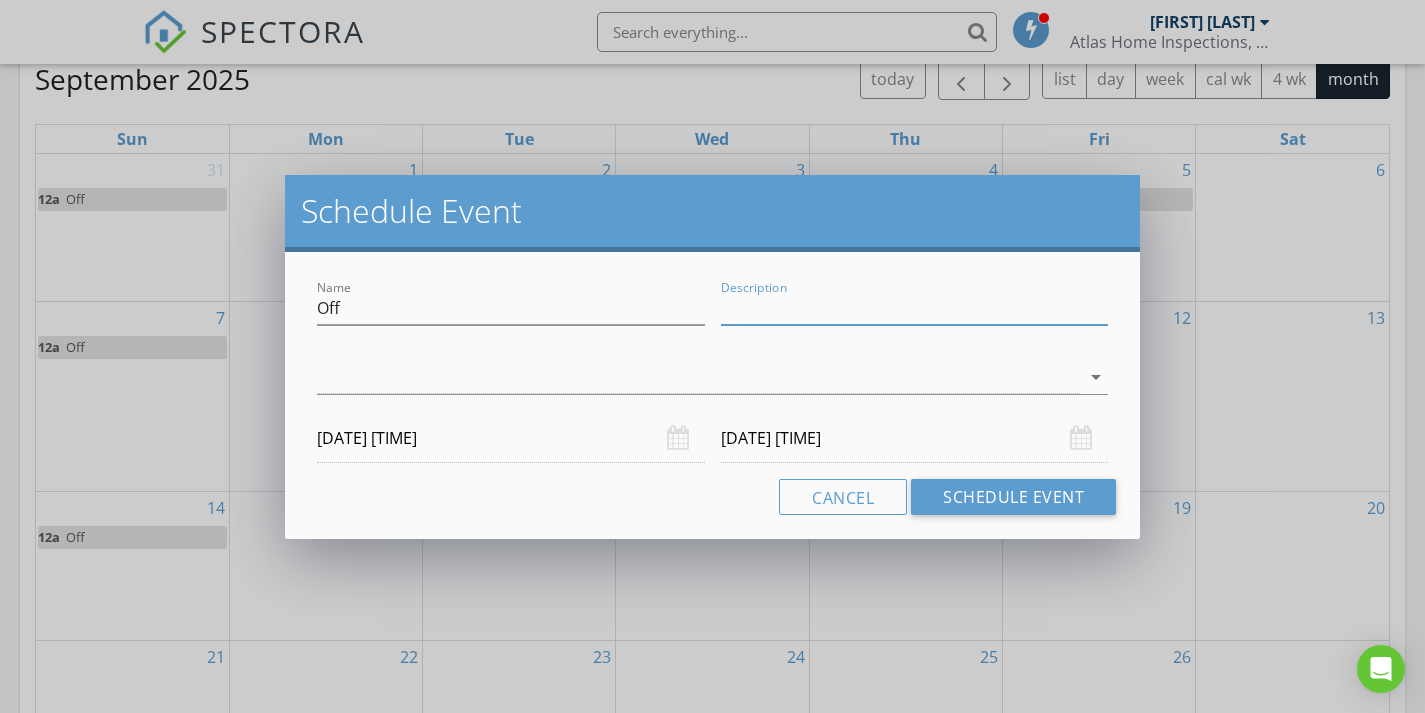 type on "Work" 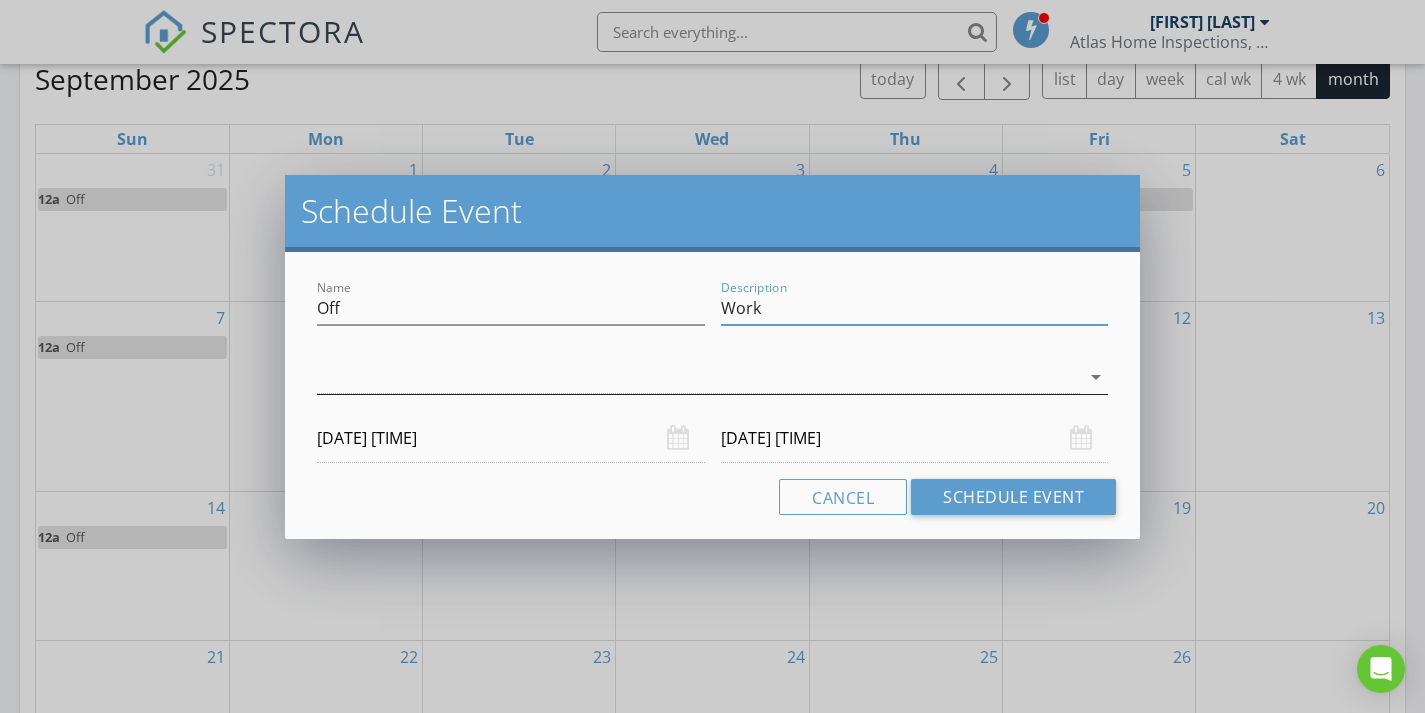 click at bounding box center (698, 377) 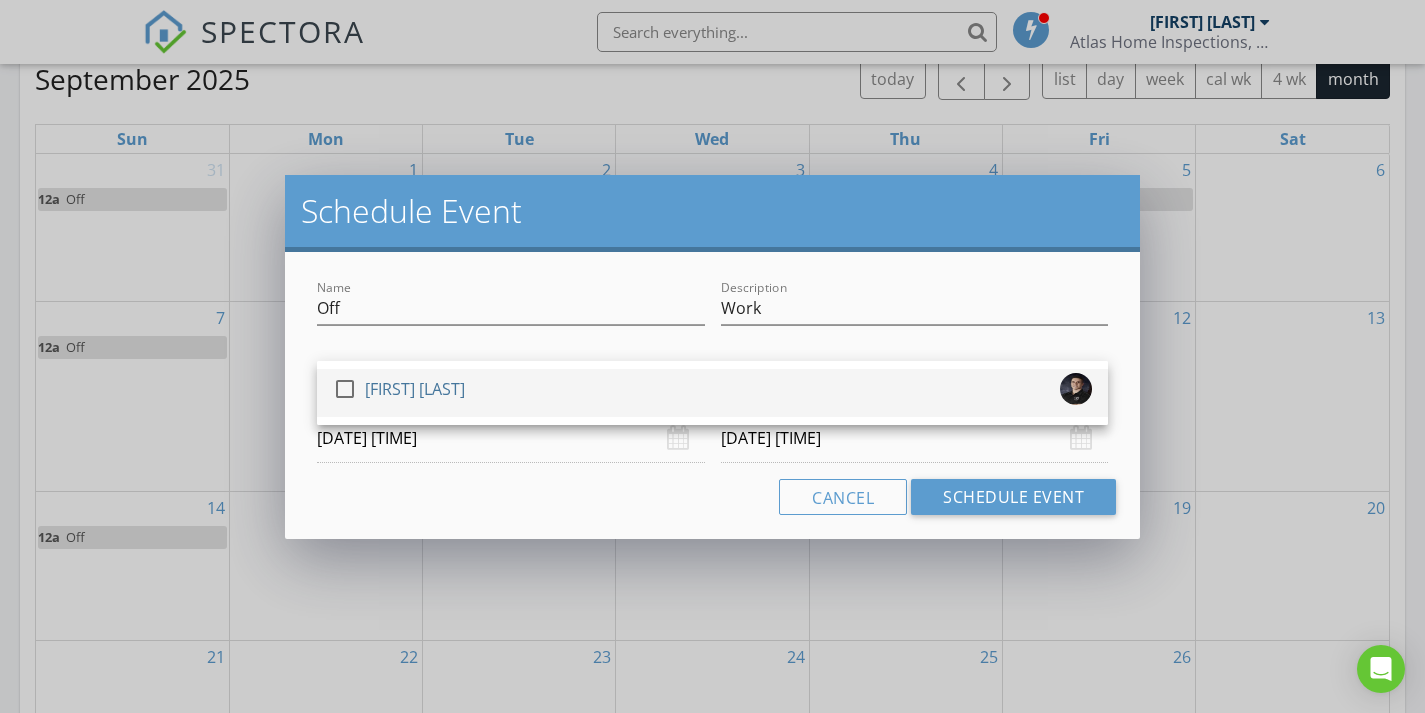 click on "check_box_outline_blank   Jason Page" at bounding box center (712, 393) 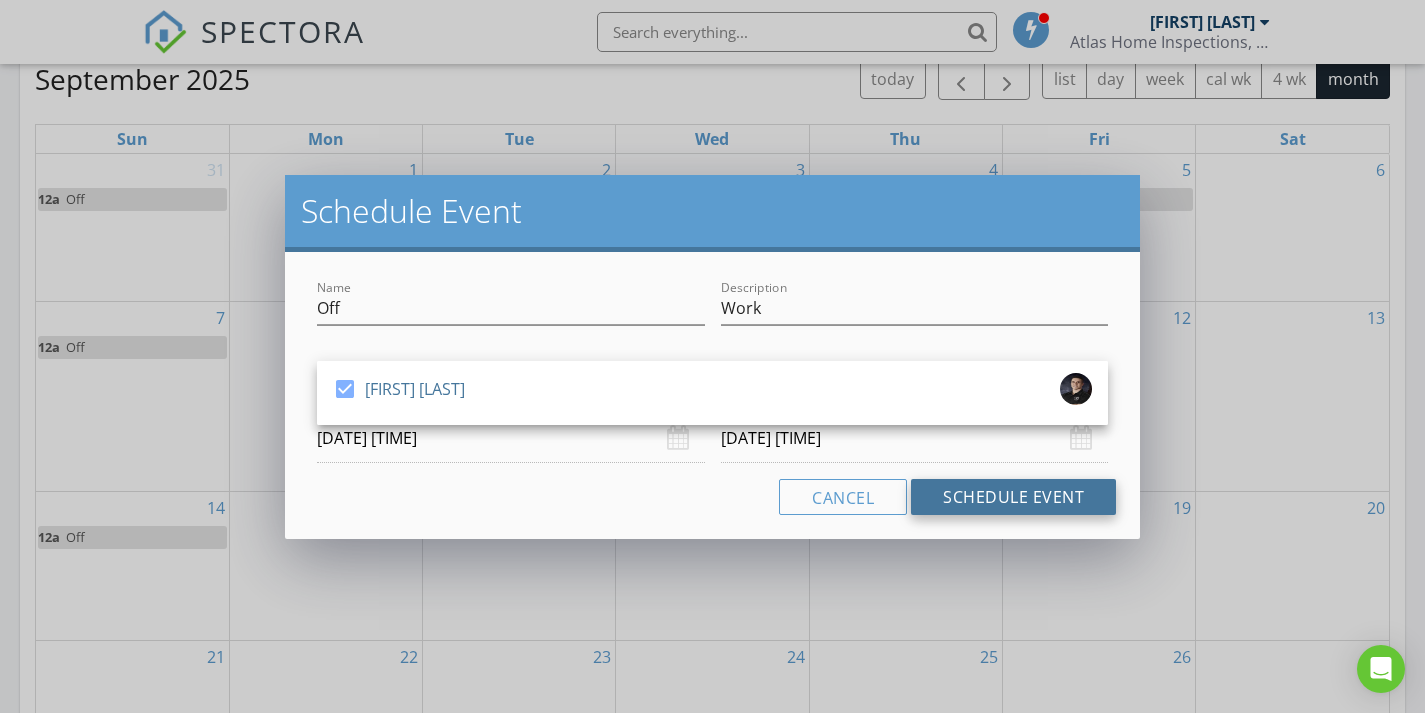 click on "Schedule Event" at bounding box center (1013, 497) 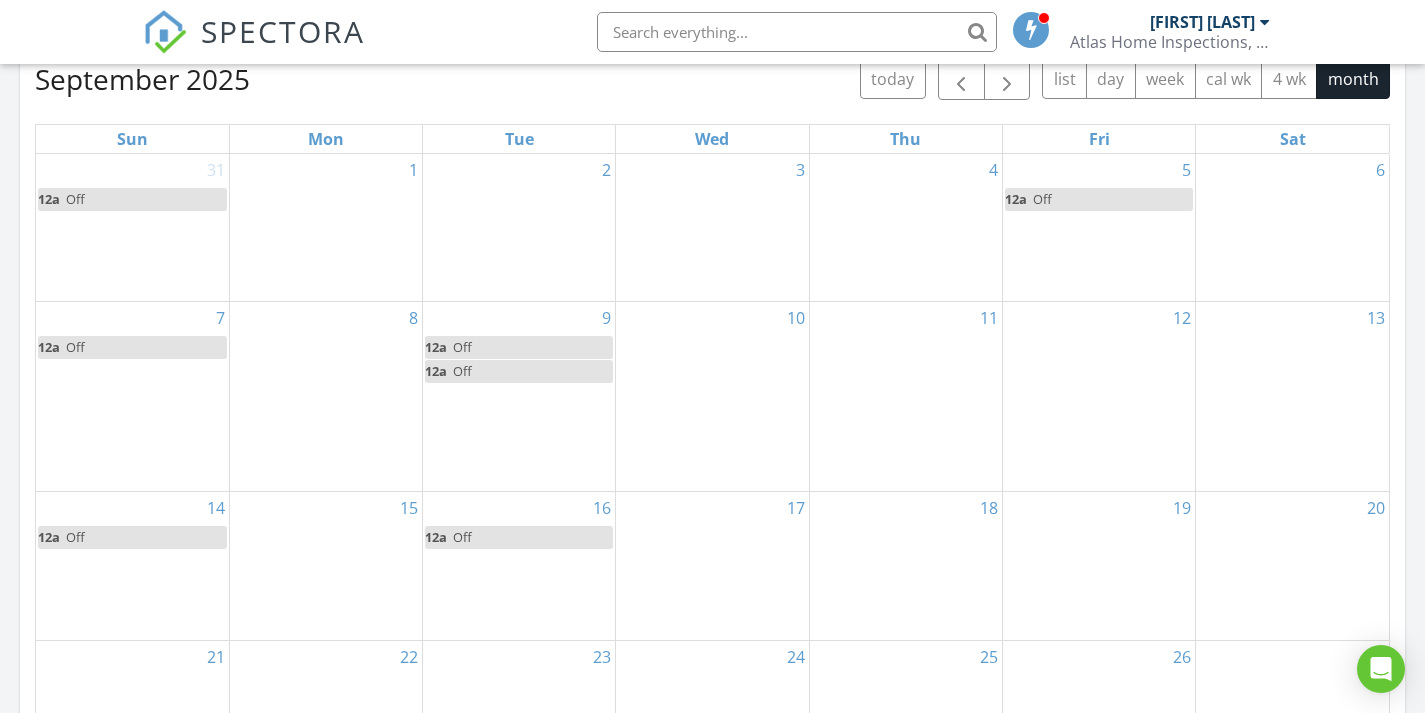 click on "18" at bounding box center [906, 566] 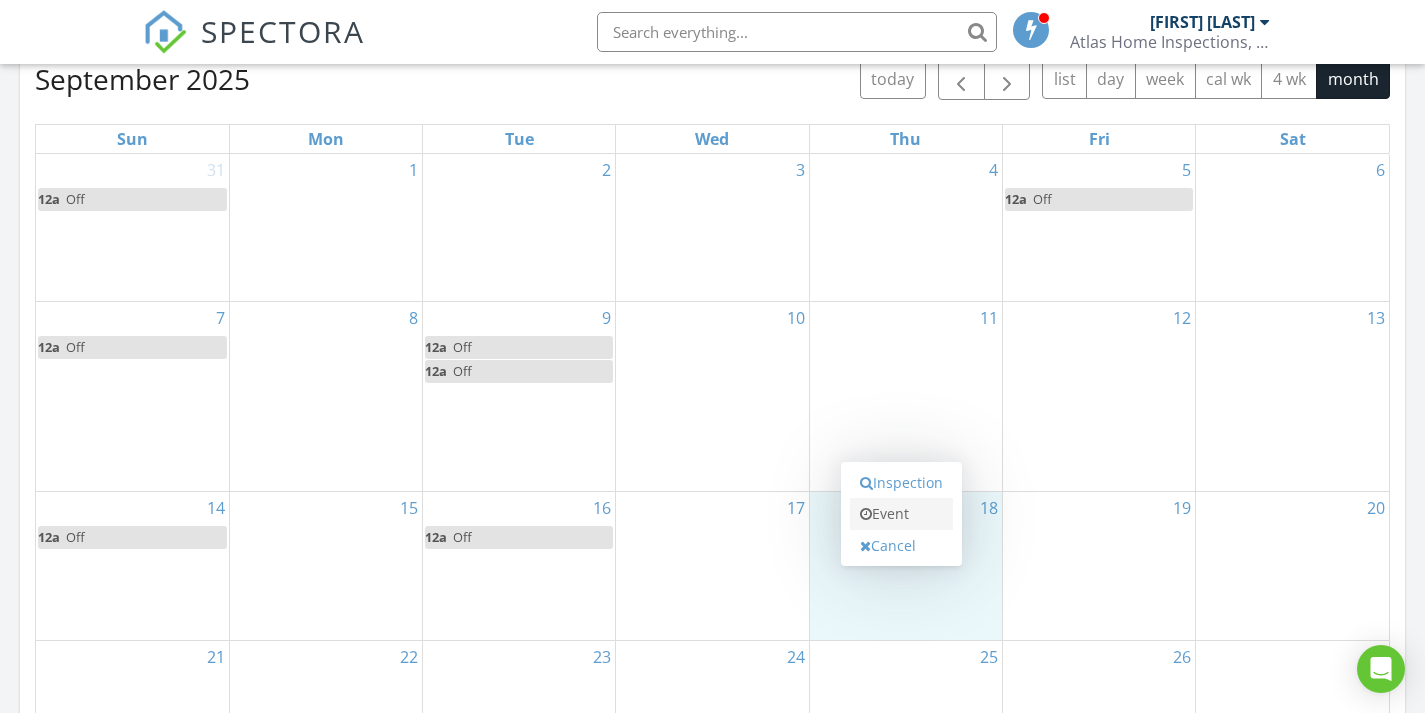 click on "Event" at bounding box center (901, 514) 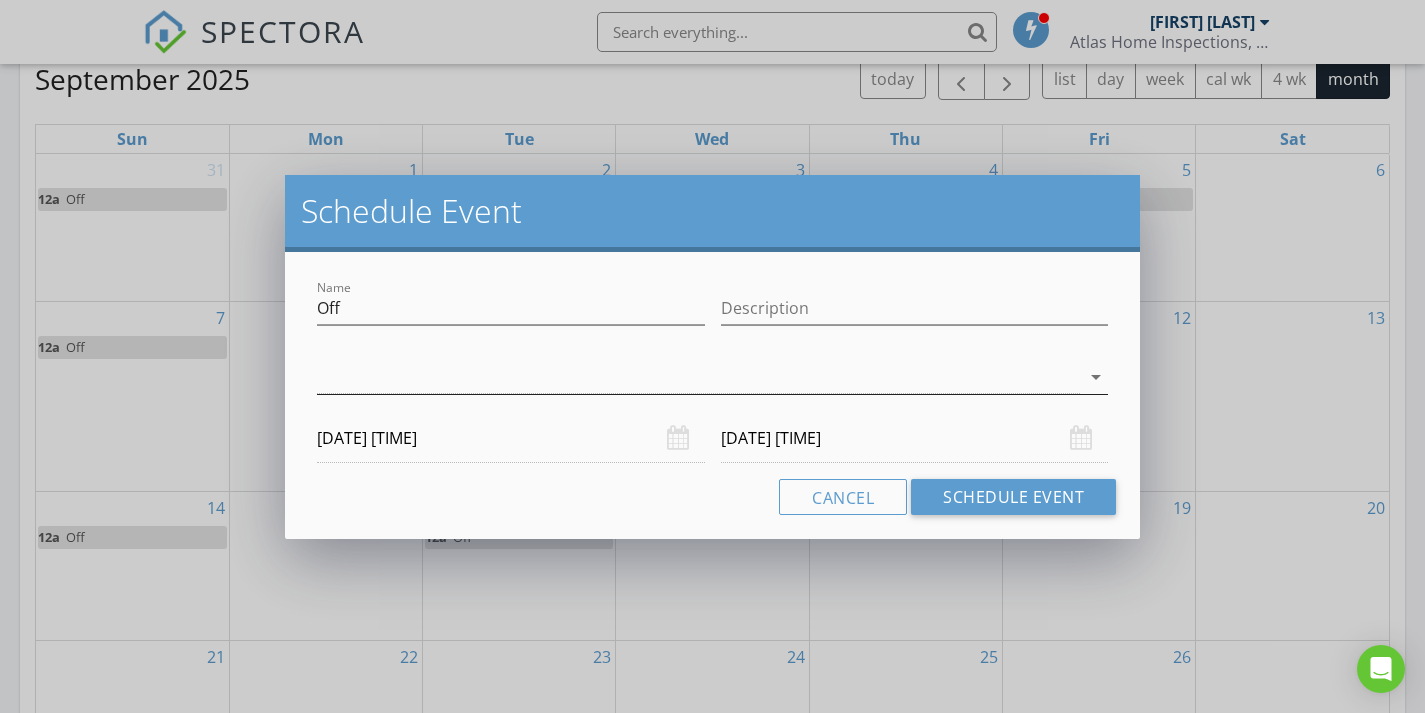click at bounding box center [698, 377] 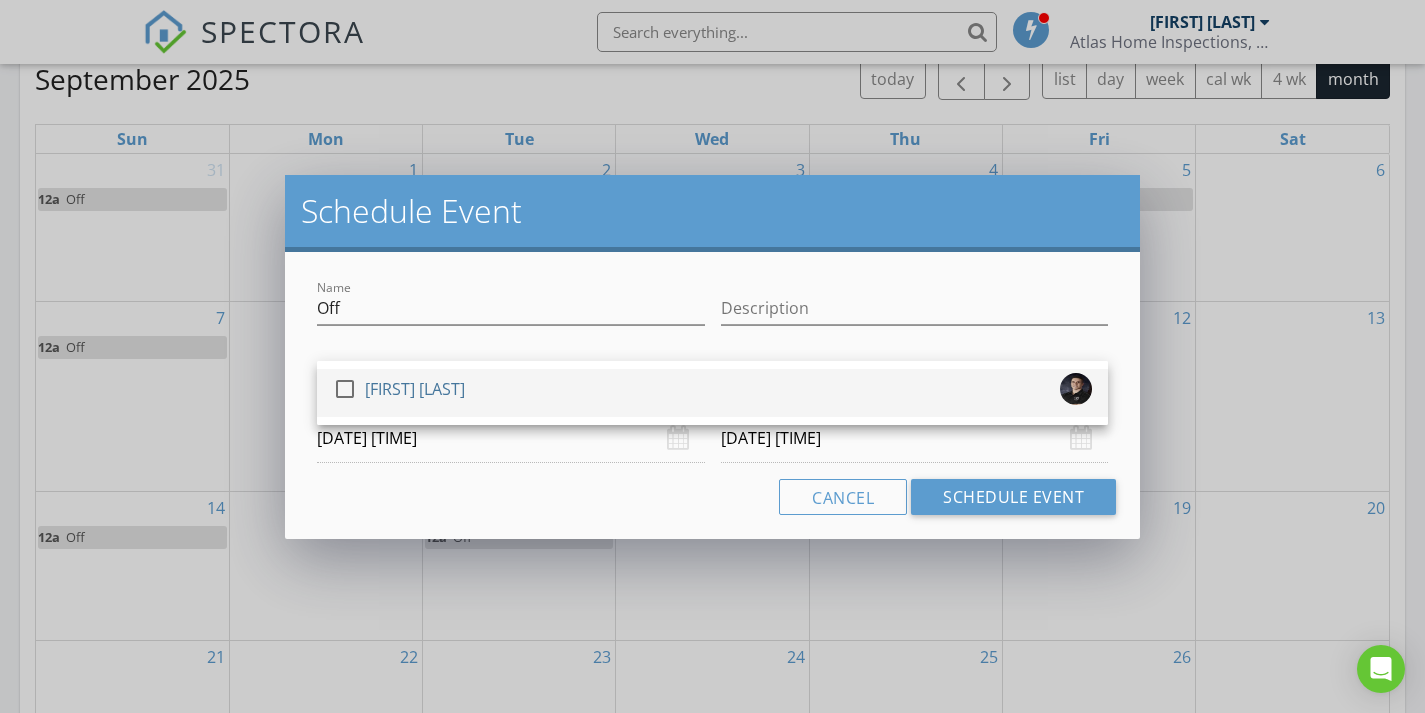 click on "check_box_outline_blank   Jason Page" at bounding box center [712, 393] 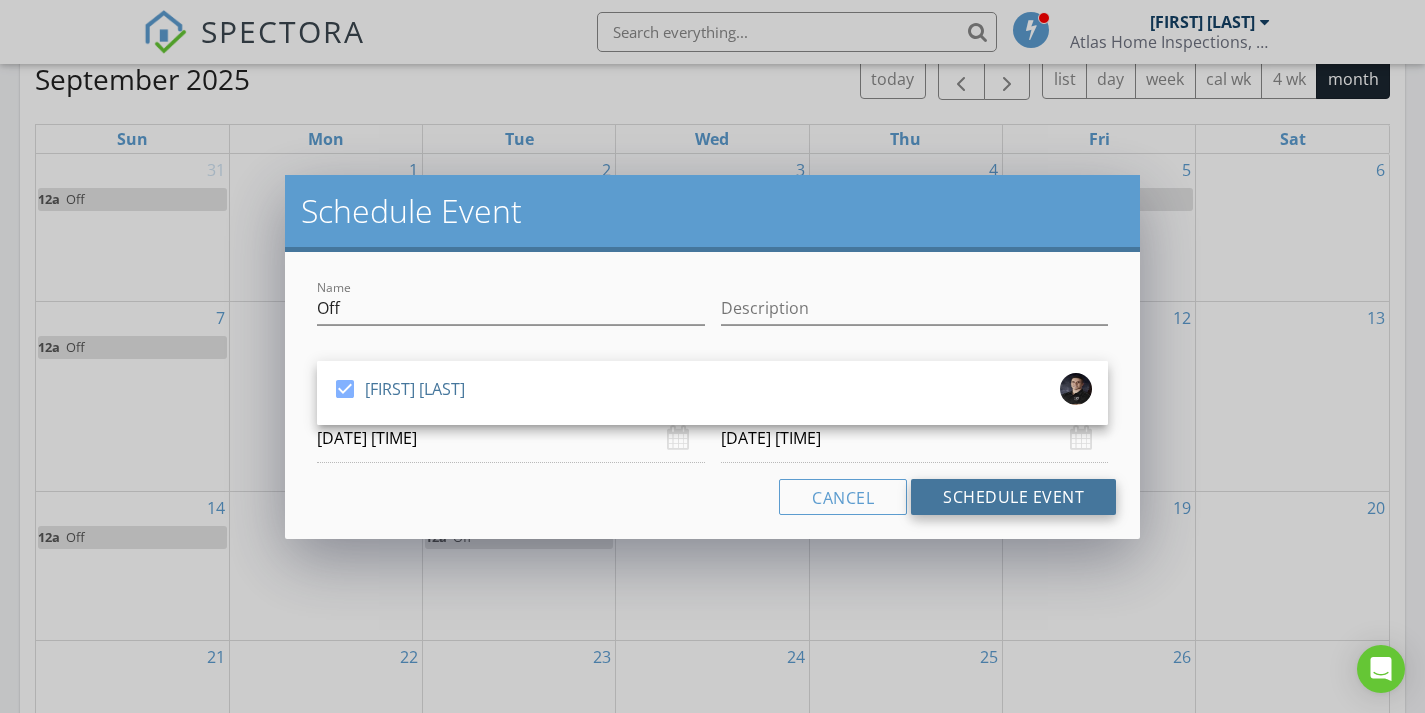 click on "Schedule Event" at bounding box center (1013, 497) 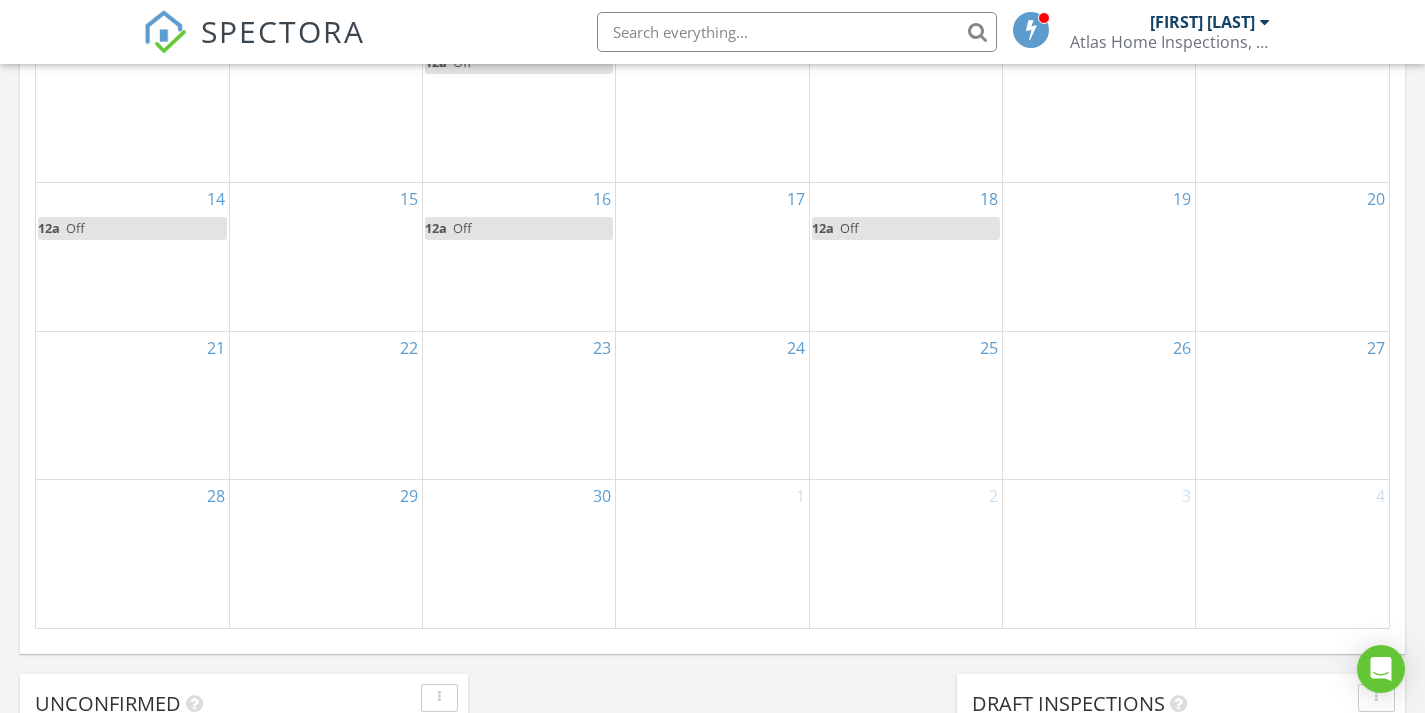 scroll, scrollTop: 1211, scrollLeft: 0, axis: vertical 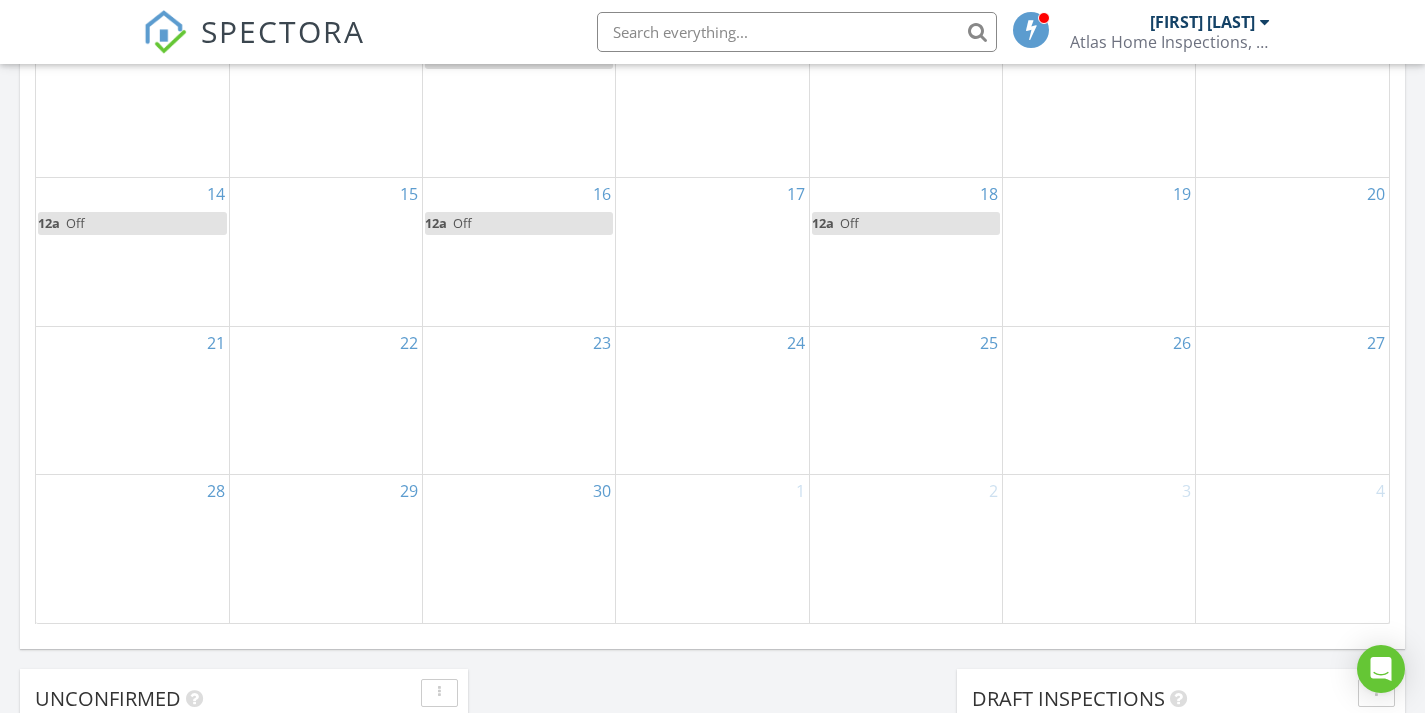 click on "23" at bounding box center [519, 401] 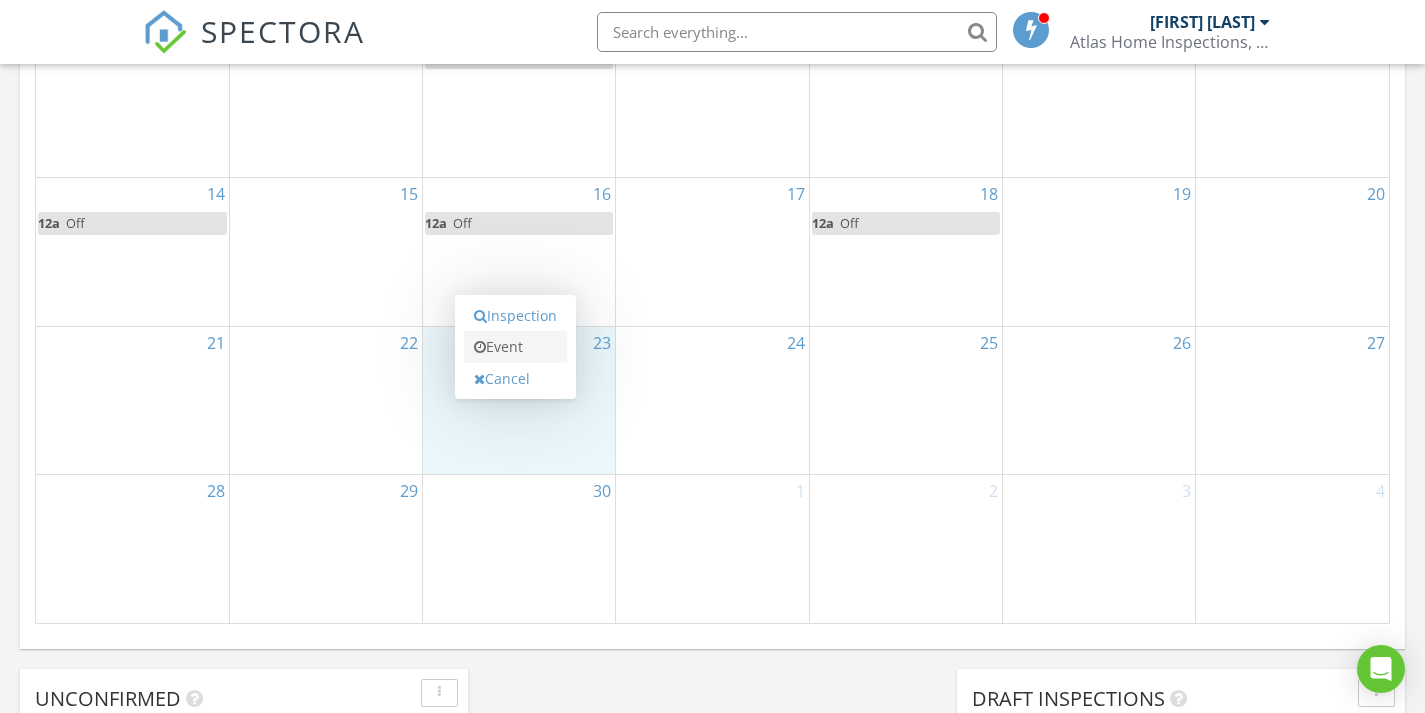 click on "Event" at bounding box center (515, 347) 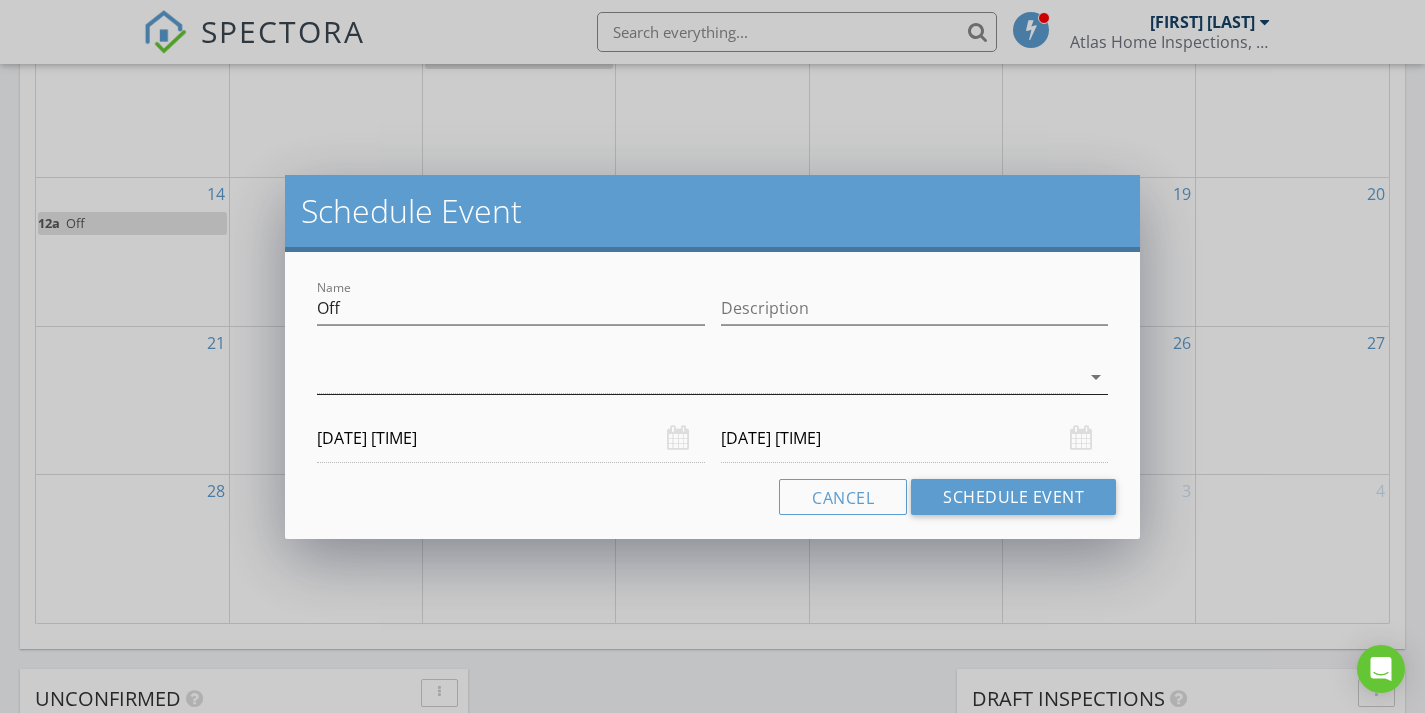 click at bounding box center (698, 377) 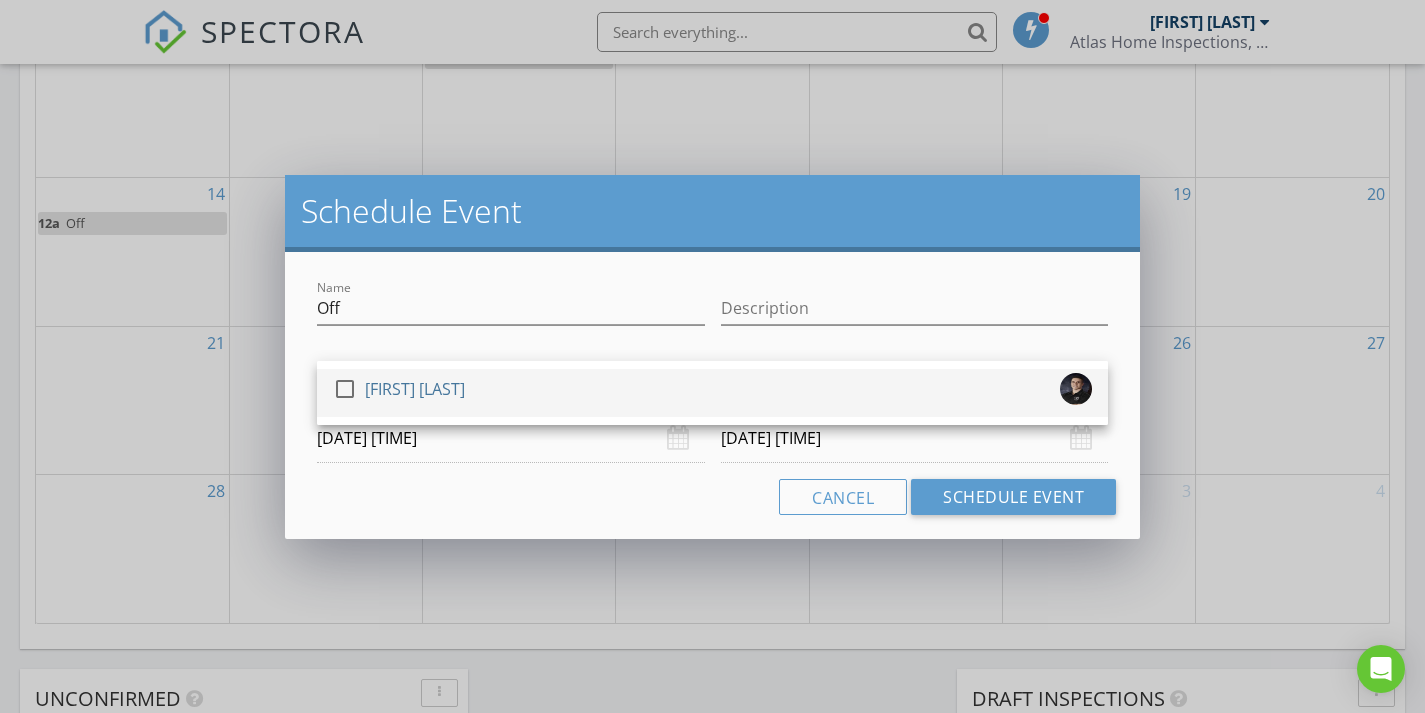 click on "check_box_outline_blank   Jason Page" at bounding box center [712, 393] 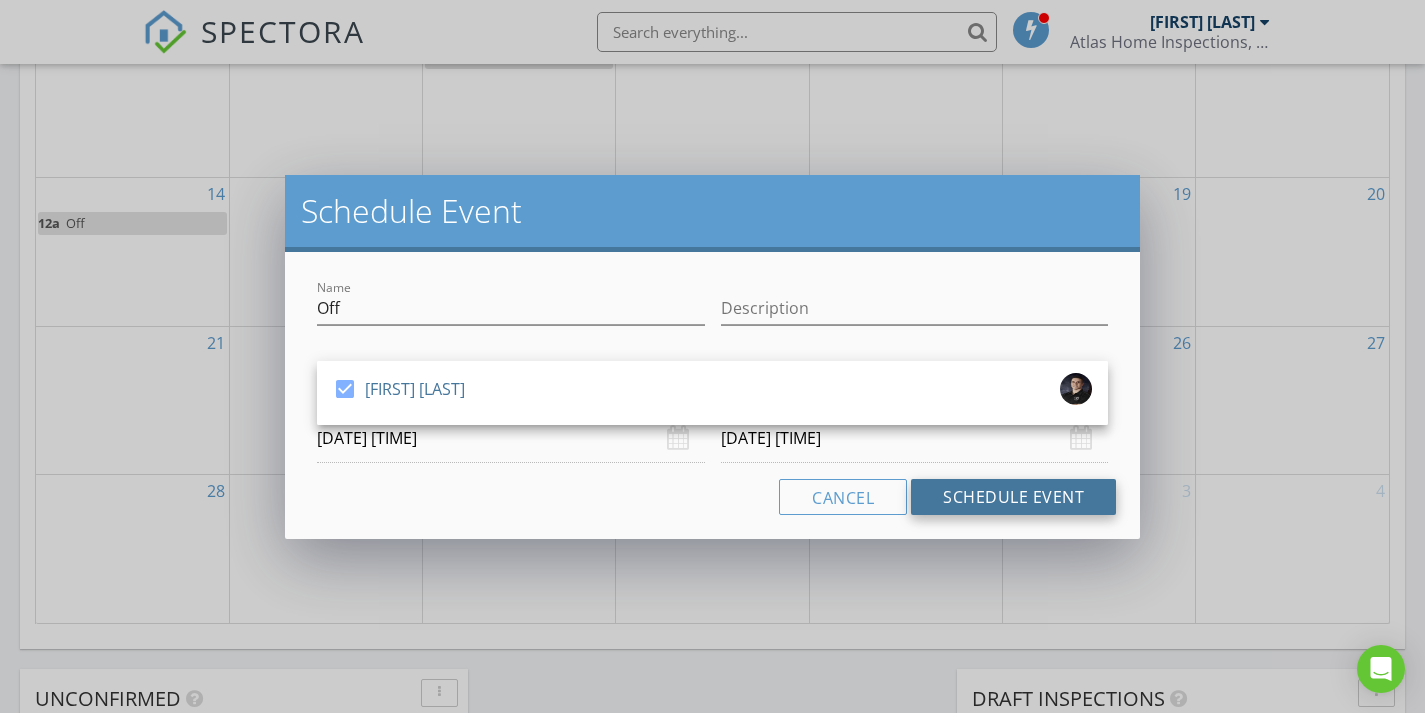 click on "Schedule Event" at bounding box center [1013, 497] 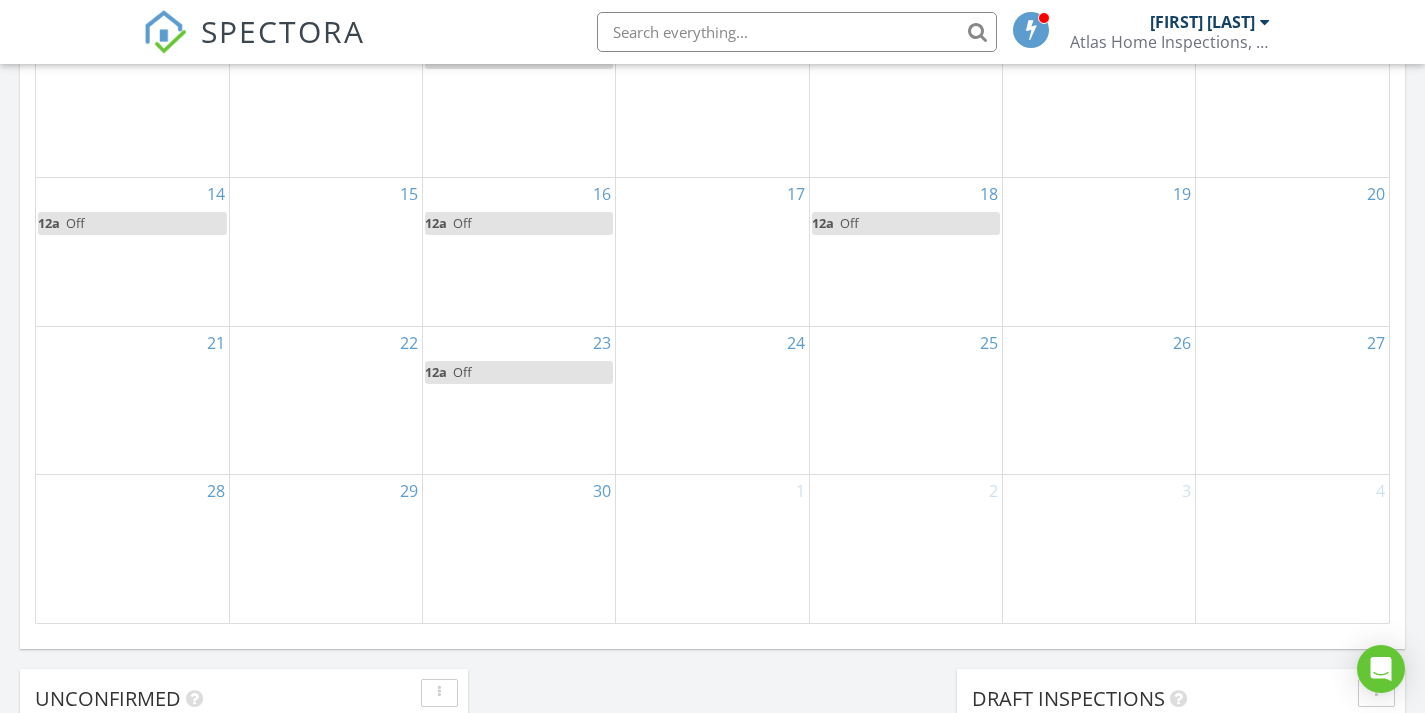 click on "25" at bounding box center (906, 401) 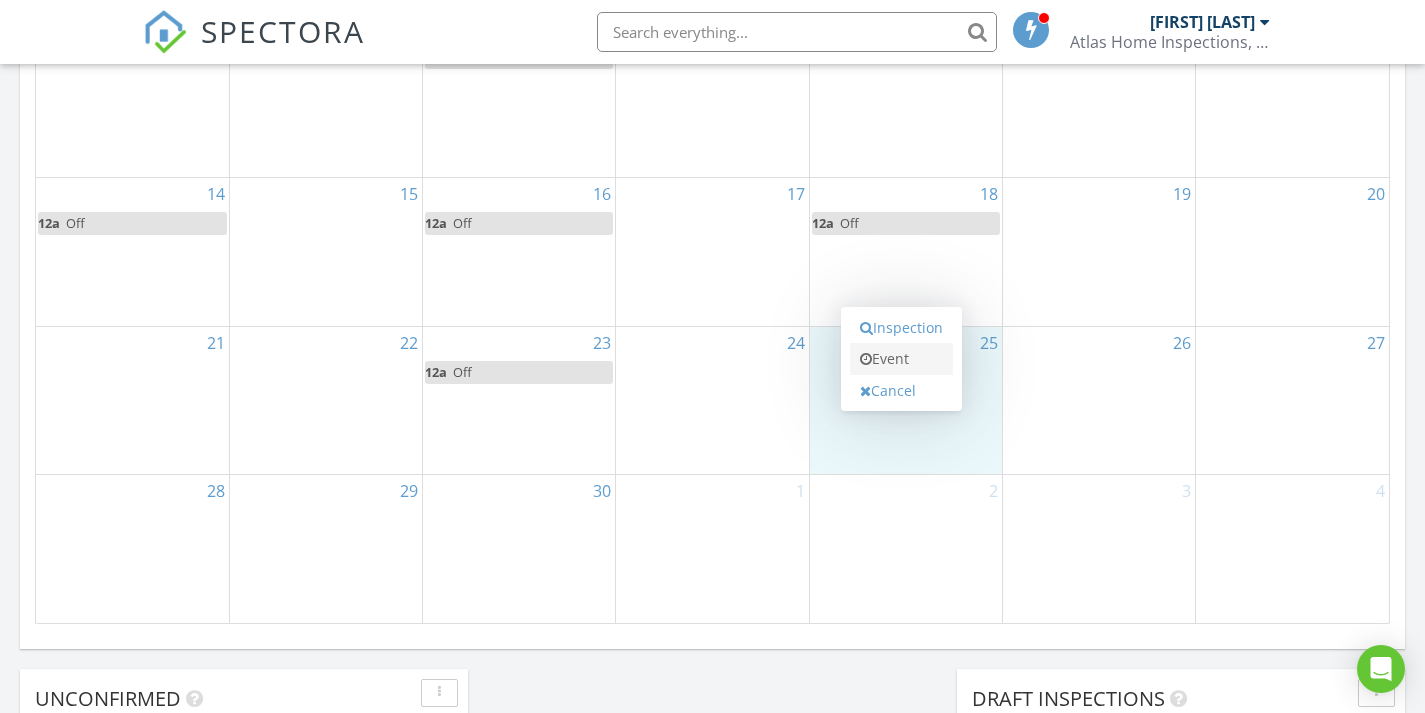 click on "Event" at bounding box center [901, 359] 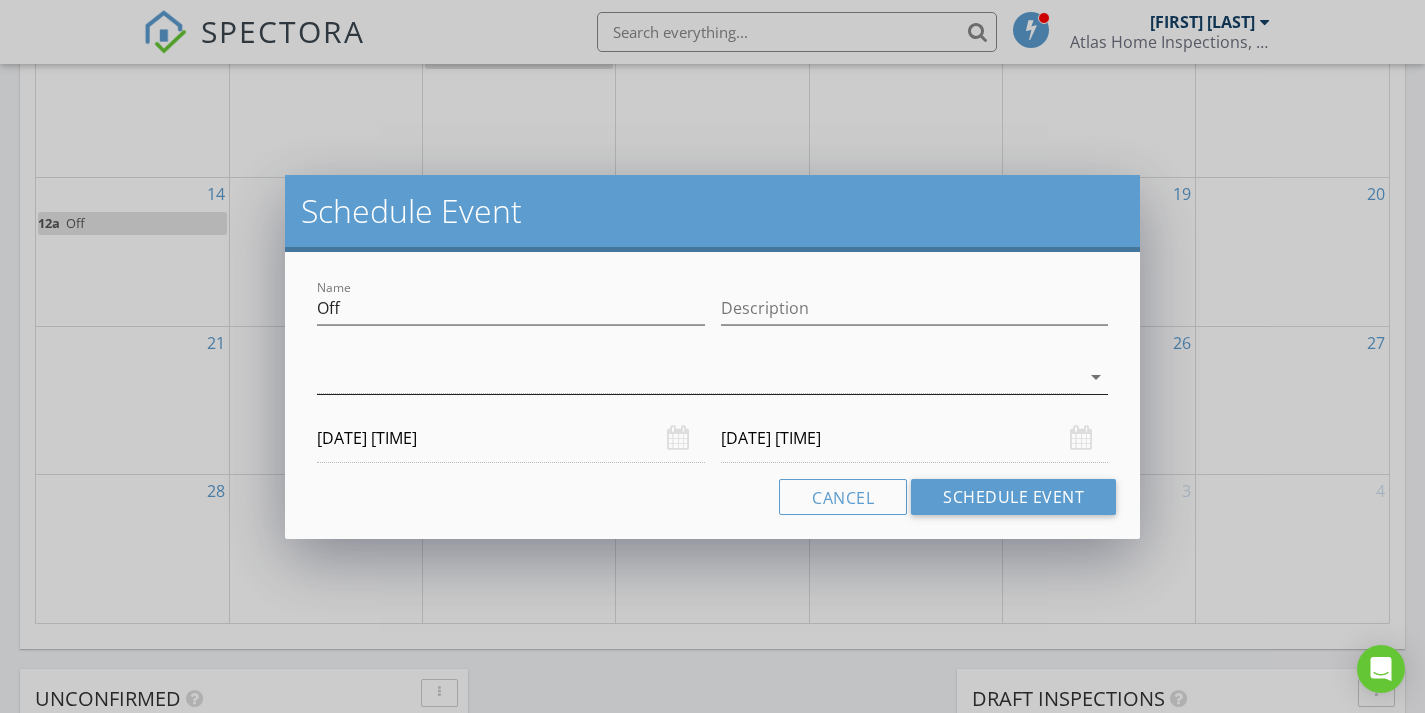 click at bounding box center [698, 377] 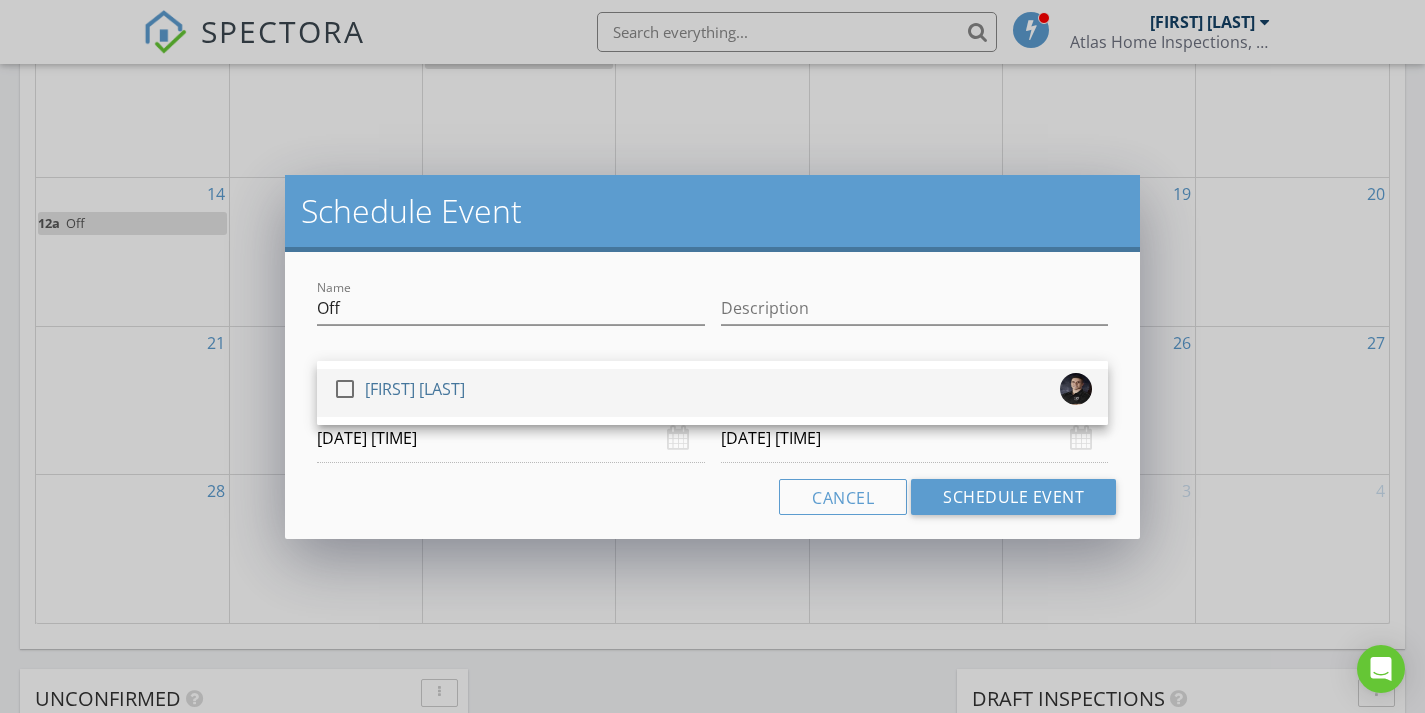 click on "check_box_outline_blank   Jason Page" at bounding box center [712, 393] 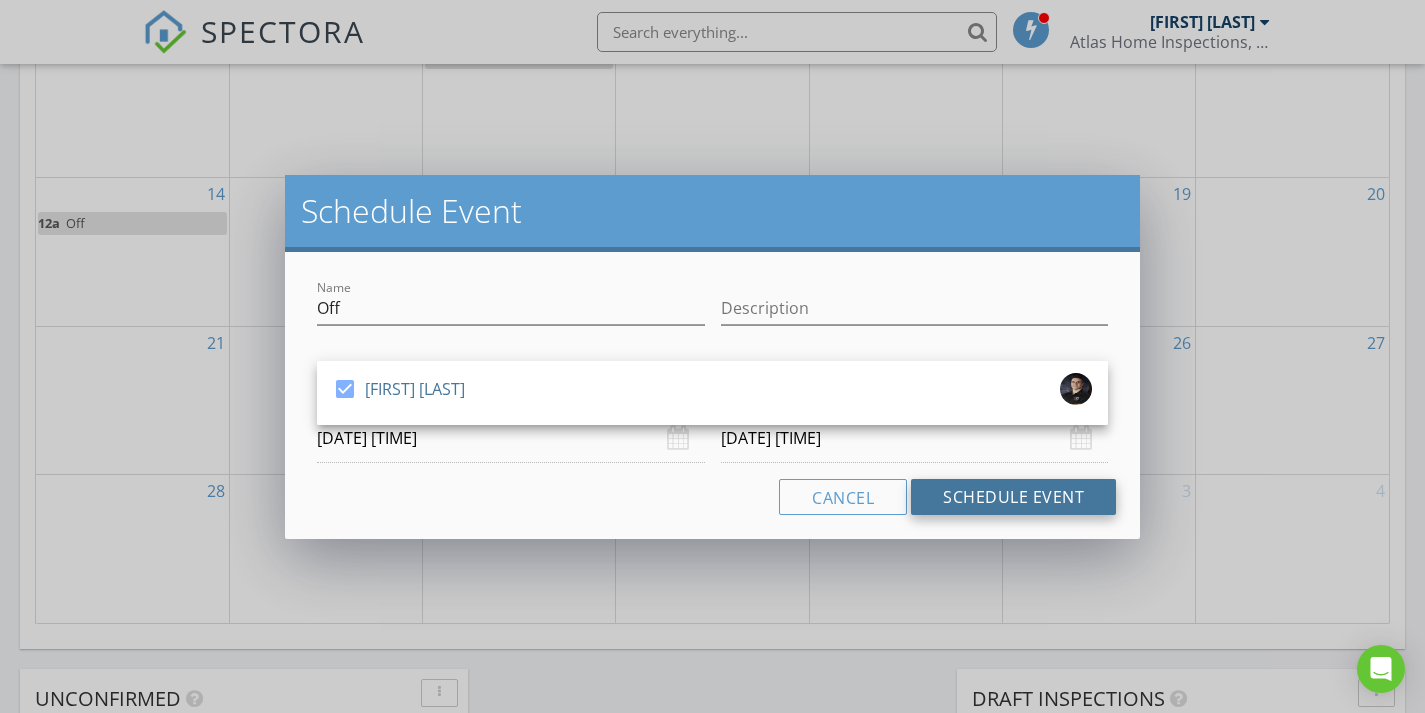 click on "Schedule Event" at bounding box center [1013, 497] 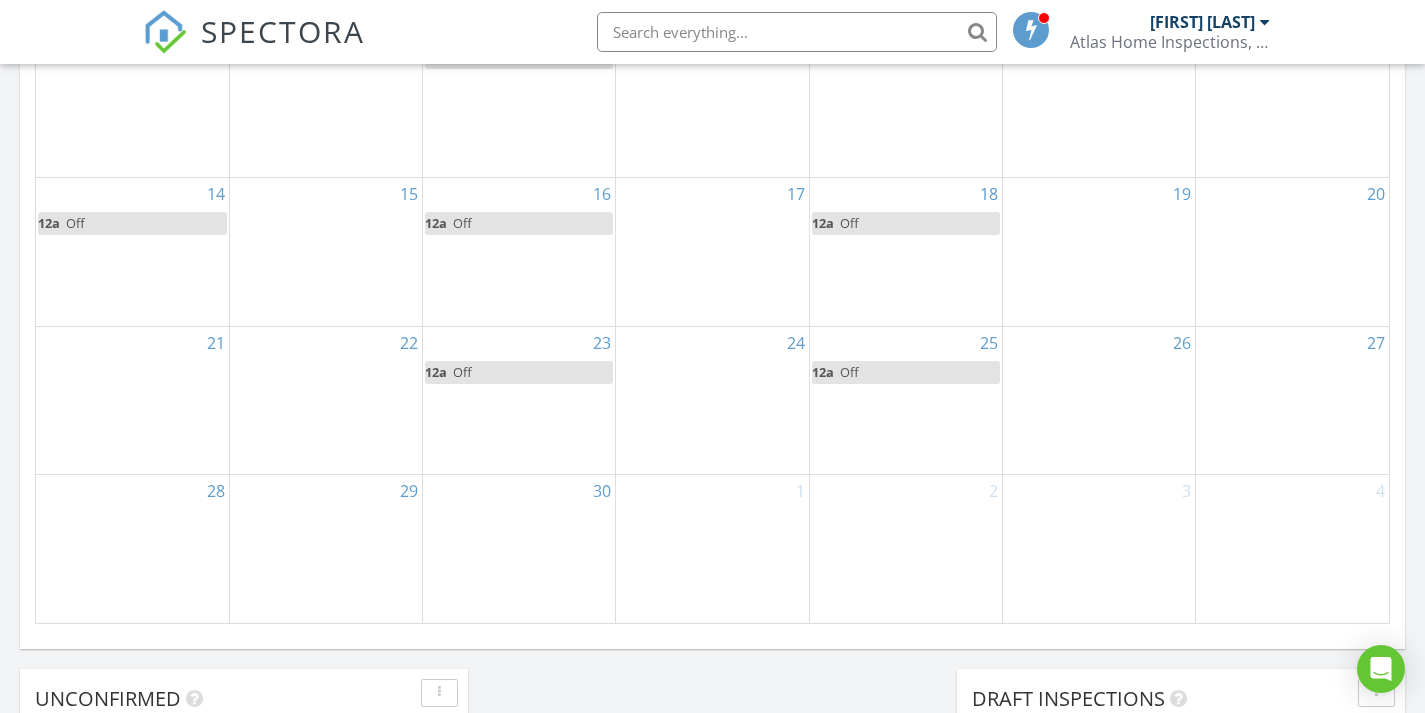 click on "27" at bounding box center [1292, 401] 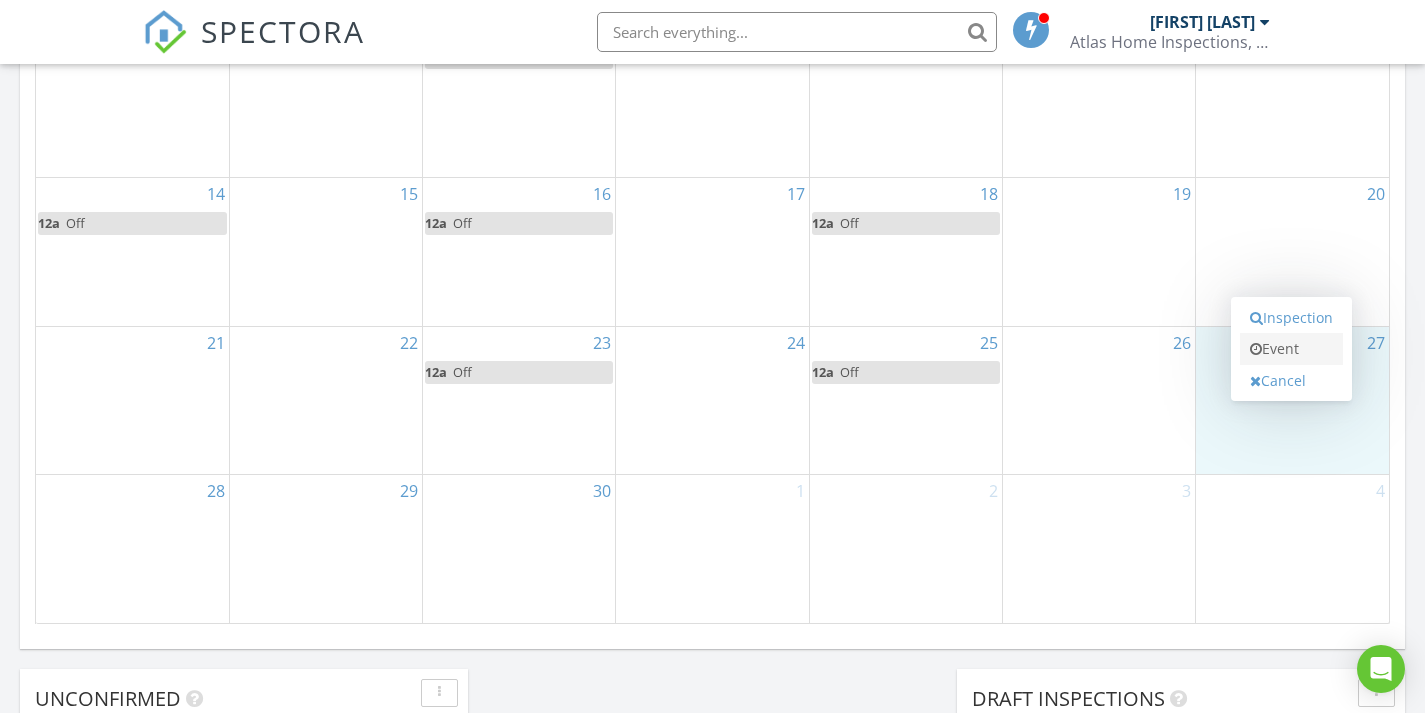 click on "Event" at bounding box center (1291, 349) 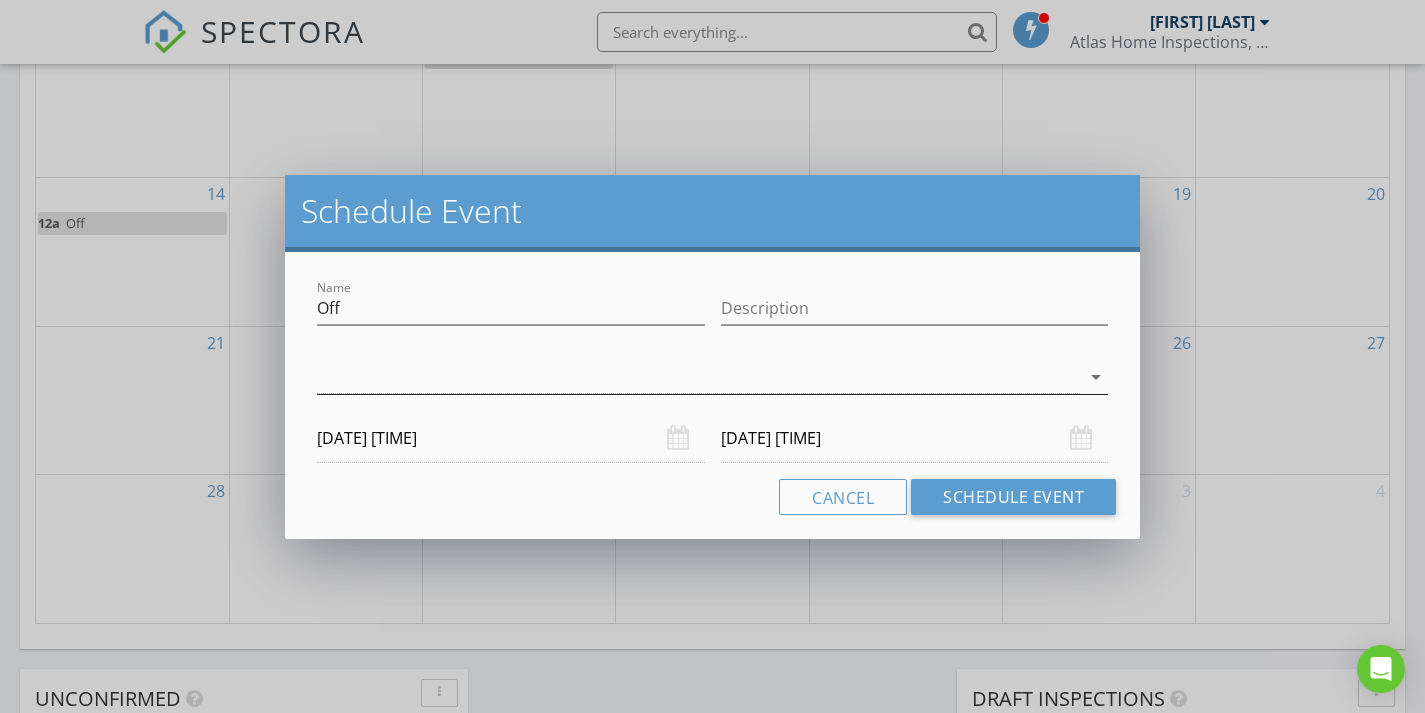 click at bounding box center (698, 377) 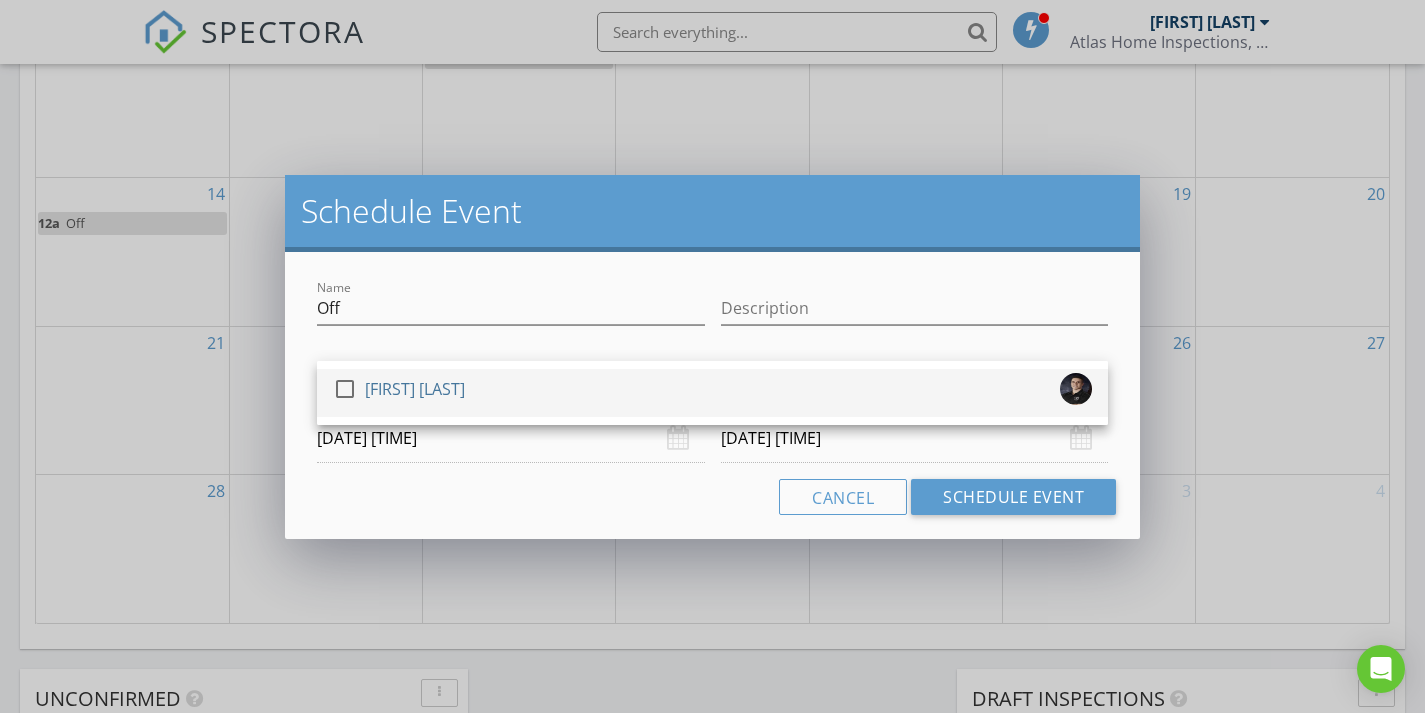 click on "check_box_outline_blank   Jason Page" at bounding box center [712, 393] 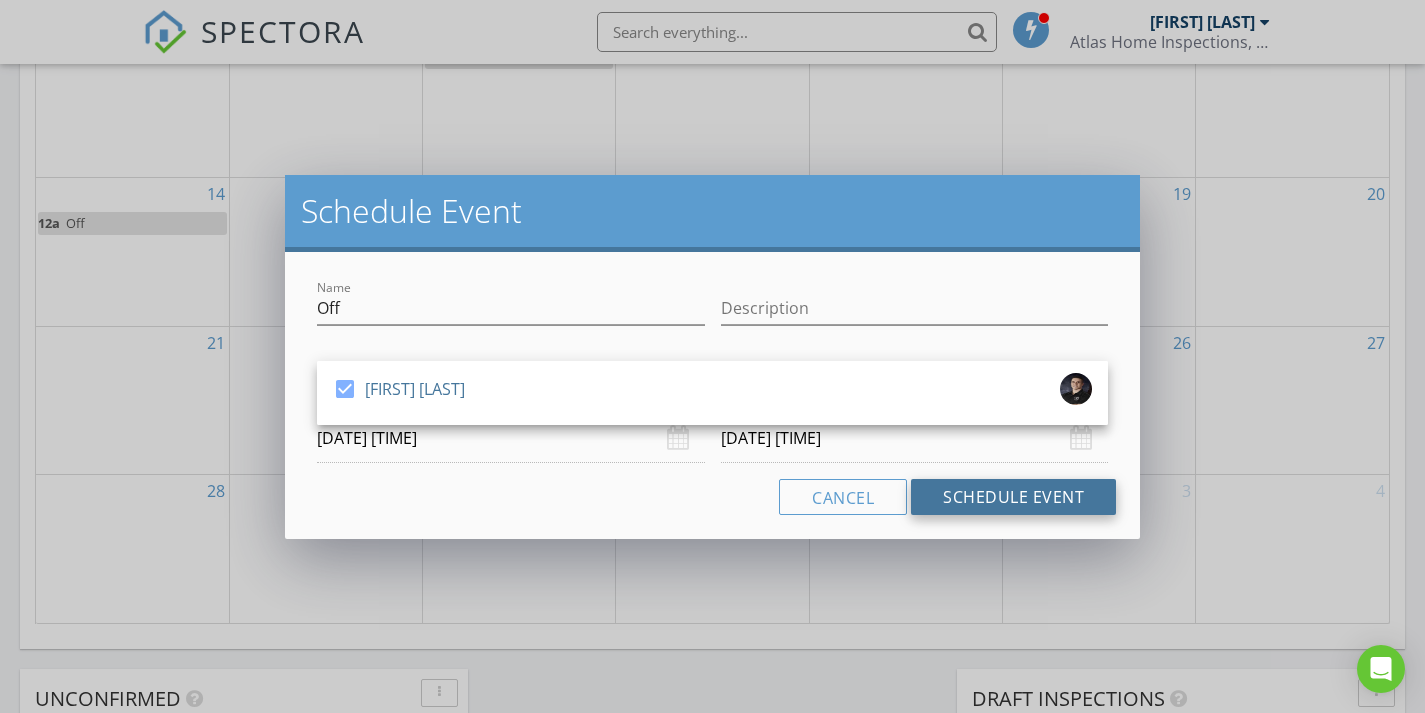 click on "Schedule Event" at bounding box center (1013, 497) 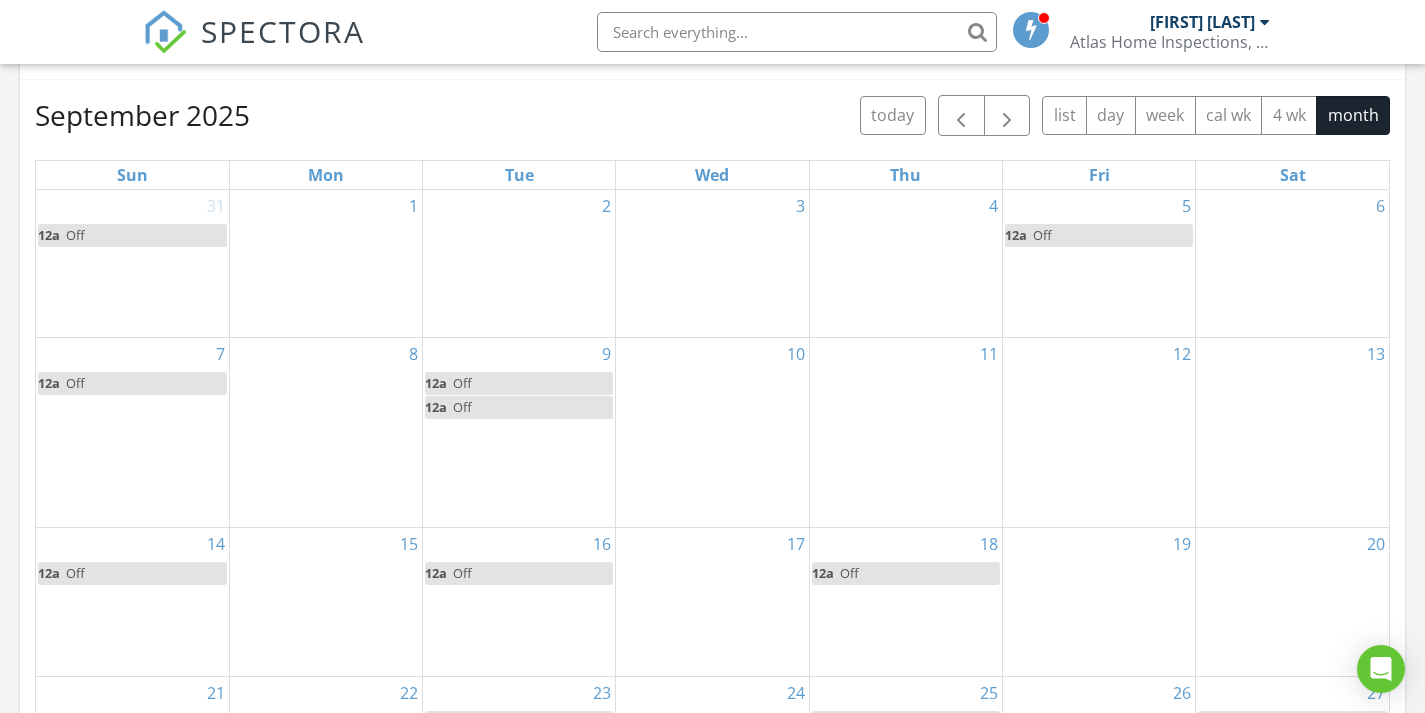scroll, scrollTop: 875, scrollLeft: 0, axis: vertical 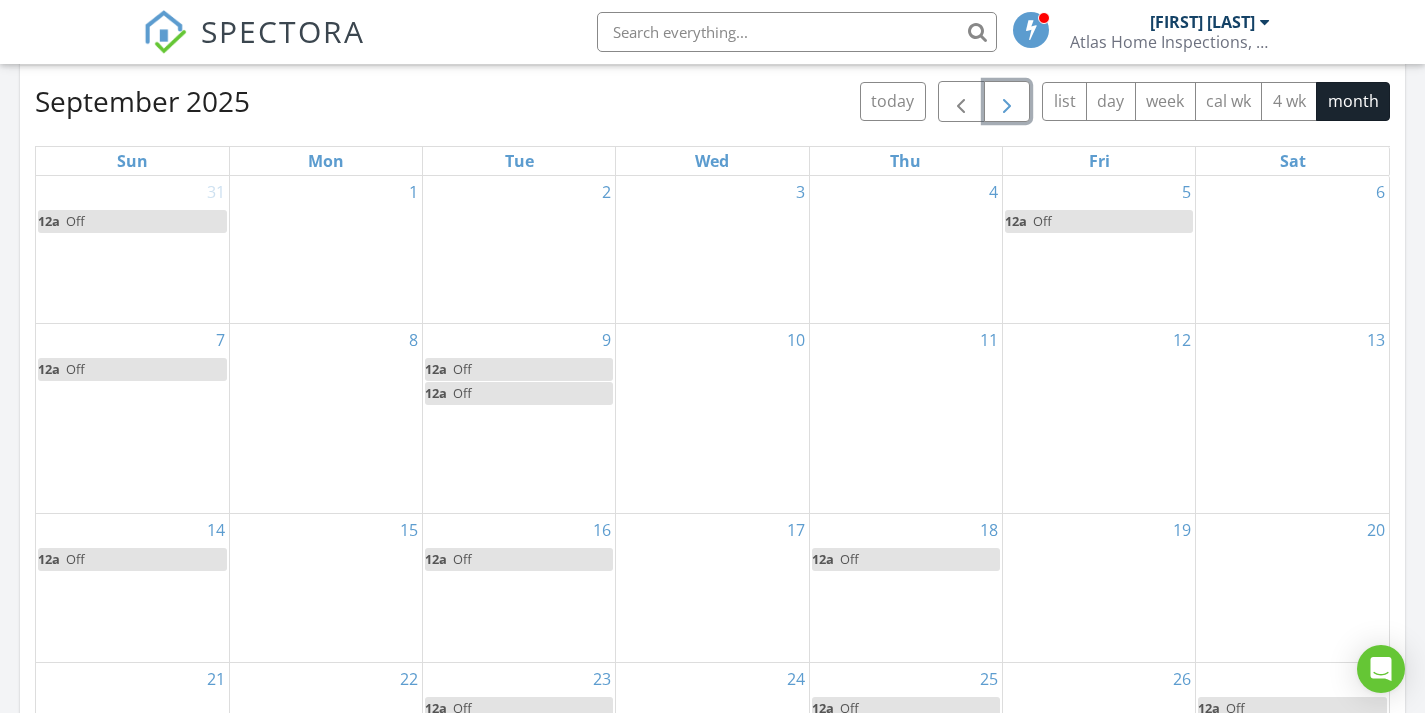 click at bounding box center (1007, 102) 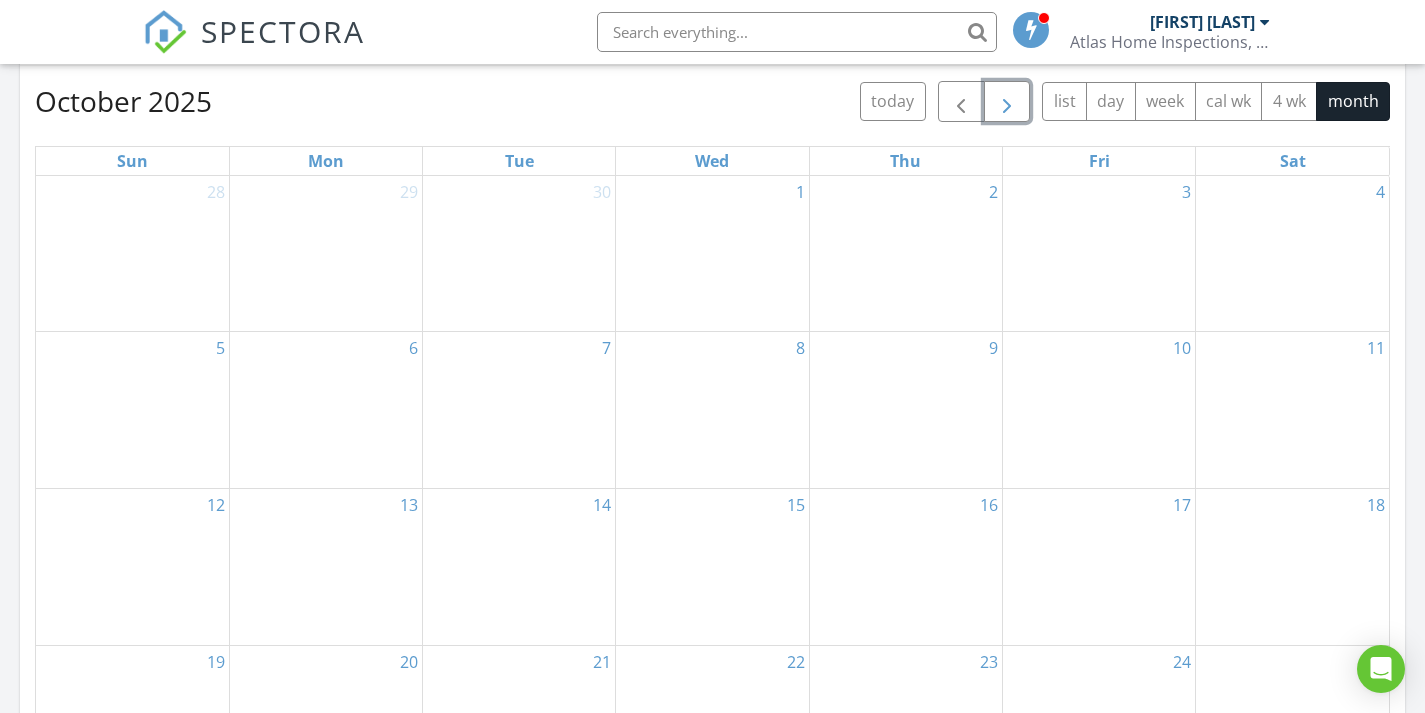 click on "2" at bounding box center (906, 253) 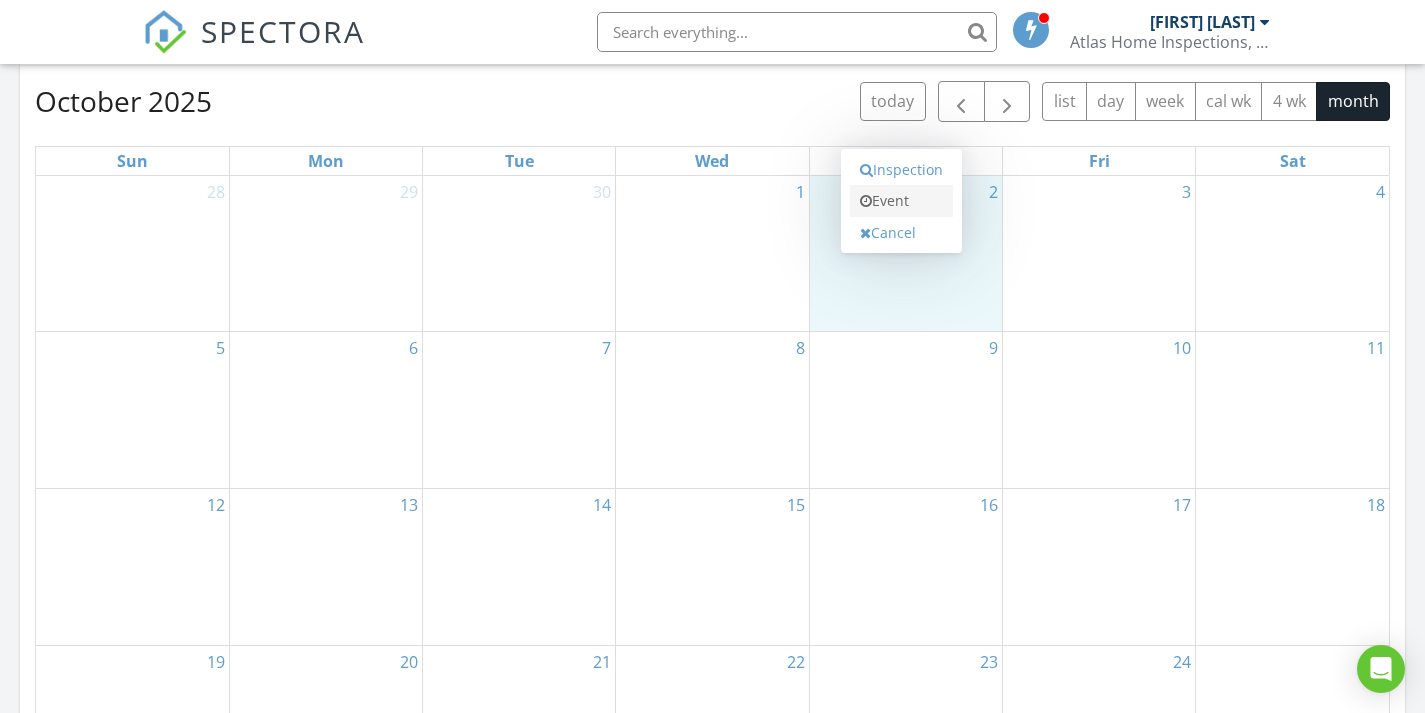 click on "Event" at bounding box center [901, 201] 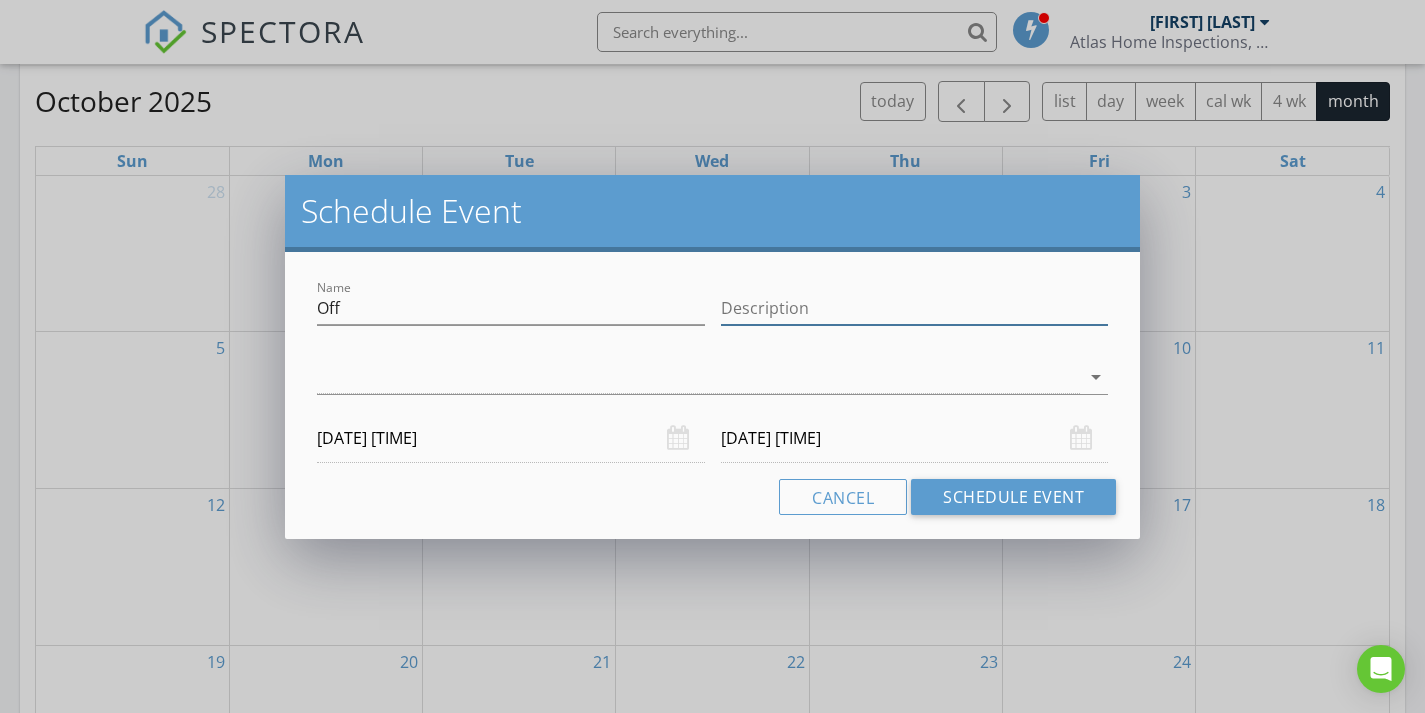 click on "Description" at bounding box center (915, 308) 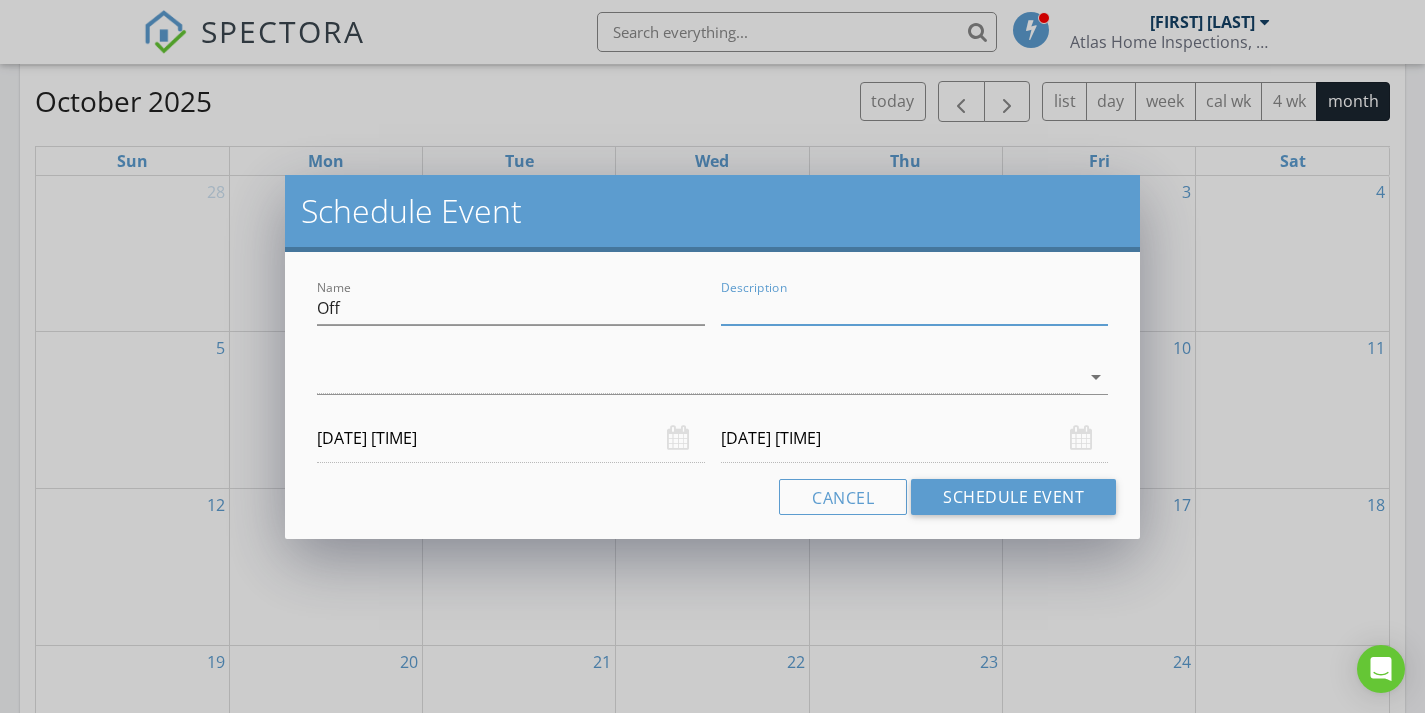type on "Work" 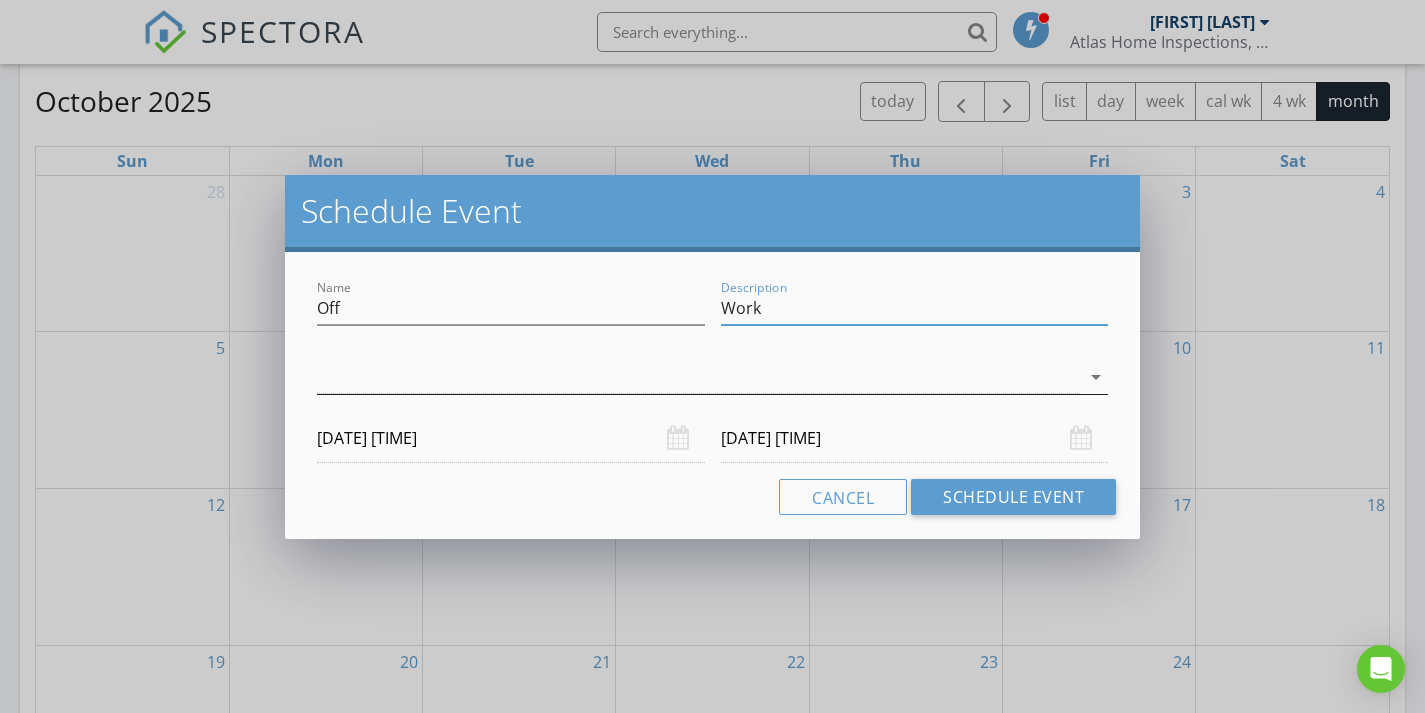 click at bounding box center [698, 377] 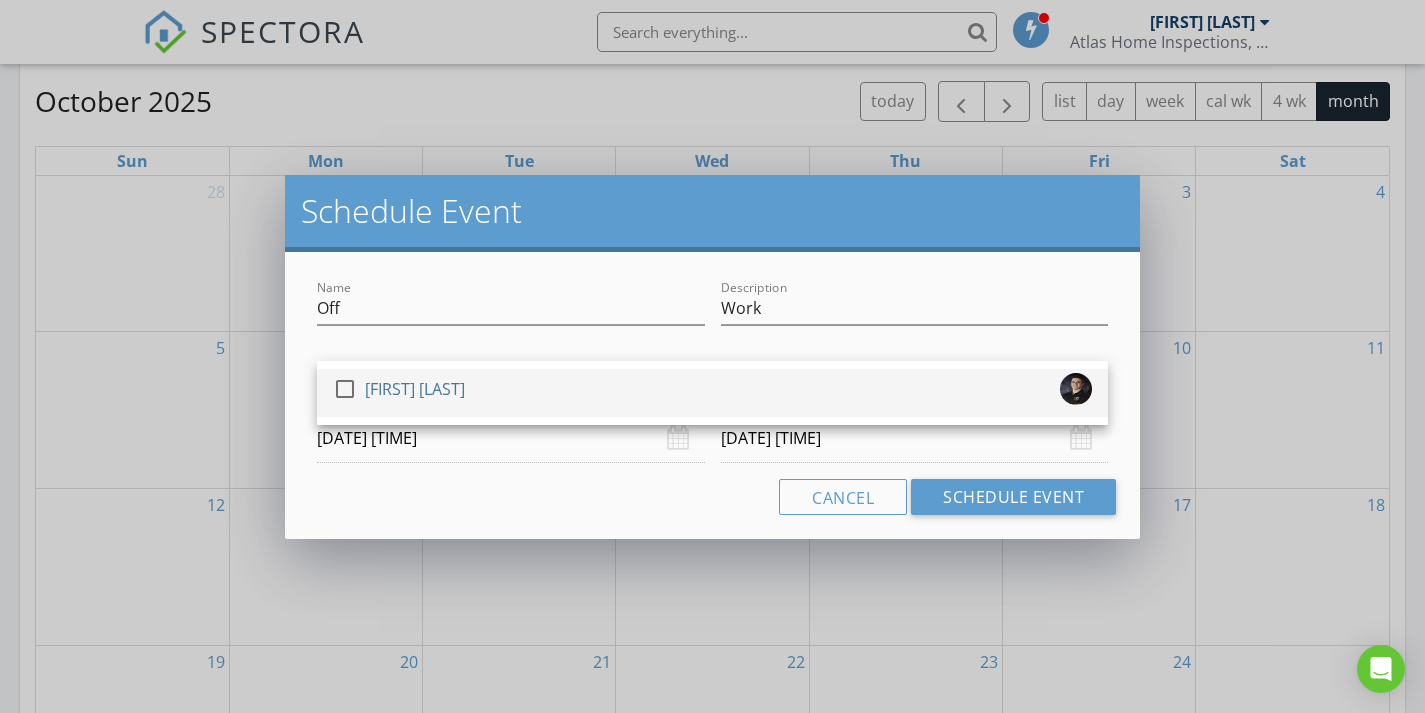 click on "check_box_outline_blank   Jason Page" at bounding box center [712, 393] 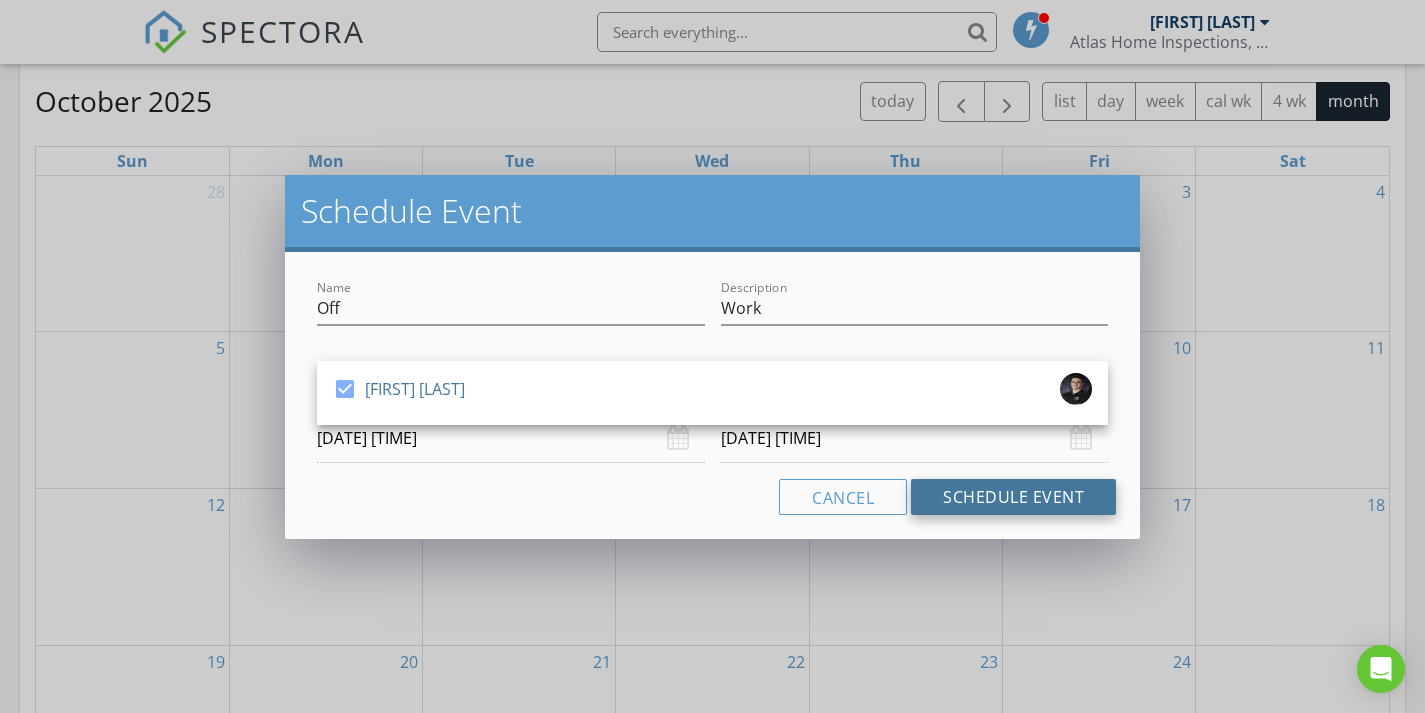 click on "Schedule Event" at bounding box center [1013, 497] 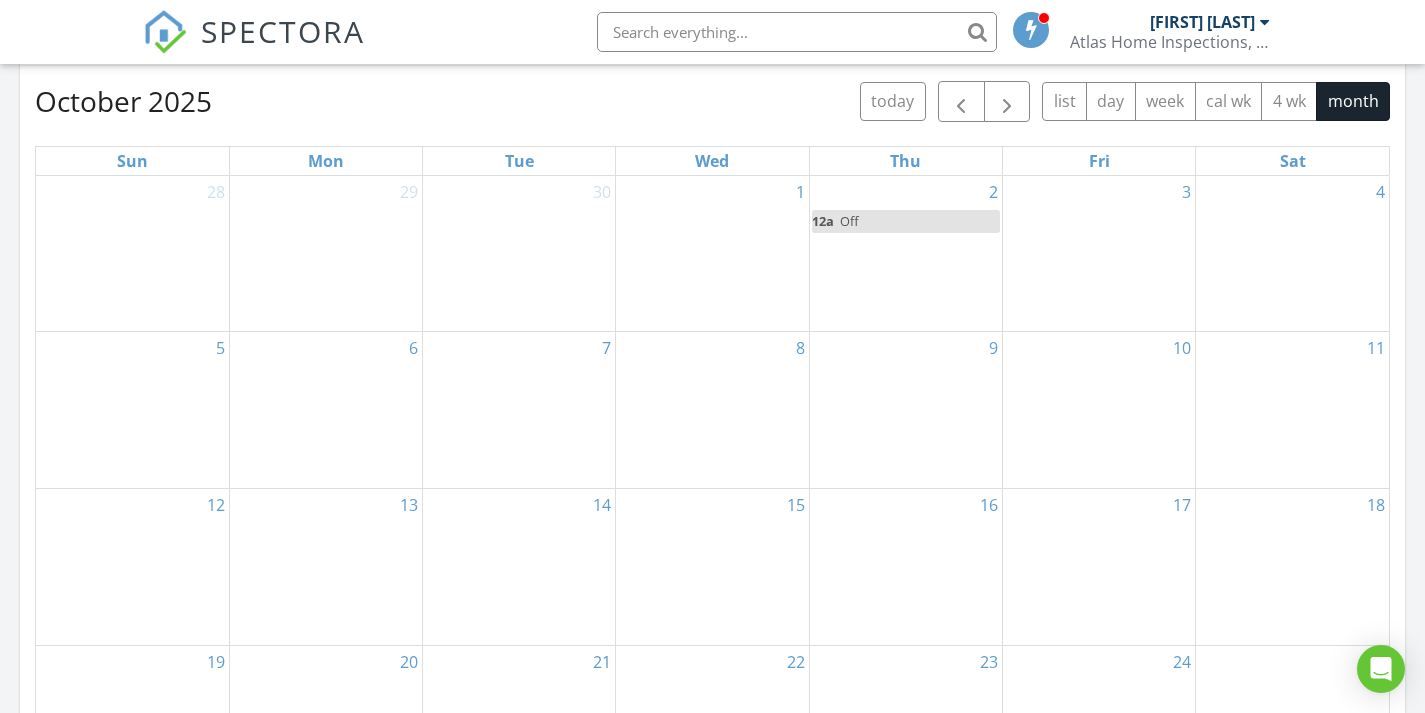 click on "4" at bounding box center (1292, 253) 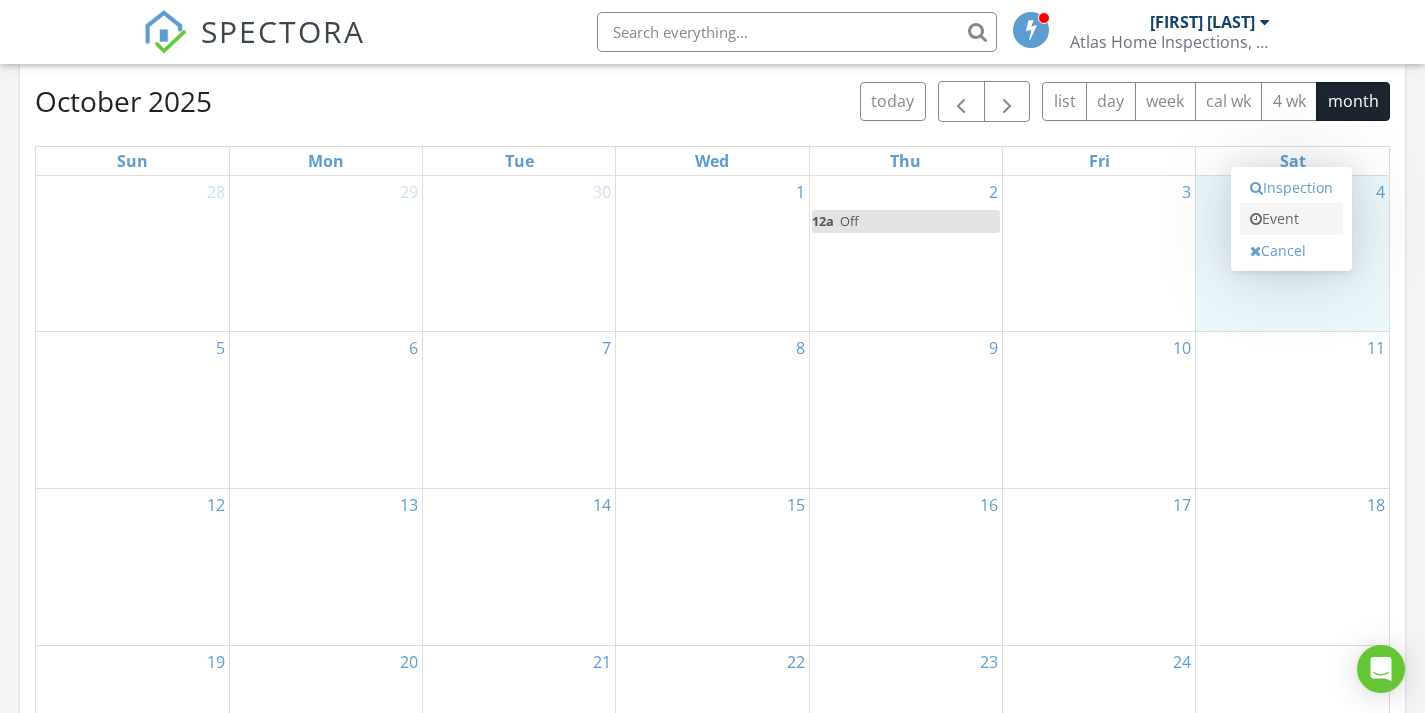 click on "Event" at bounding box center (1291, 219) 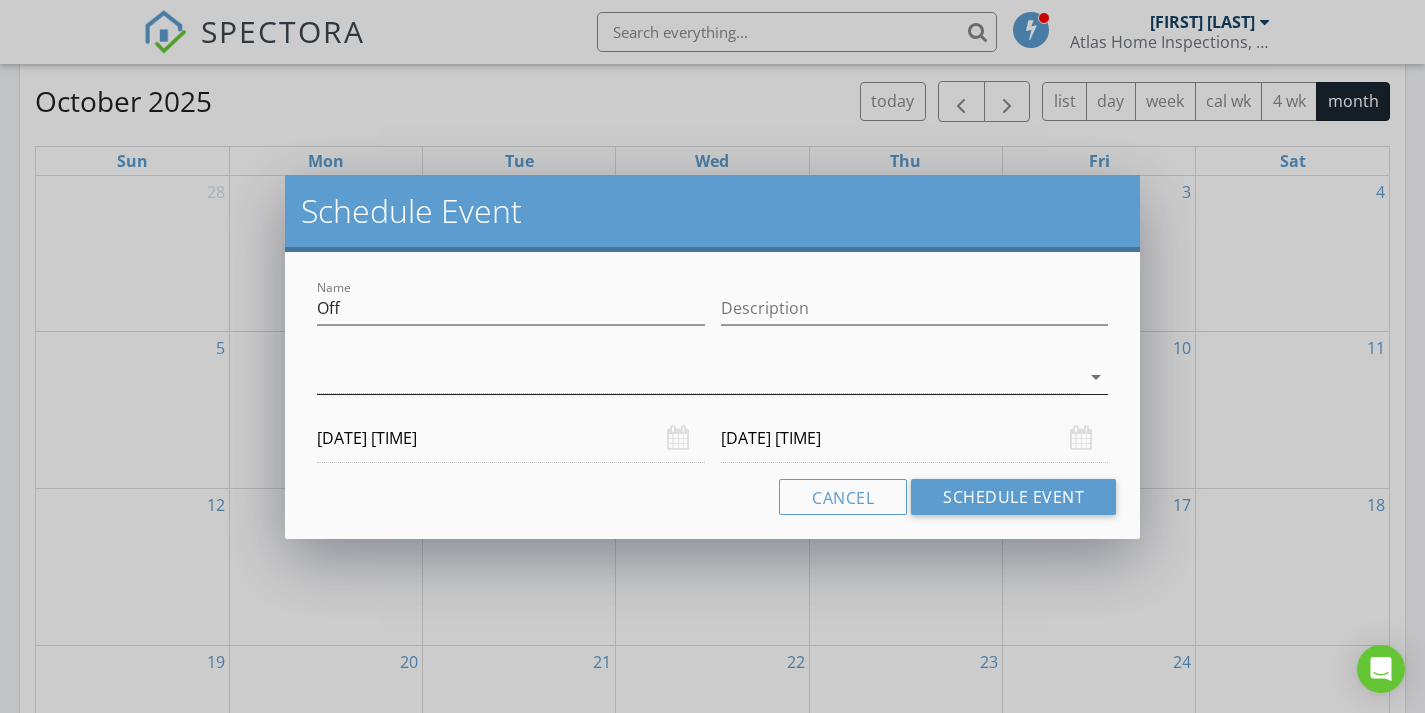 click at bounding box center [698, 377] 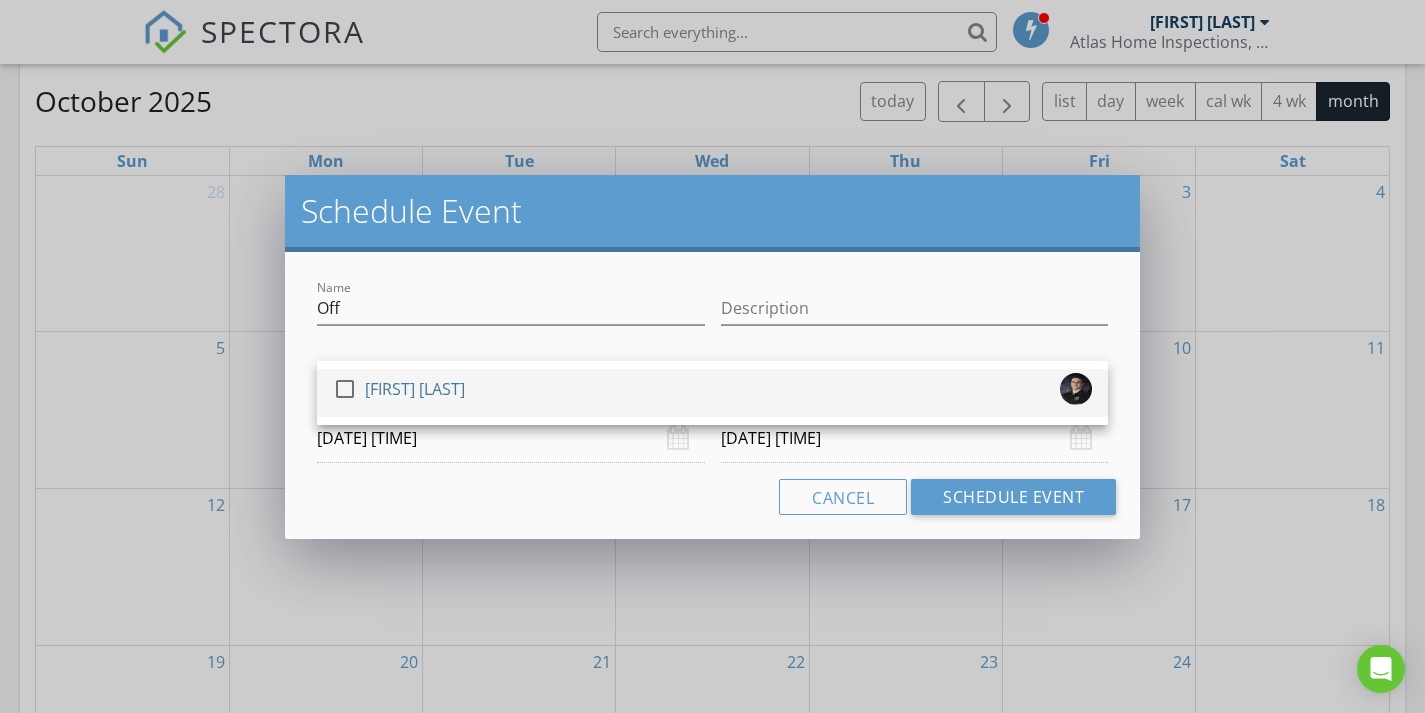 click on "check_box_outline_blank   Jason Page" at bounding box center [712, 393] 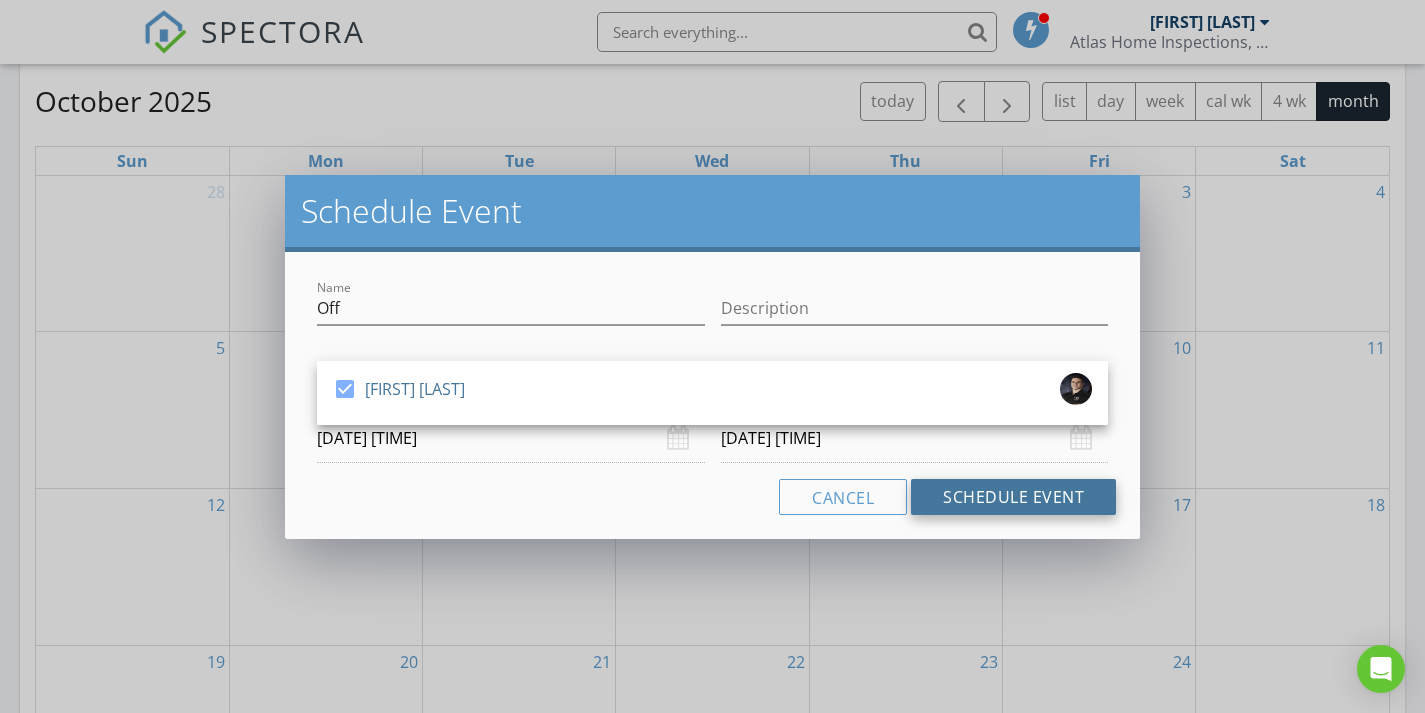 click on "Schedule Event" at bounding box center [1013, 497] 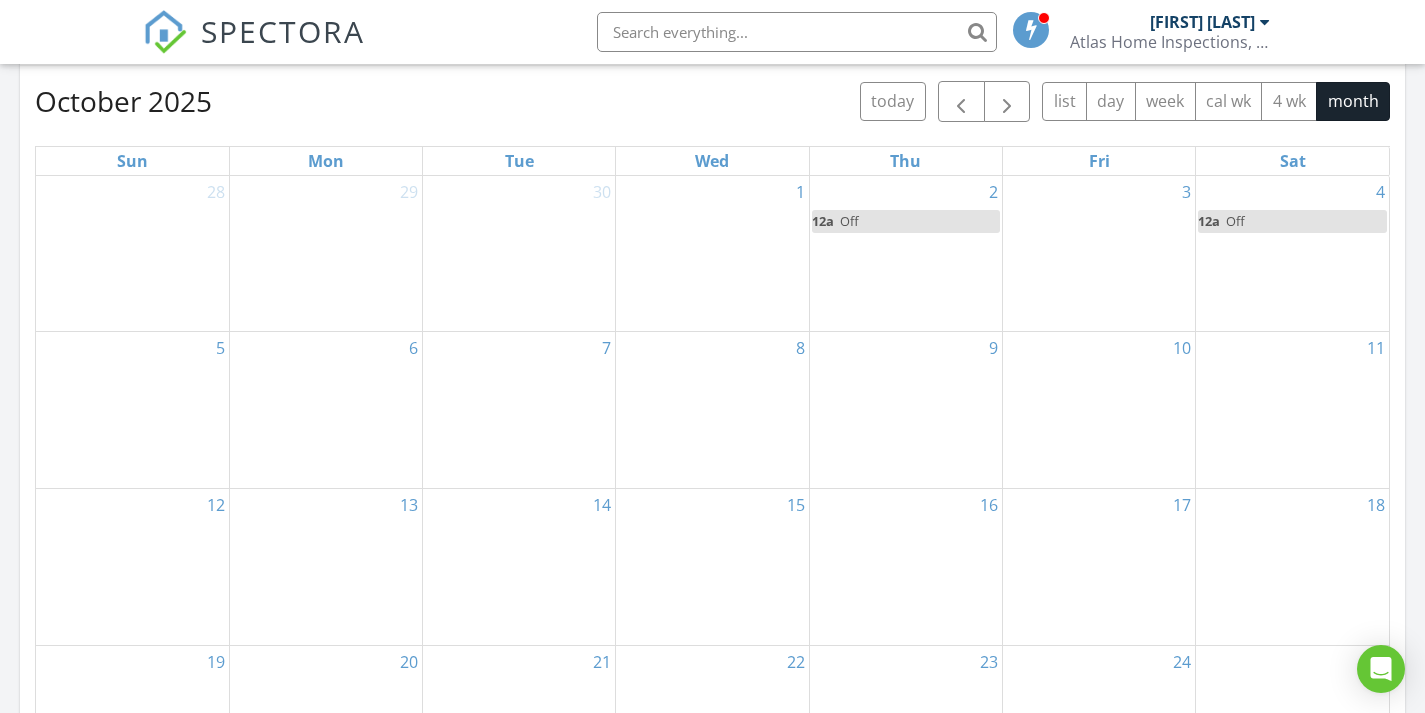click on "6" at bounding box center (326, 410) 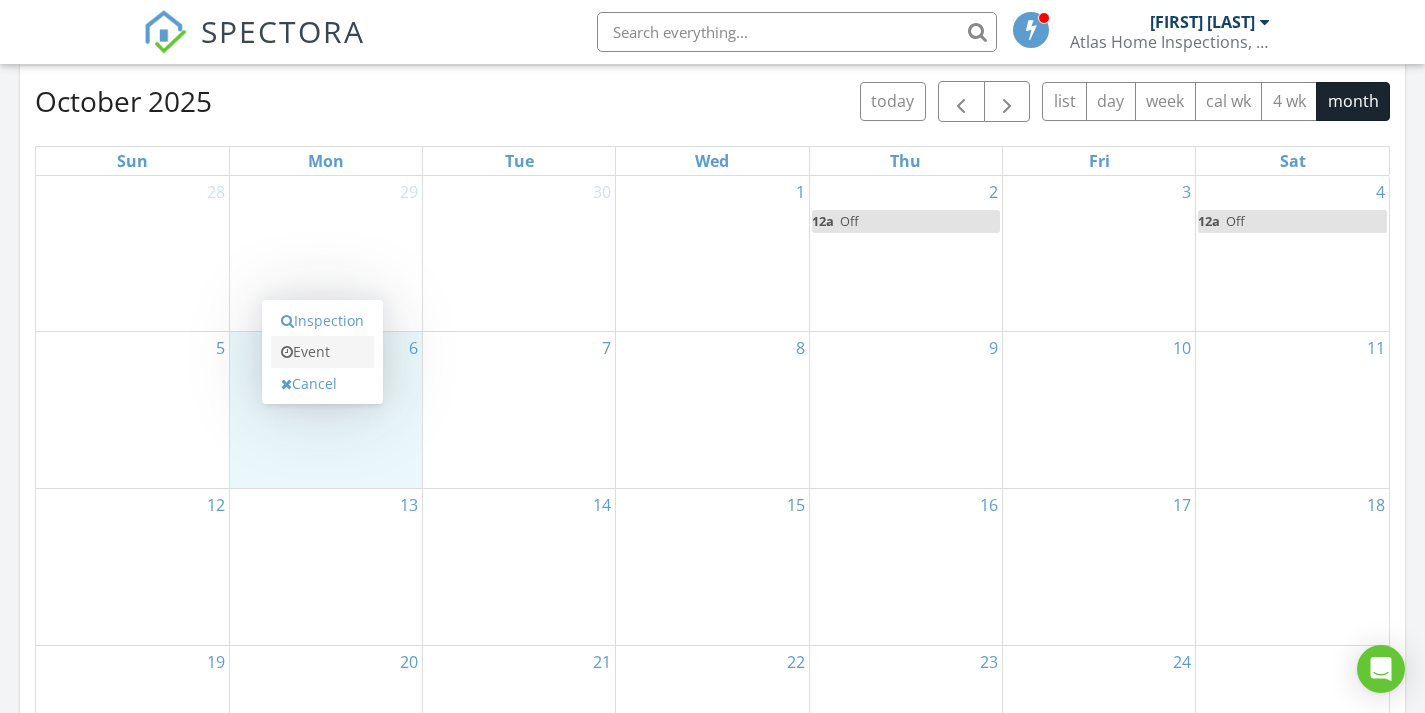 click on "Event" at bounding box center [322, 352] 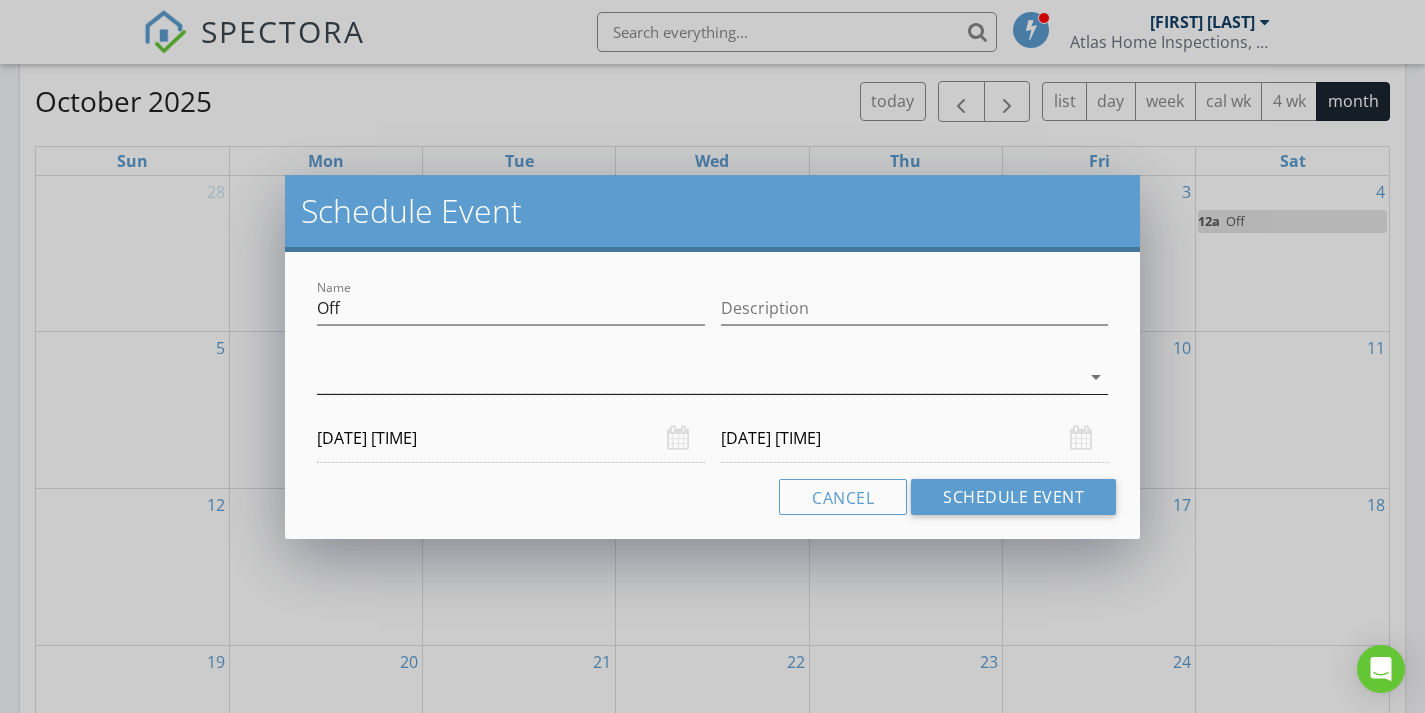 click at bounding box center (698, 377) 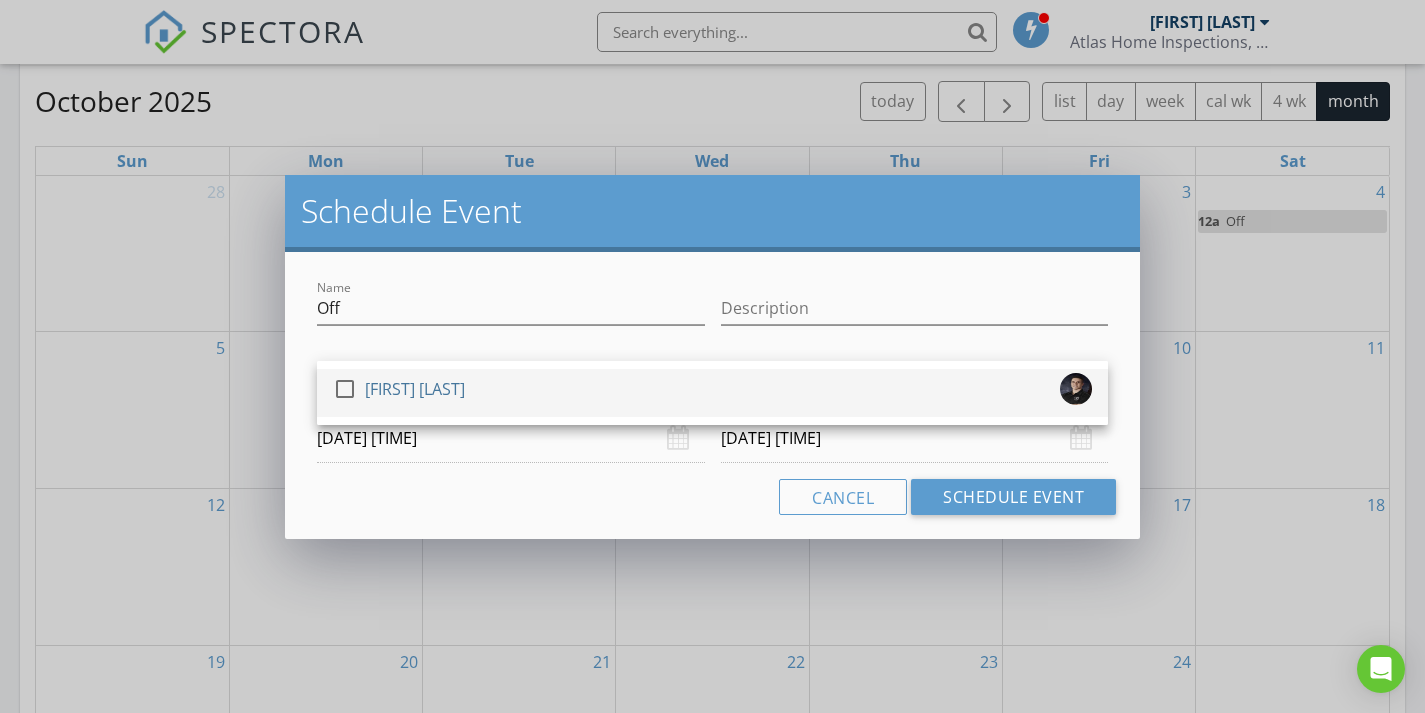 click on "check_box_outline_blank   Jason Page" at bounding box center (712, 393) 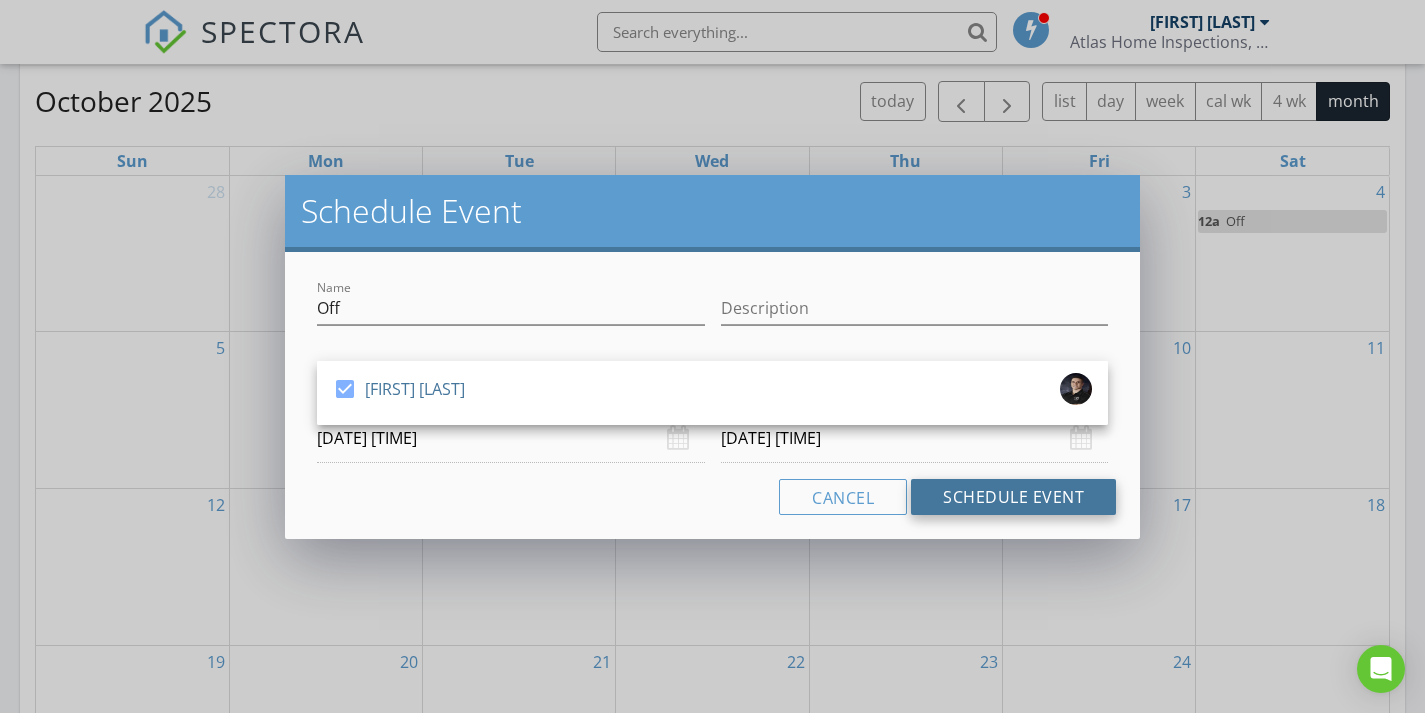 click on "Schedule Event" at bounding box center [1013, 497] 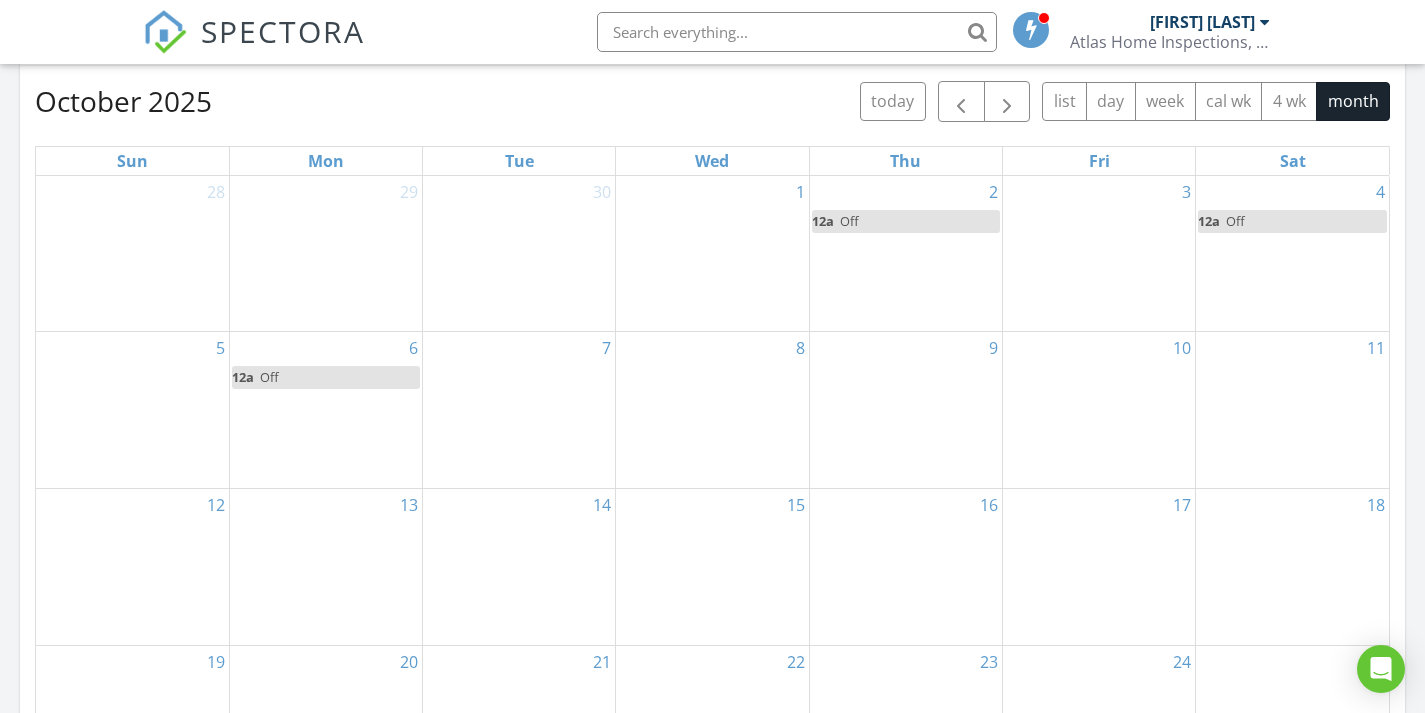 click on "11" at bounding box center (1292, 410) 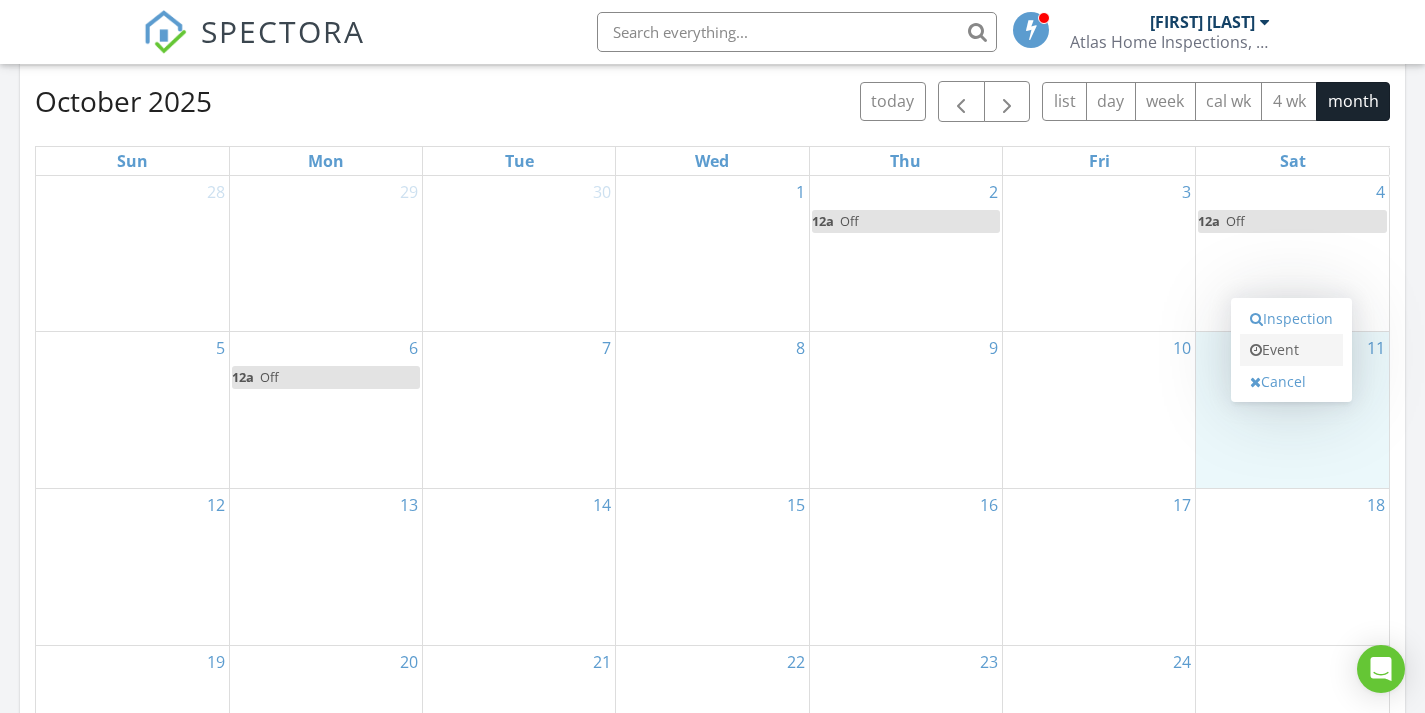 click on "Event" at bounding box center [1291, 350] 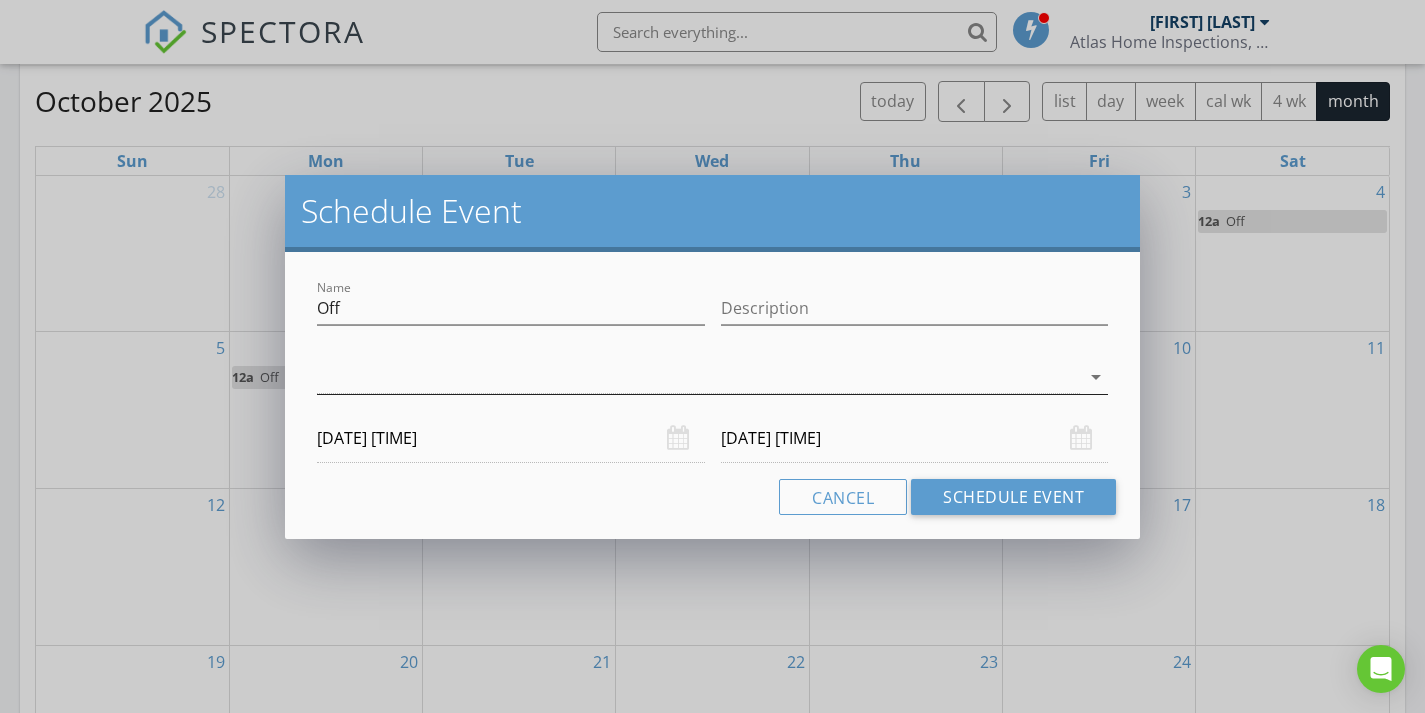 click at bounding box center [698, 377] 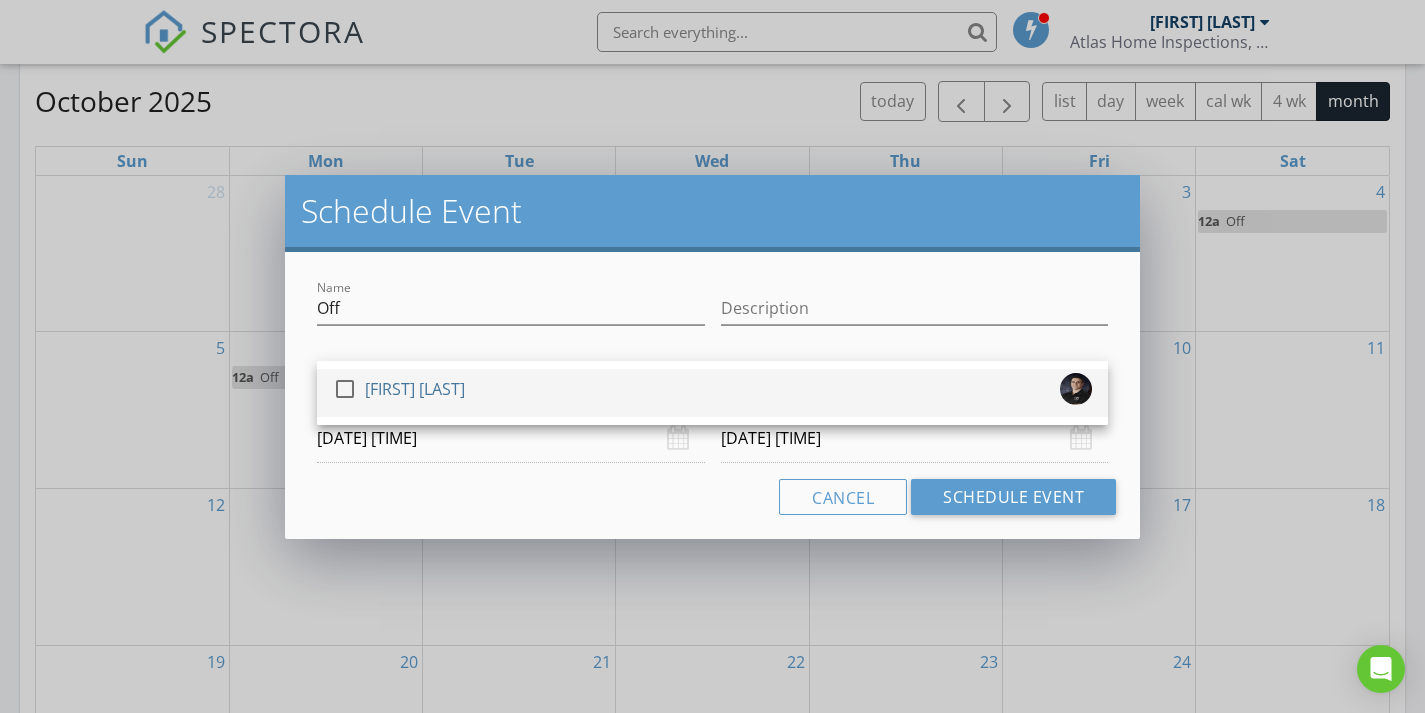 click on "check_box_outline_blank   Jason Page" at bounding box center (712, 393) 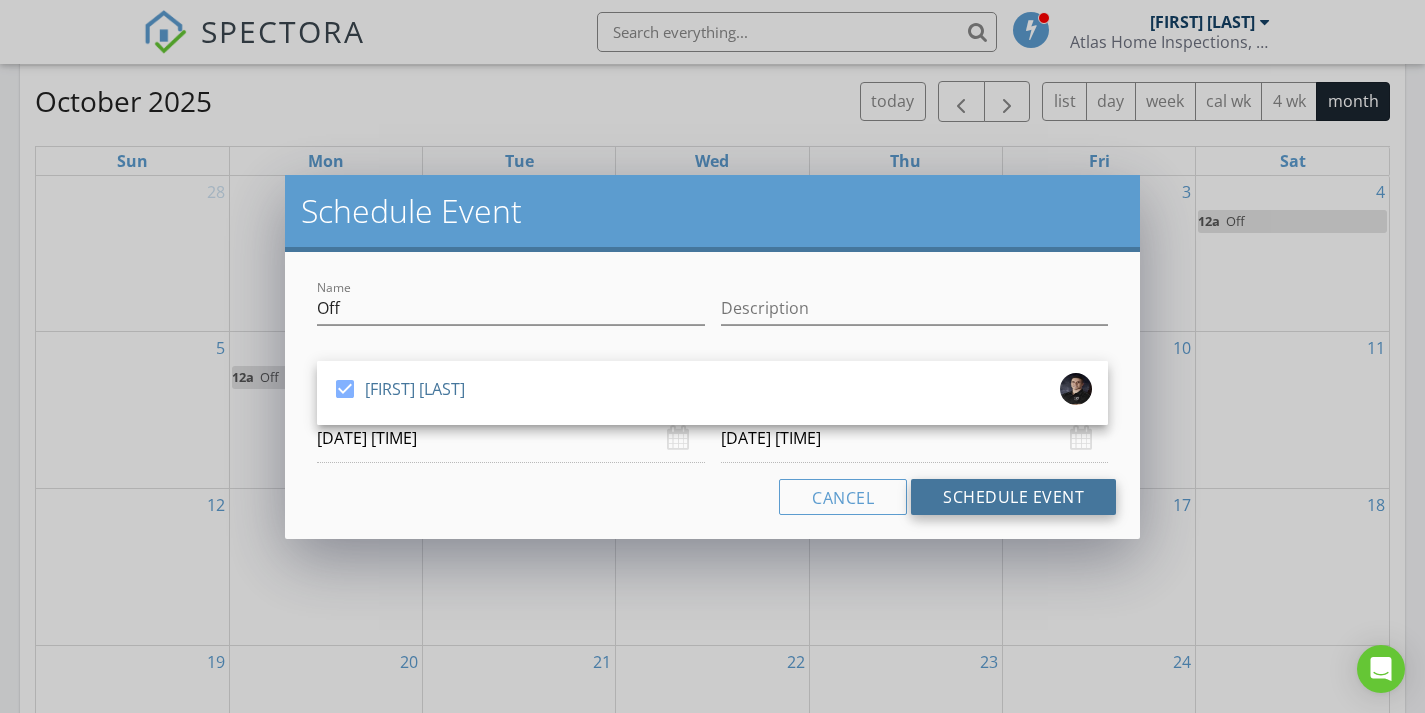 click on "Schedule Event" at bounding box center (1013, 497) 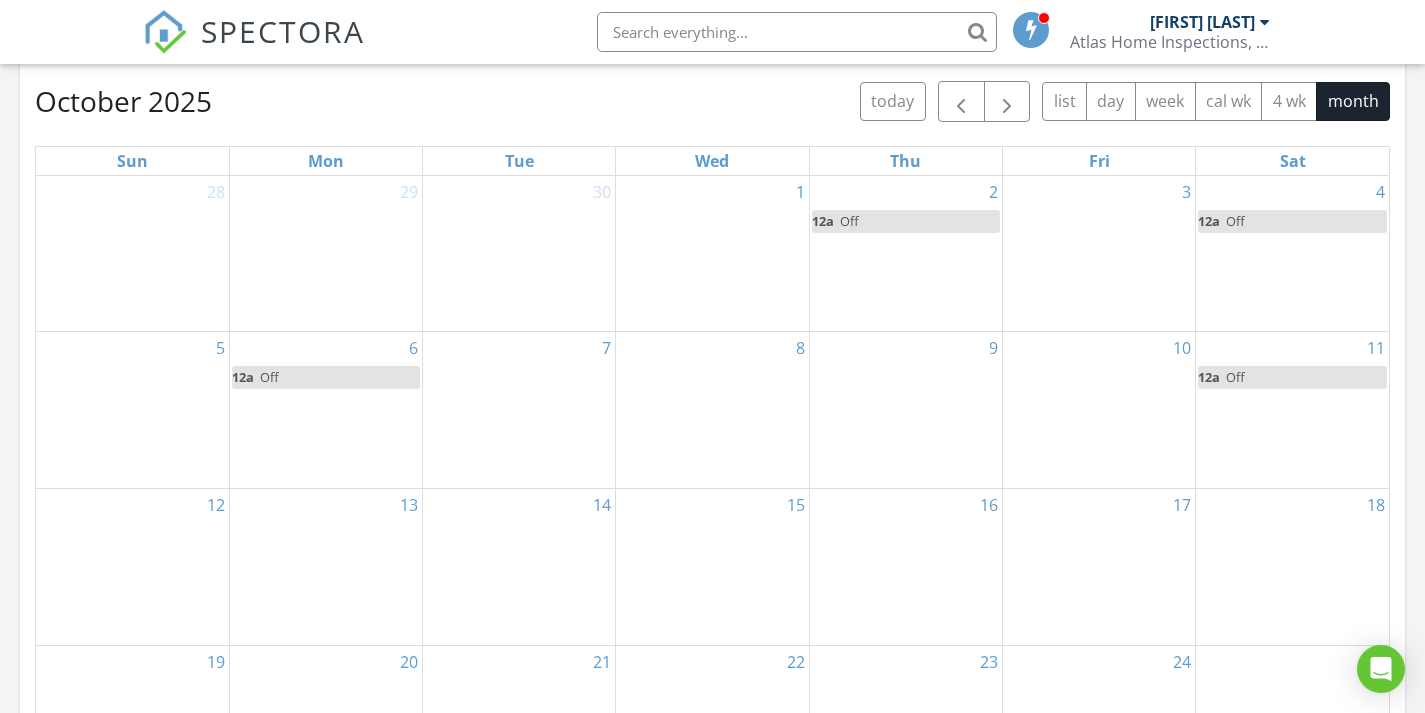 click on "13" at bounding box center (326, 567) 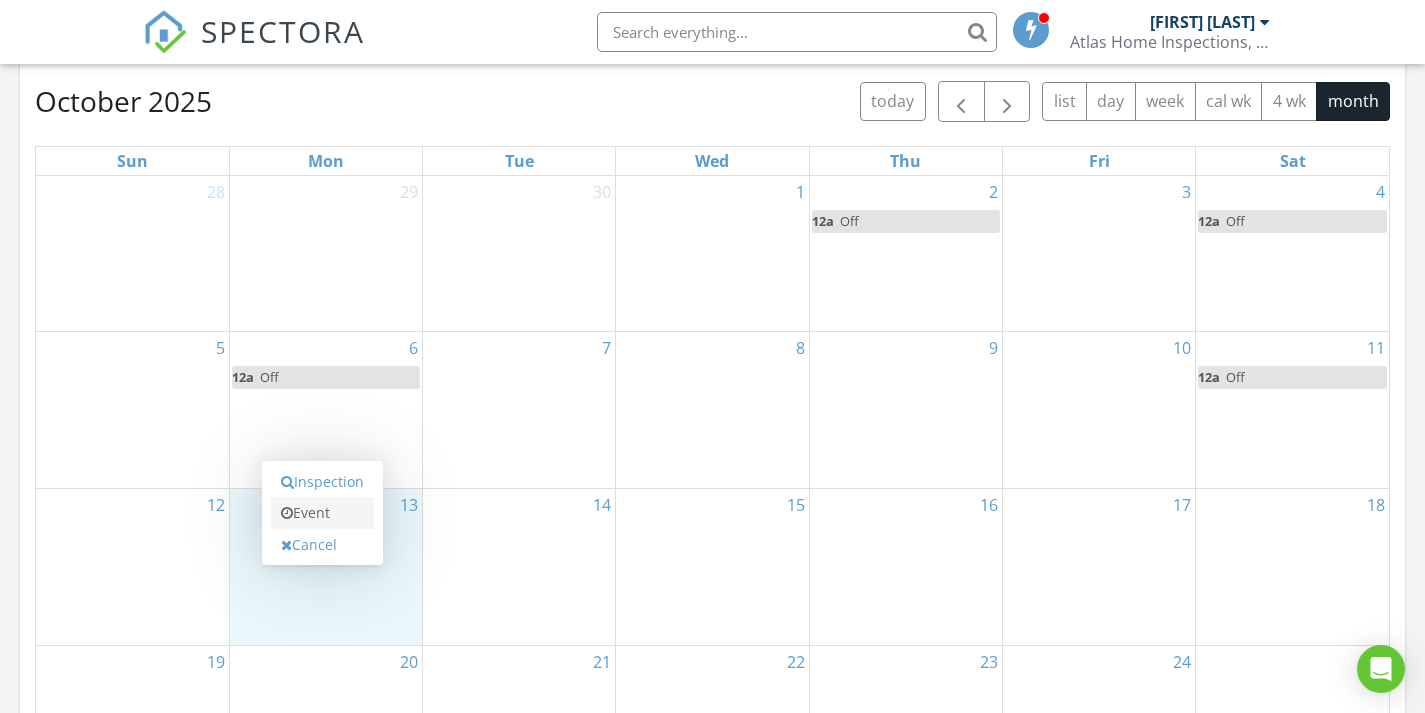 click on "Event" at bounding box center [322, 513] 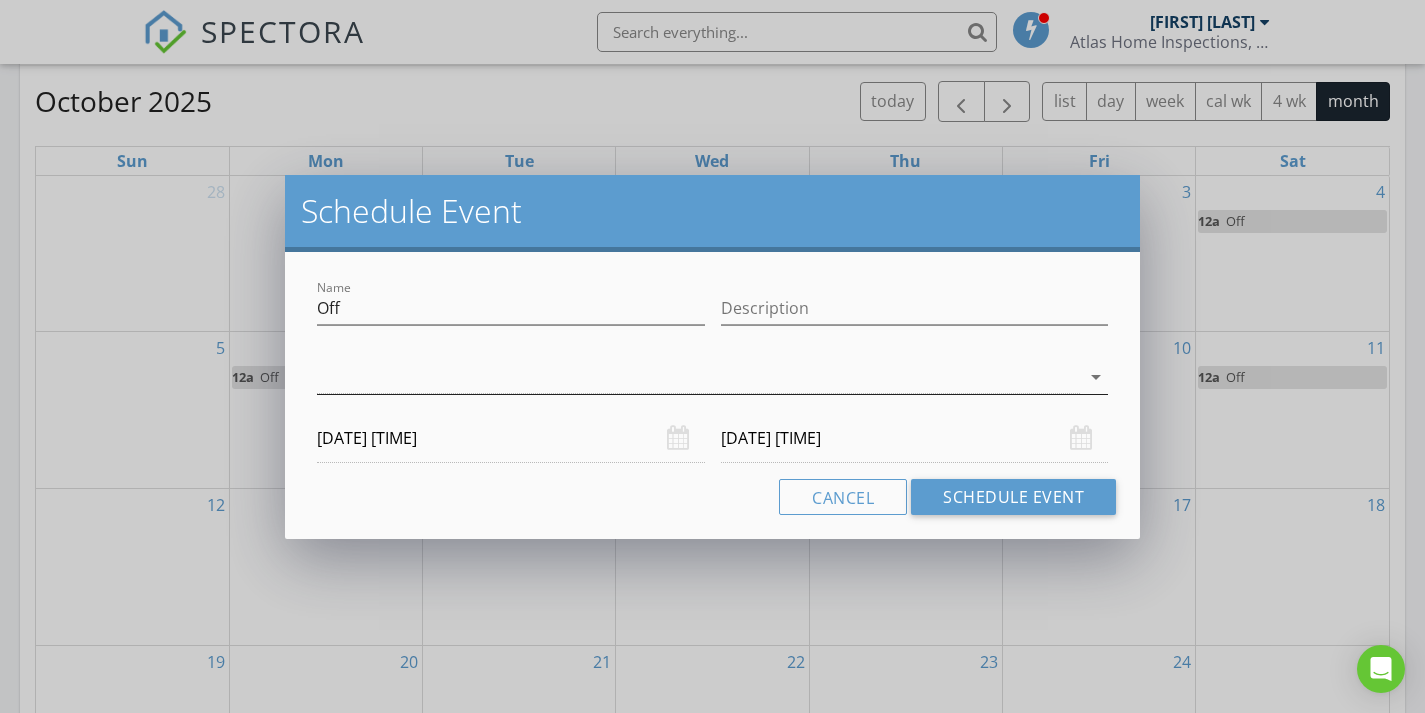 click at bounding box center (698, 377) 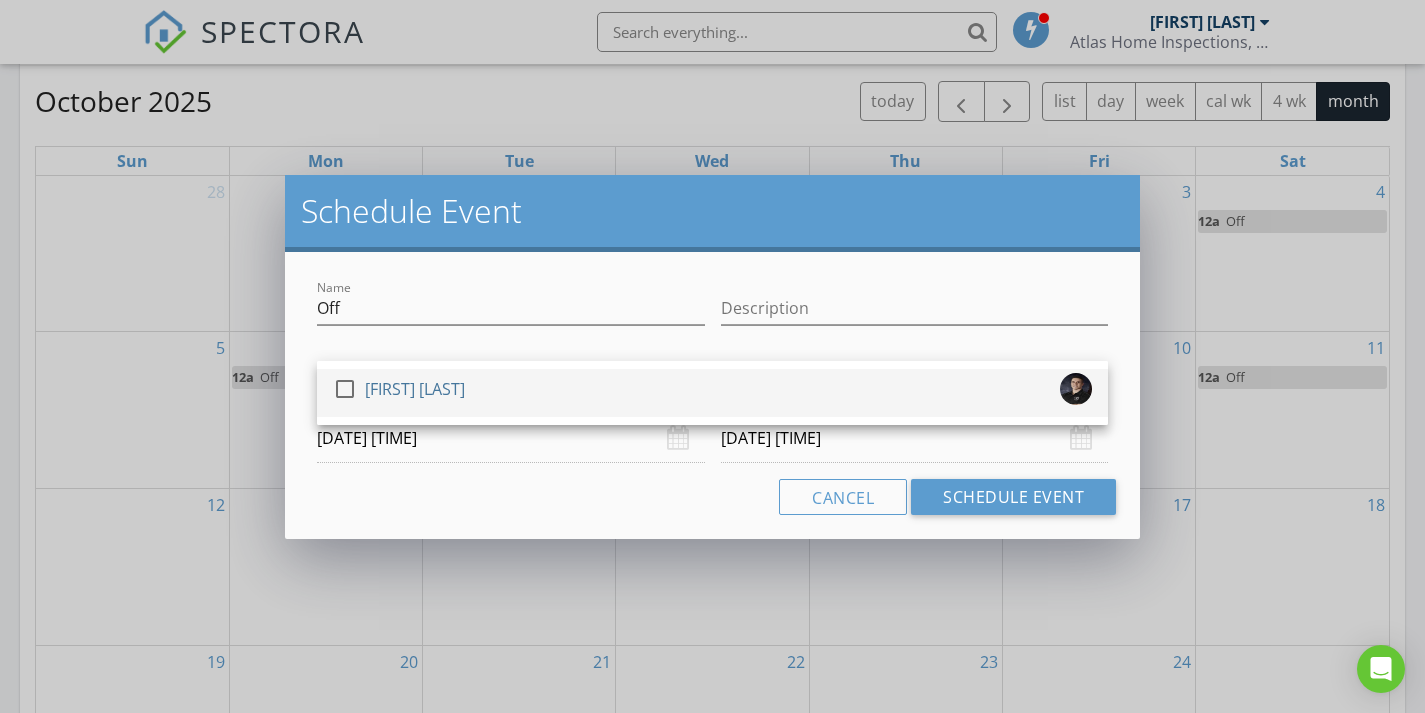 click on "check_box_outline_blank   Jason Page" at bounding box center (712, 393) 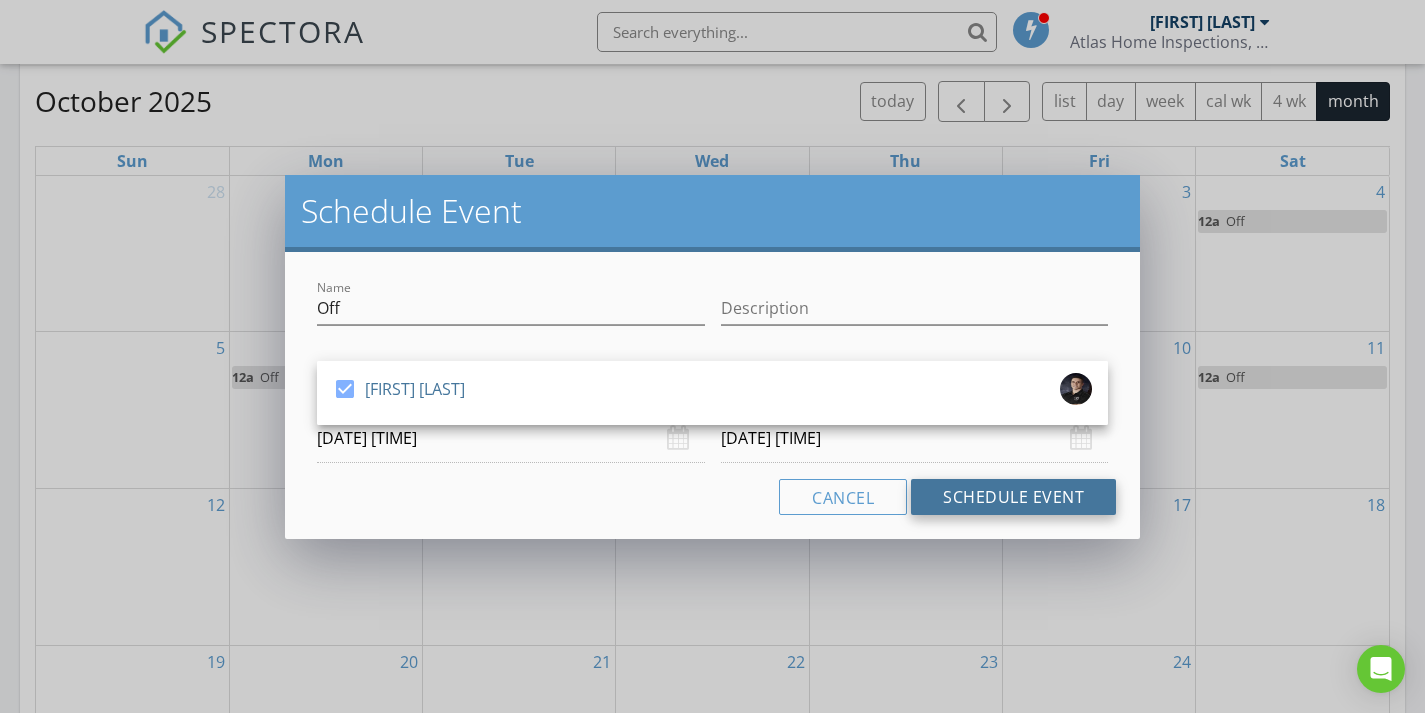 click on "Schedule Event" at bounding box center [1013, 497] 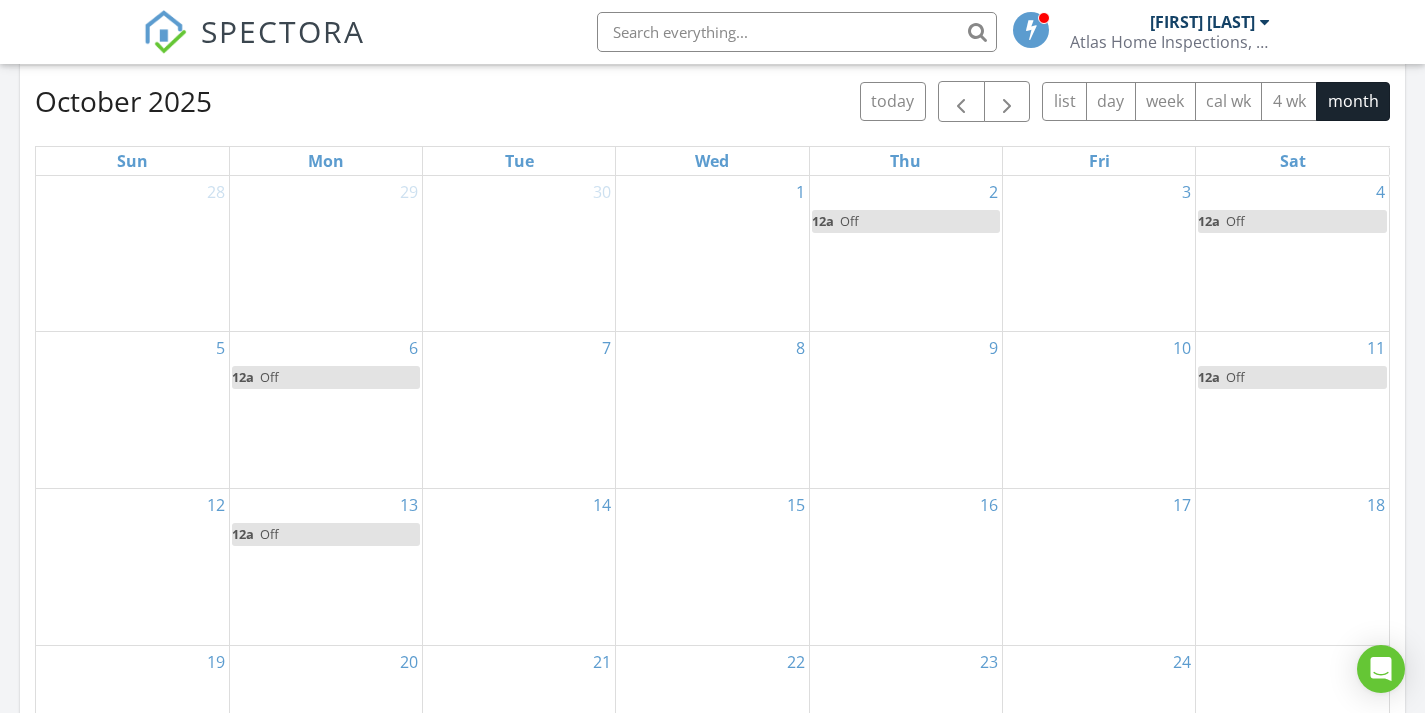click on "15" at bounding box center (712, 567) 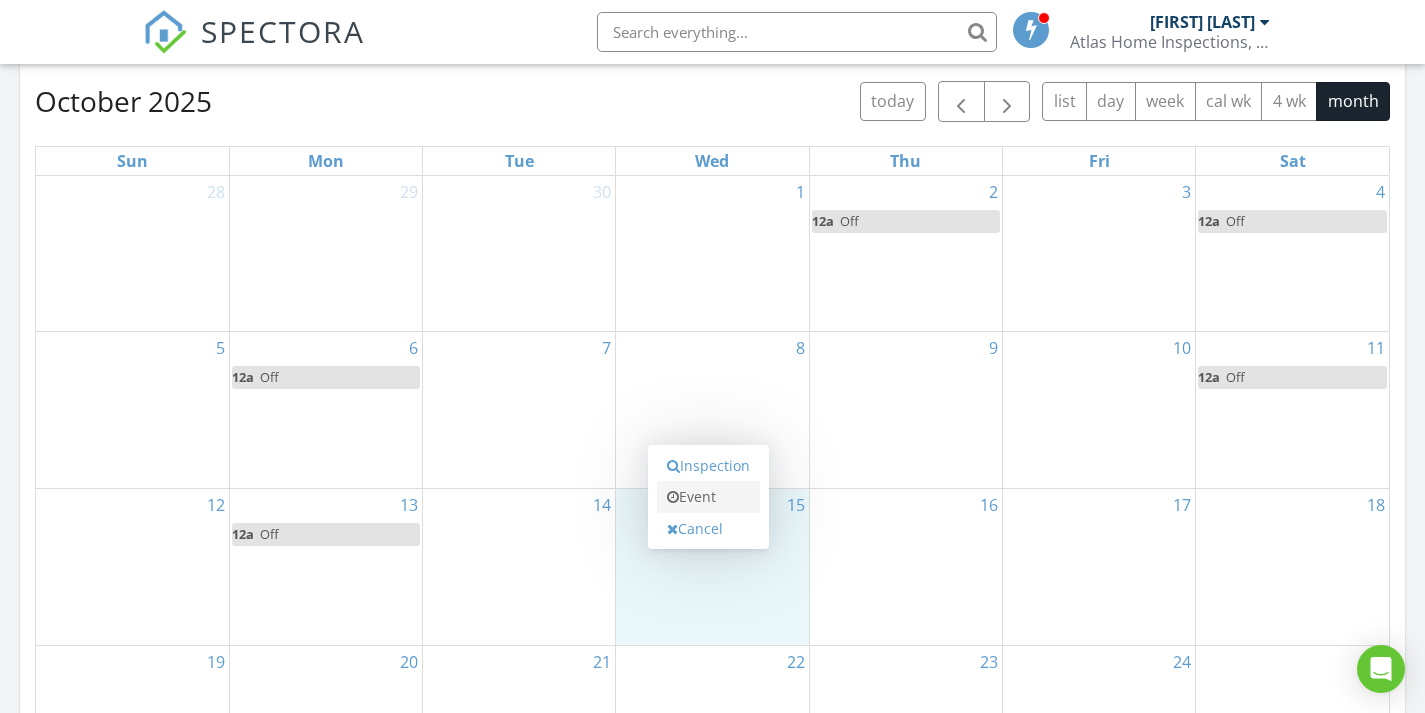 click on "Event" at bounding box center (708, 497) 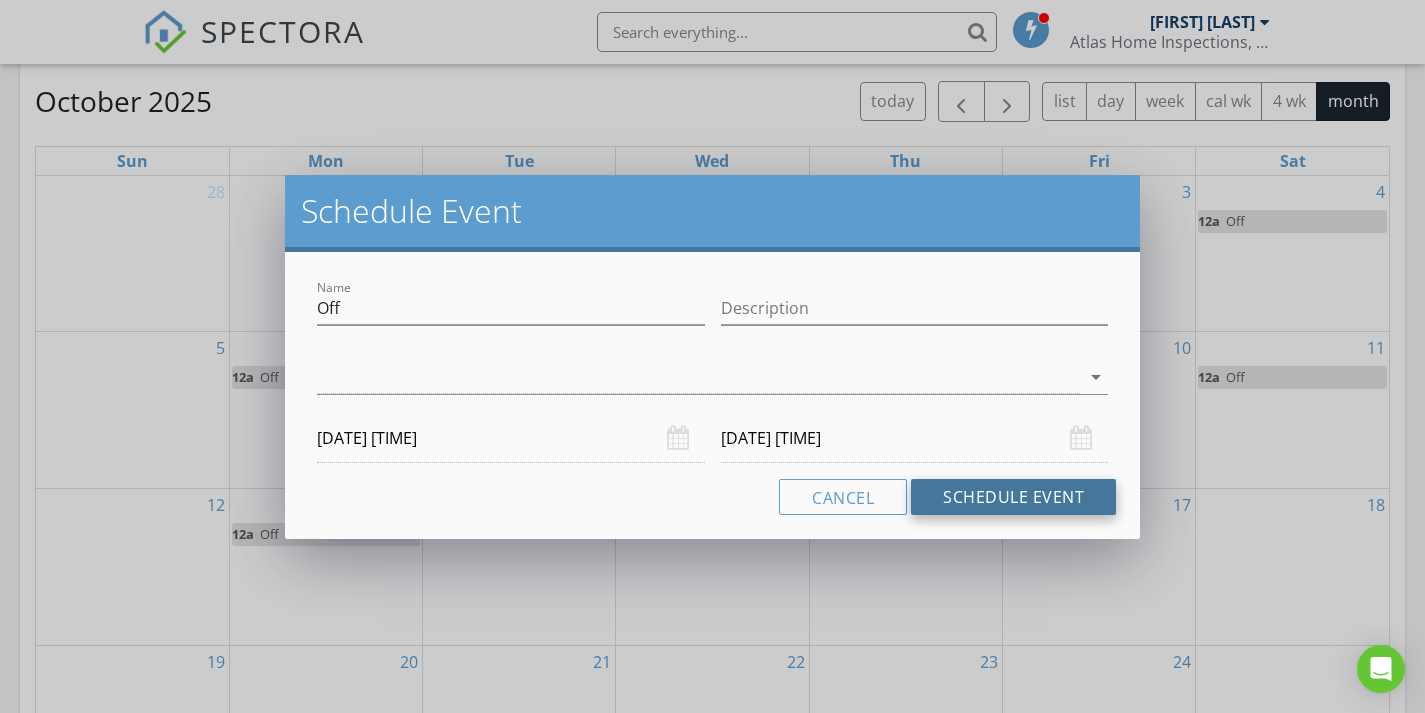 click on "Schedule Event" at bounding box center (1013, 497) 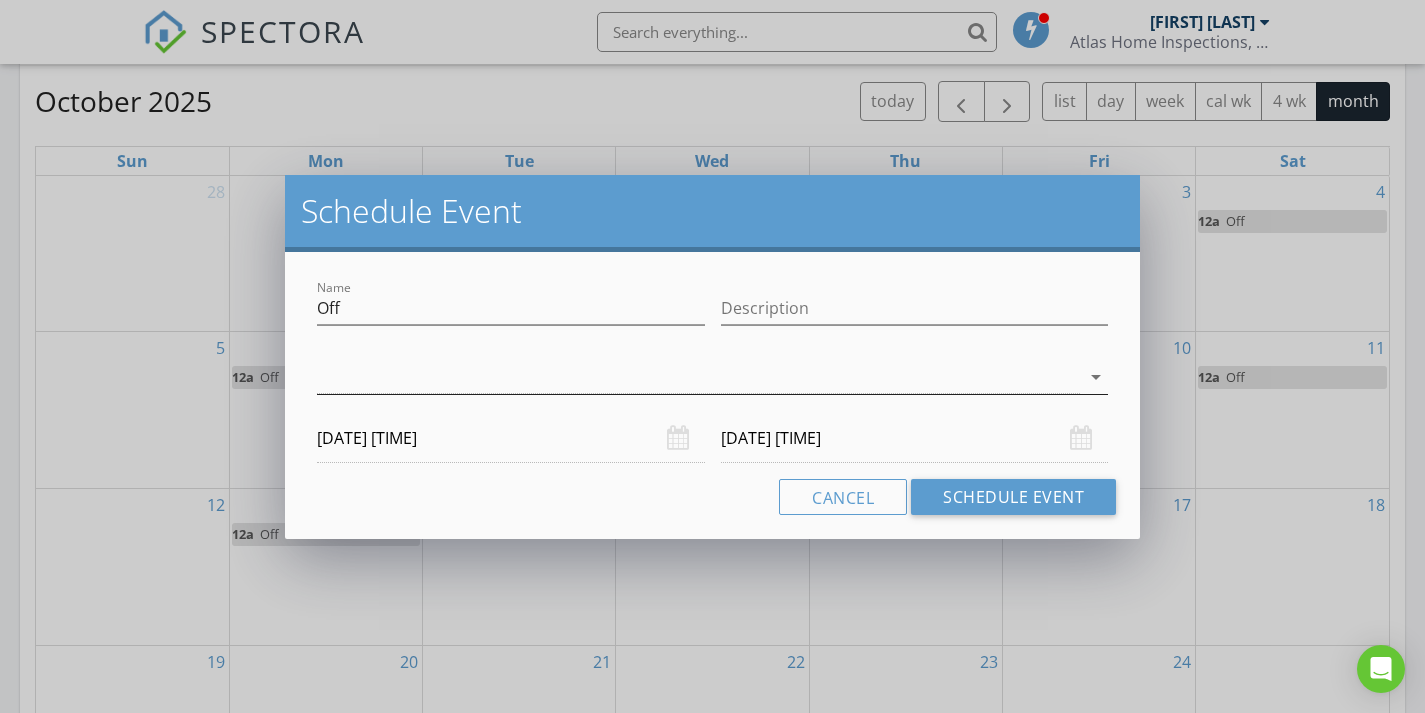click at bounding box center [698, 377] 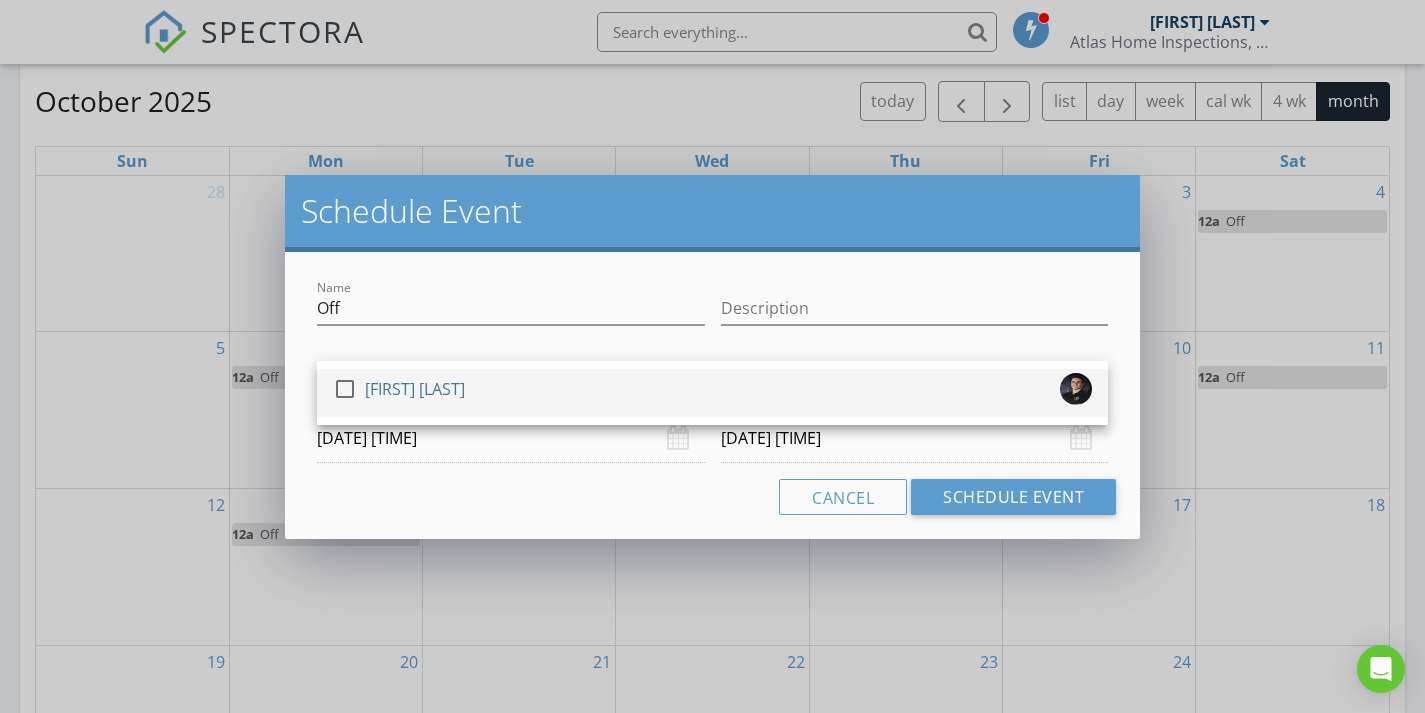 click on "check_box_outline_blank   Jason Page" at bounding box center [712, 393] 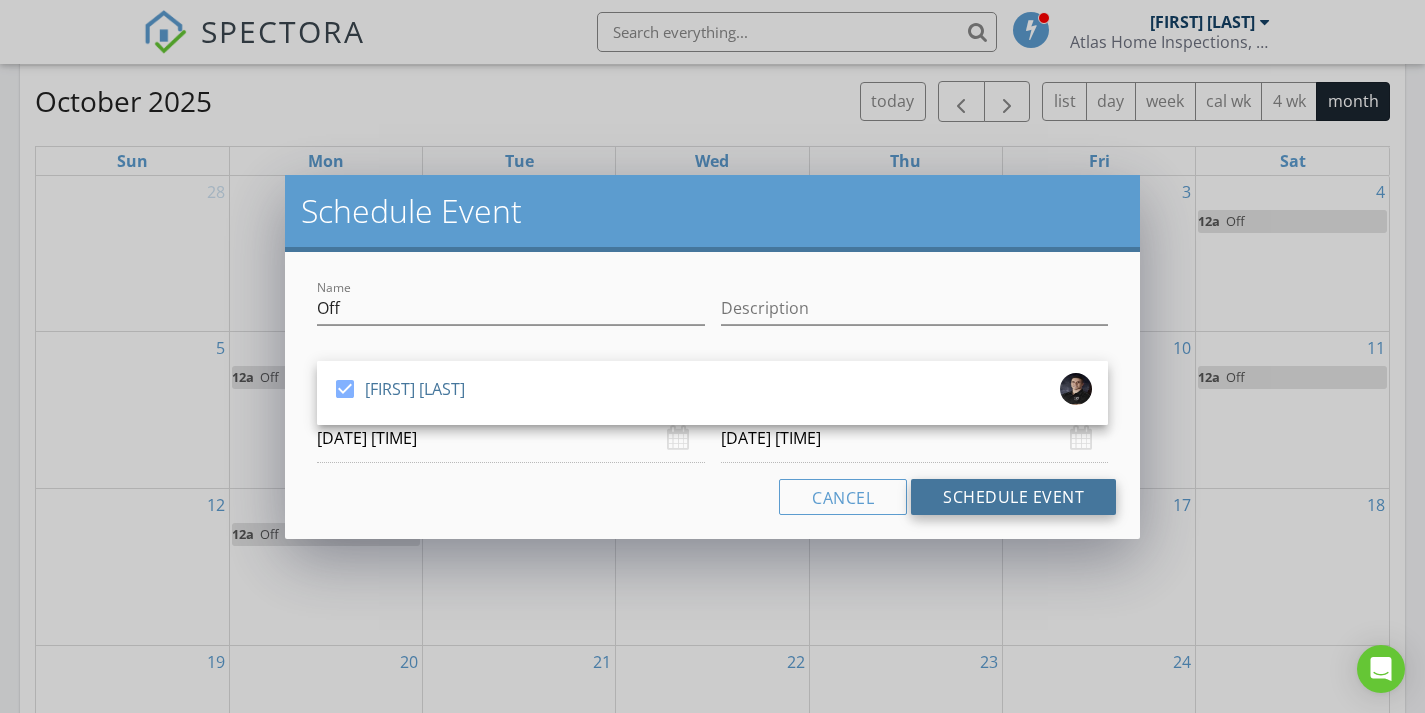click on "Schedule Event" at bounding box center (1013, 497) 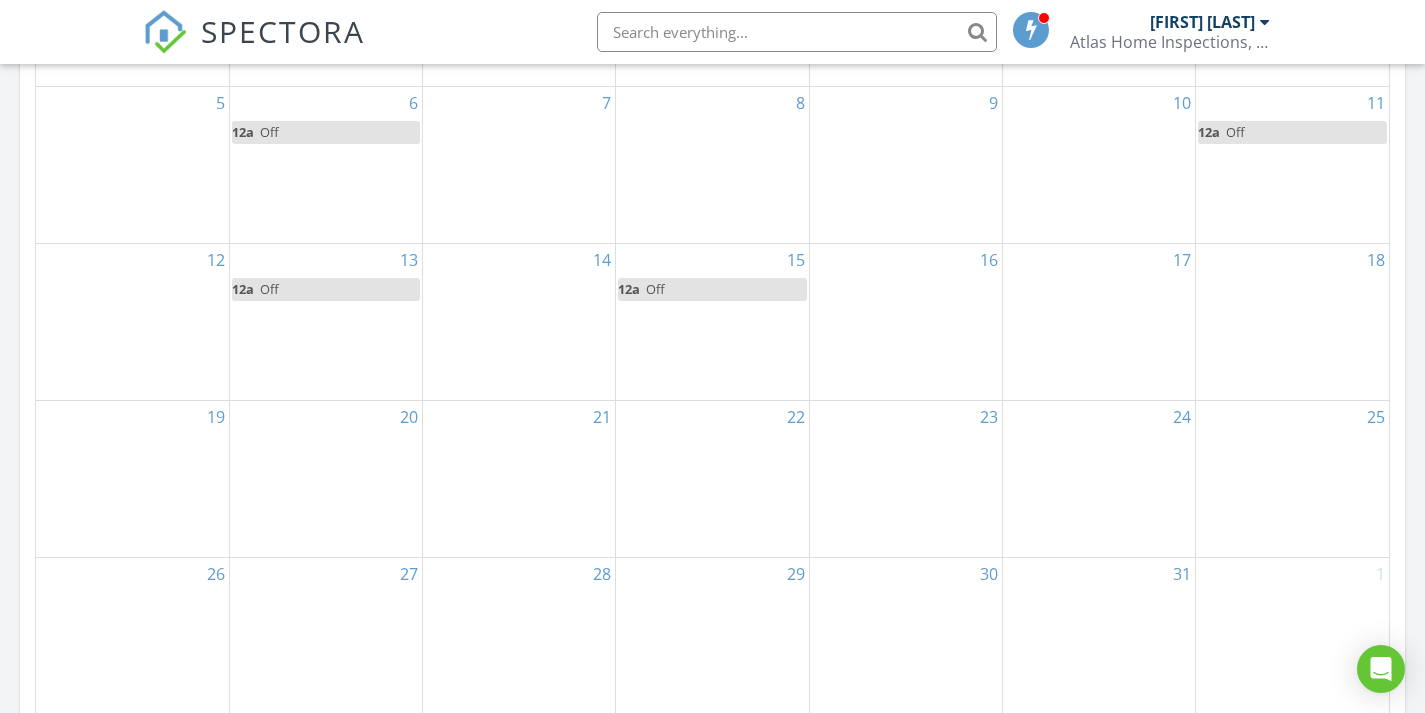 scroll, scrollTop: 1122, scrollLeft: 0, axis: vertical 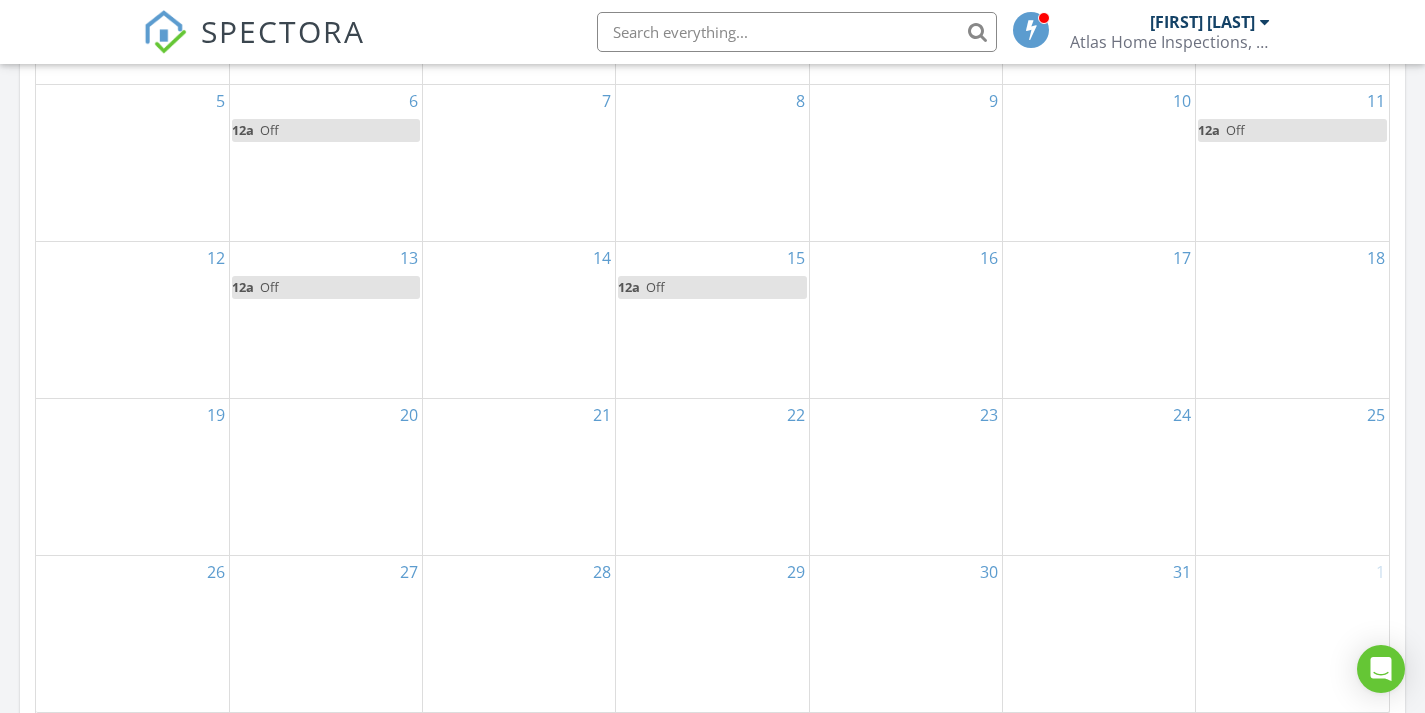 click on "20" at bounding box center [326, 477] 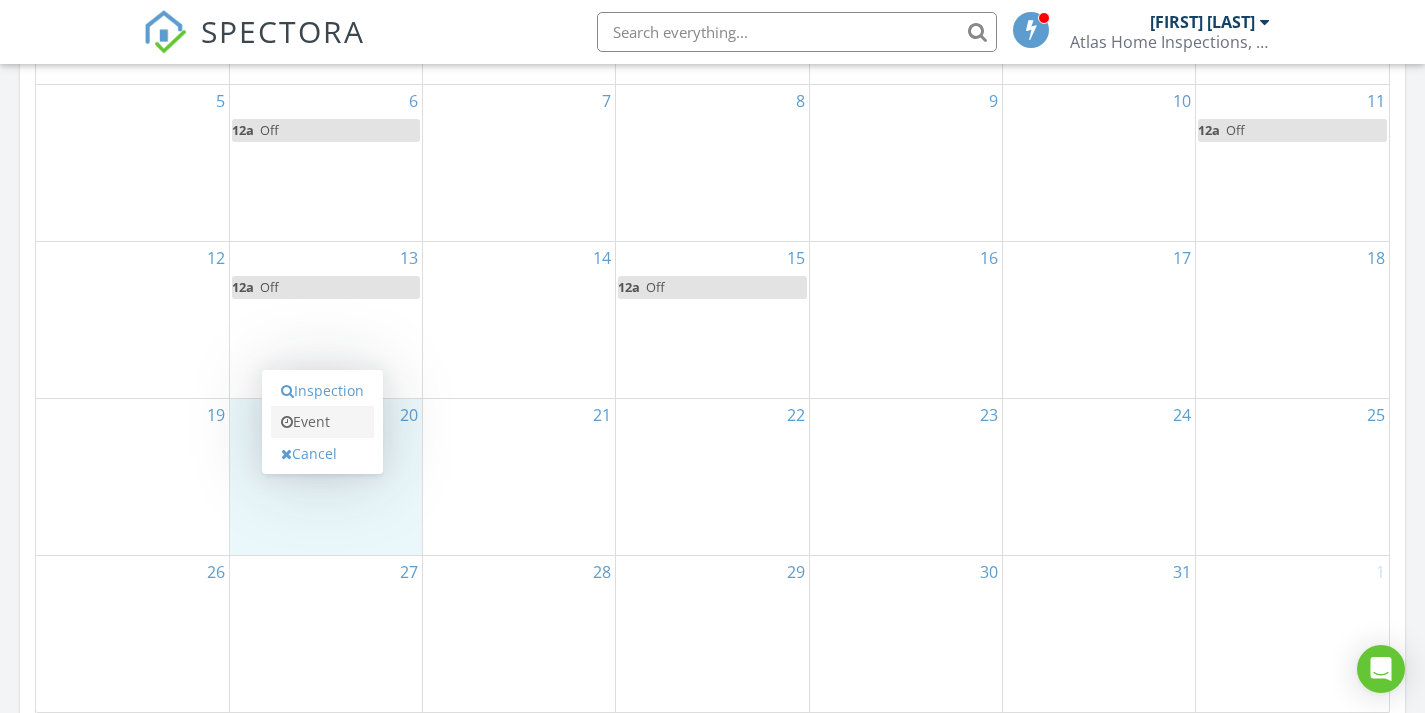 click on "Event" at bounding box center (322, 422) 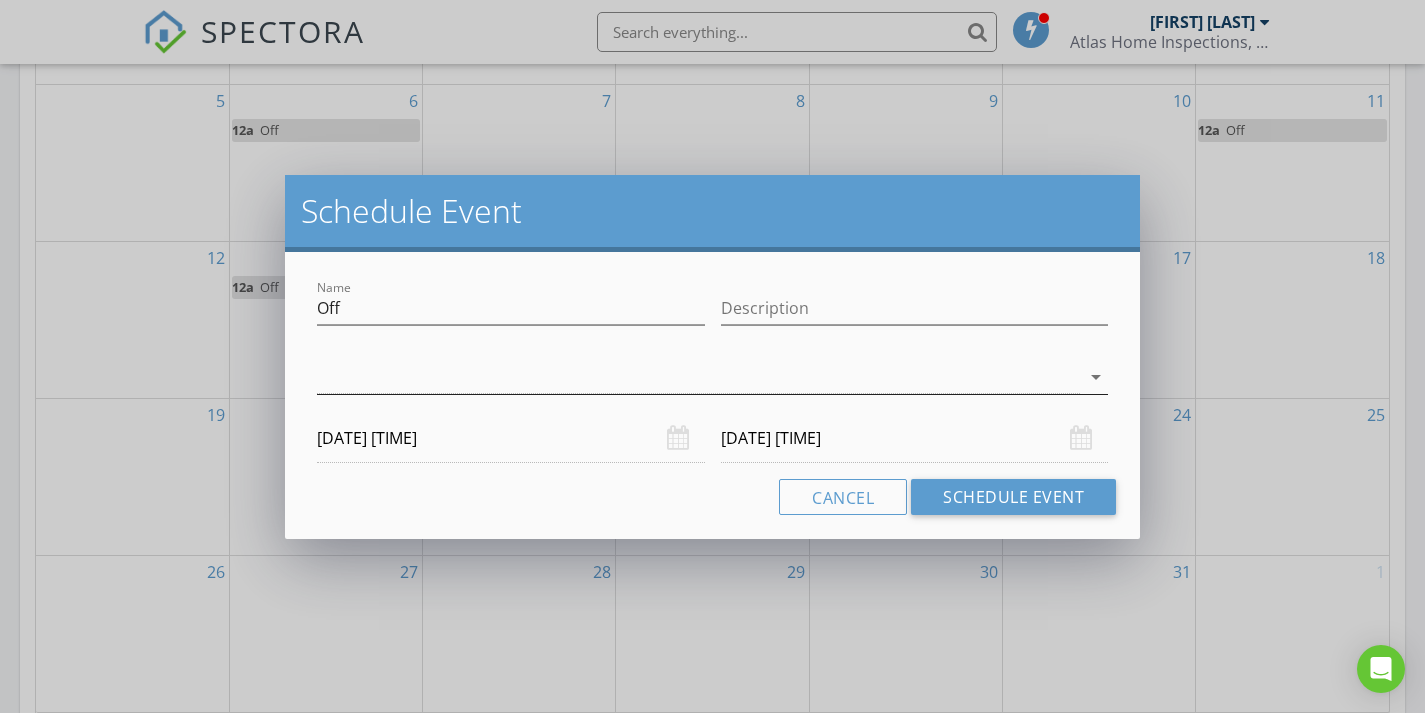 click at bounding box center (698, 377) 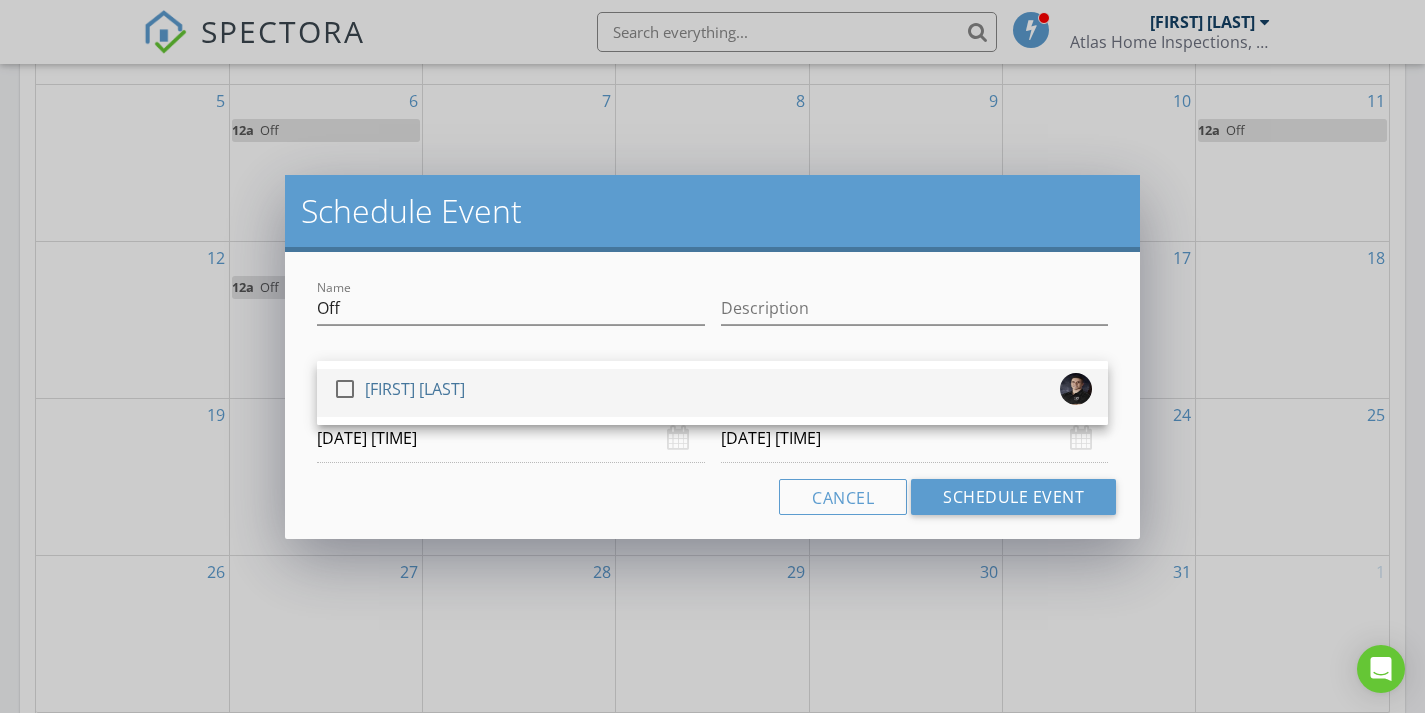 click on "check_box_outline_blank   Jason Page" at bounding box center [712, 393] 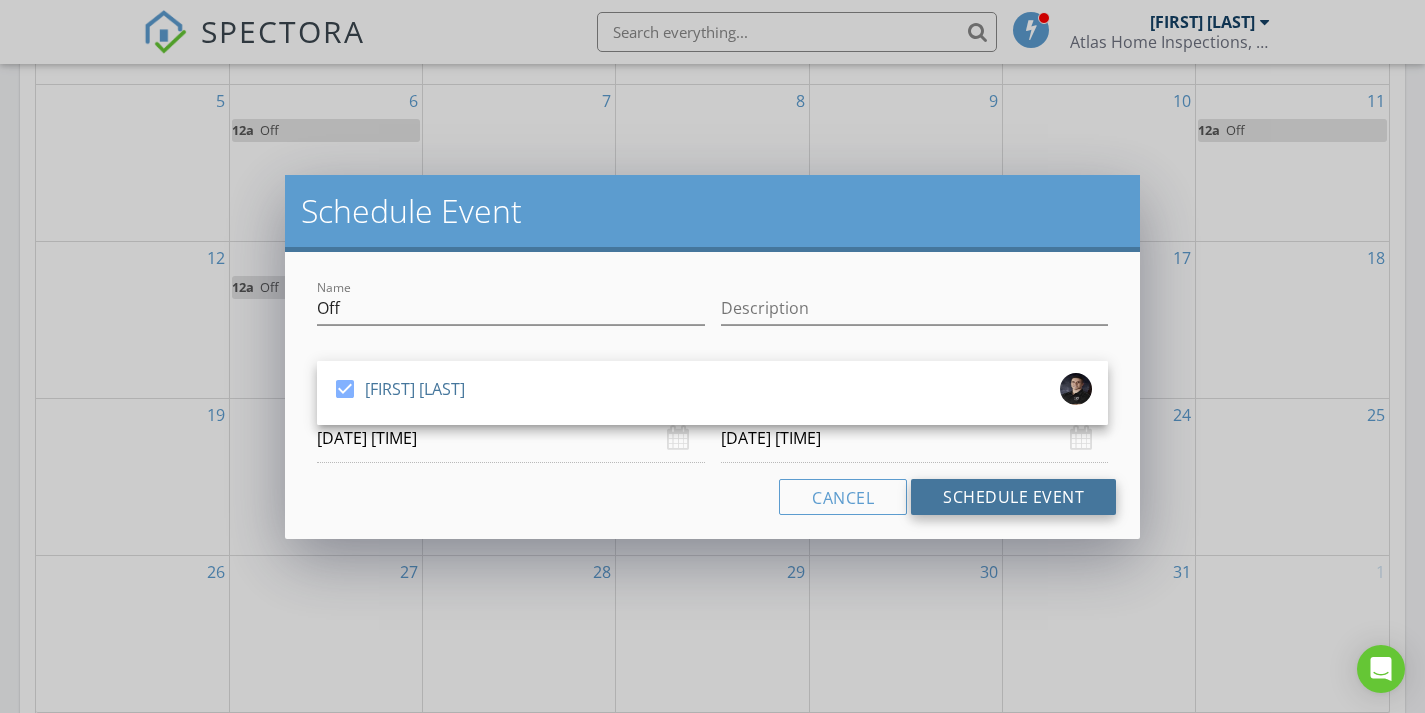 click on "Schedule Event" at bounding box center [1013, 497] 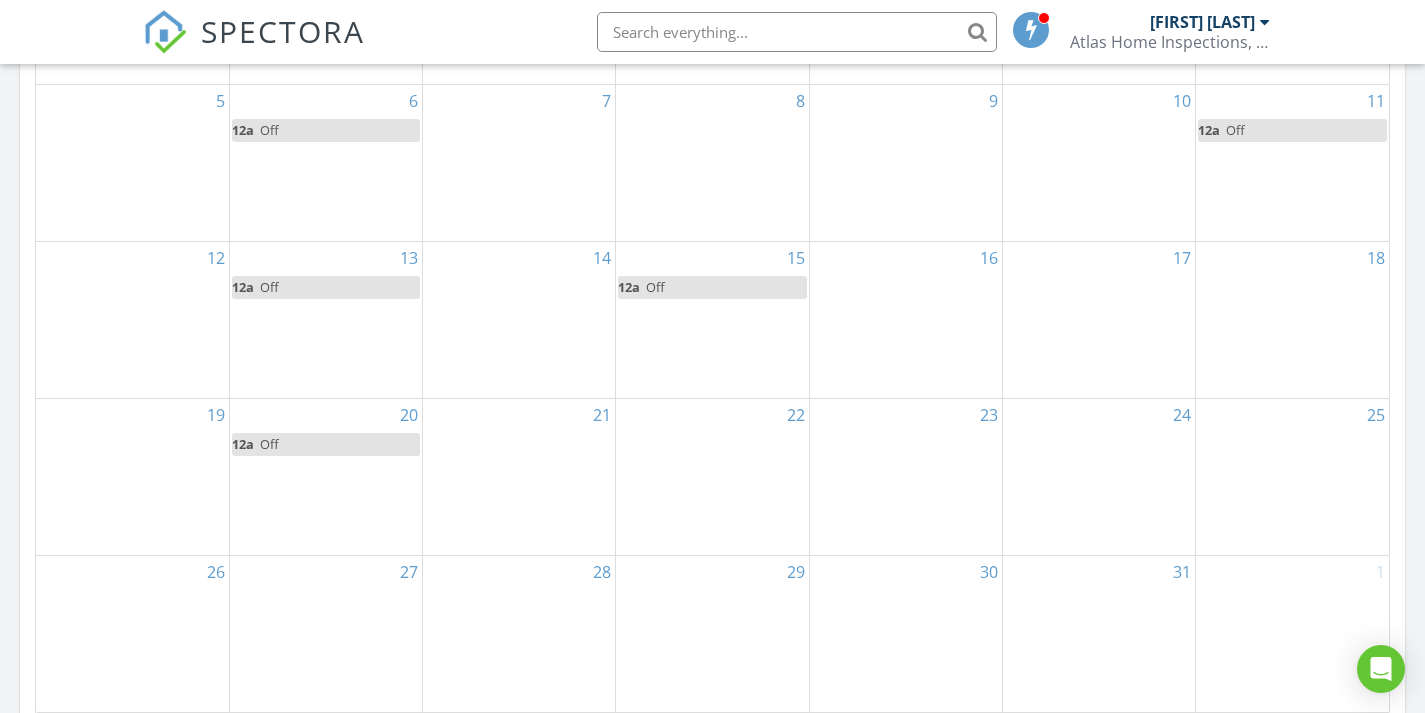 click on "22" at bounding box center (712, 477) 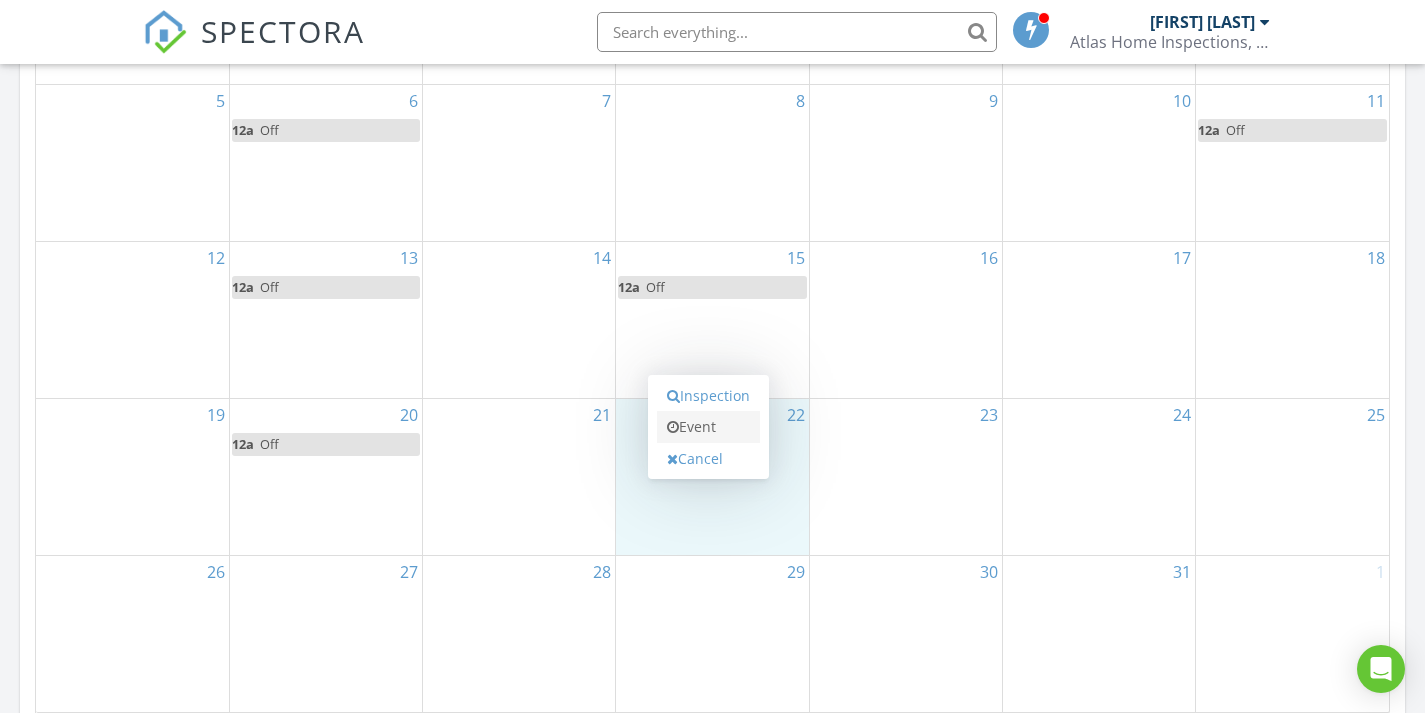 click on "Event" at bounding box center (708, 427) 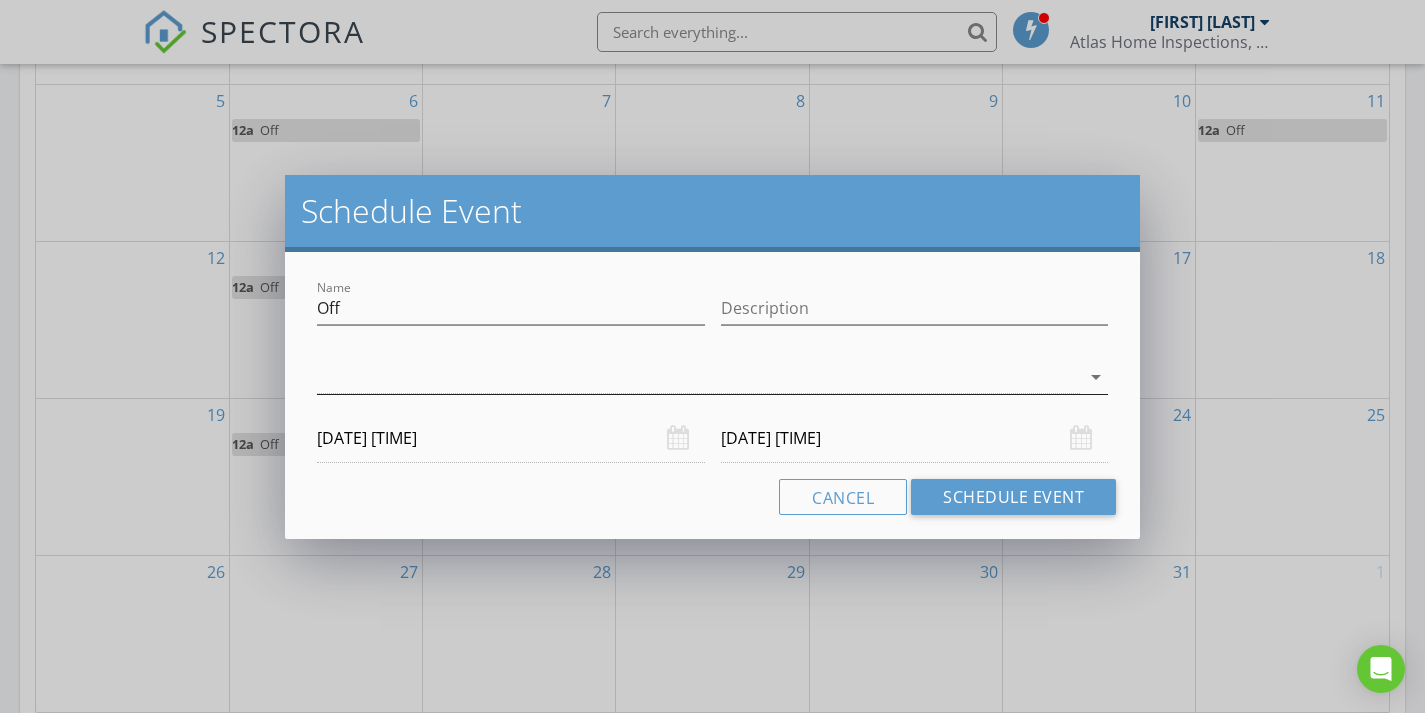 click at bounding box center [698, 377] 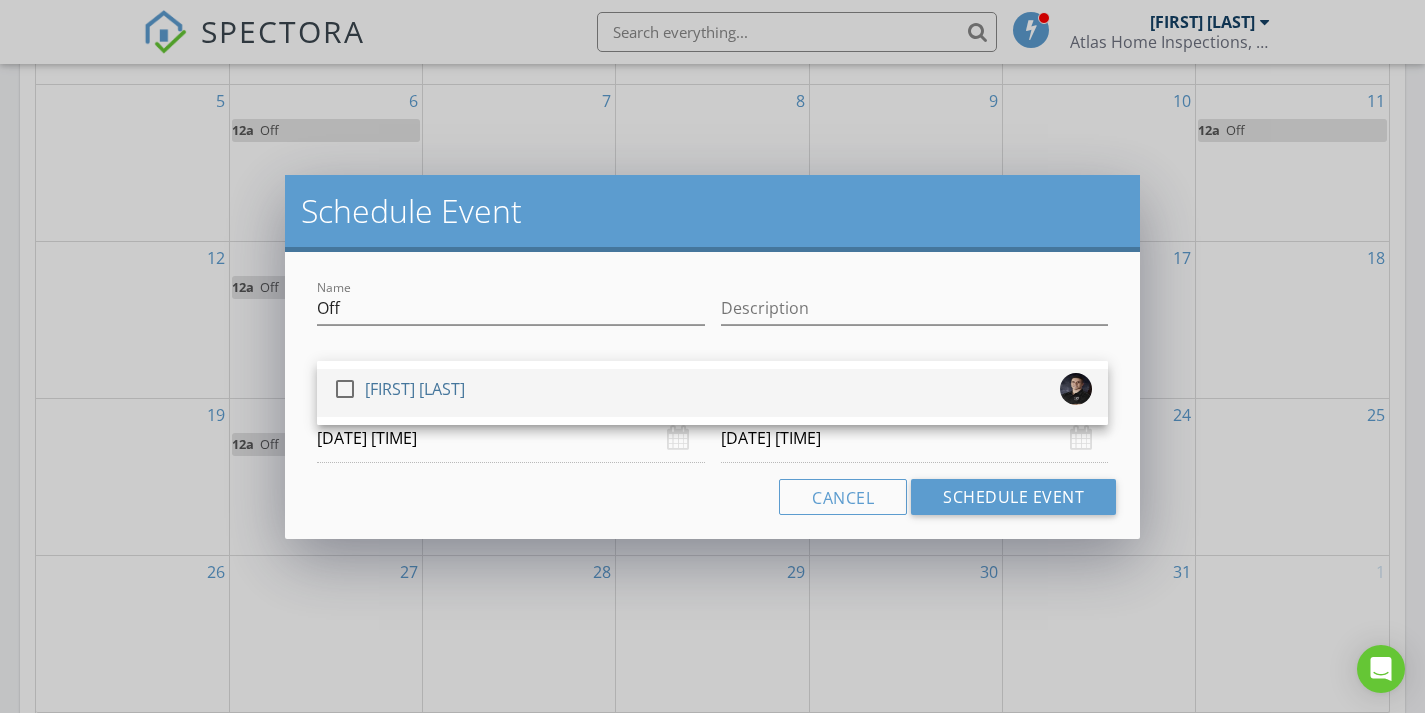 click on "check_box_outline_blank   Jason Page" at bounding box center (712, 393) 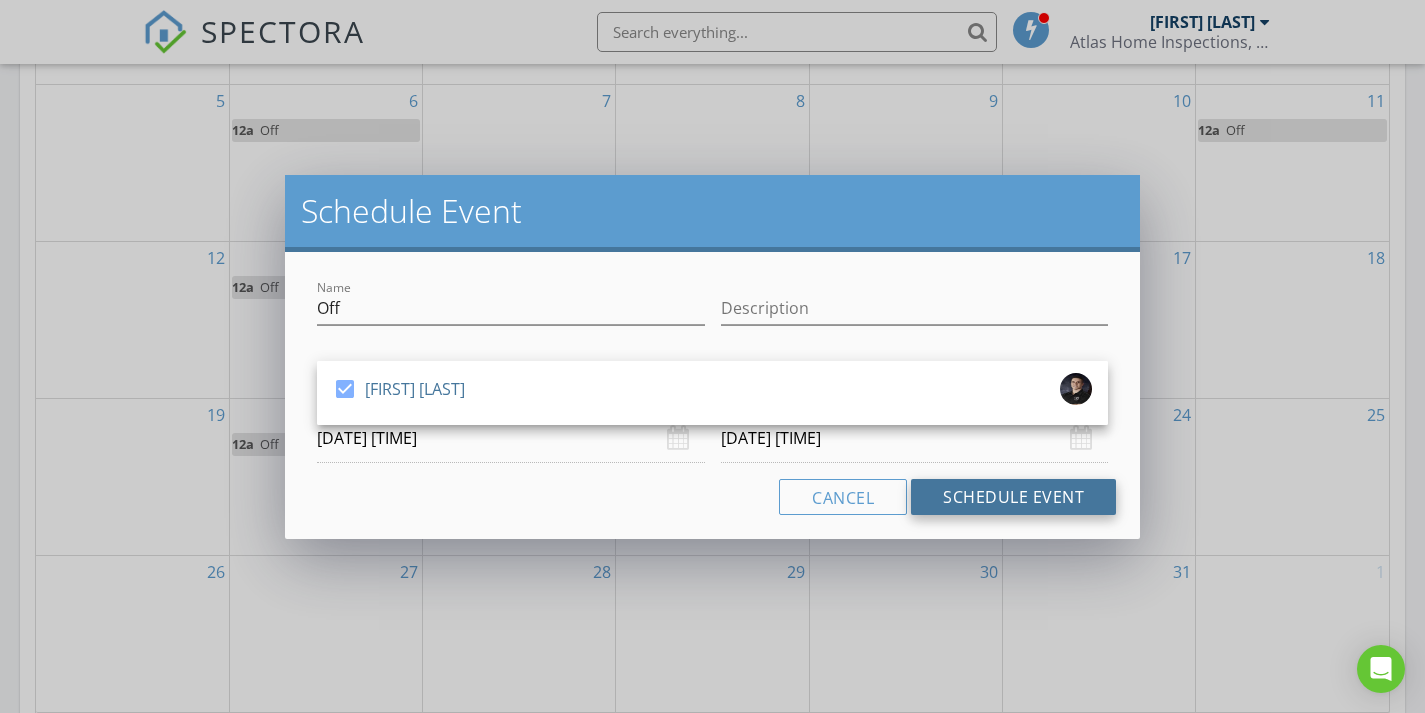 click on "Schedule Event" at bounding box center [1013, 497] 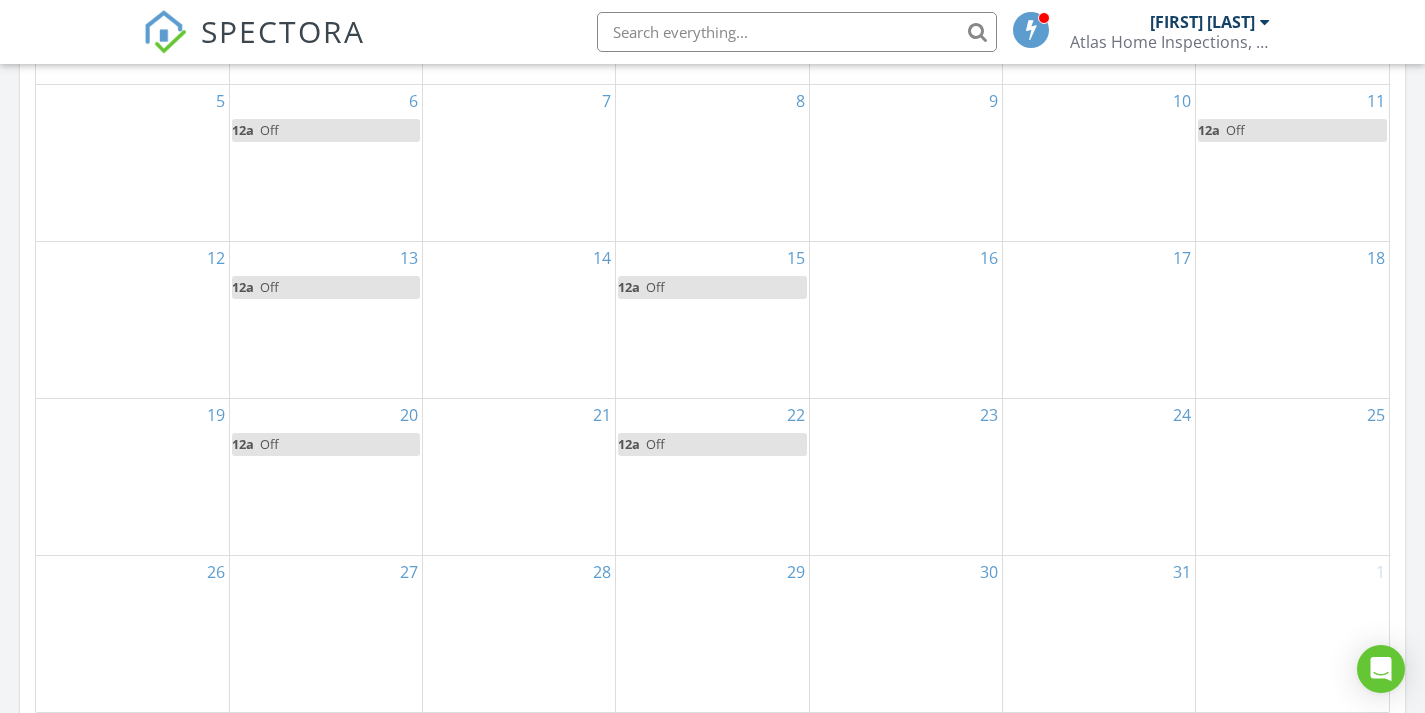 click on "24" at bounding box center [1099, 477] 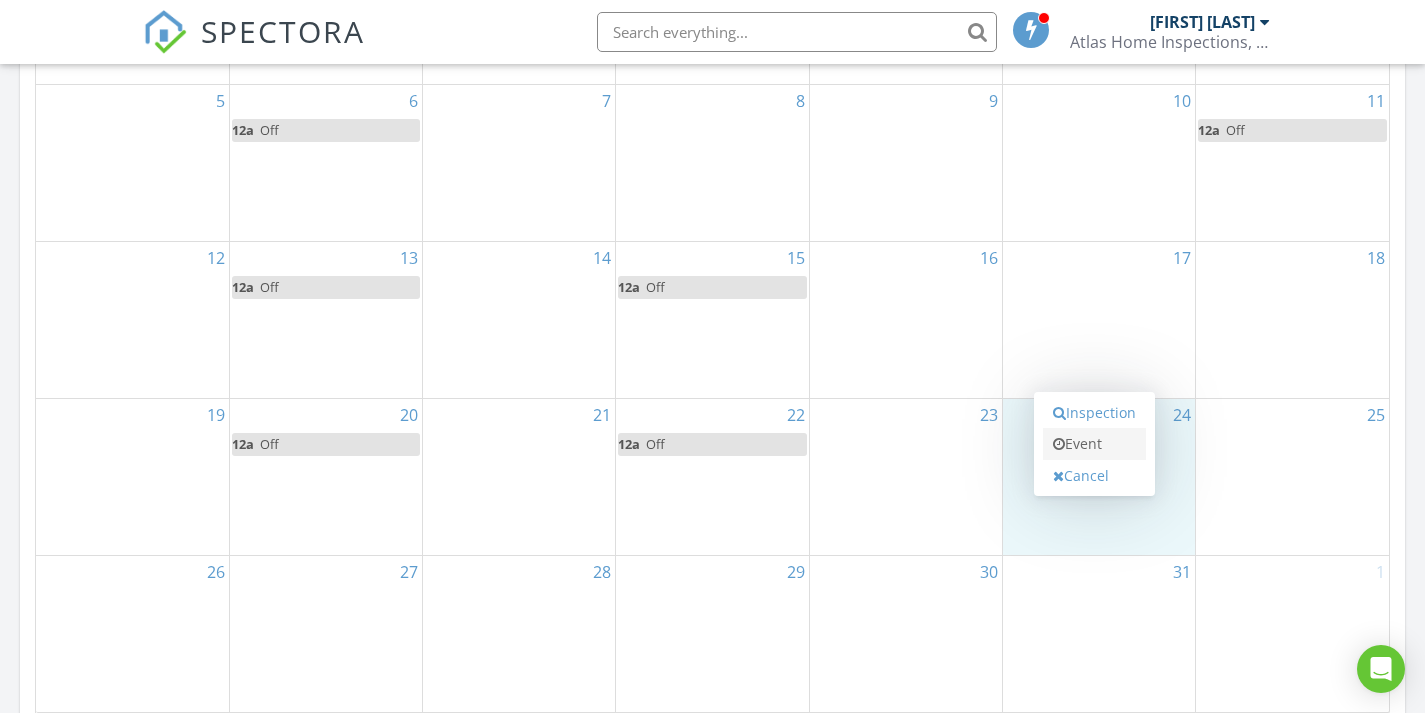 click on "Event" at bounding box center (1094, 444) 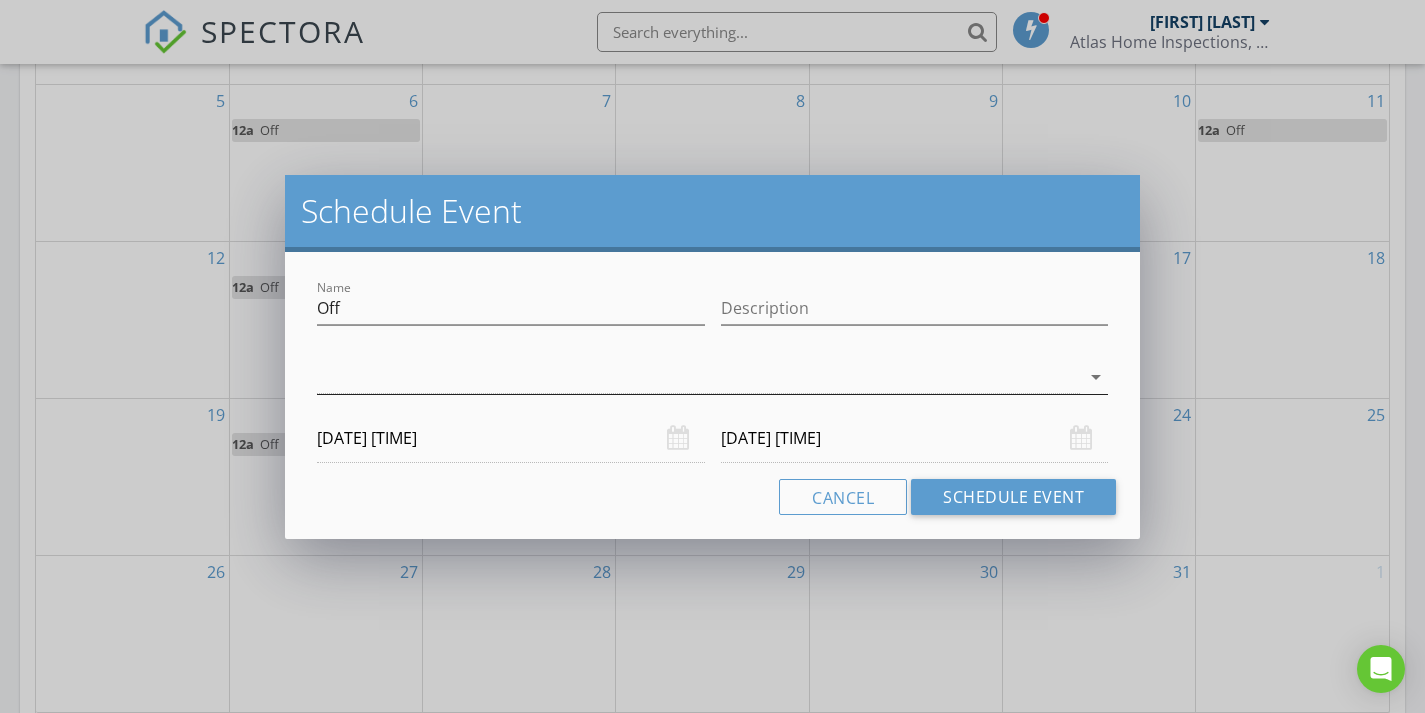 click at bounding box center (698, 377) 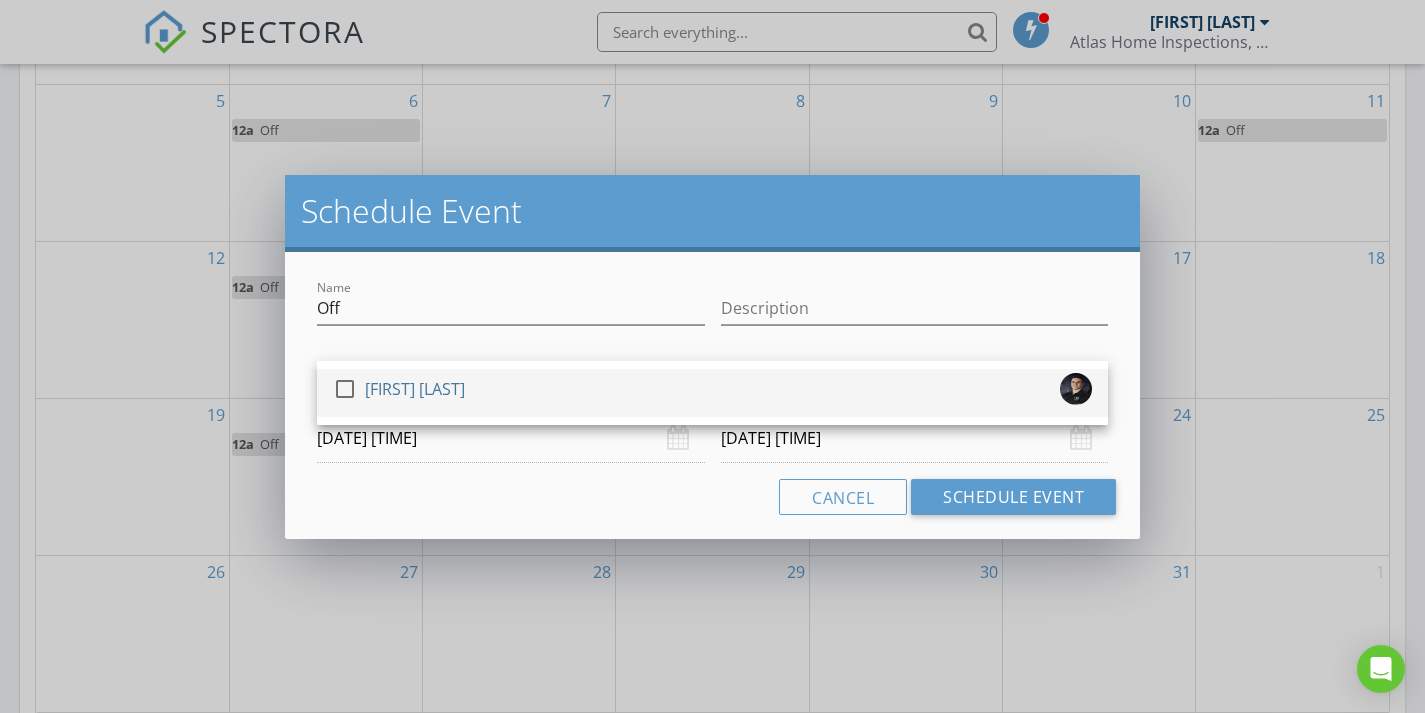 click on "check_box_outline_blank   Jason Page" at bounding box center (712, 393) 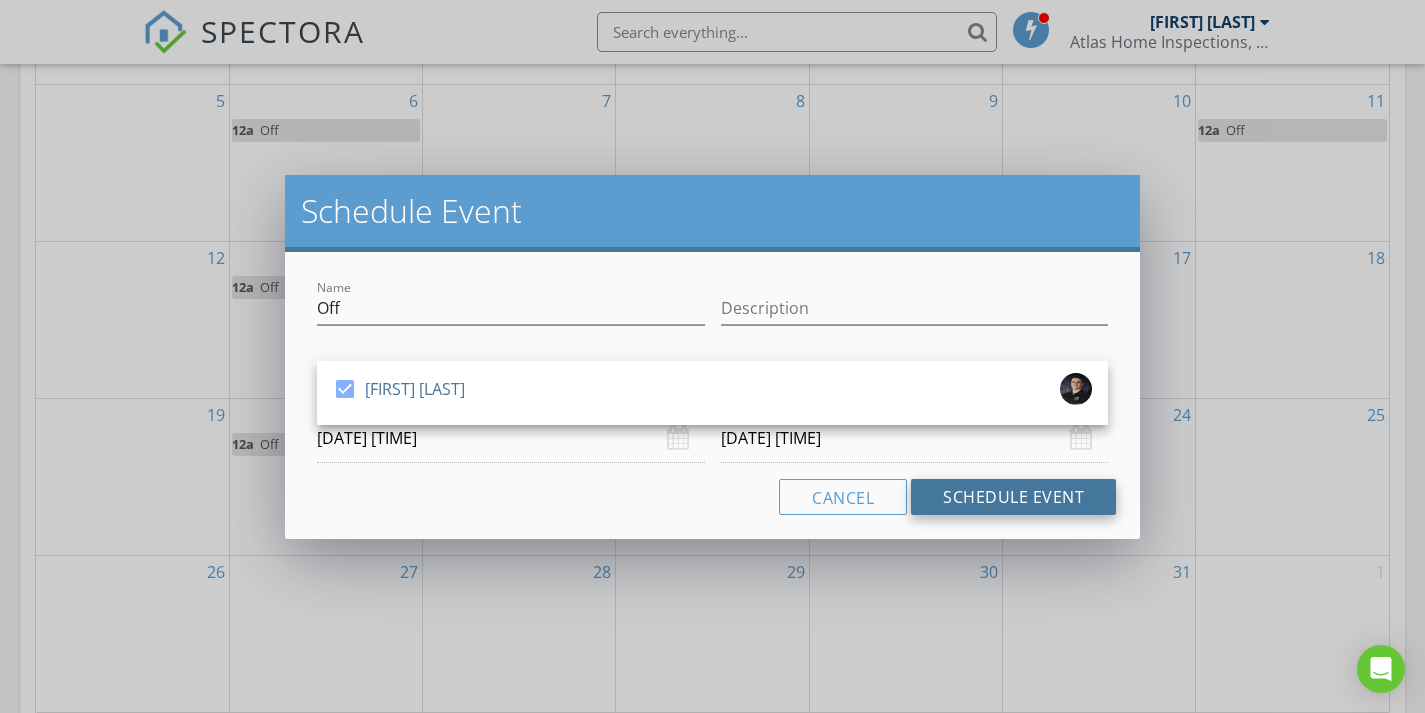 click on "Schedule Event" at bounding box center [1013, 497] 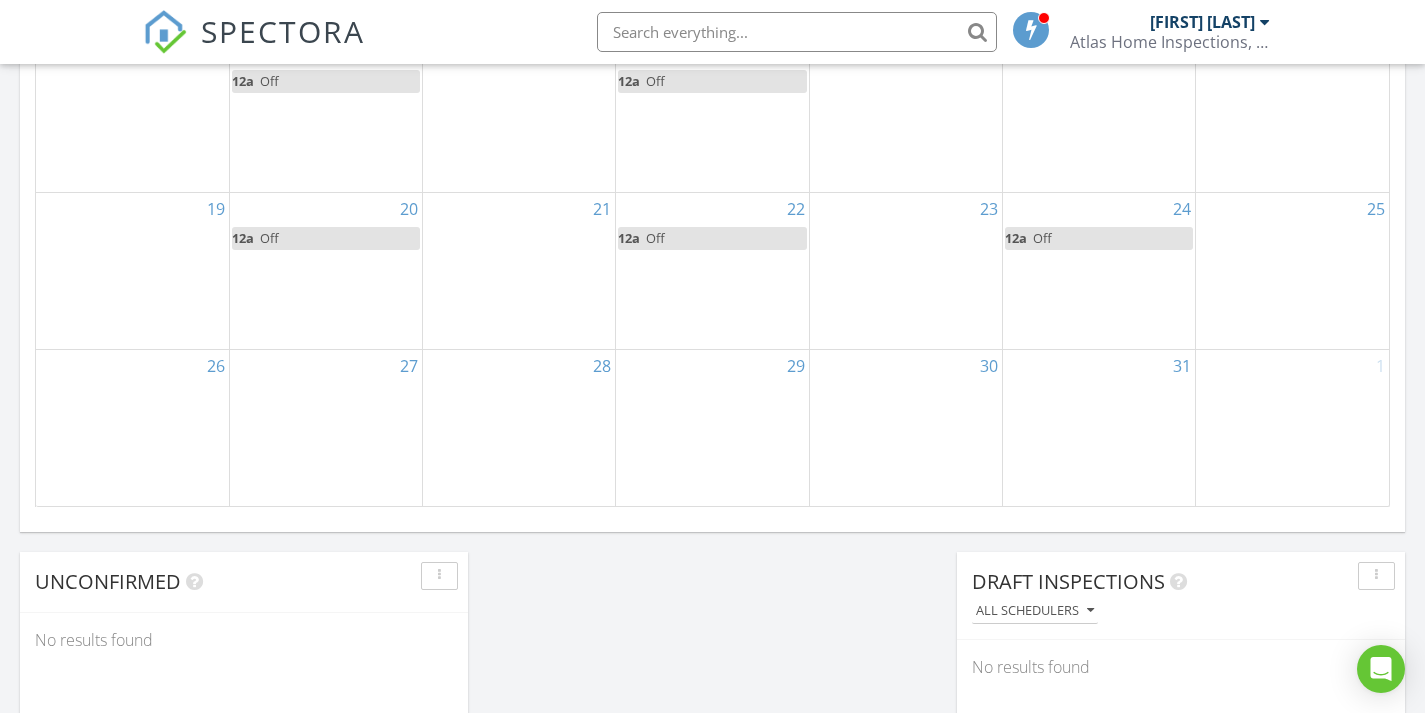 scroll, scrollTop: 1329, scrollLeft: 0, axis: vertical 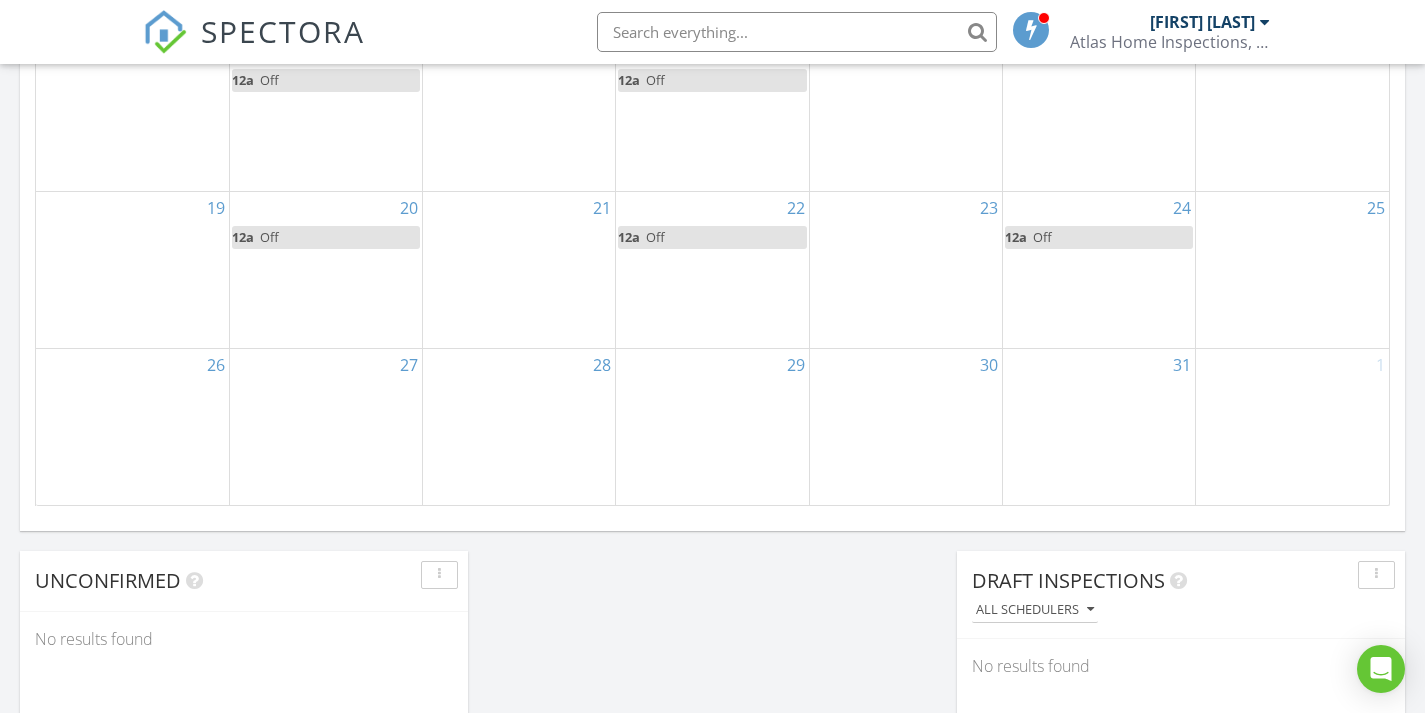 click on "29" at bounding box center [712, 426] 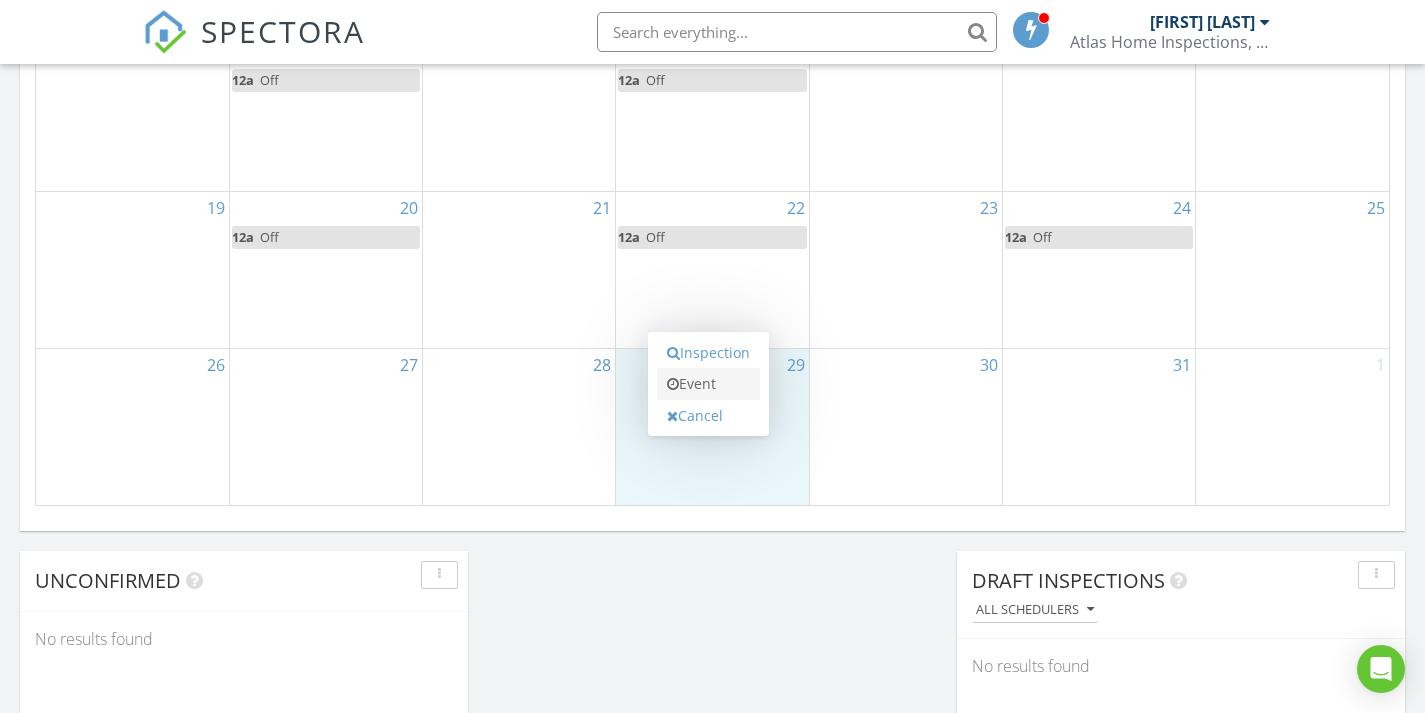 click on "Event" at bounding box center (708, 384) 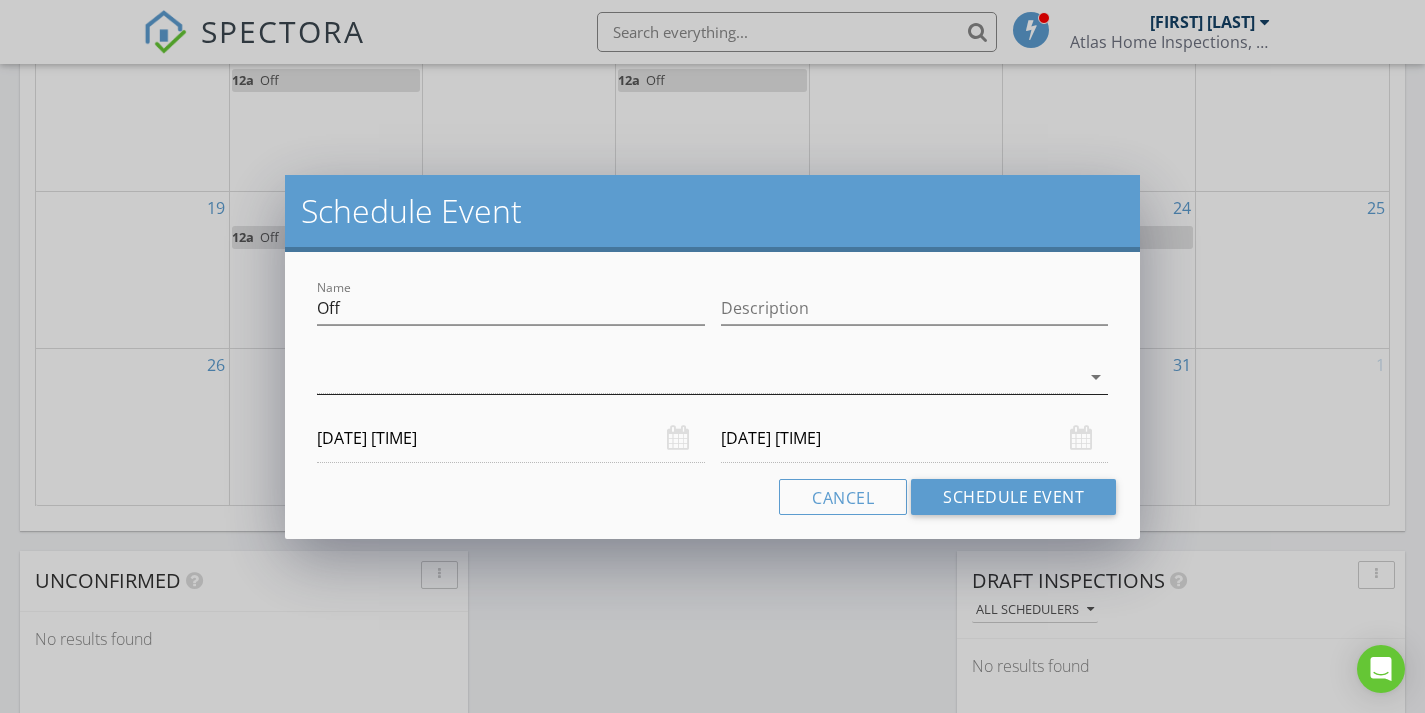 click at bounding box center (698, 377) 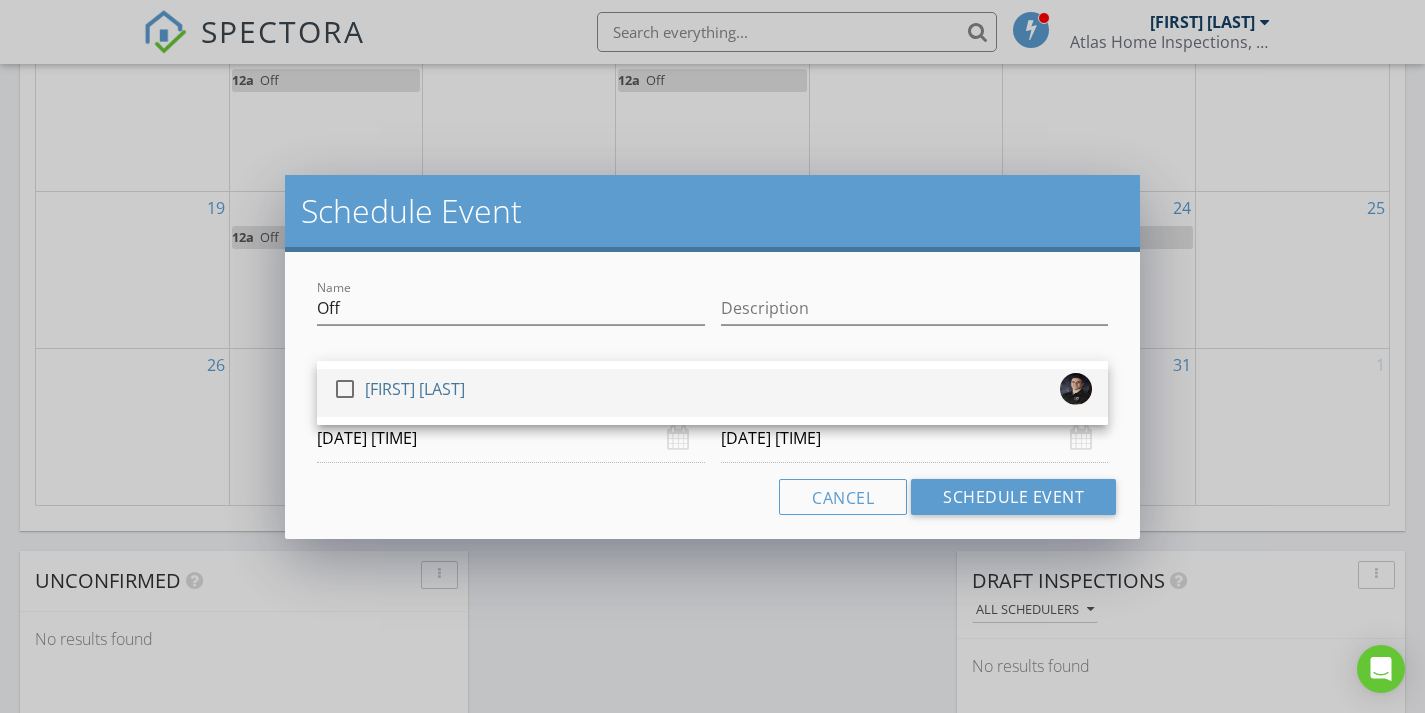 click on "check_box_outline_blank   Jason Page" at bounding box center (712, 393) 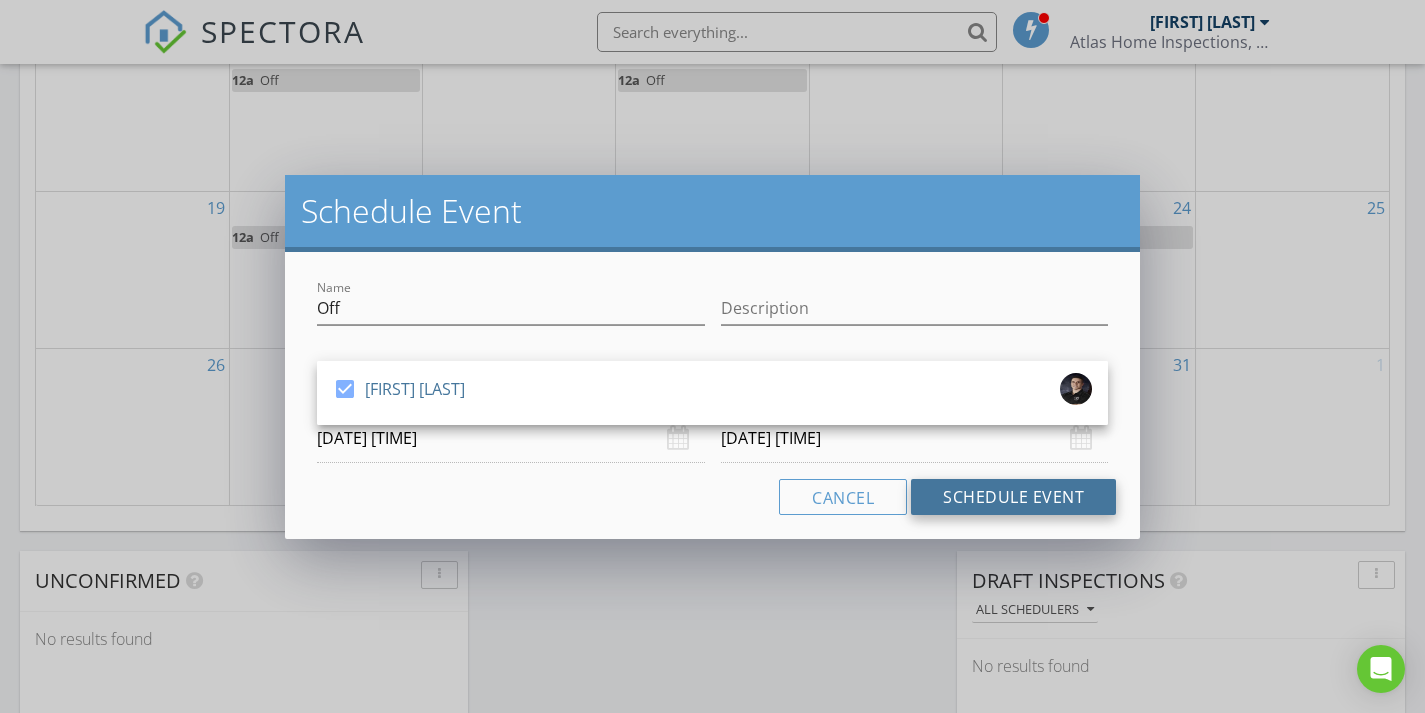 click on "Schedule Event" at bounding box center [1013, 497] 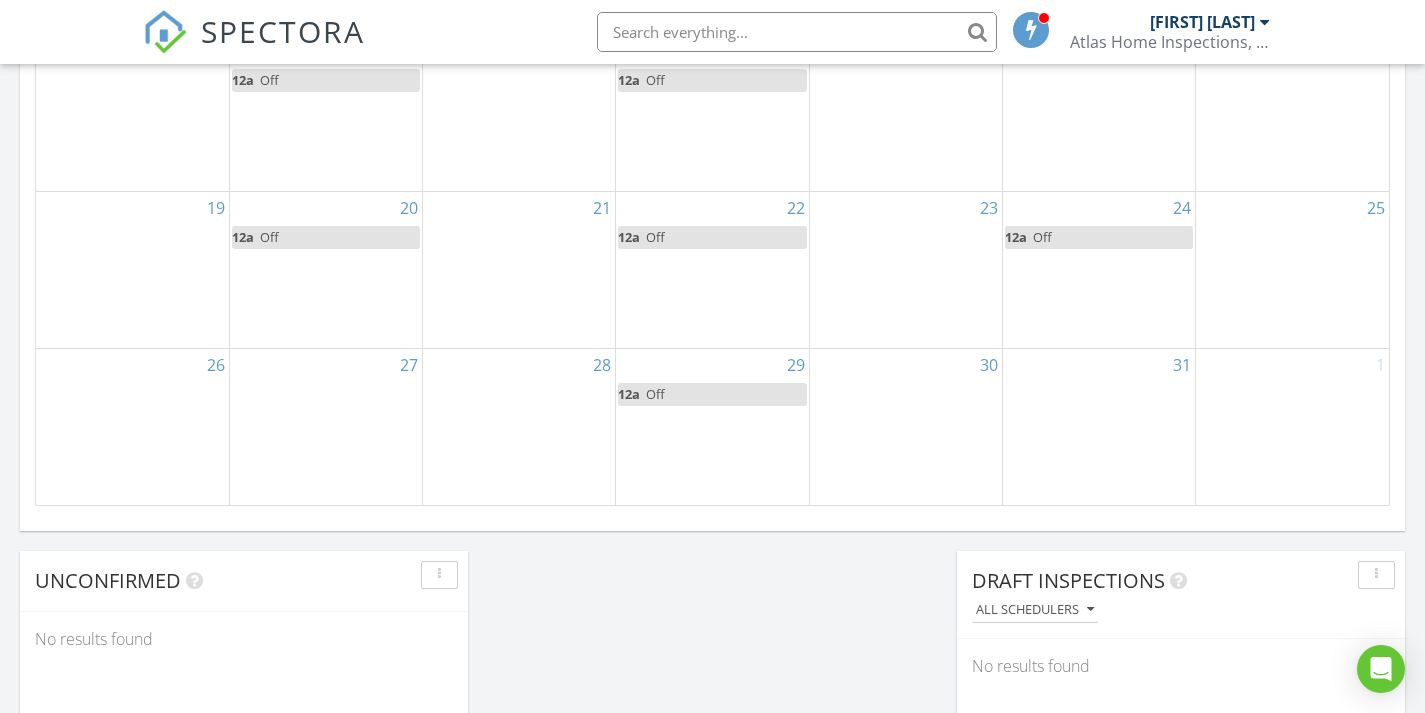 click on "31" at bounding box center (1099, 426) 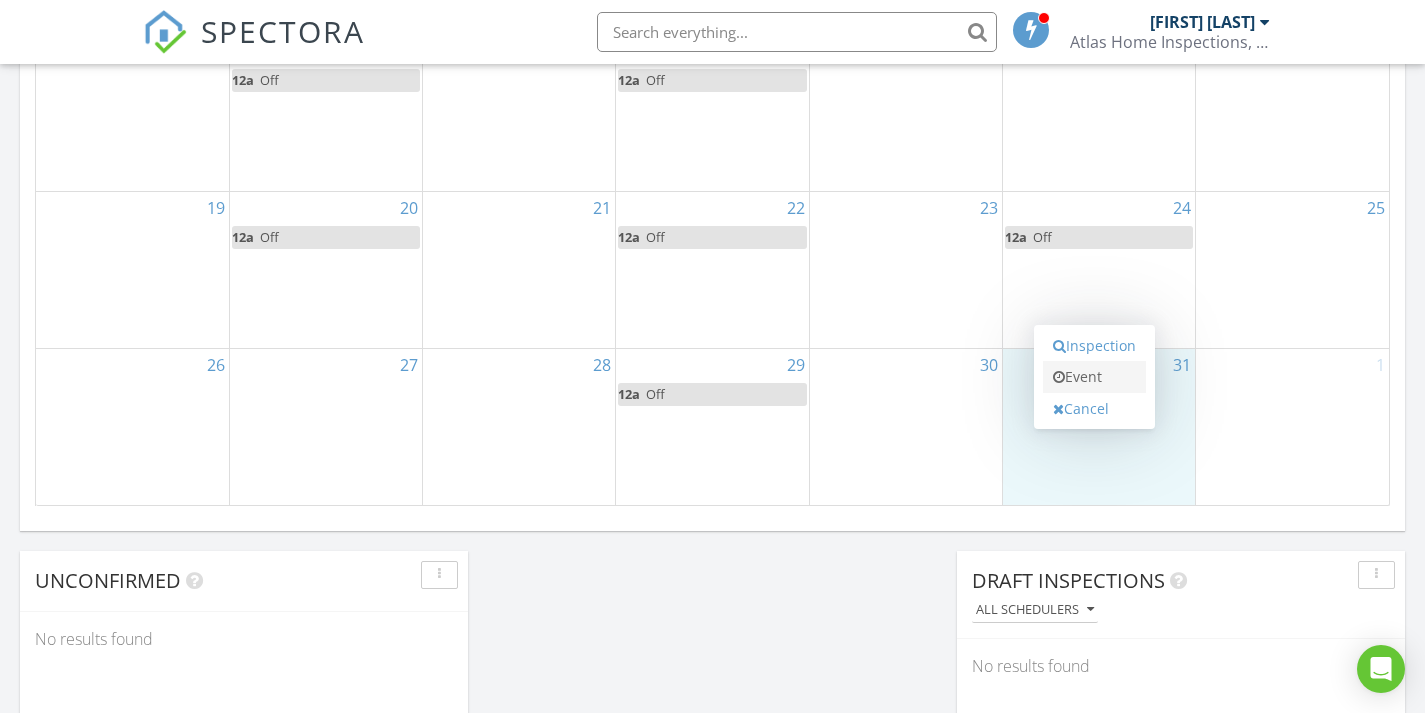 click on "Event" at bounding box center [1094, 377] 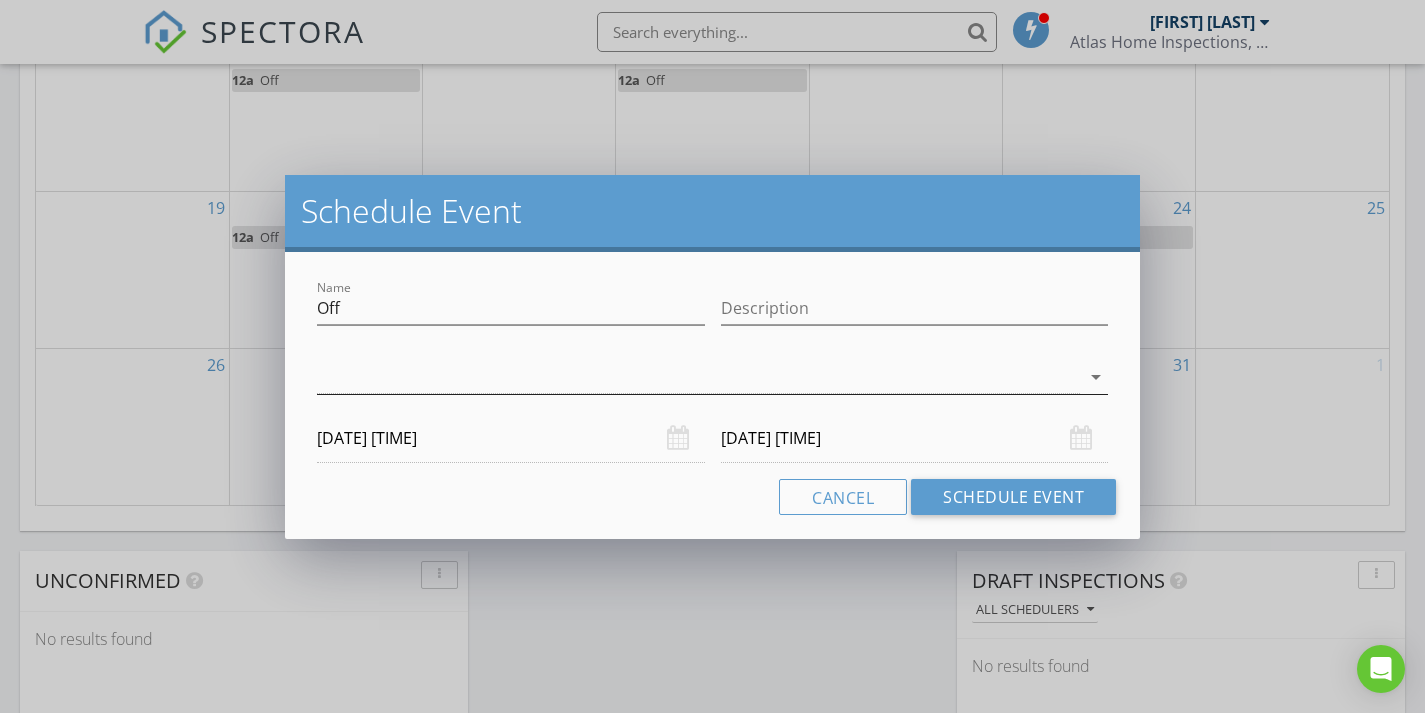click at bounding box center (698, 377) 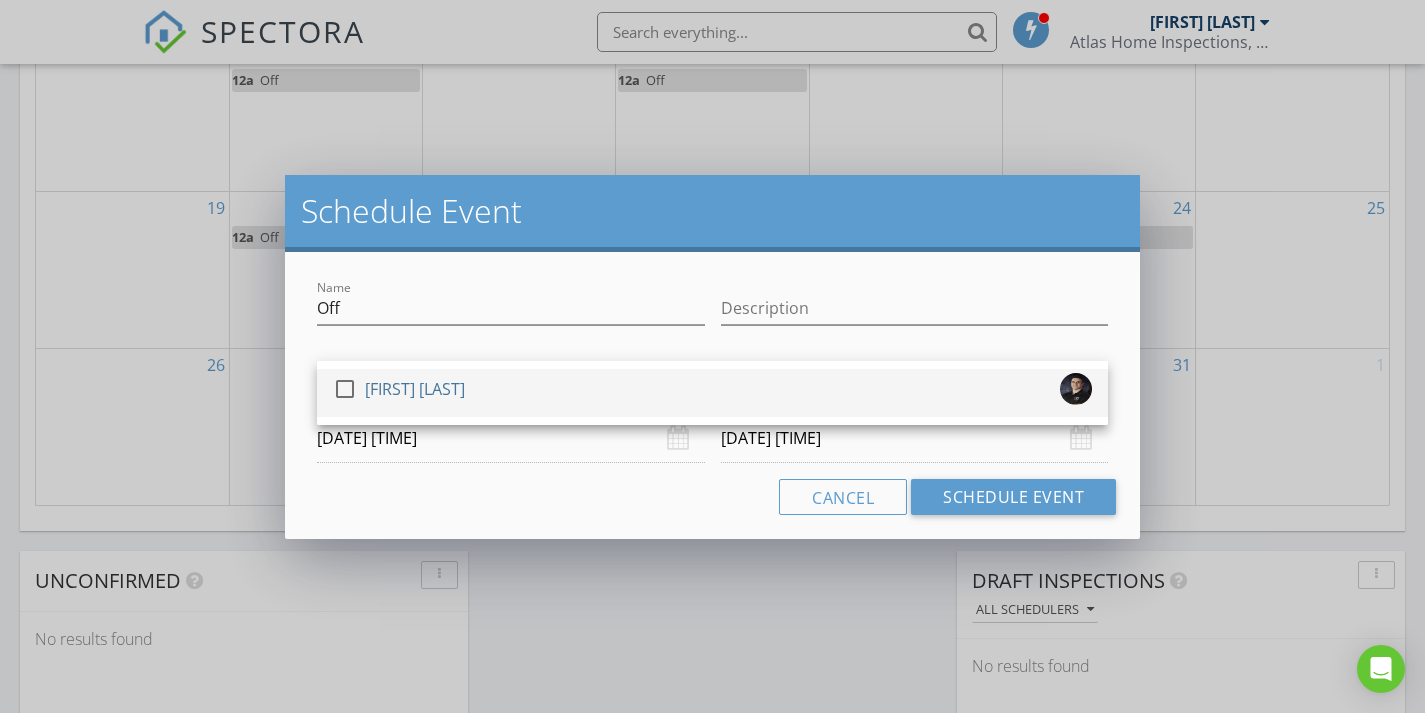 click on "check_box_outline_blank   Jason Page" at bounding box center [712, 393] 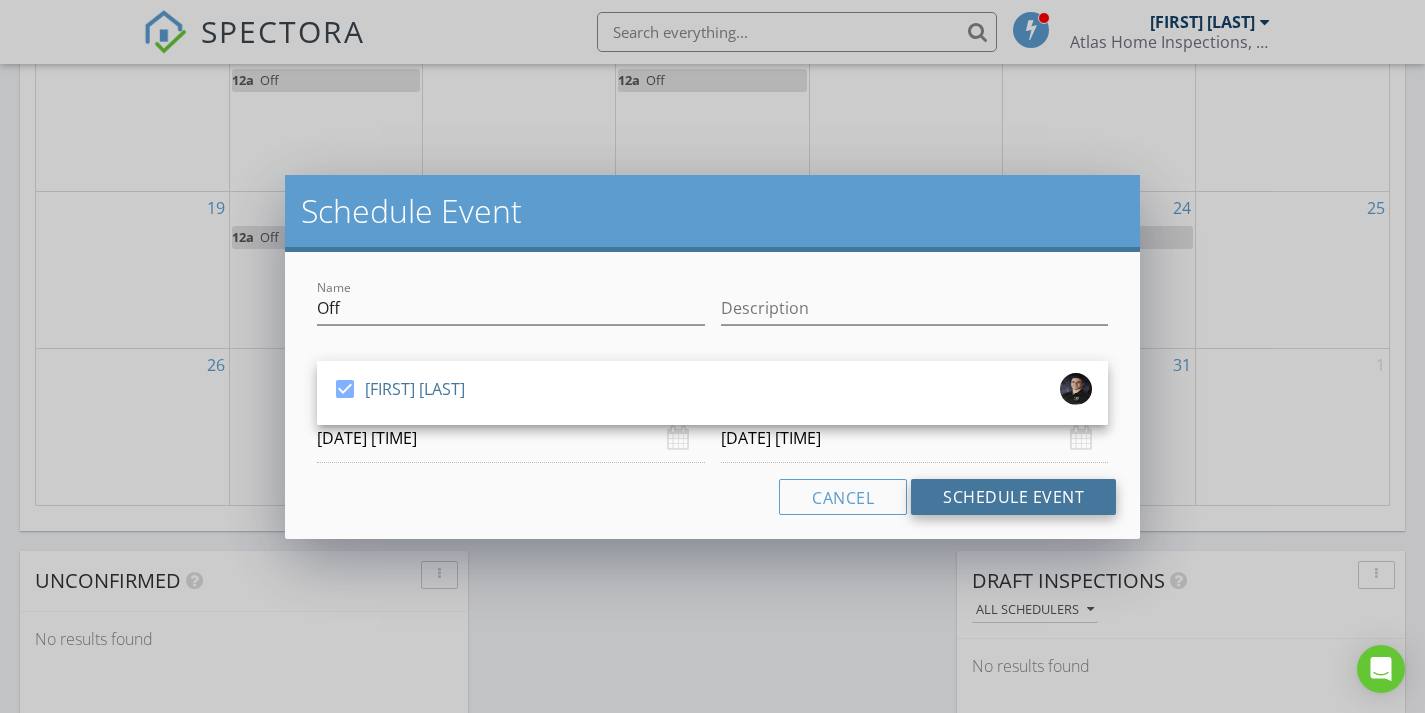 click on "Schedule Event" at bounding box center (1013, 497) 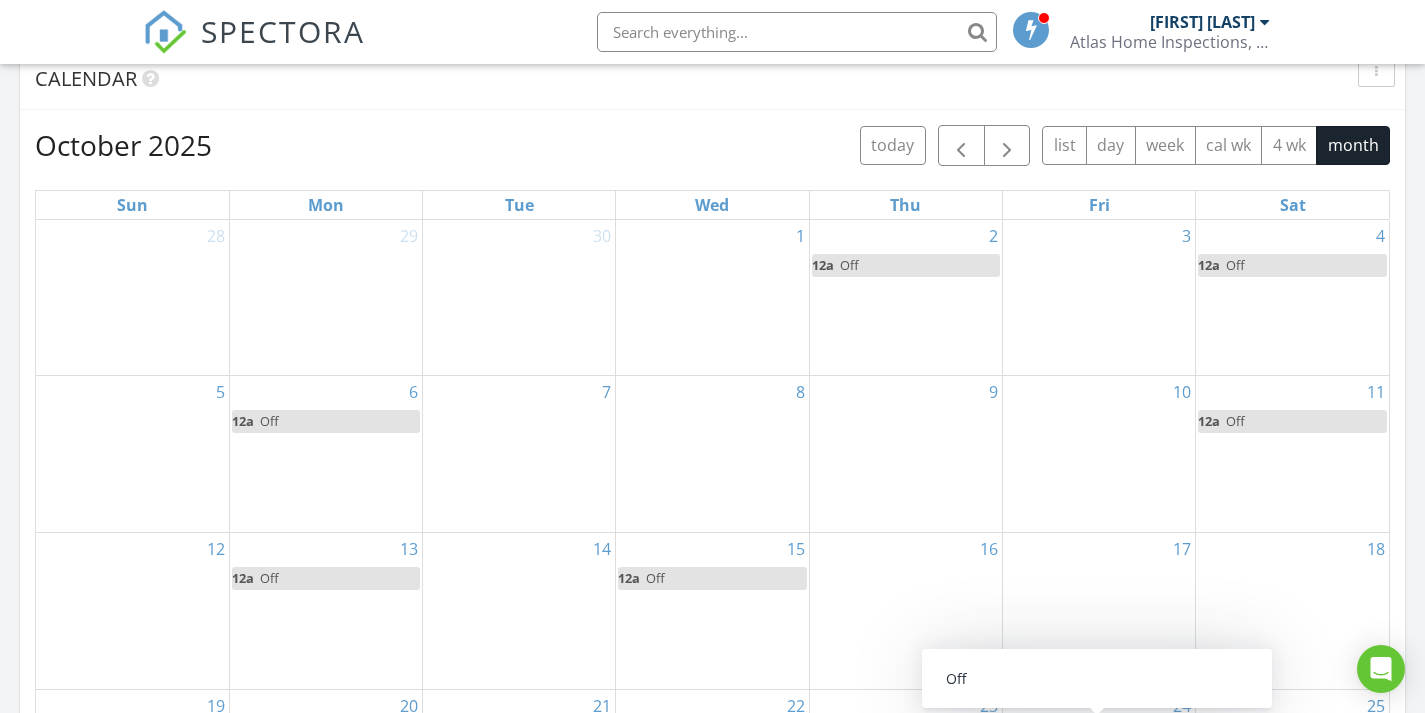 scroll, scrollTop: 827, scrollLeft: 0, axis: vertical 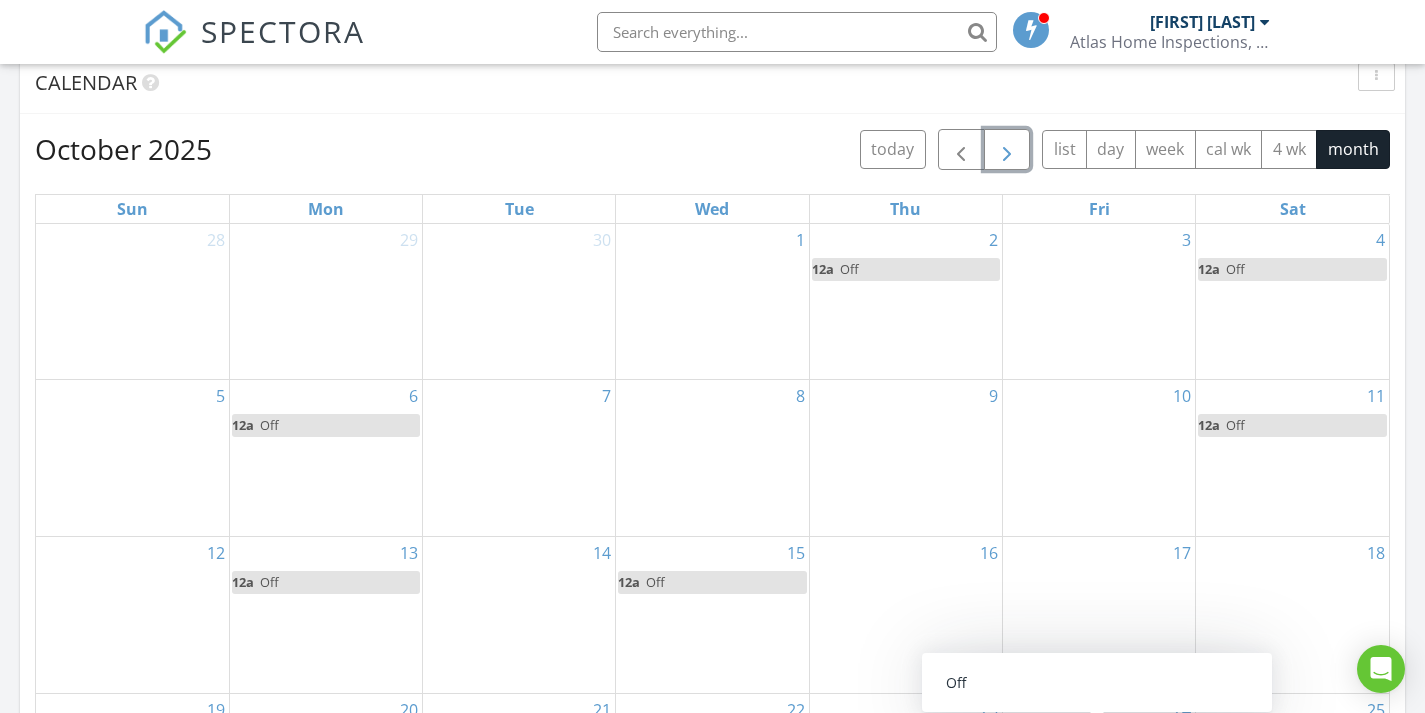 click at bounding box center (1007, 150) 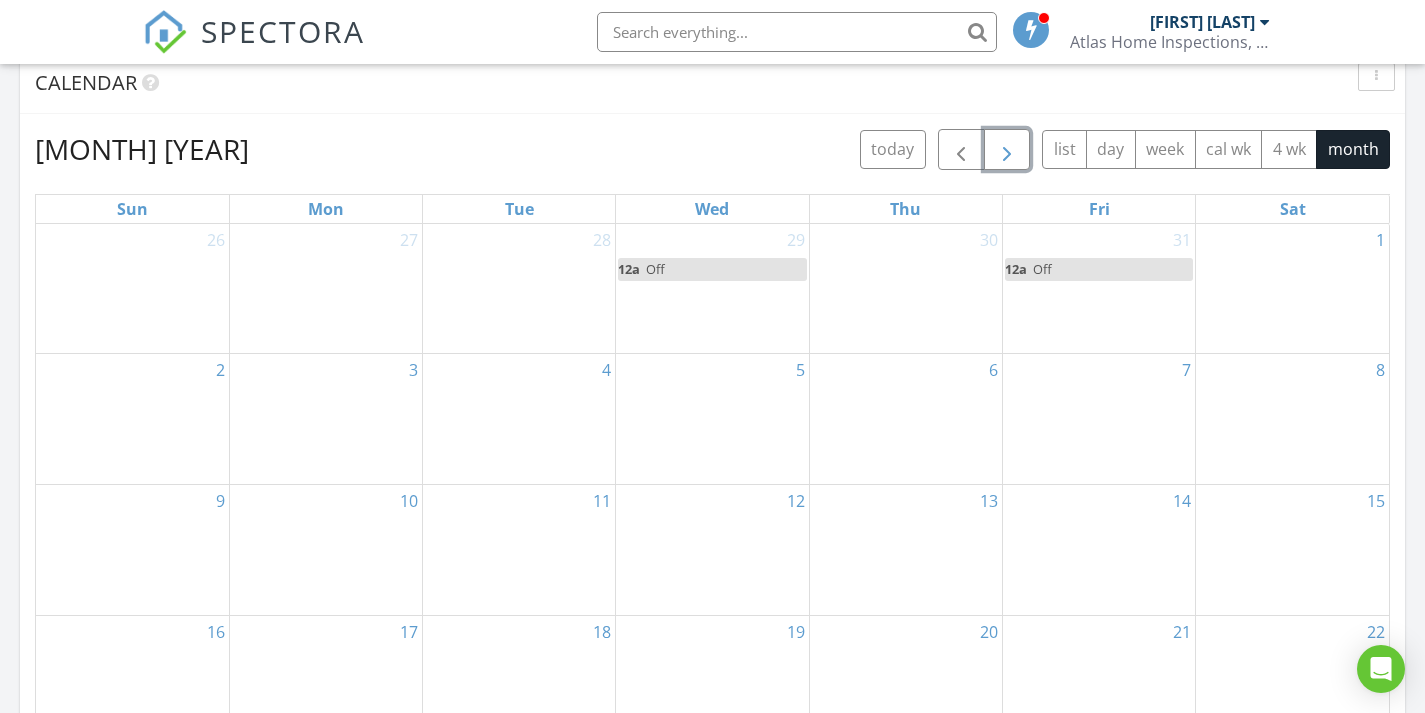 click on "1" at bounding box center [1292, 288] 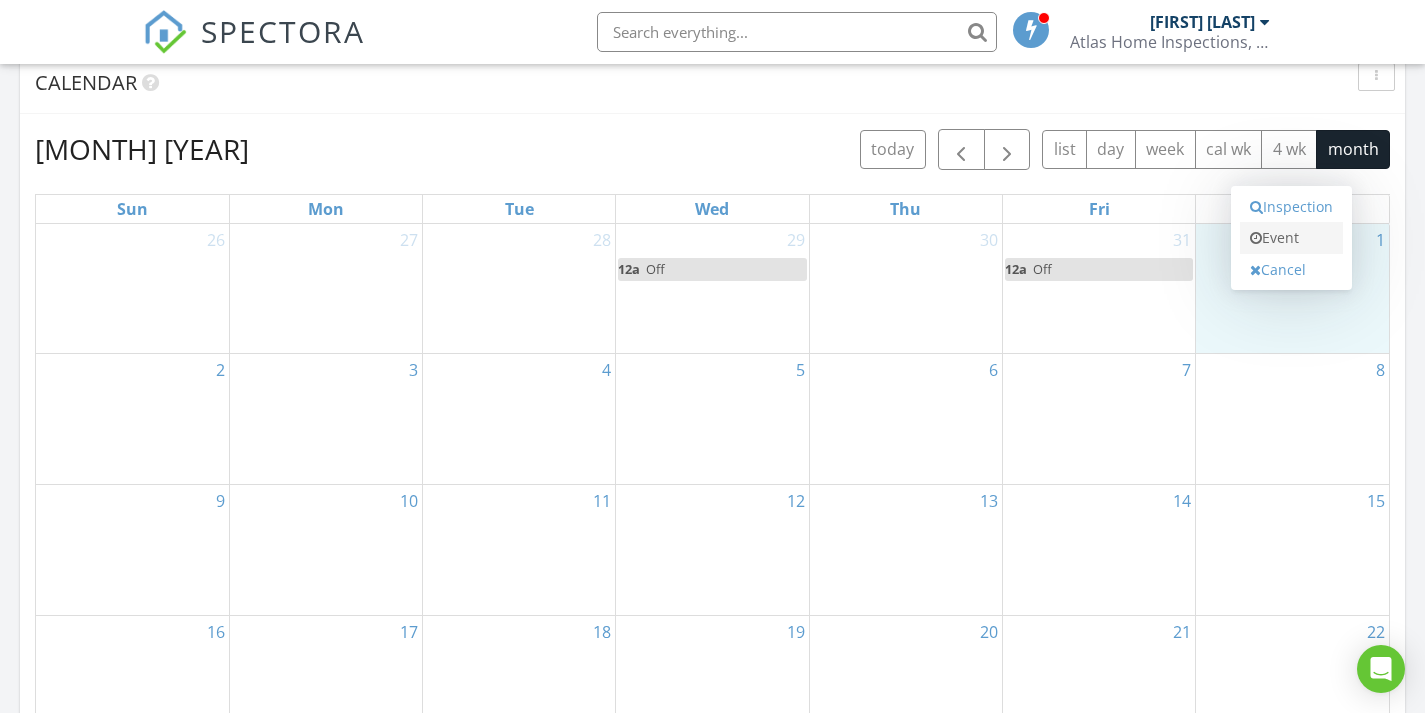 click on "Event" at bounding box center [1291, 238] 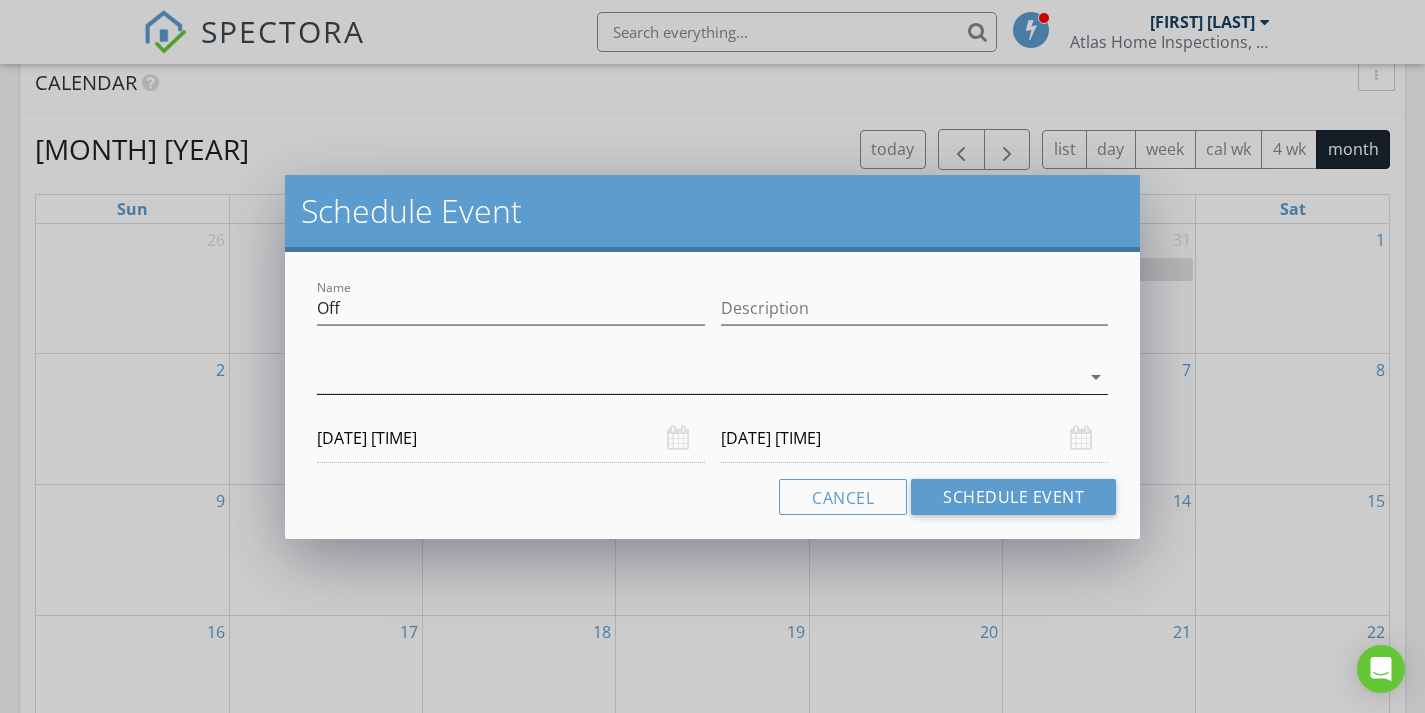 click at bounding box center (698, 377) 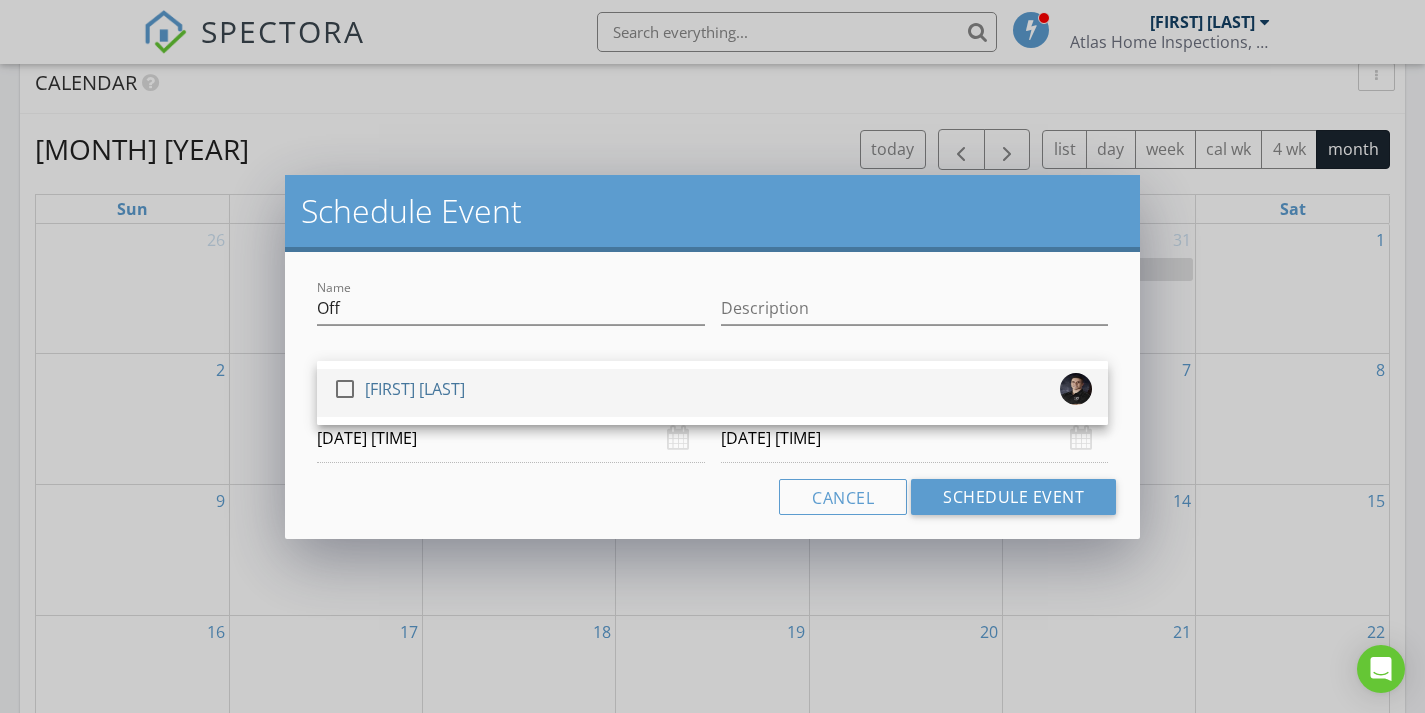 click on "check_box_outline_blank   Jason Page" at bounding box center [712, 393] 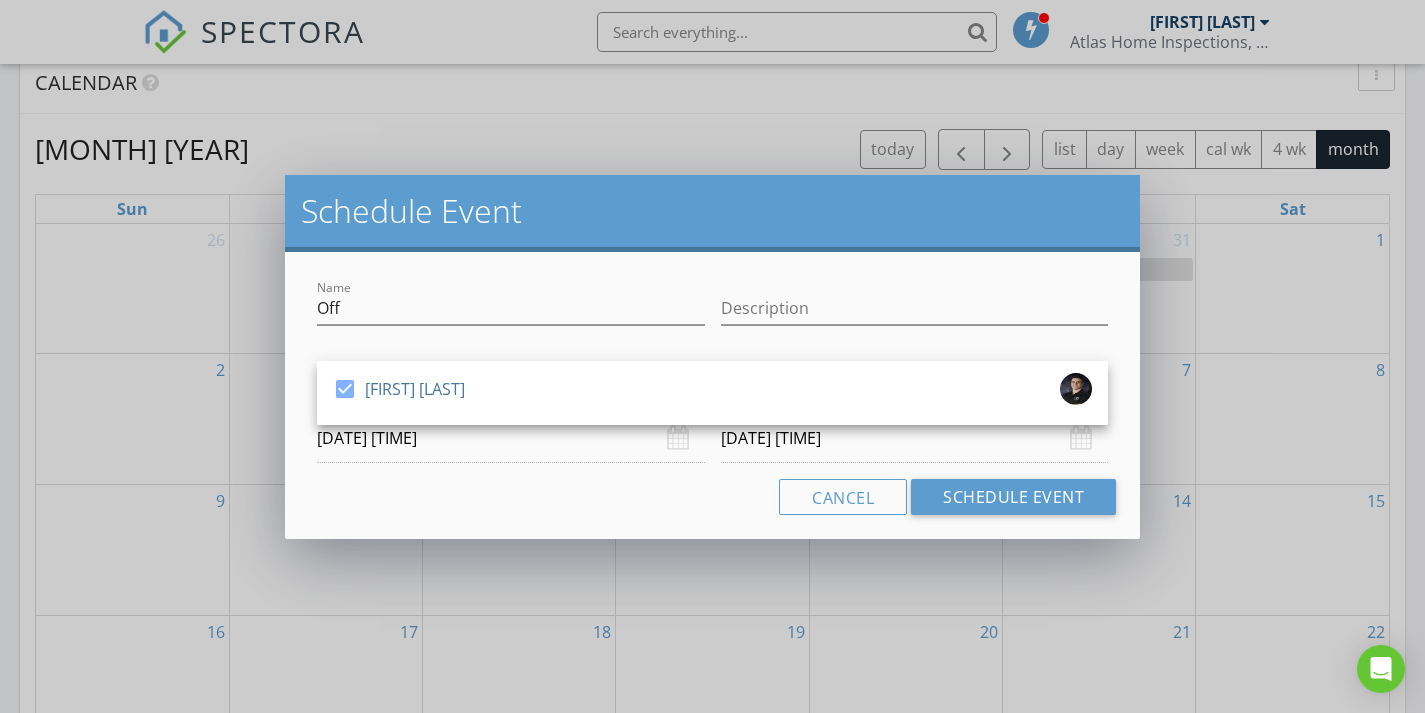 click on "11/02/2025 12:00 AM" at bounding box center (915, 438) 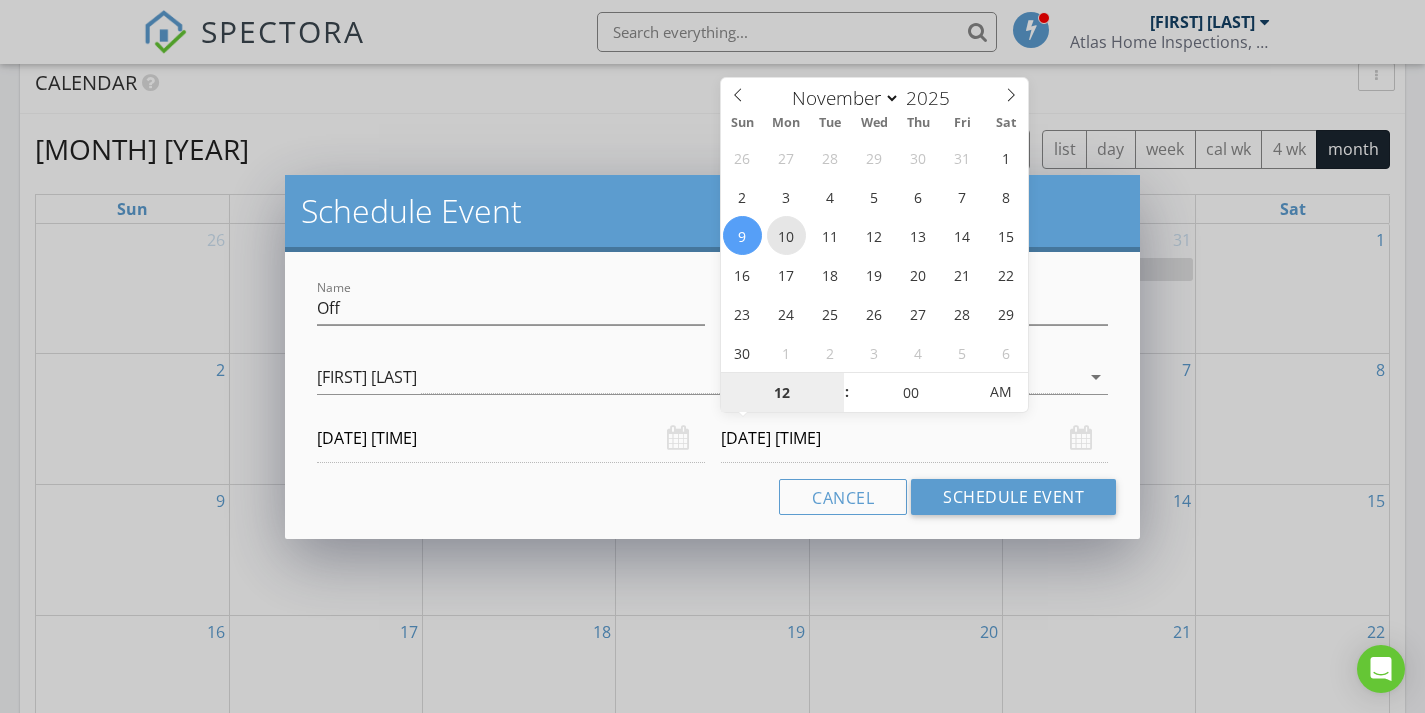 type on "11/10/2025 12:00 AM" 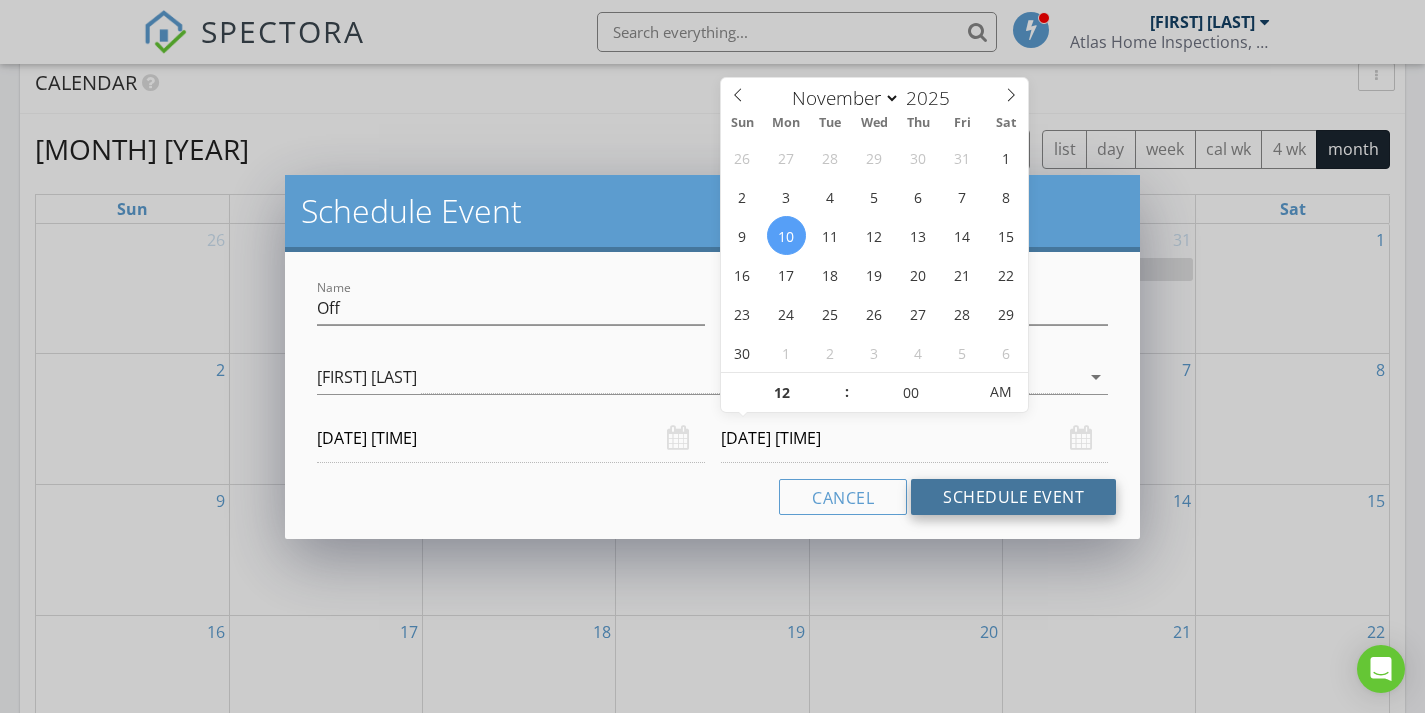 click on "Schedule Event" at bounding box center (1013, 497) 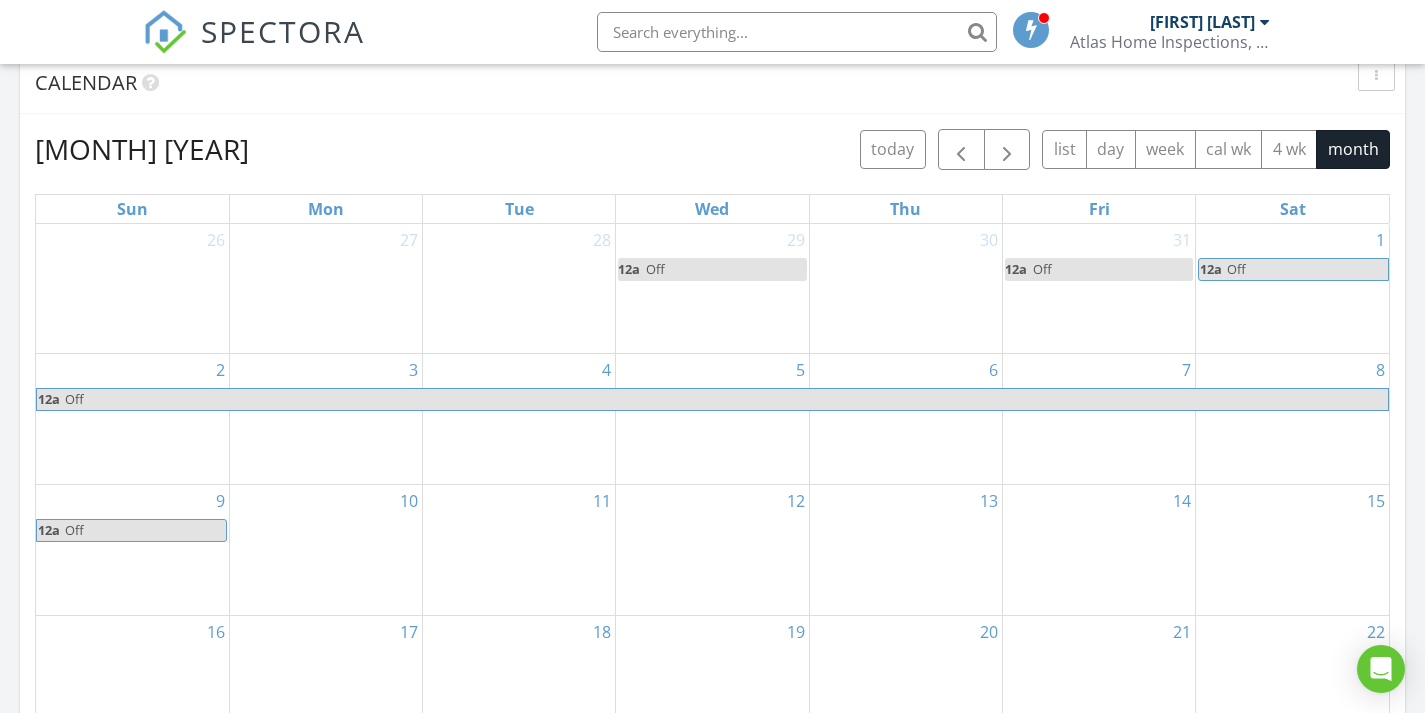 click on "11" at bounding box center (519, 550) 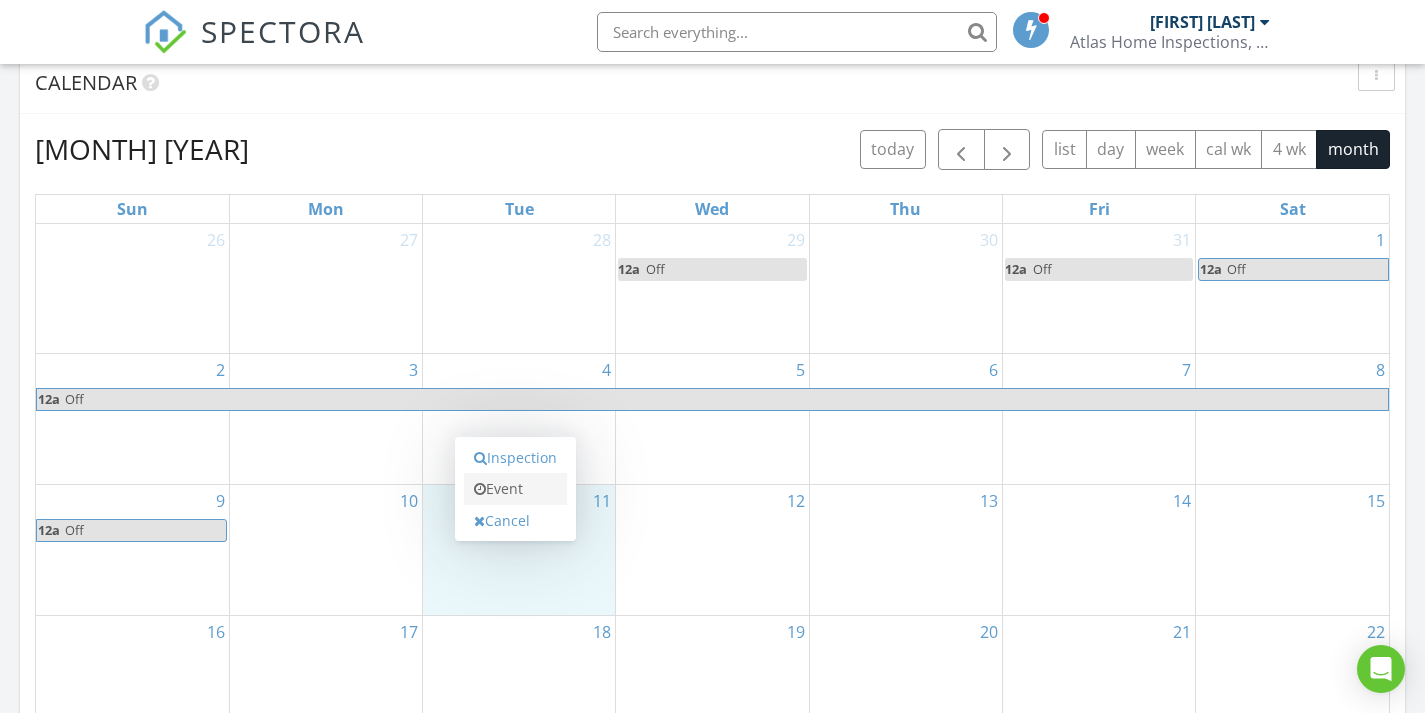 click on "Event" at bounding box center (515, 489) 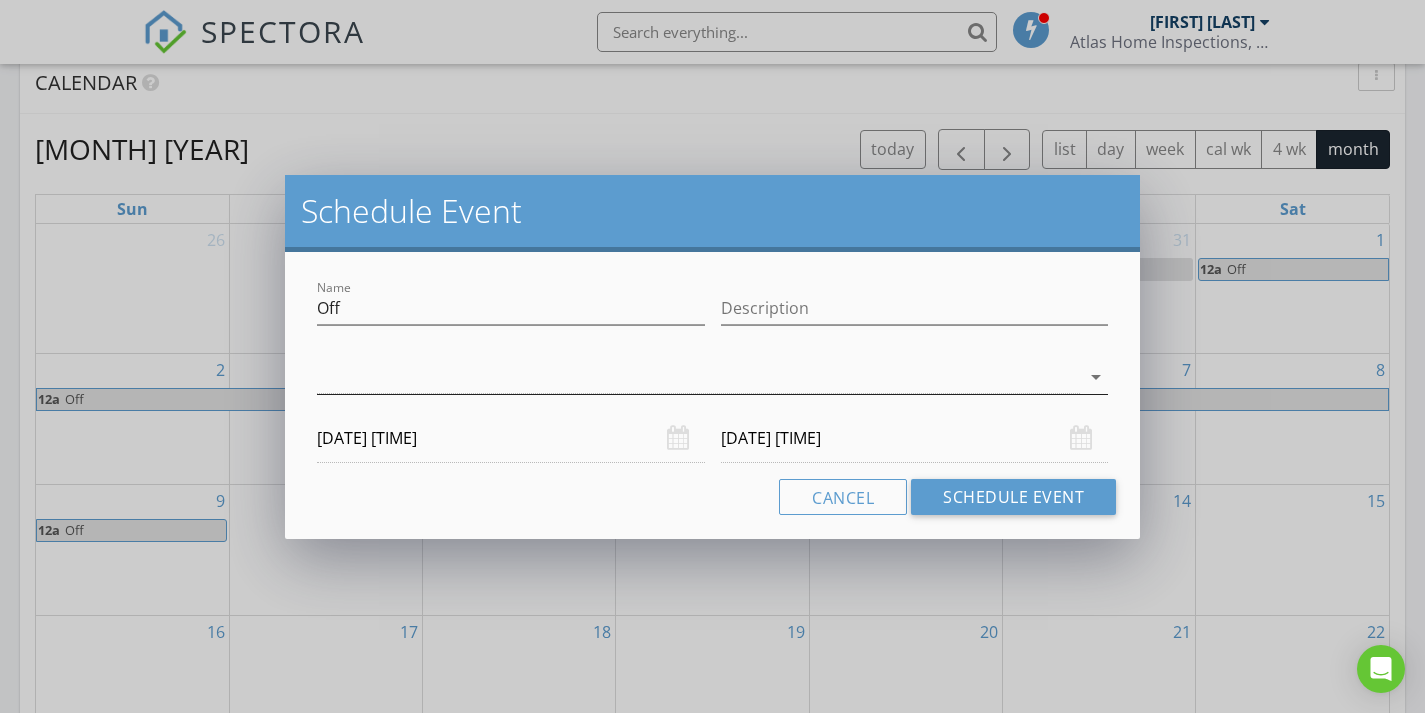click at bounding box center [698, 377] 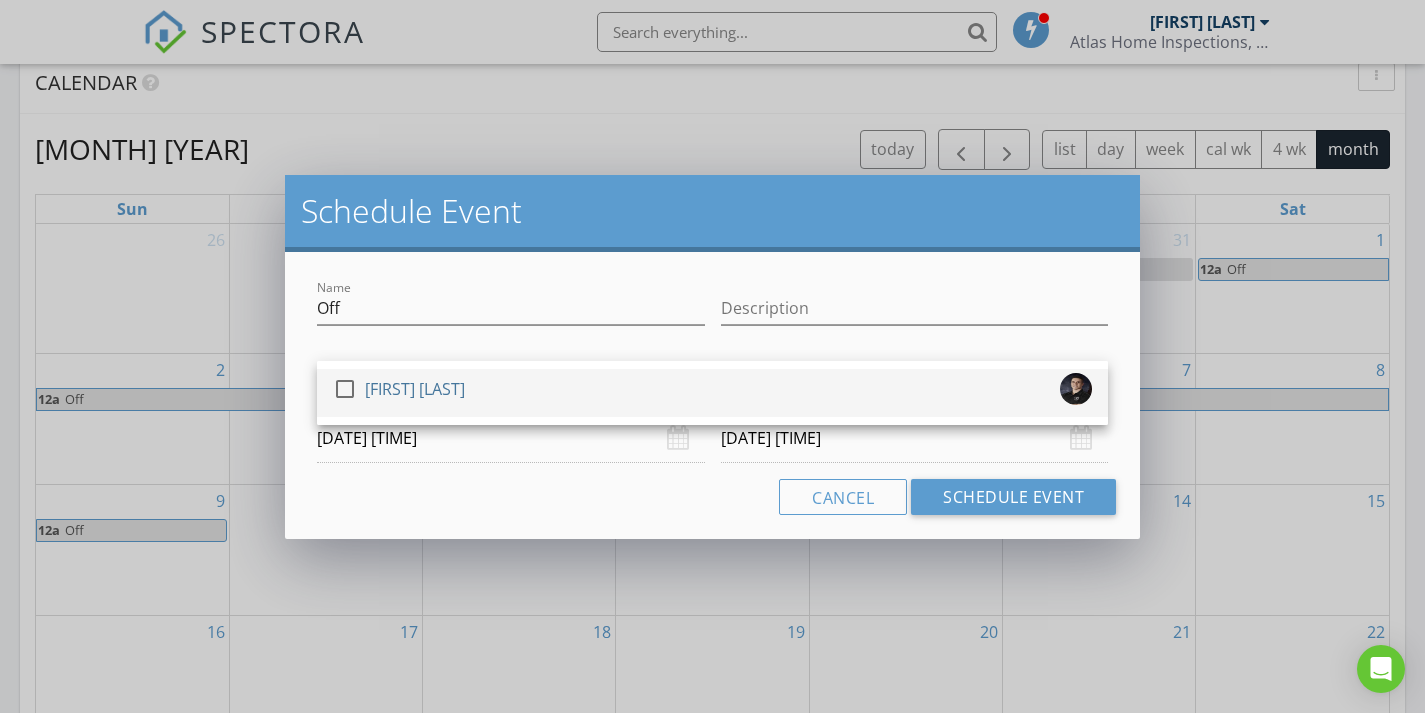 click on "check_box_outline_blank   Jason Page" at bounding box center (712, 393) 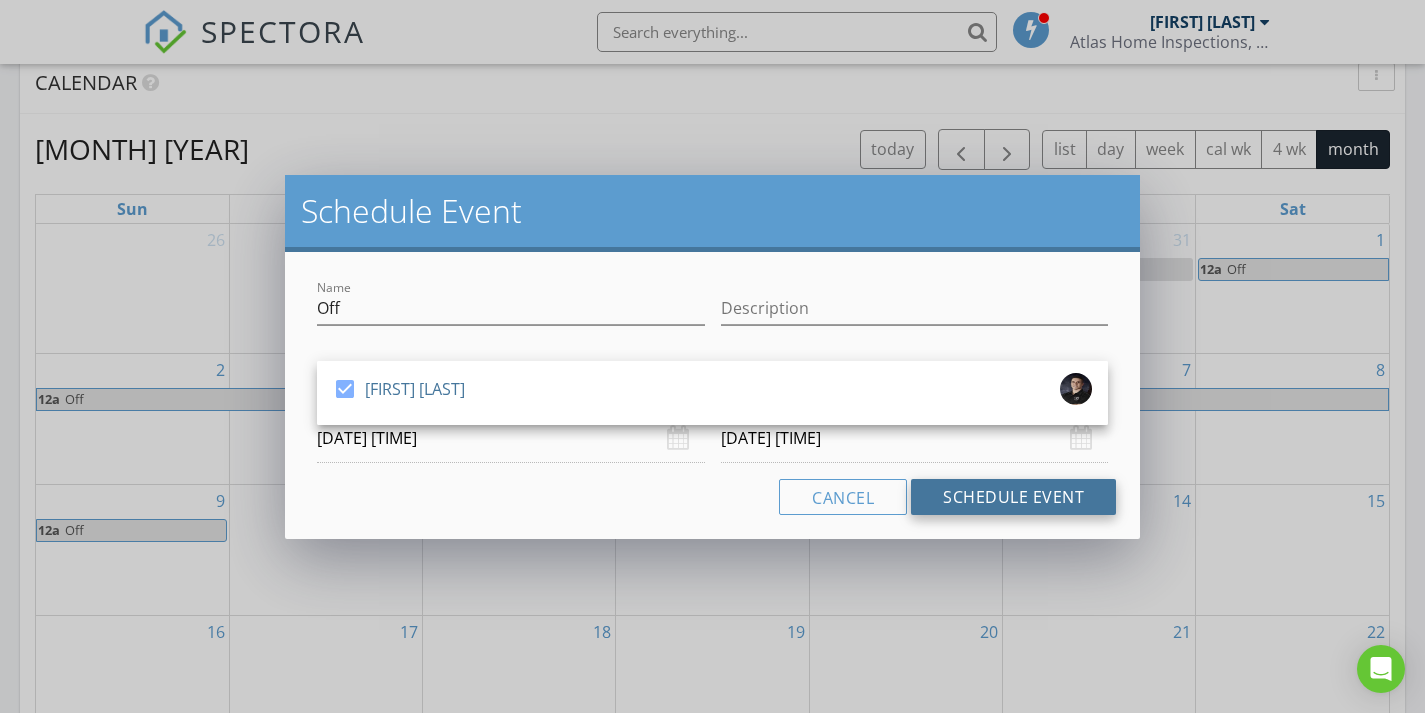 click on "Schedule Event" at bounding box center (1013, 497) 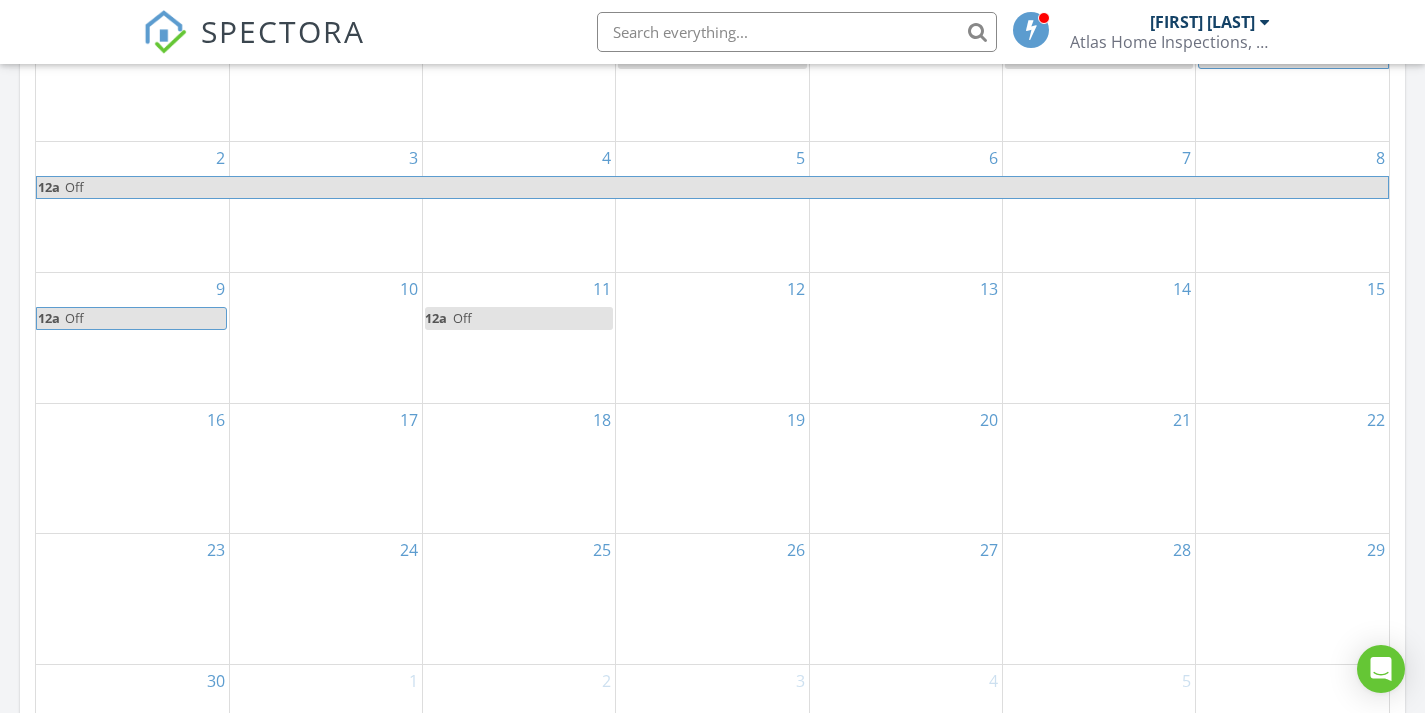 scroll, scrollTop: 1048, scrollLeft: 0, axis: vertical 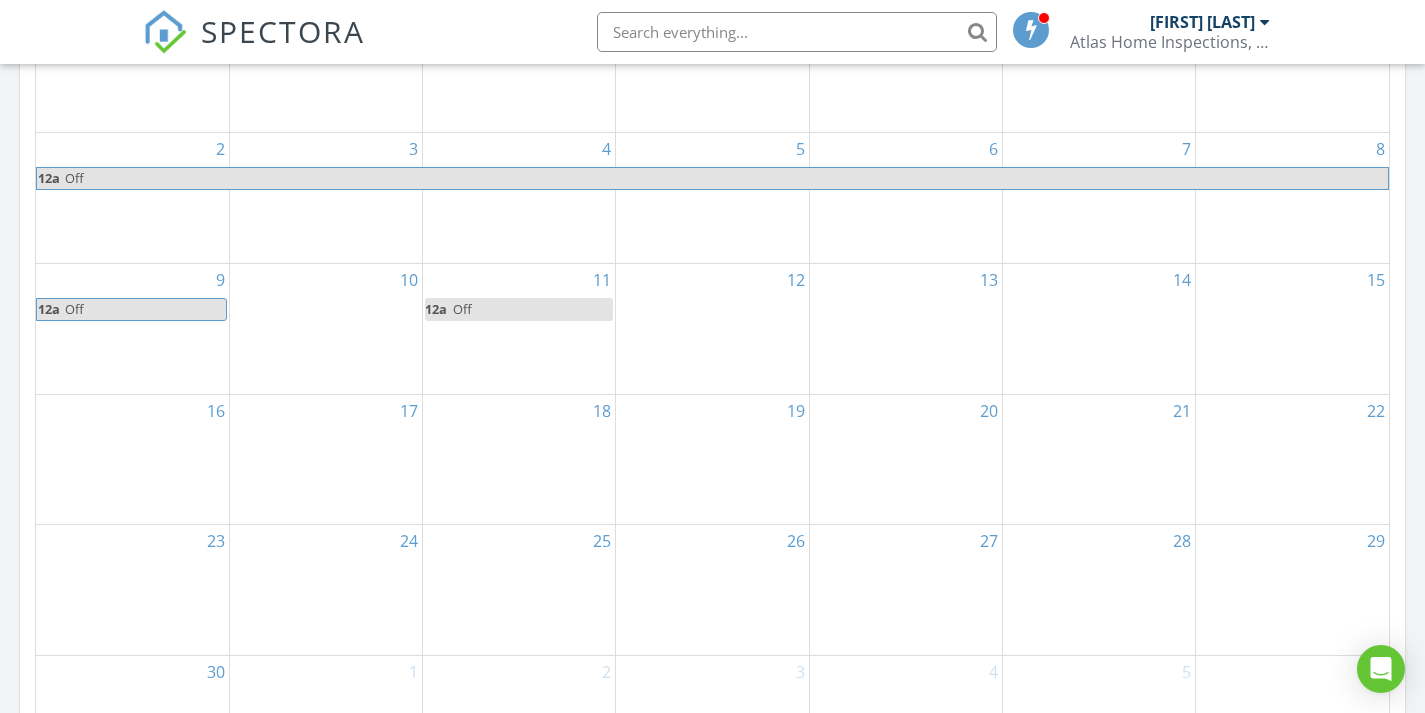 click on "16" at bounding box center (132, 460) 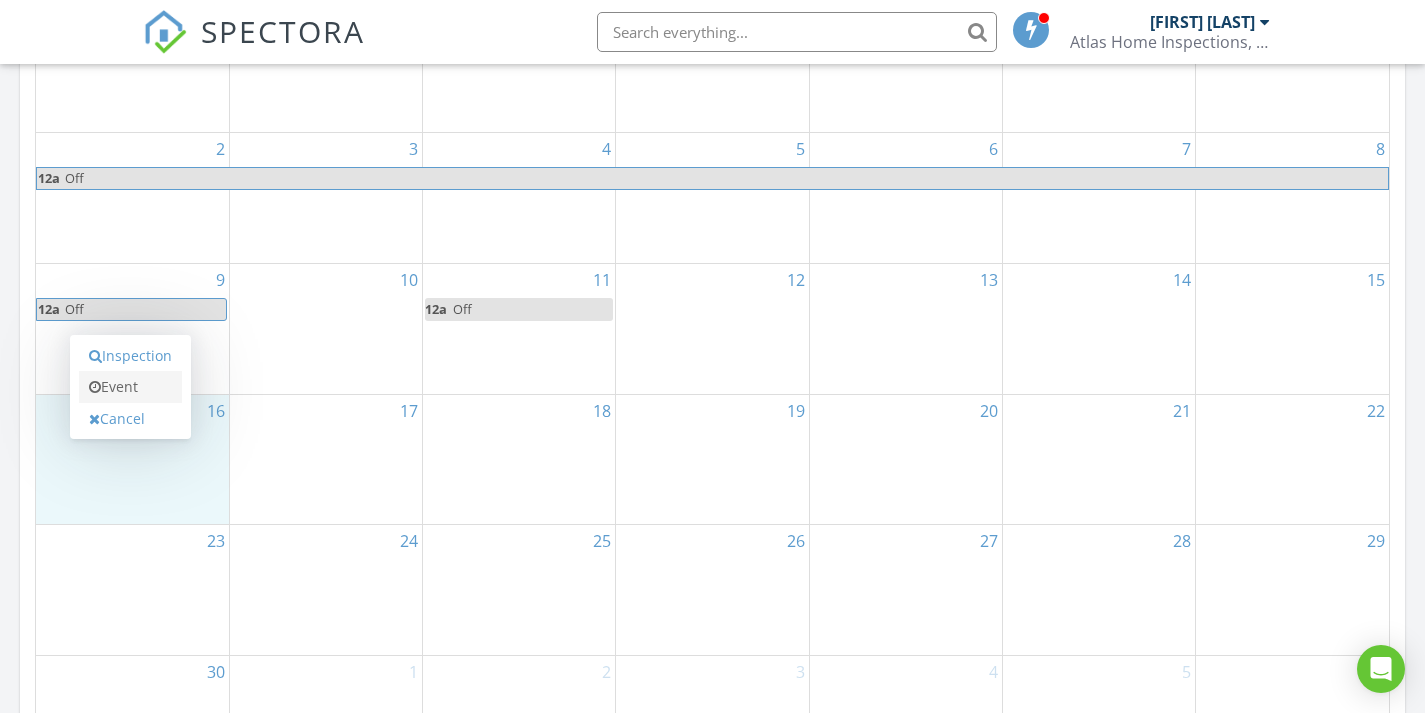 click on "Event" at bounding box center (130, 387) 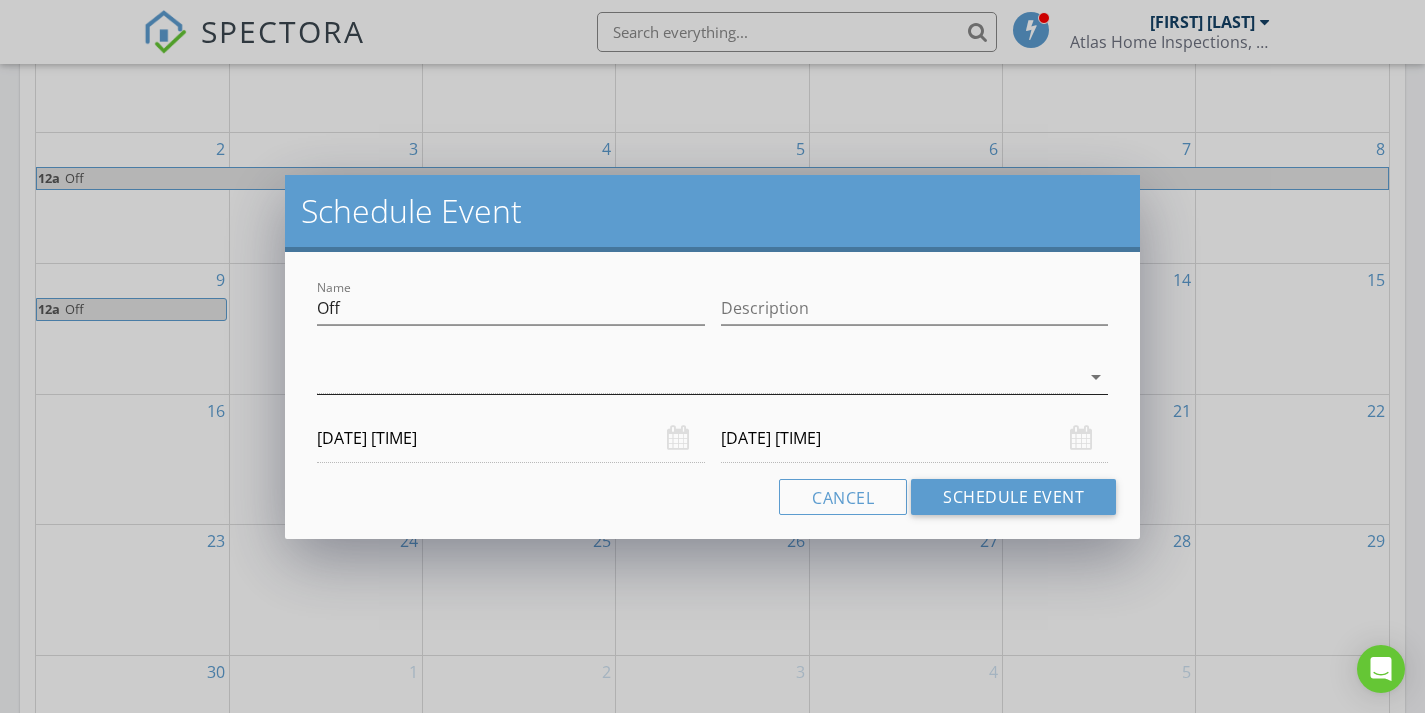 click at bounding box center (698, 377) 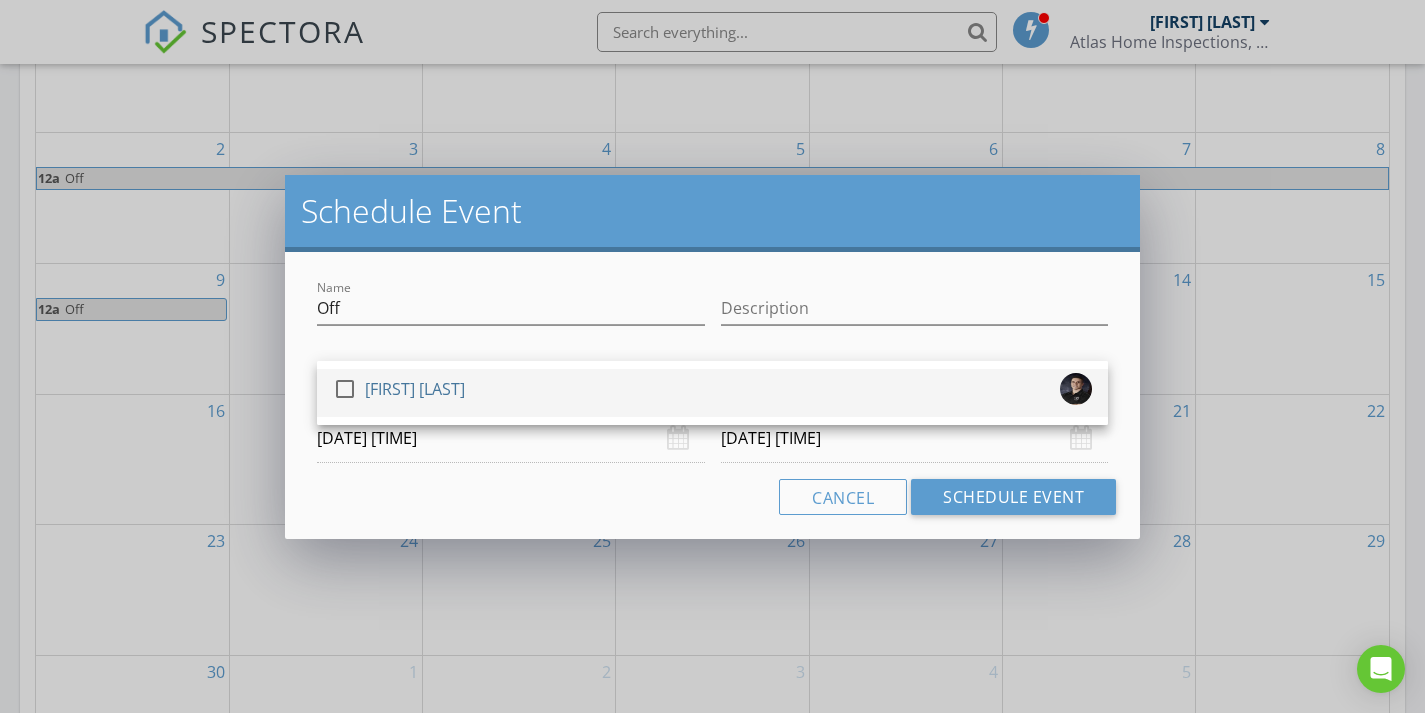 click on "check_box_outline_blank   Jason Page" at bounding box center (712, 393) 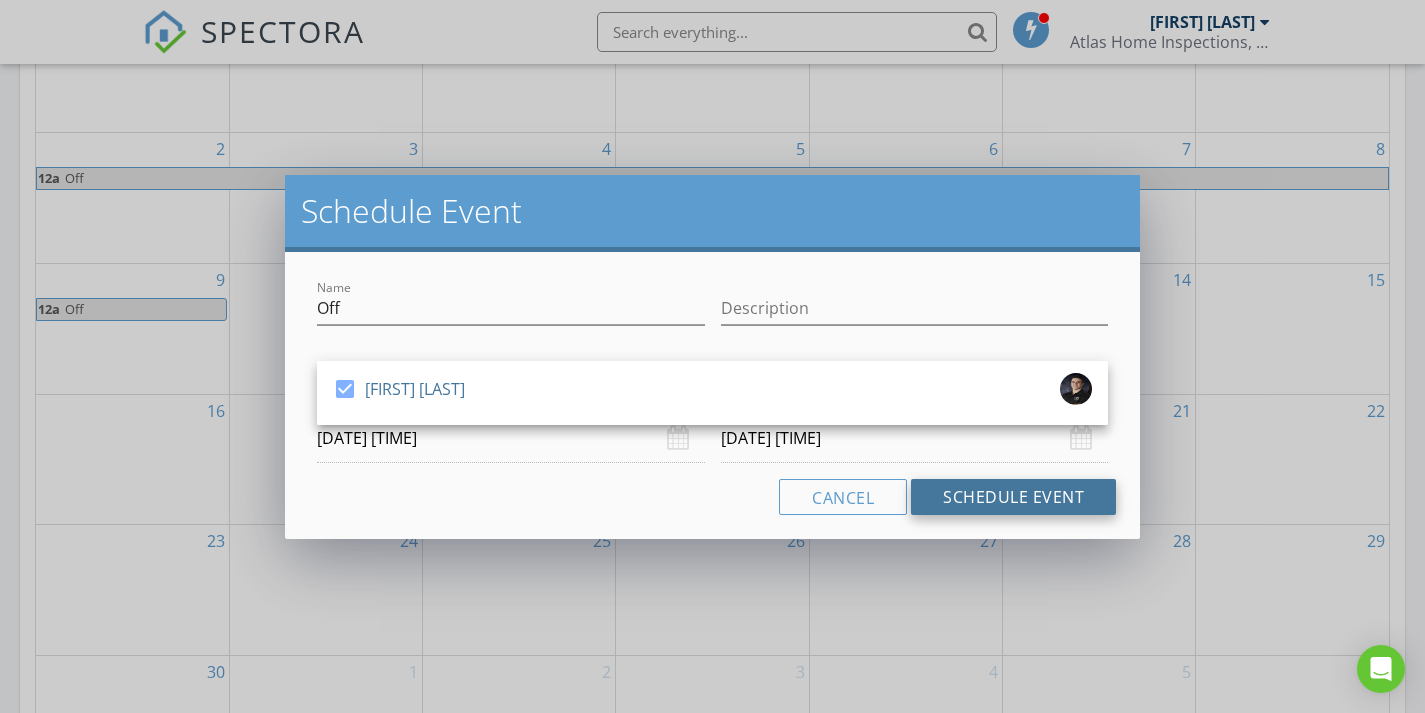 click on "Schedule Event" at bounding box center [1013, 497] 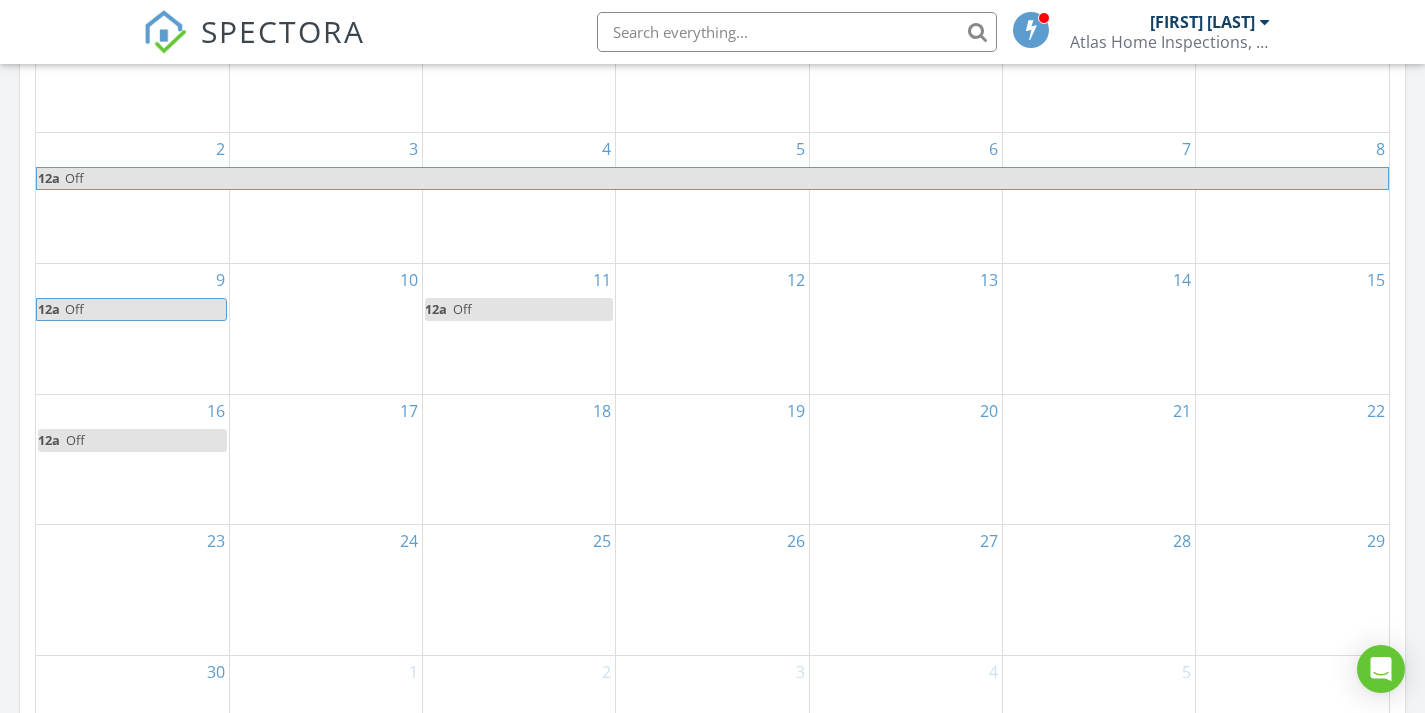 click on "18" at bounding box center [519, 460] 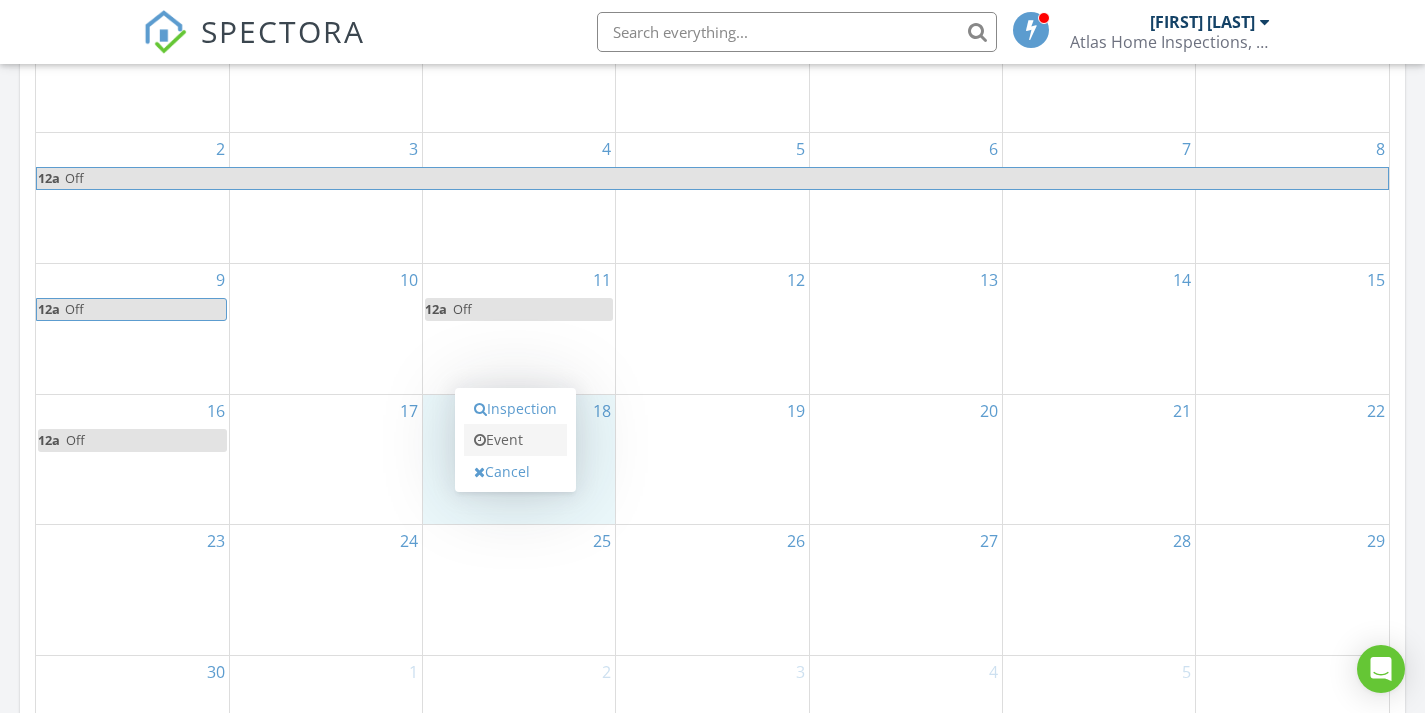 click on "Event" at bounding box center [515, 440] 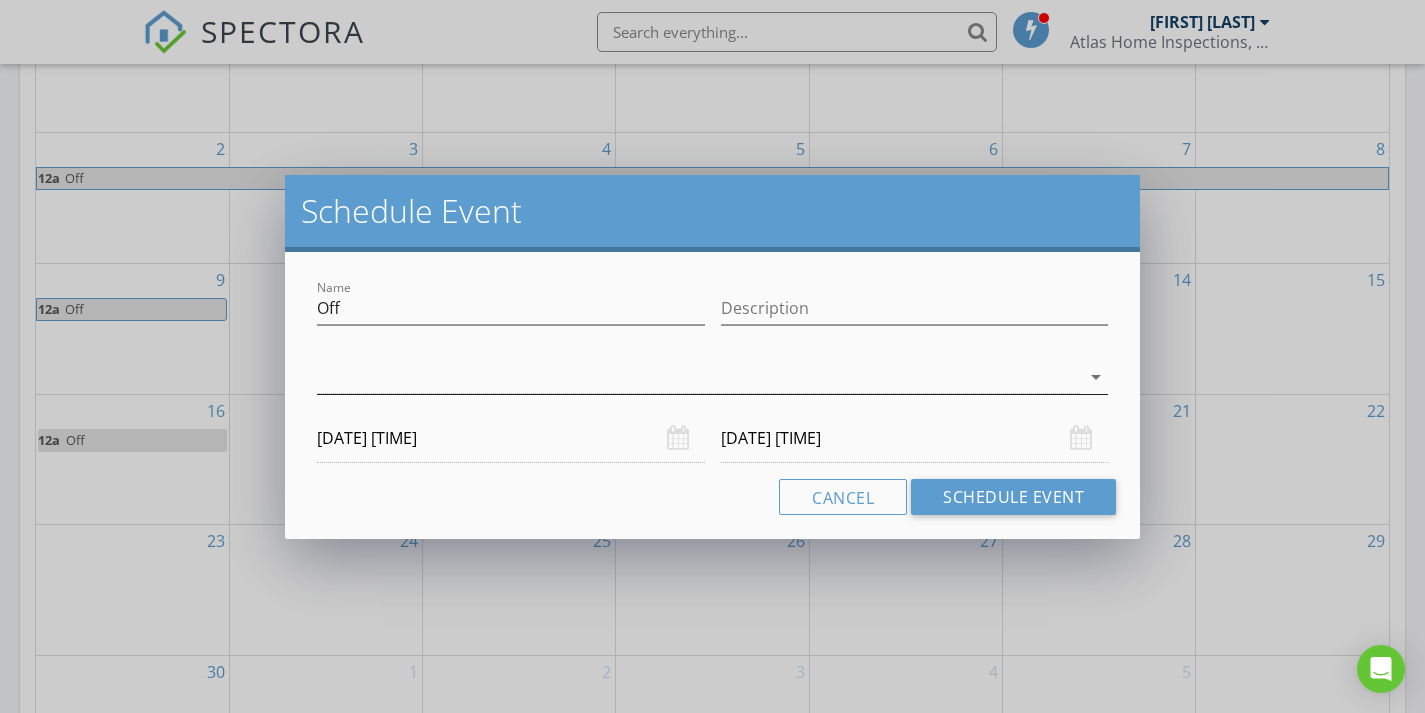 click at bounding box center (698, 377) 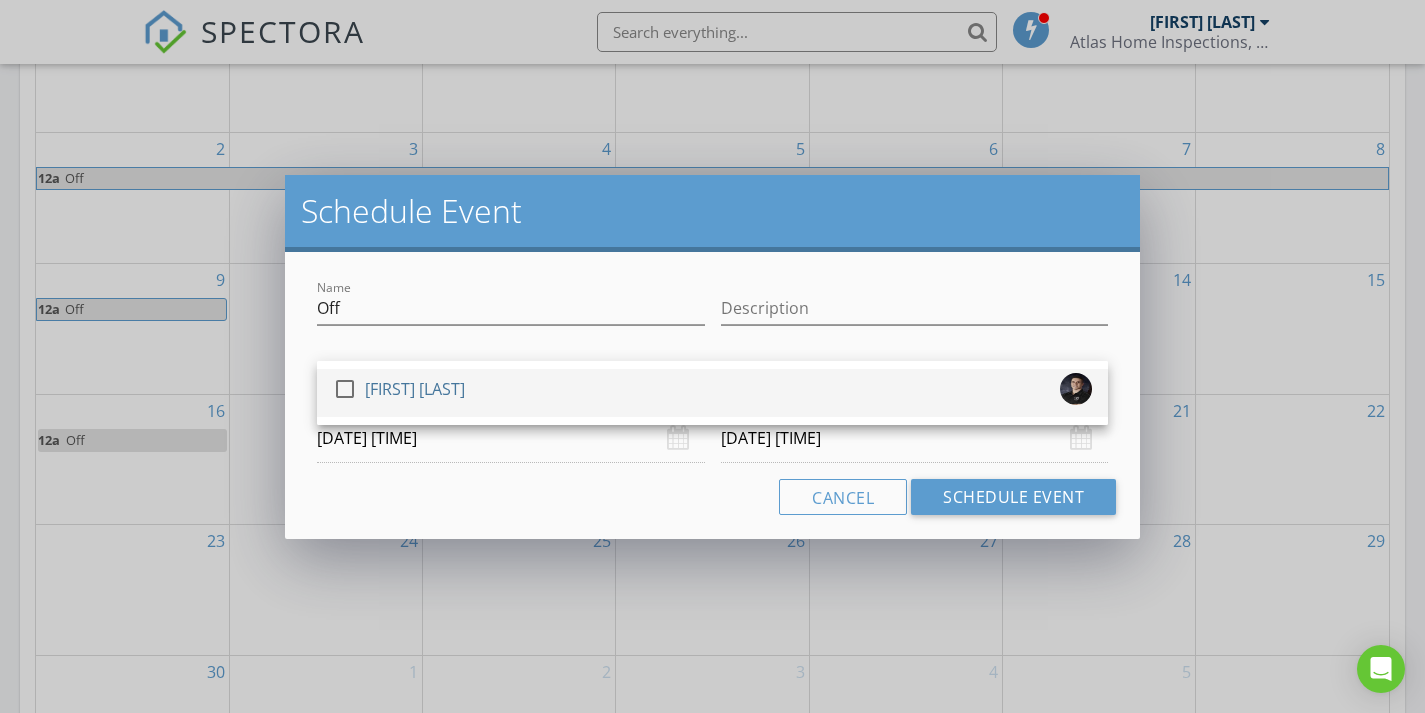 click on "check_box_outline_blank   Jason Page" at bounding box center (712, 393) 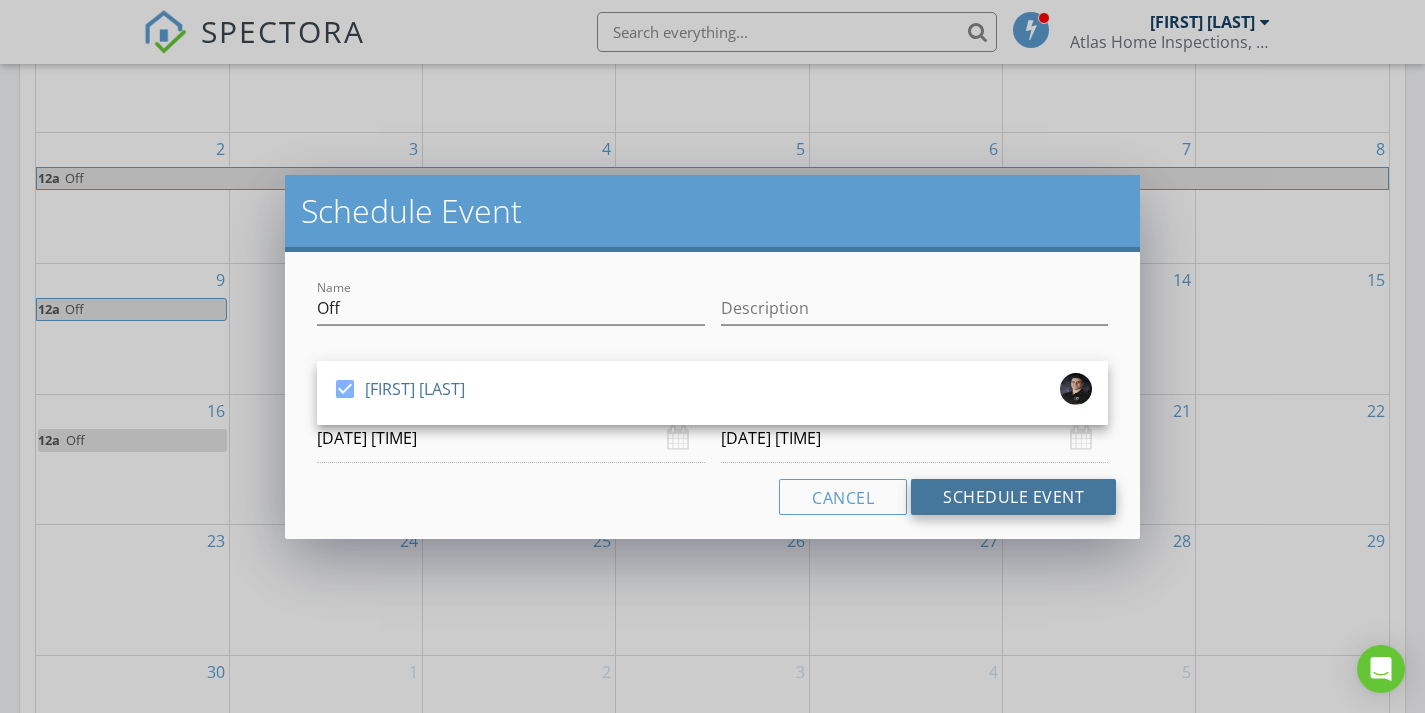 click on "Schedule Event" at bounding box center [1013, 497] 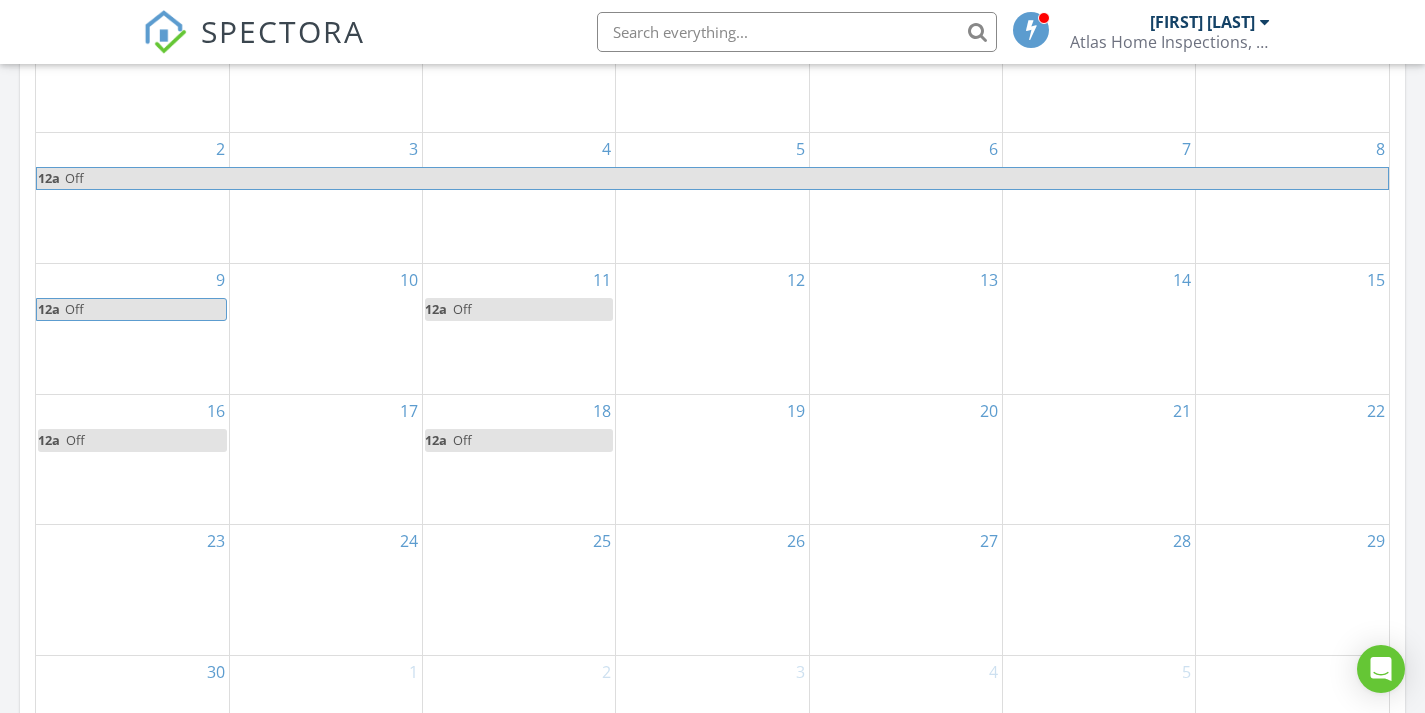 click on "20" at bounding box center [906, 460] 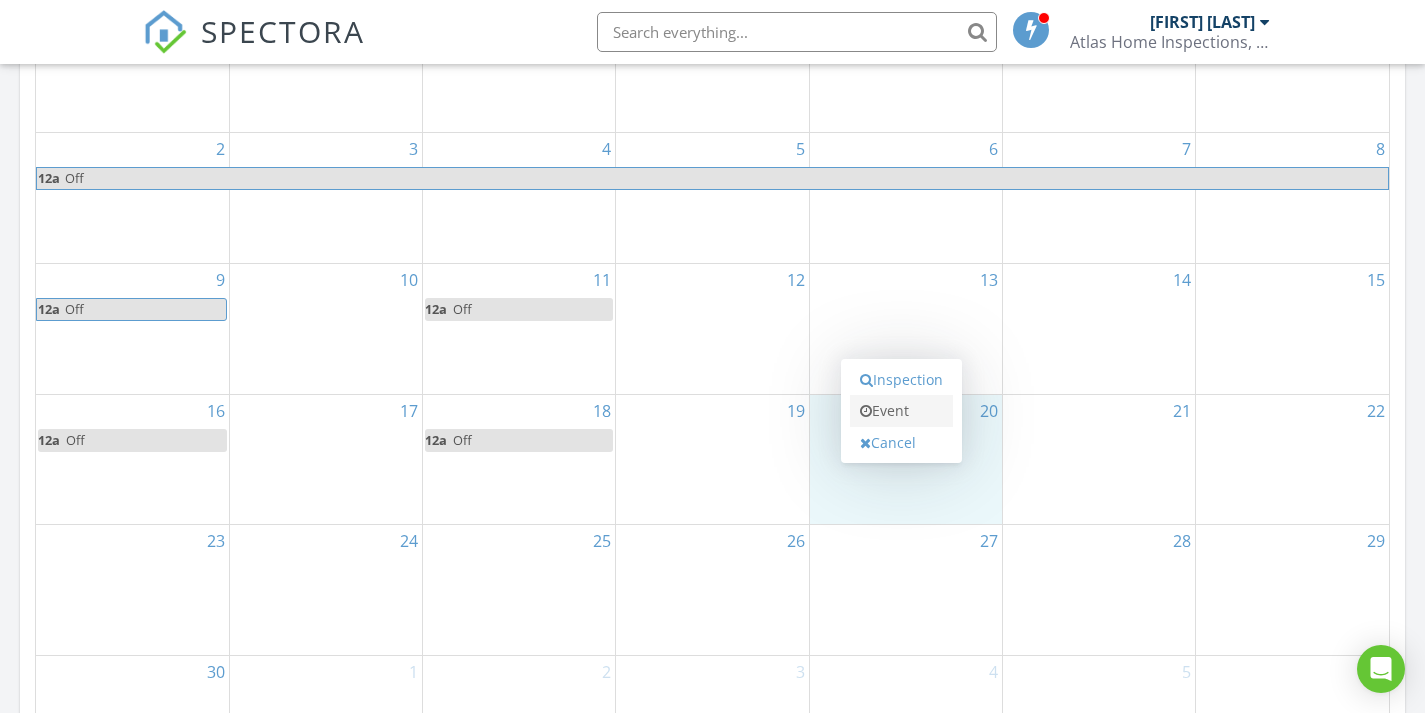 click on "Event" at bounding box center [901, 411] 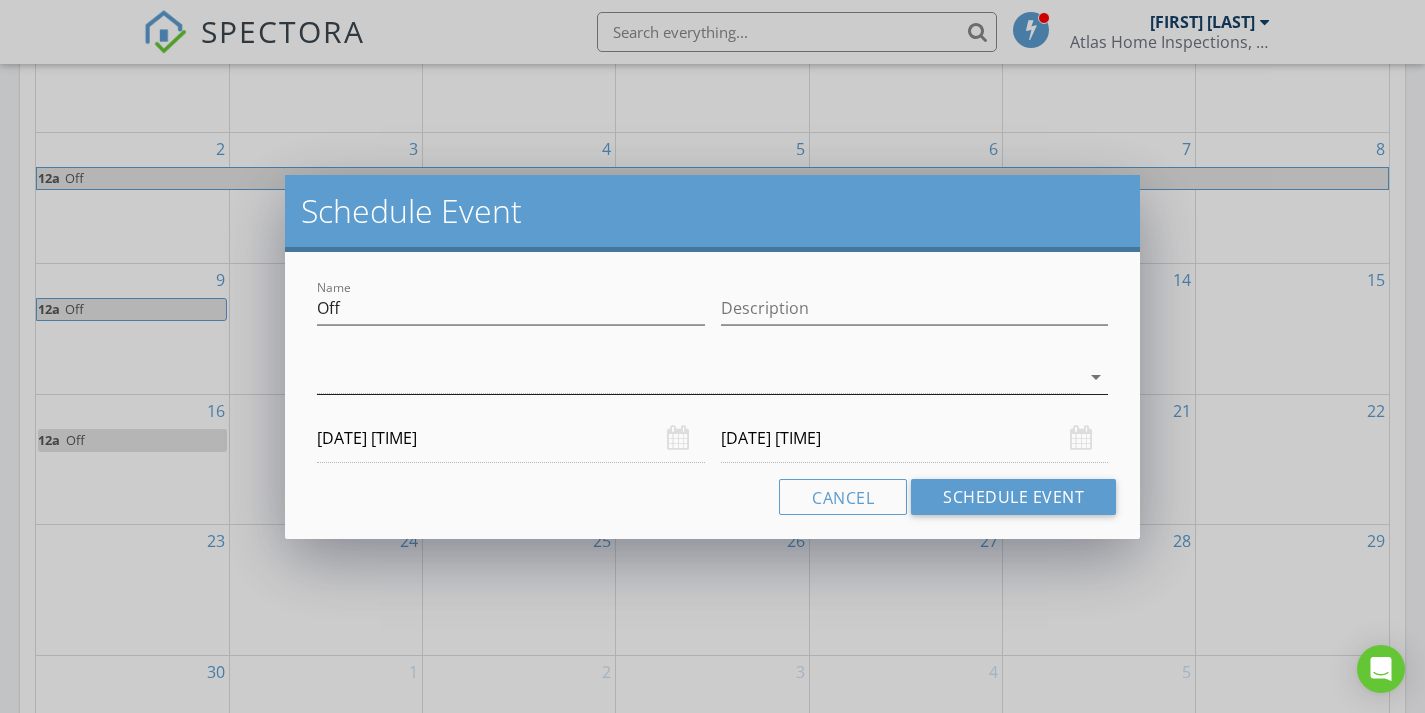 click at bounding box center [698, 377] 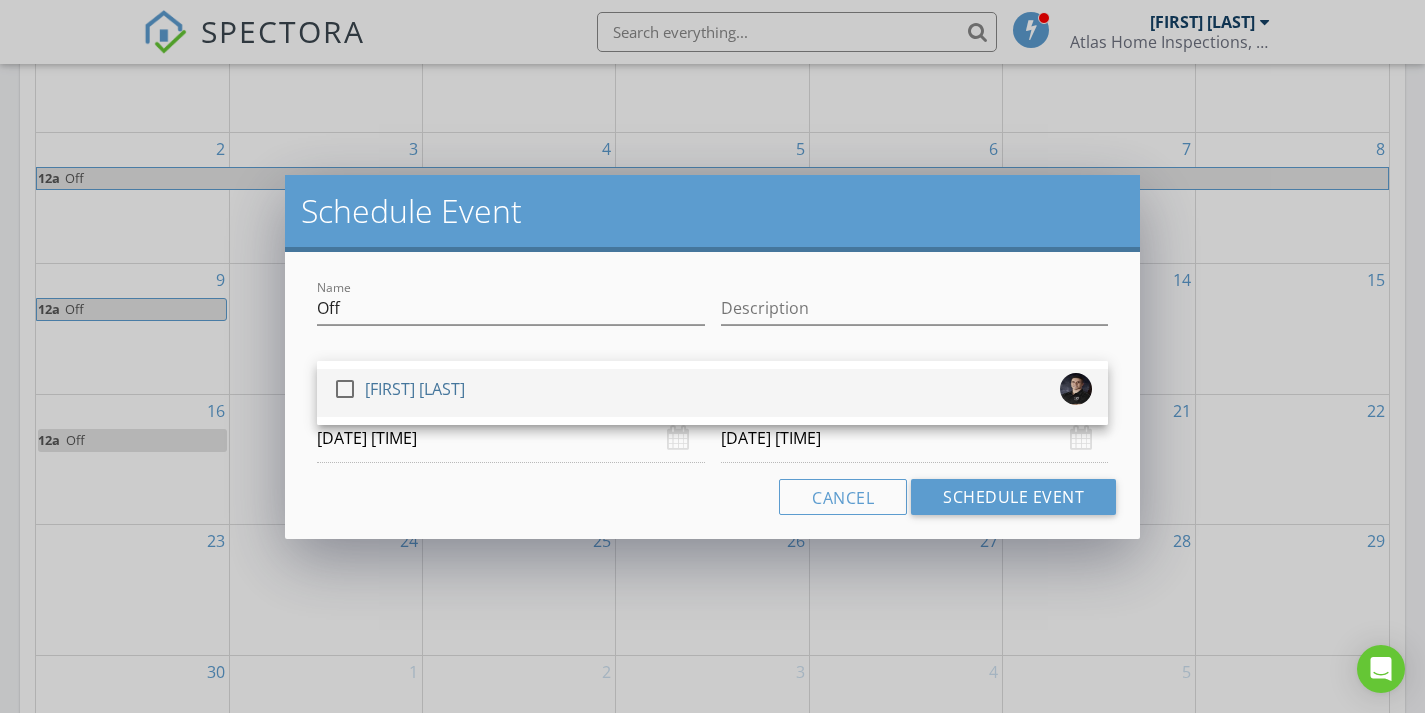 click on "check_box_outline_blank   Jason Page" at bounding box center (712, 393) 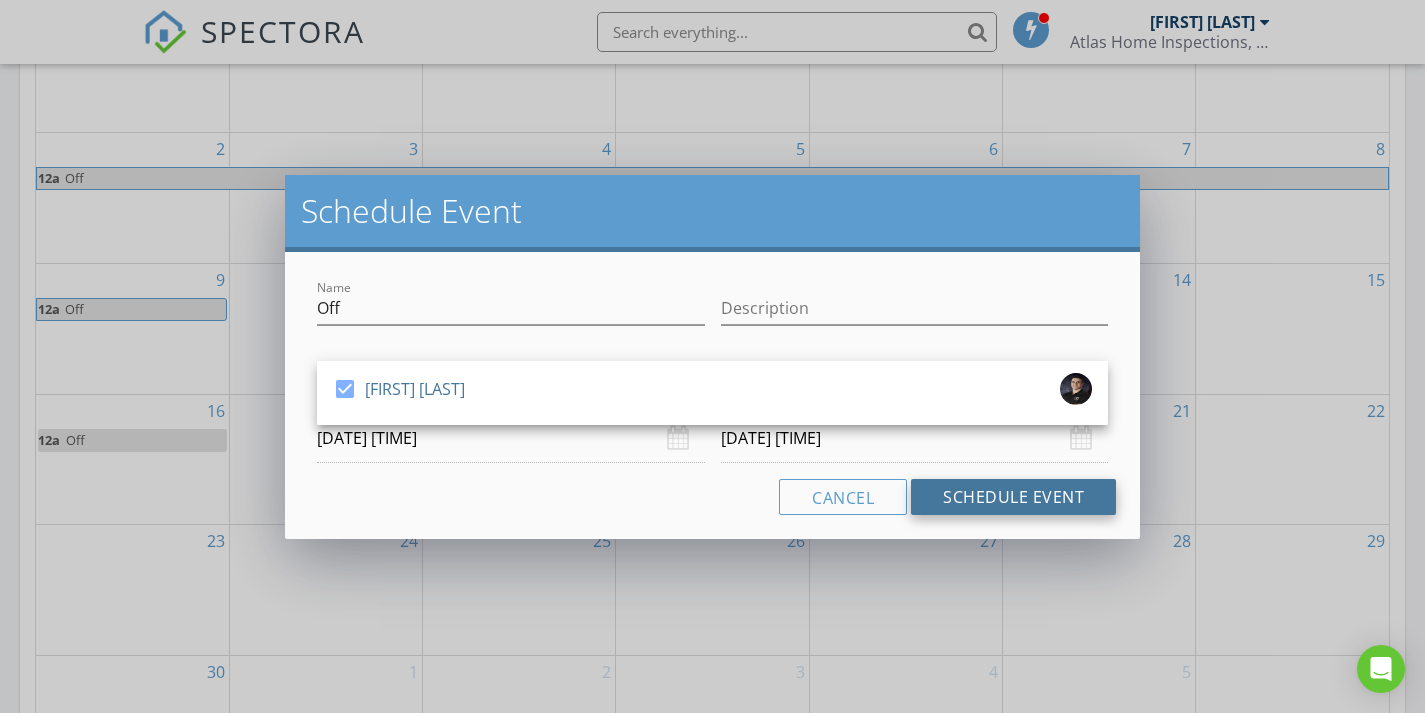 click on "Schedule Event" at bounding box center (1013, 497) 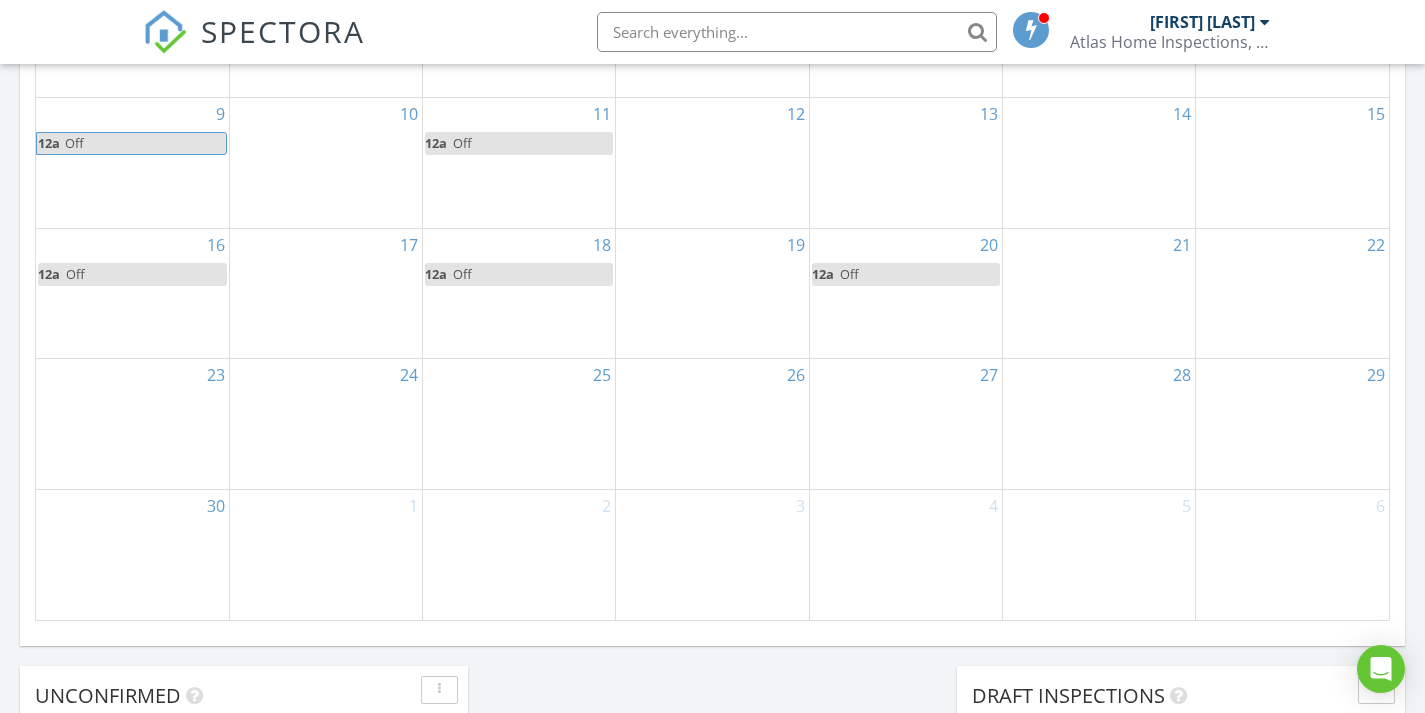 scroll, scrollTop: 1213, scrollLeft: 0, axis: vertical 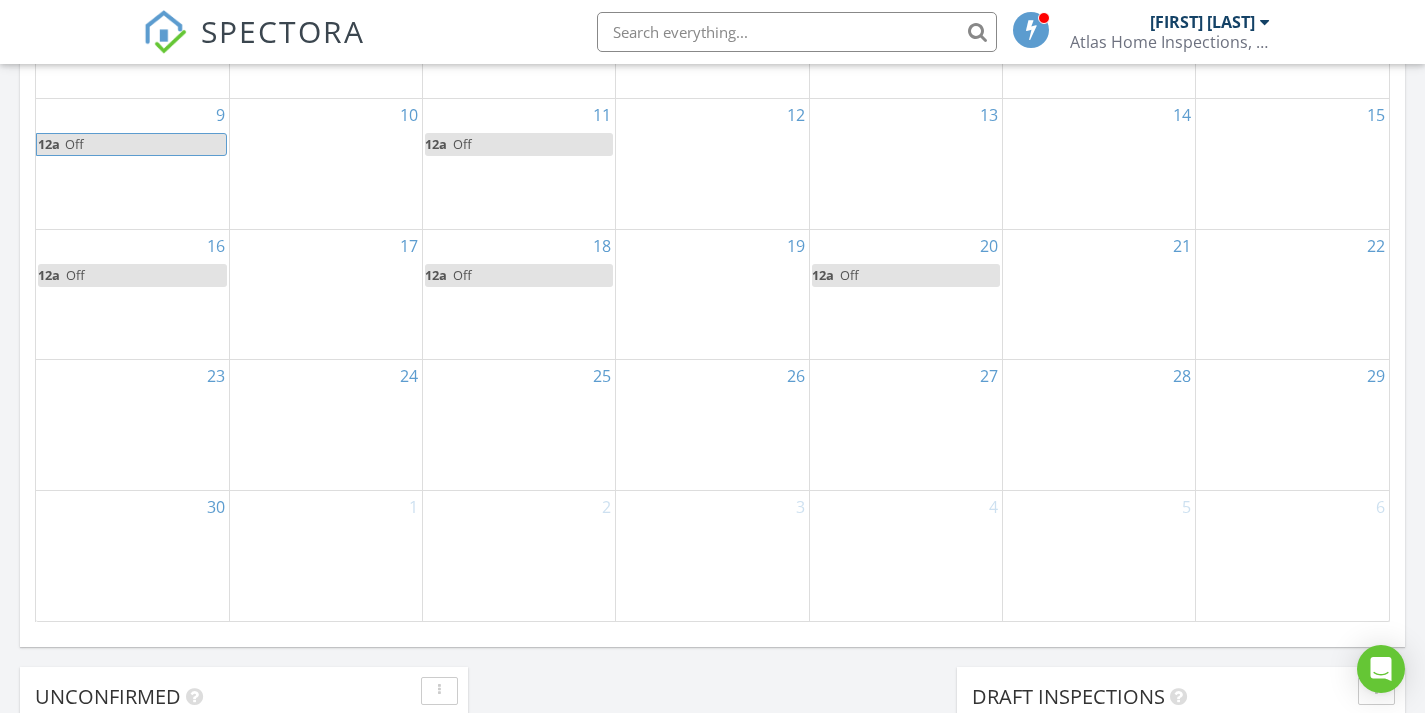 click on "25" at bounding box center [519, 425] 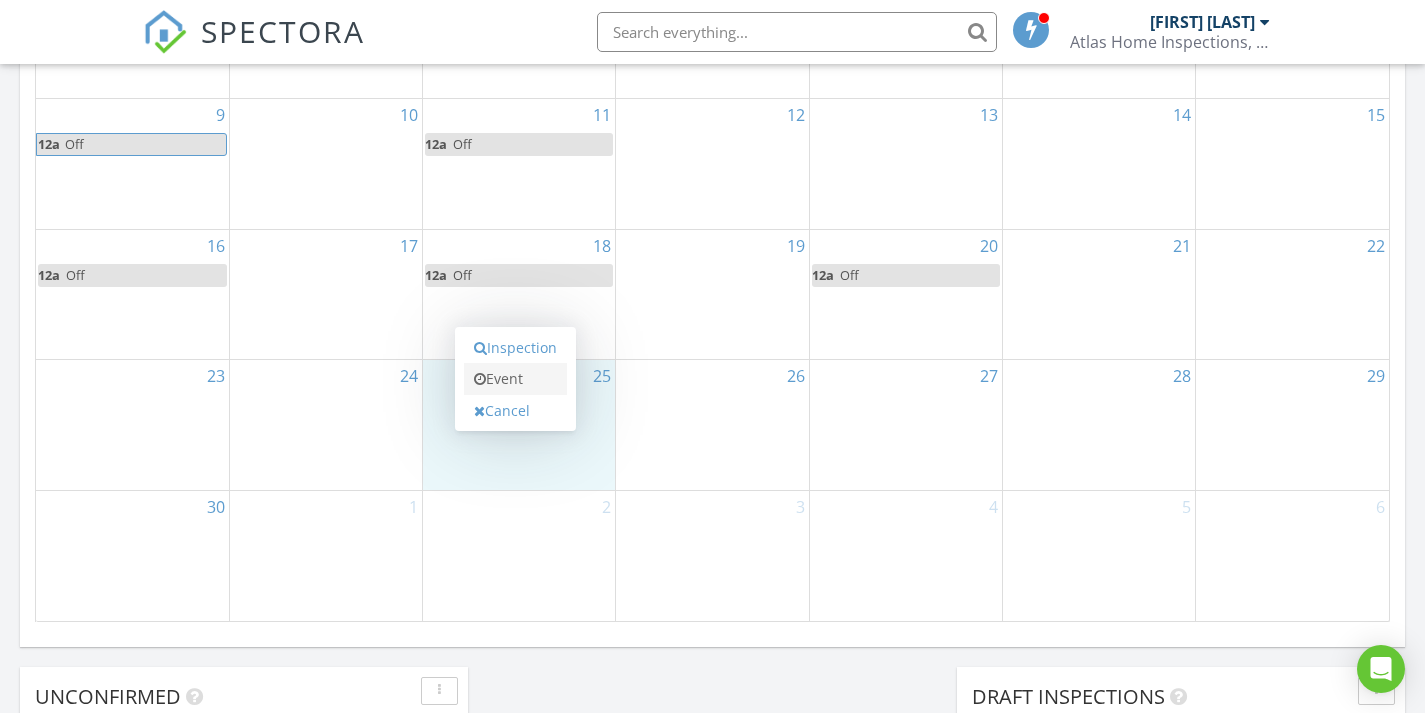 click on "Event" at bounding box center [515, 379] 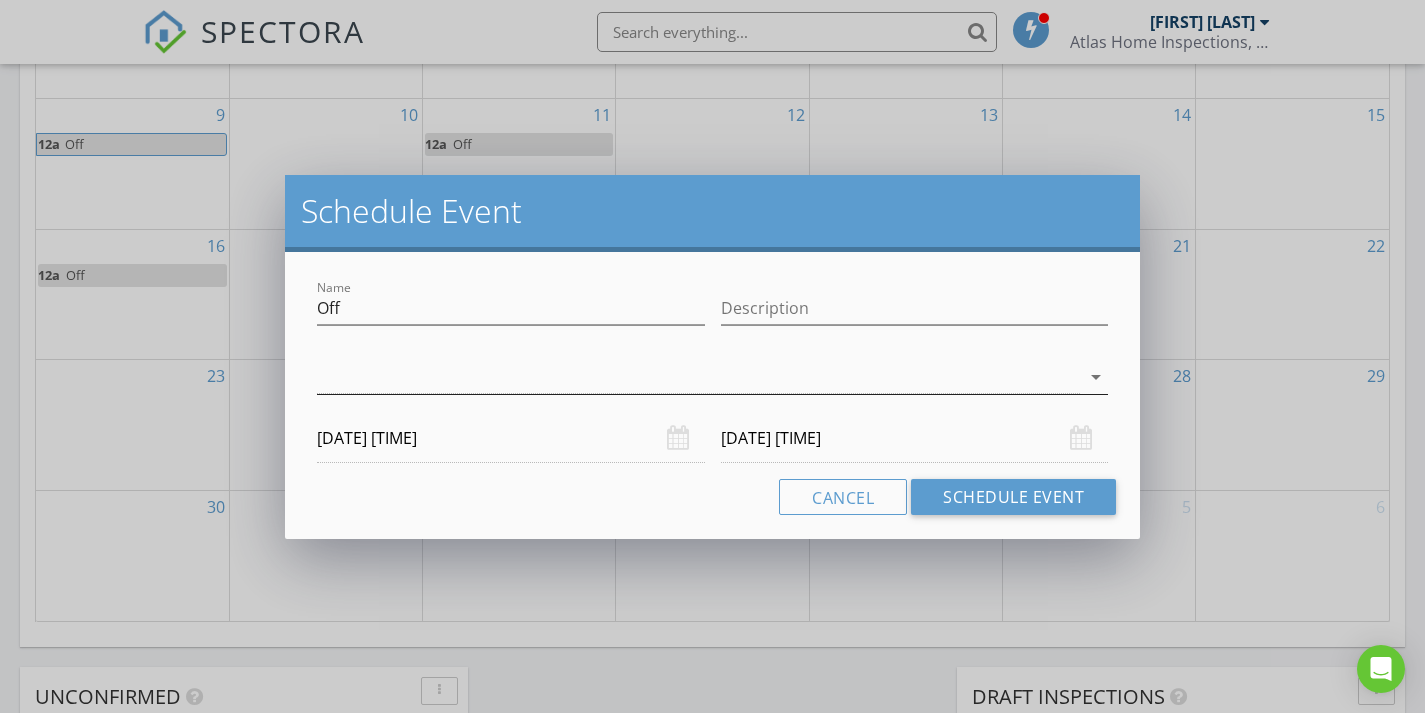 click at bounding box center (698, 377) 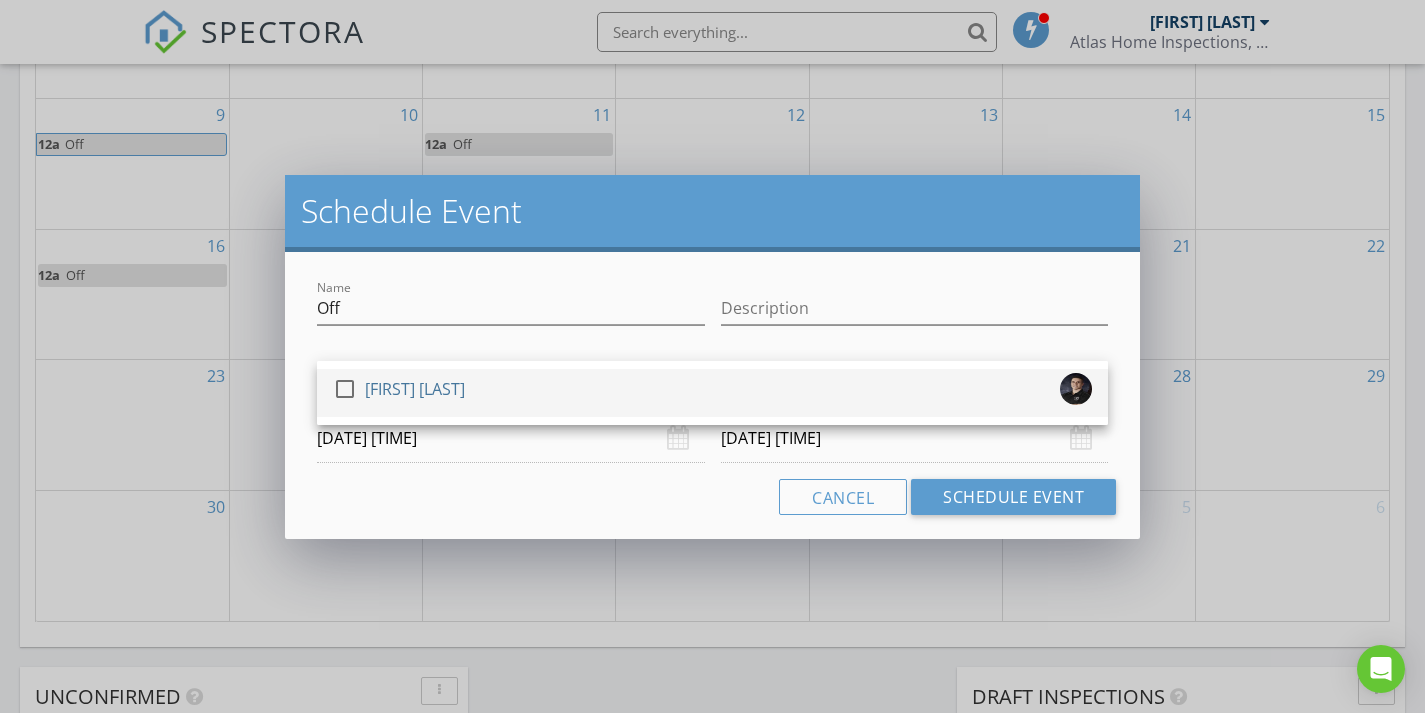 click on "check_box_outline_blank   Jason Page" at bounding box center (712, 393) 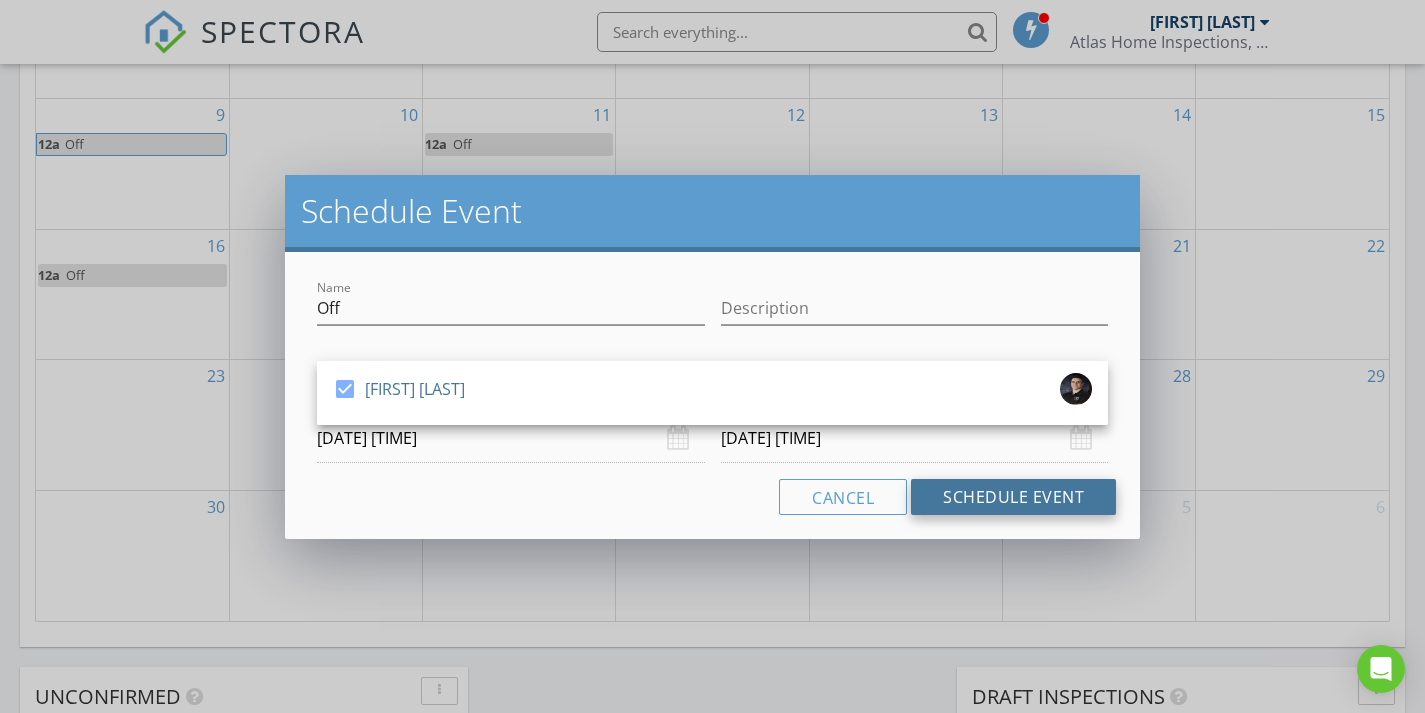 click on "Schedule Event" at bounding box center [1013, 497] 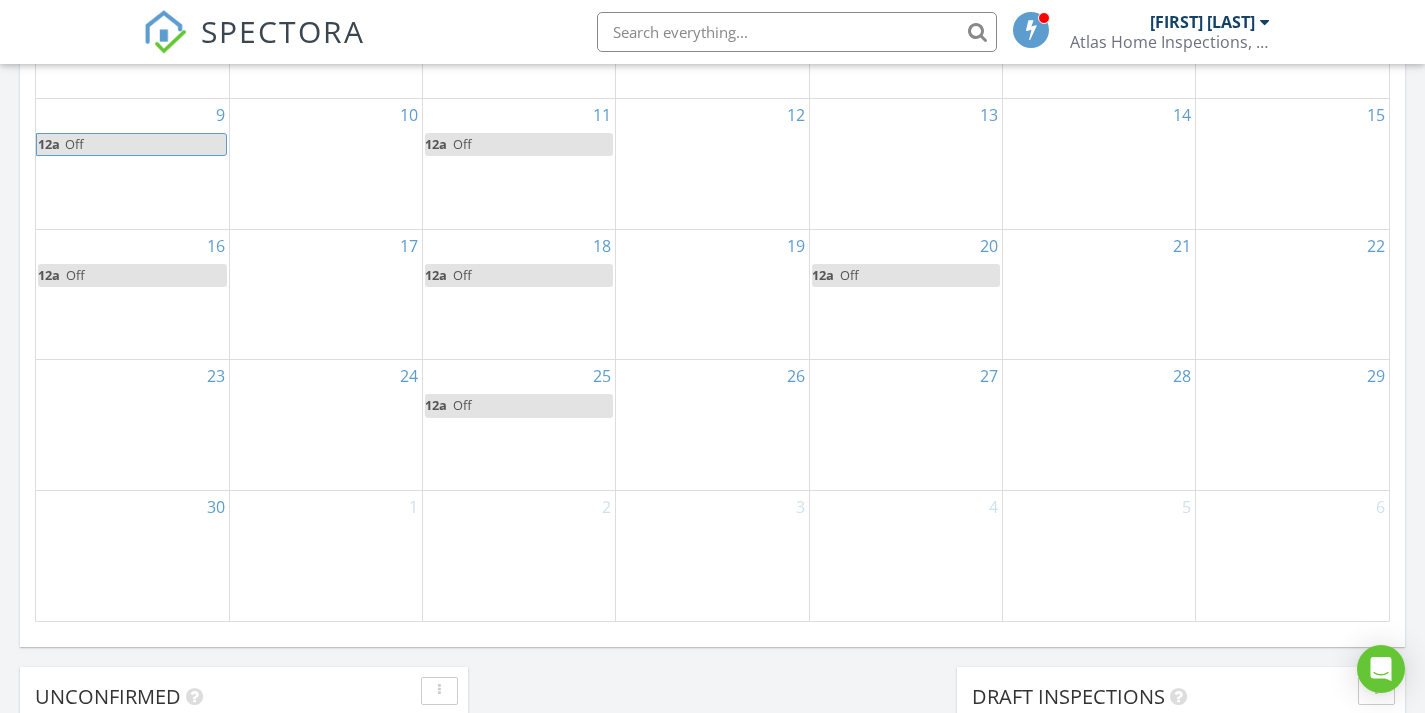 click on "27" at bounding box center [906, 425] 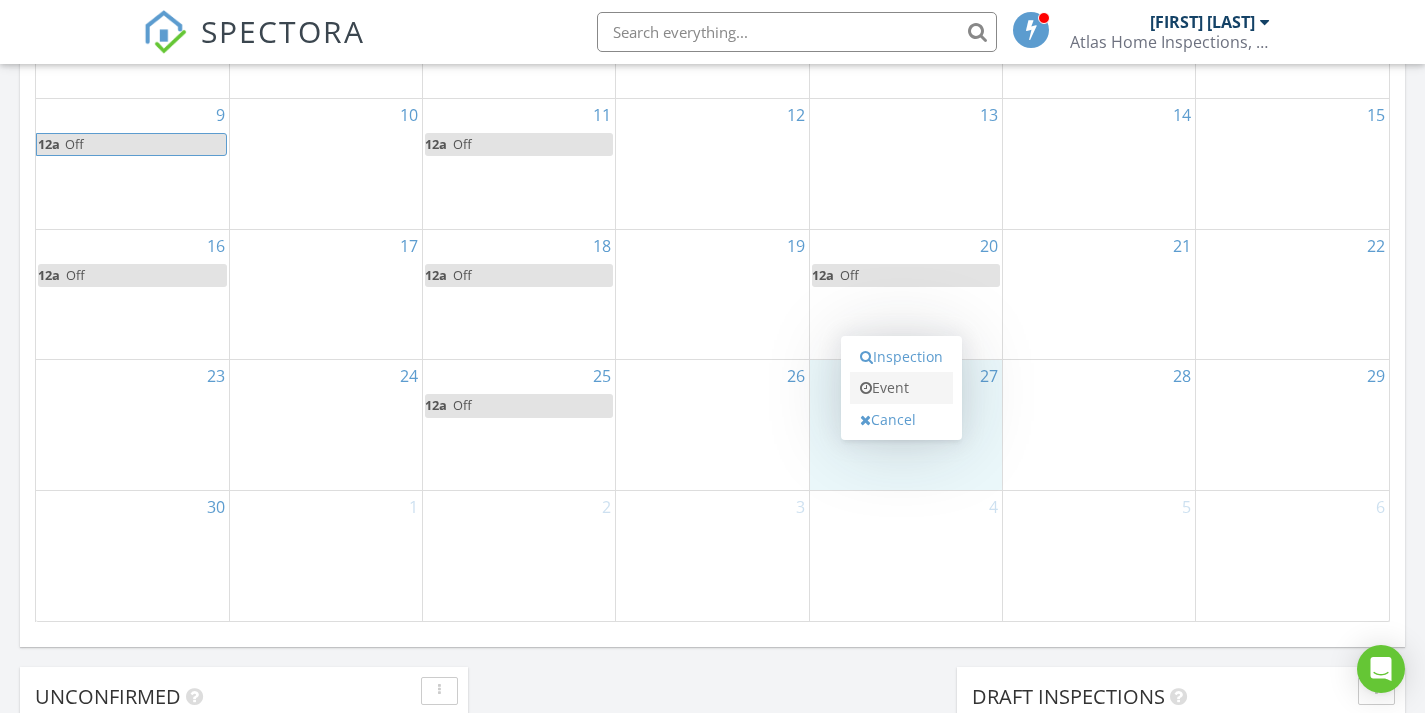 click on "Event" at bounding box center (901, 388) 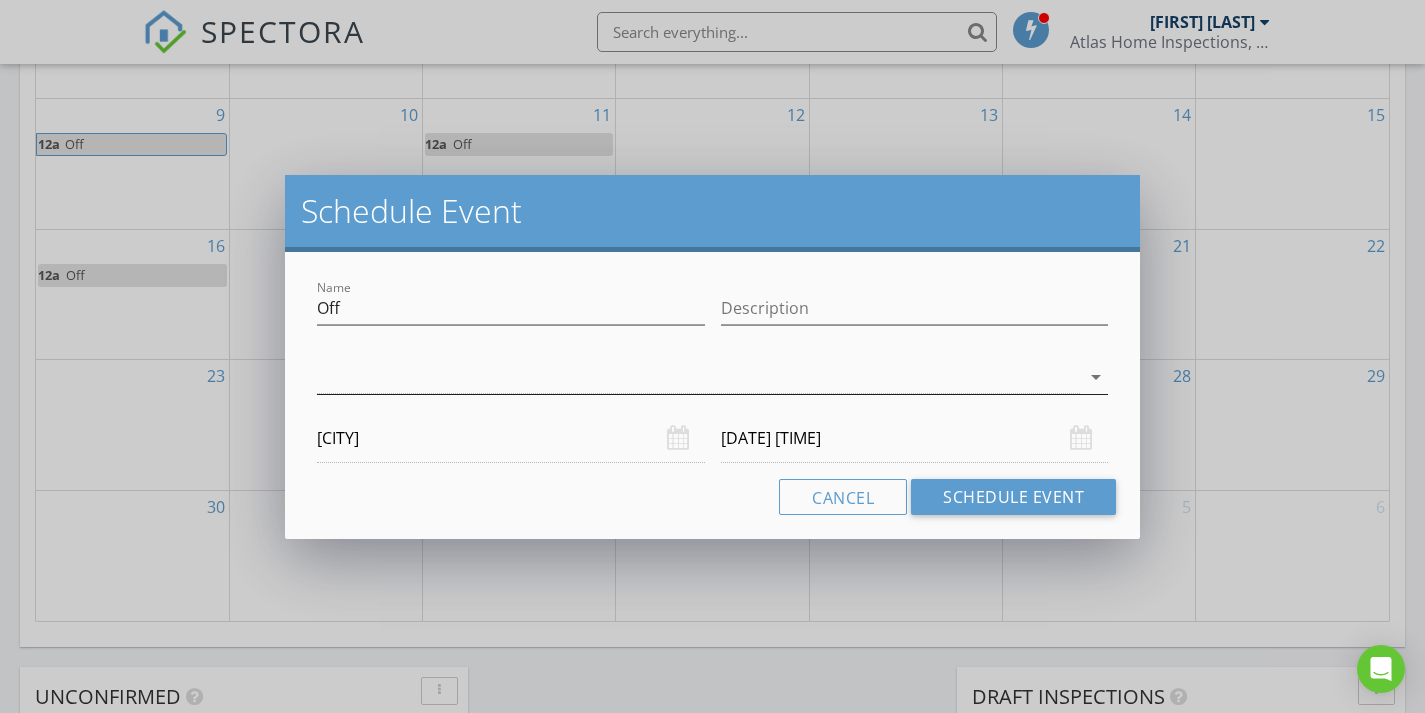 click at bounding box center [698, 377] 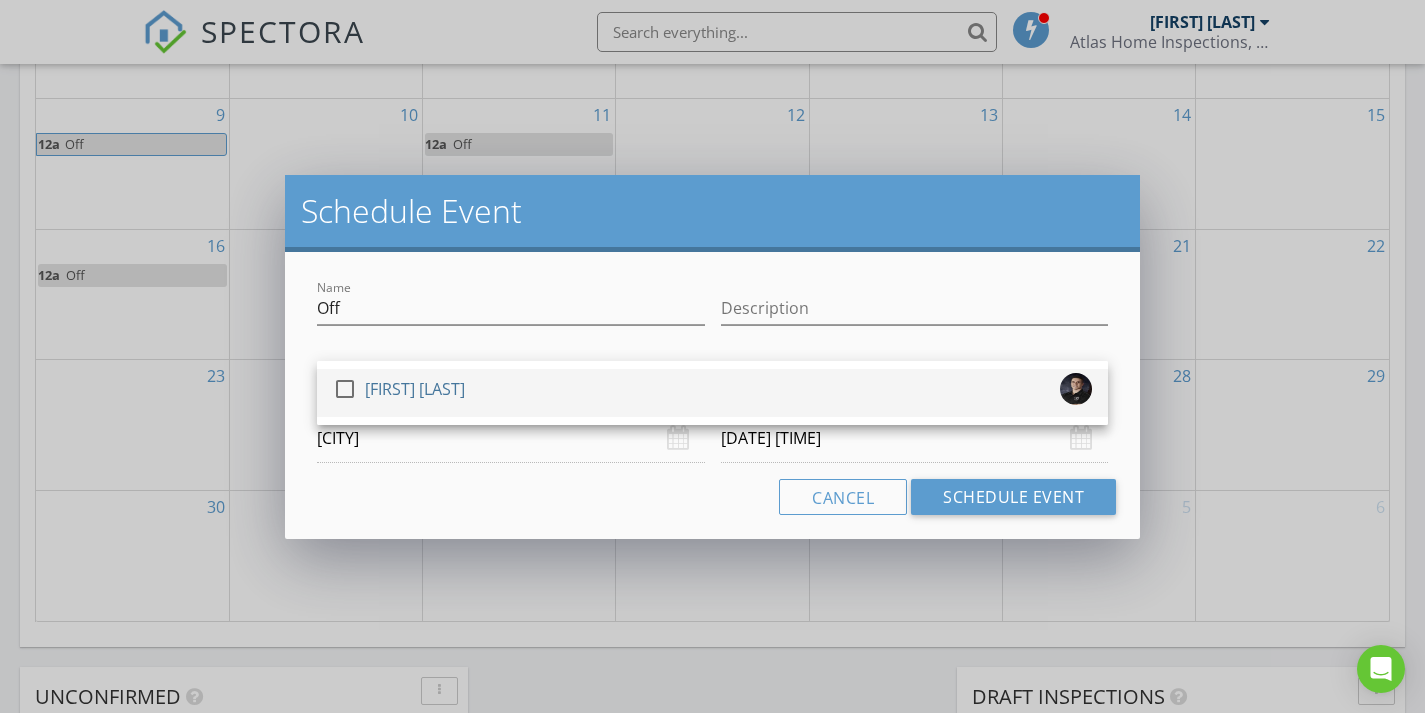 click on "check_box_outline_blank   Jason Page" at bounding box center [712, 393] 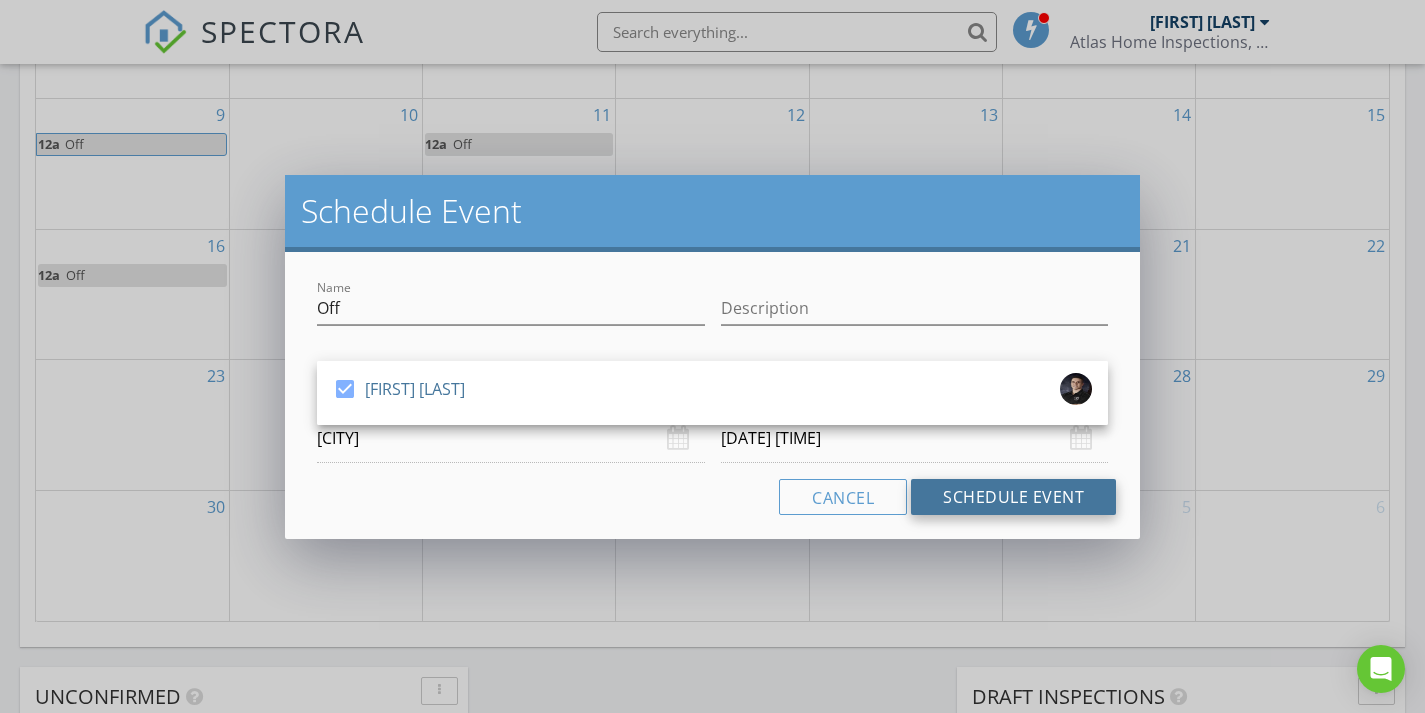 click on "Schedule Event" at bounding box center [1013, 497] 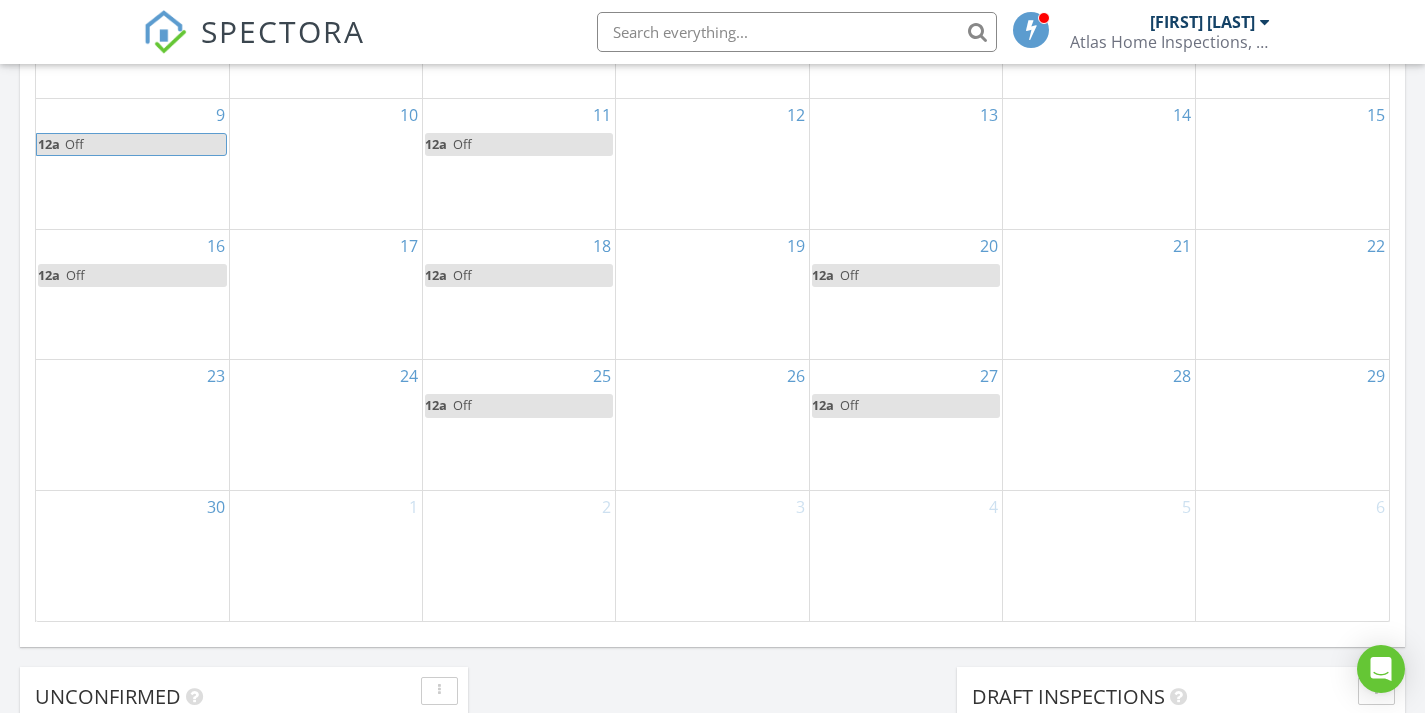 click on "29" at bounding box center (1292, 425) 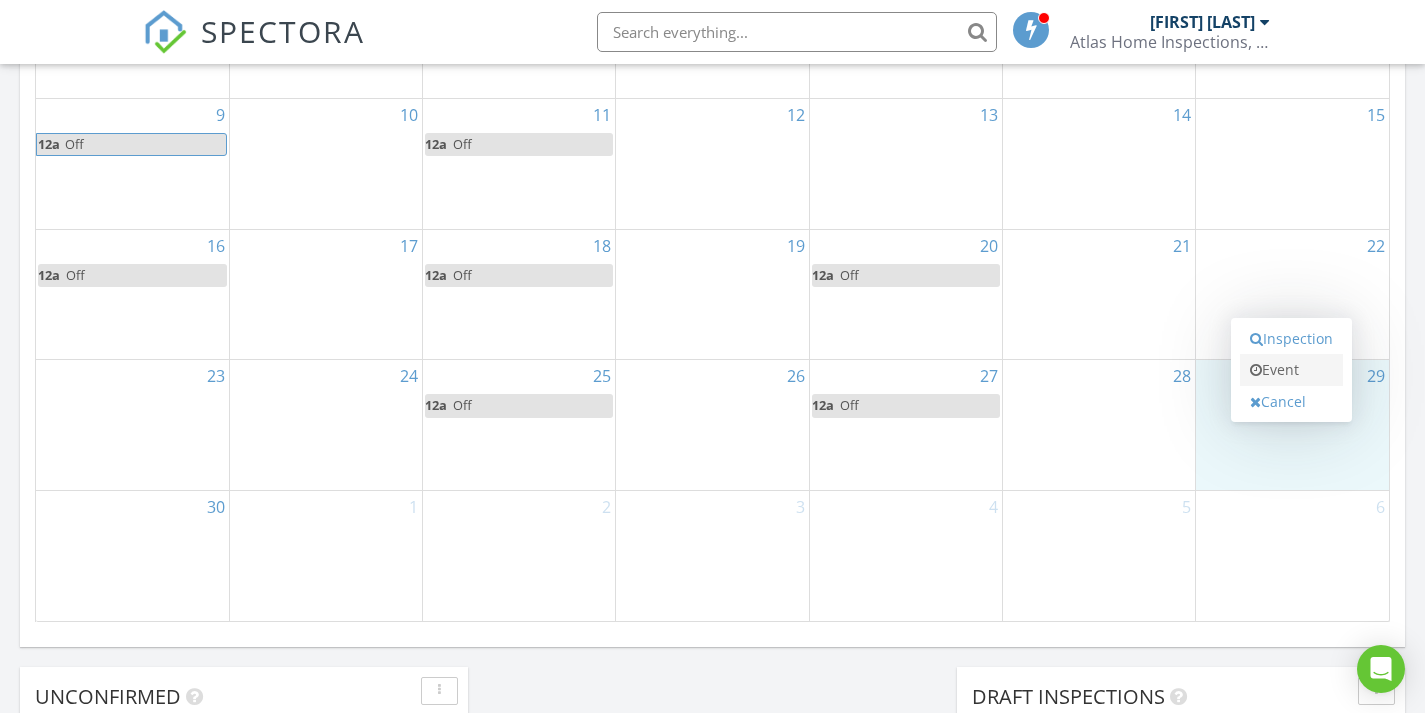 click on "Event" at bounding box center [1291, 370] 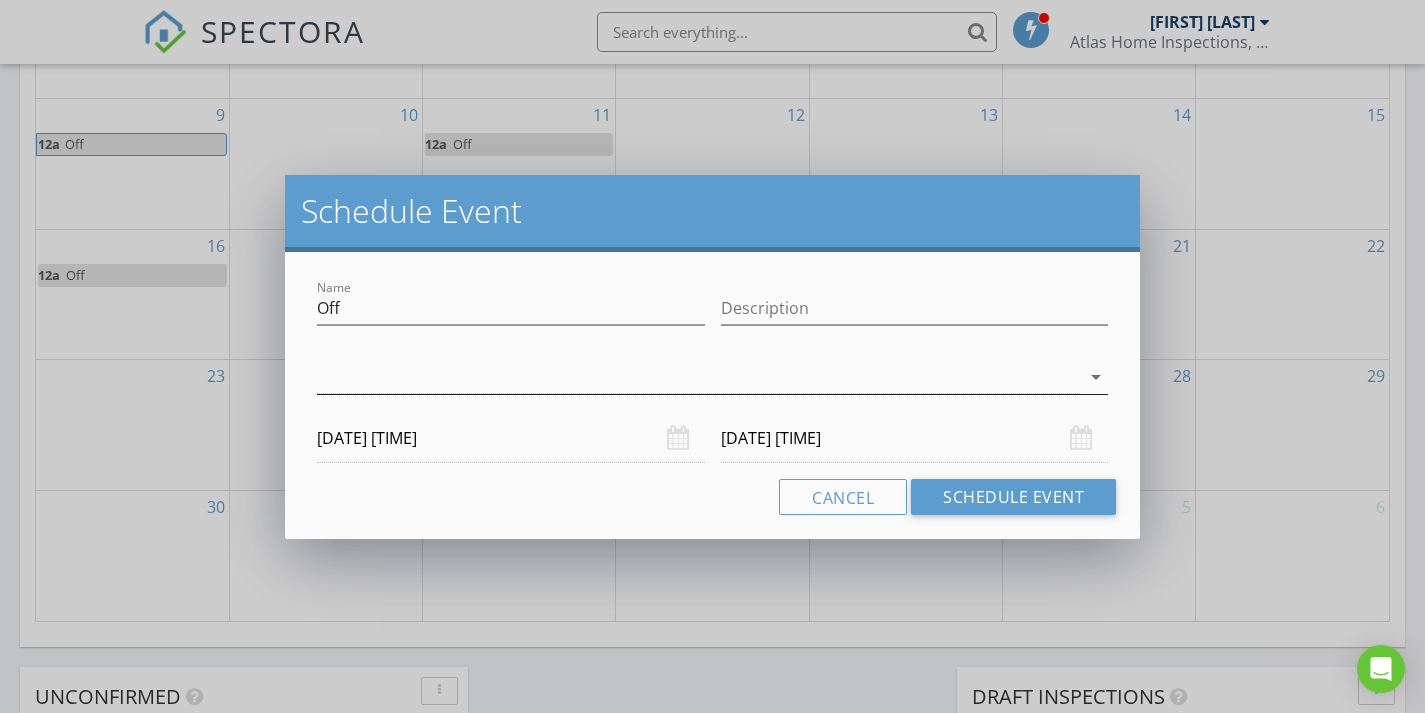 click at bounding box center [698, 377] 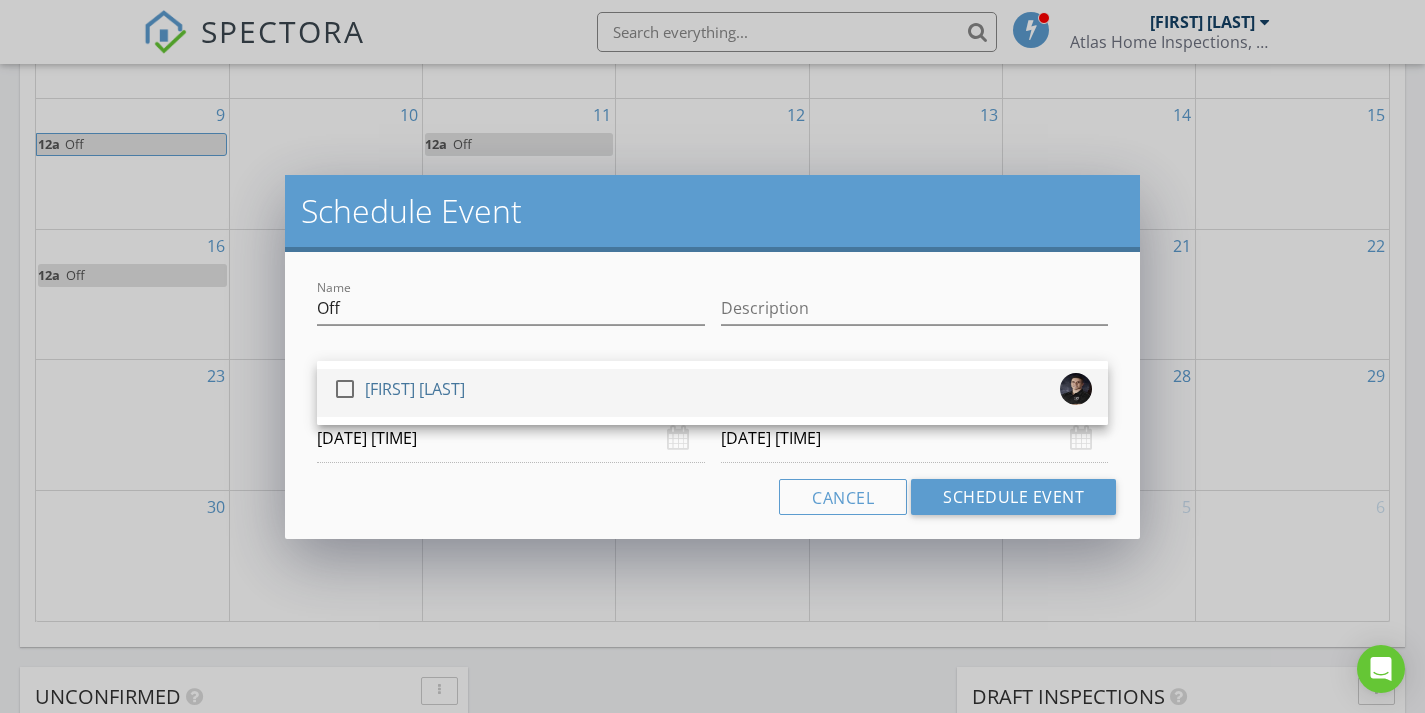 click on "check_box_outline_blank   Jason Page" at bounding box center [712, 393] 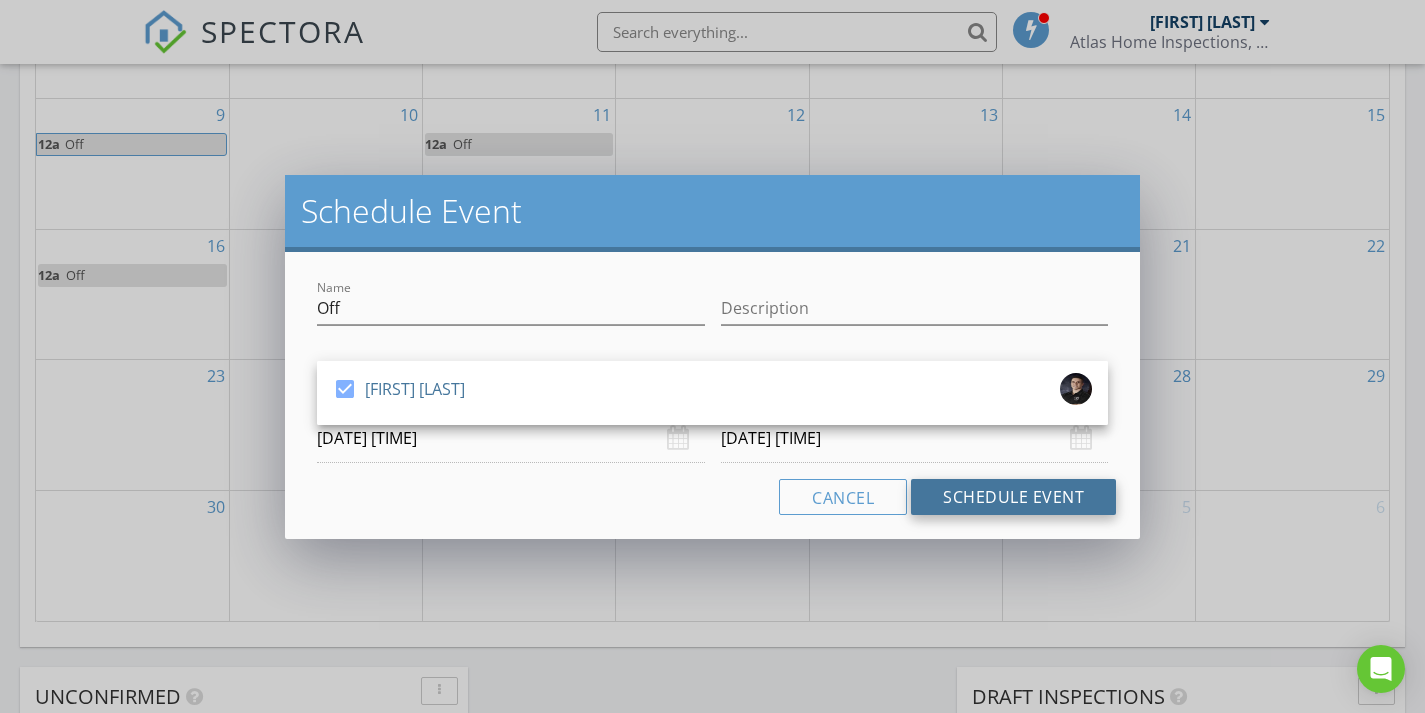click on "Schedule Event" at bounding box center [1013, 497] 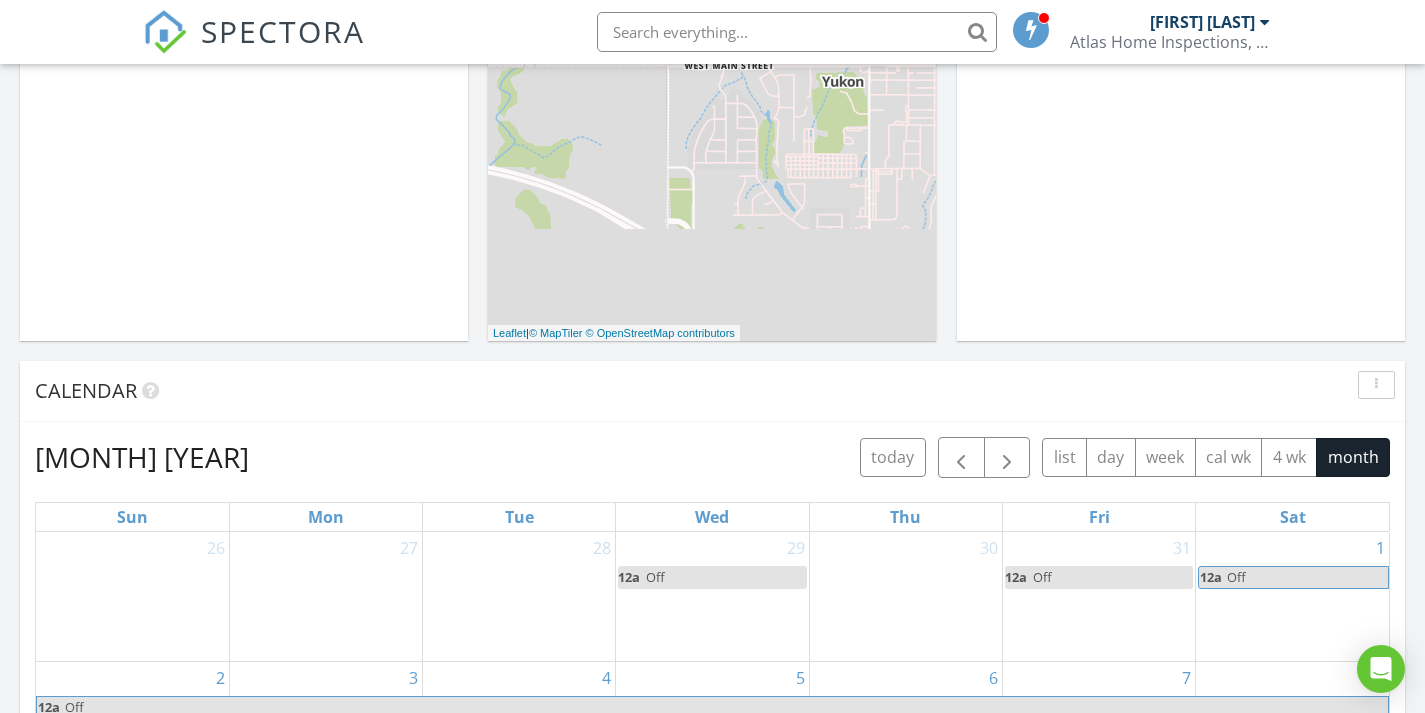 scroll, scrollTop: 528, scrollLeft: 0, axis: vertical 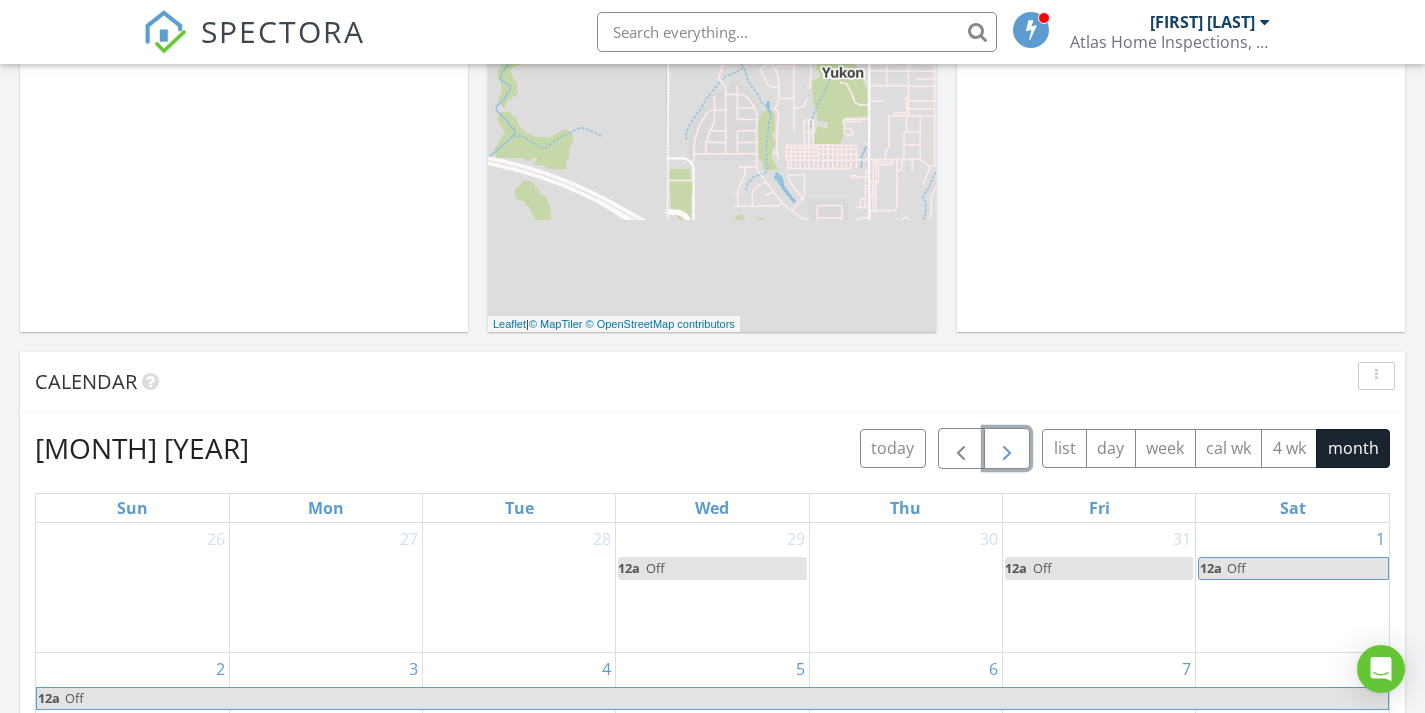 click at bounding box center [1007, 449] 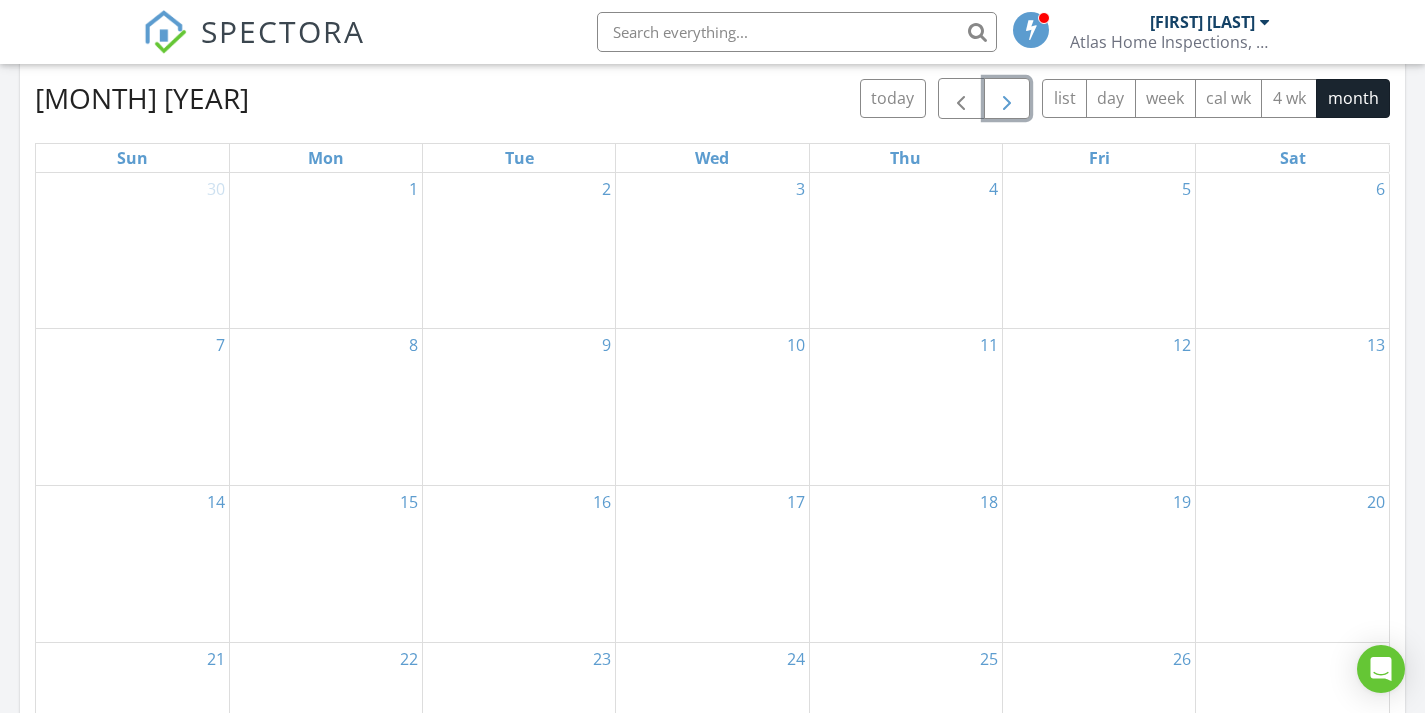 scroll, scrollTop: 877, scrollLeft: 0, axis: vertical 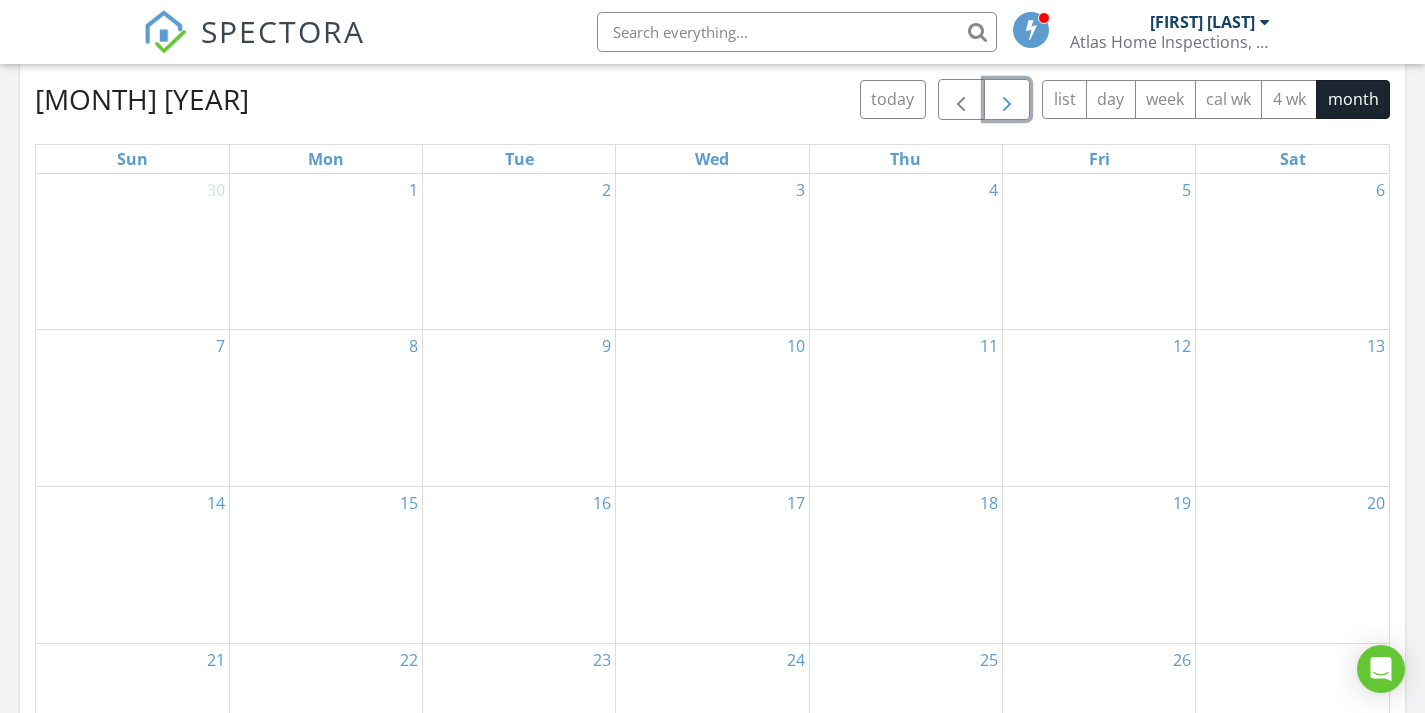click on "4" at bounding box center (906, 251) 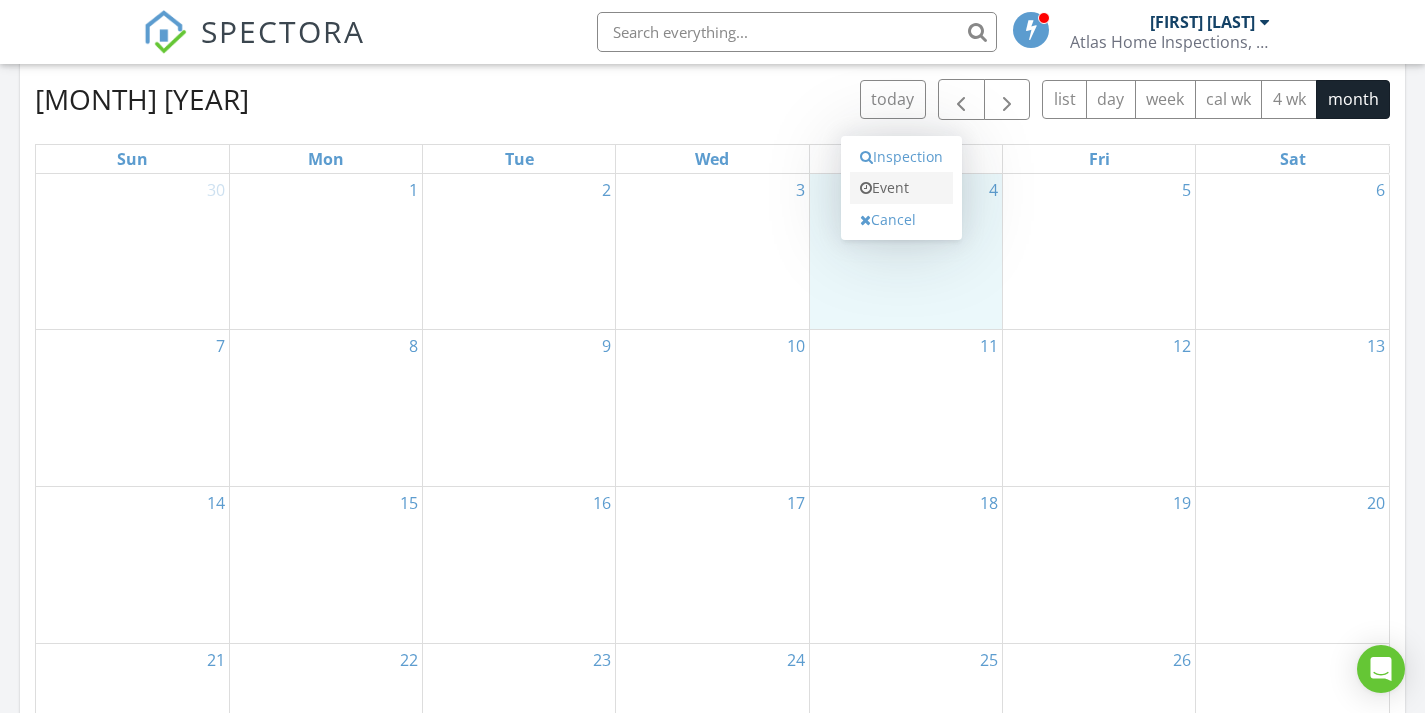 click on "Event" at bounding box center (901, 188) 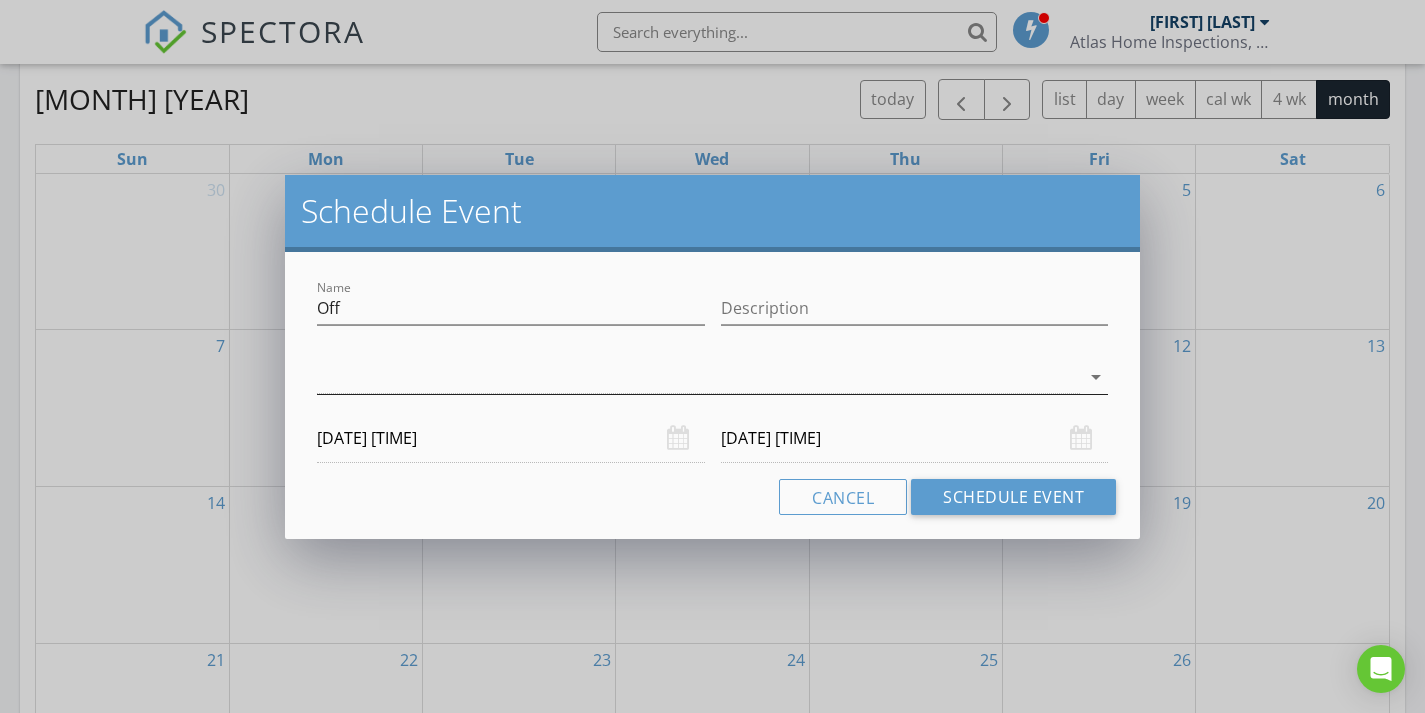 click at bounding box center (698, 377) 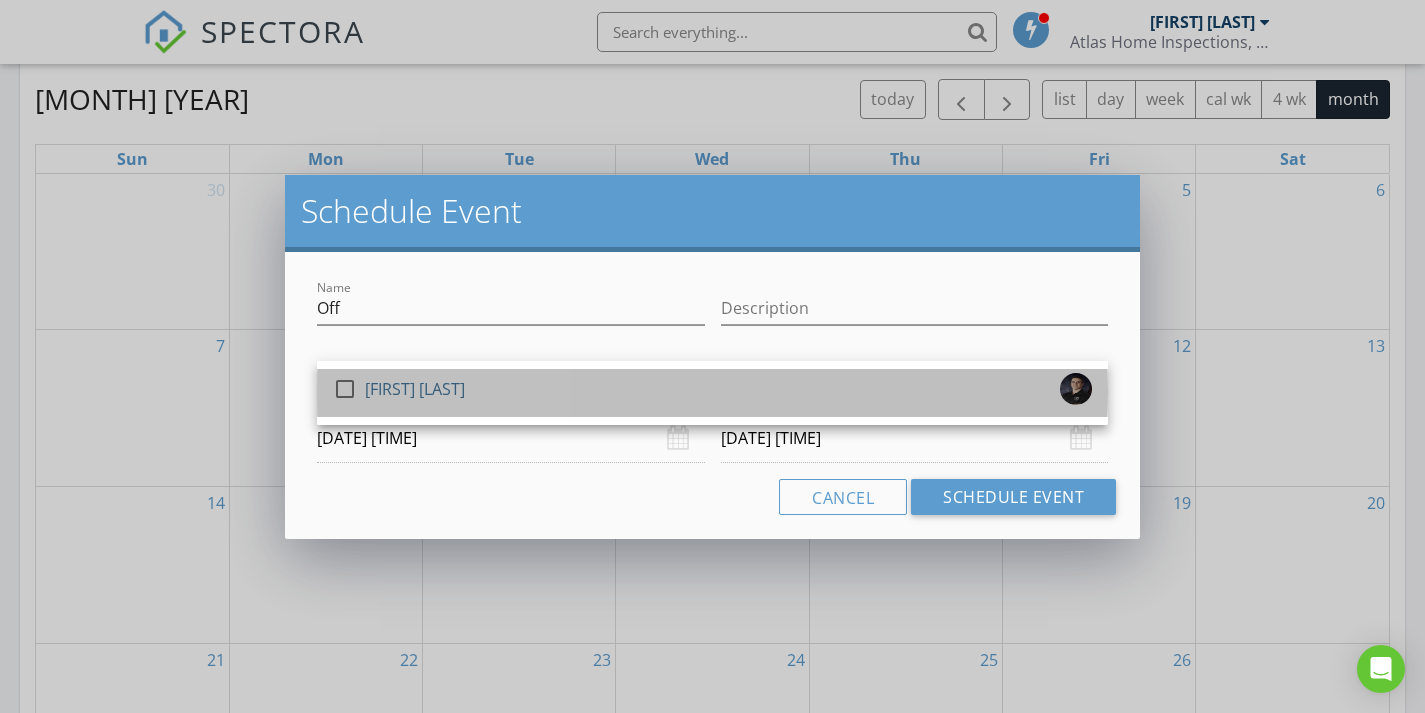 click on "check_box_outline_blank   Jason Page" at bounding box center (712, 393) 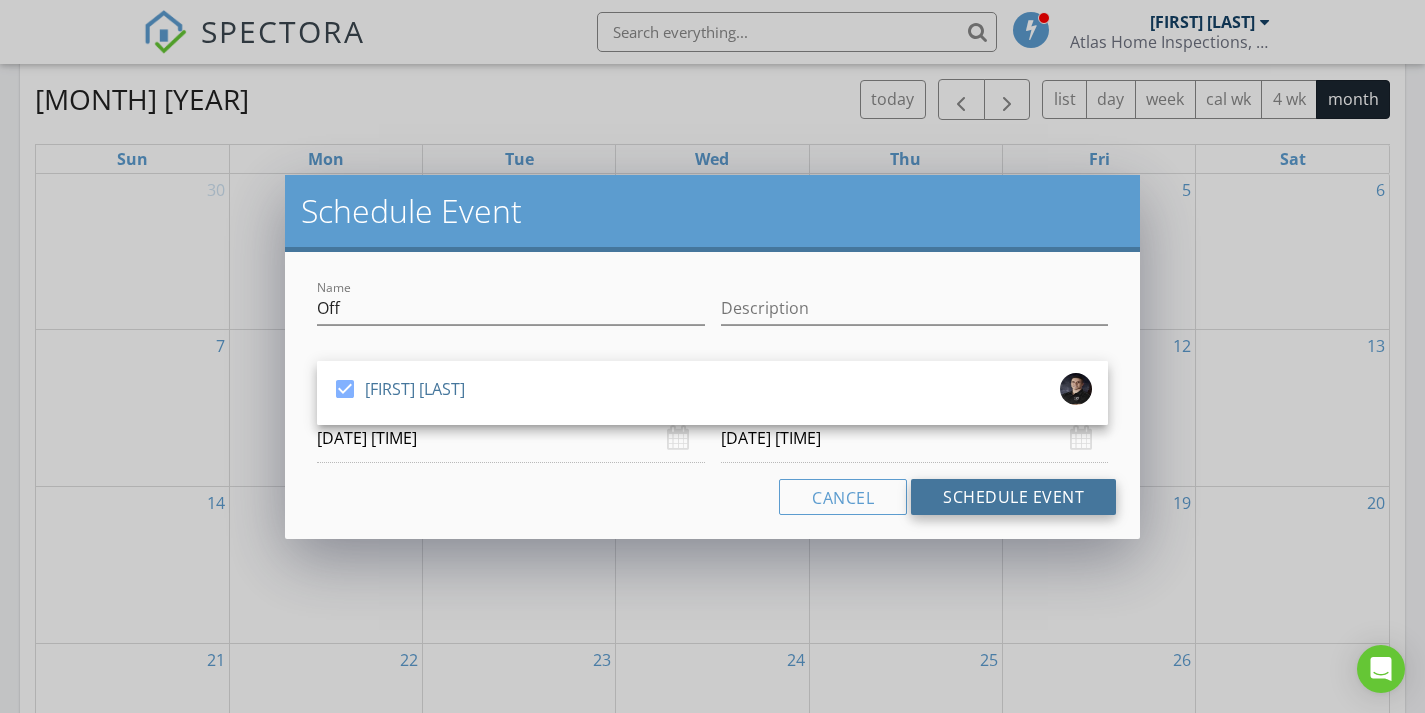 click on "Schedule Event" at bounding box center (1013, 497) 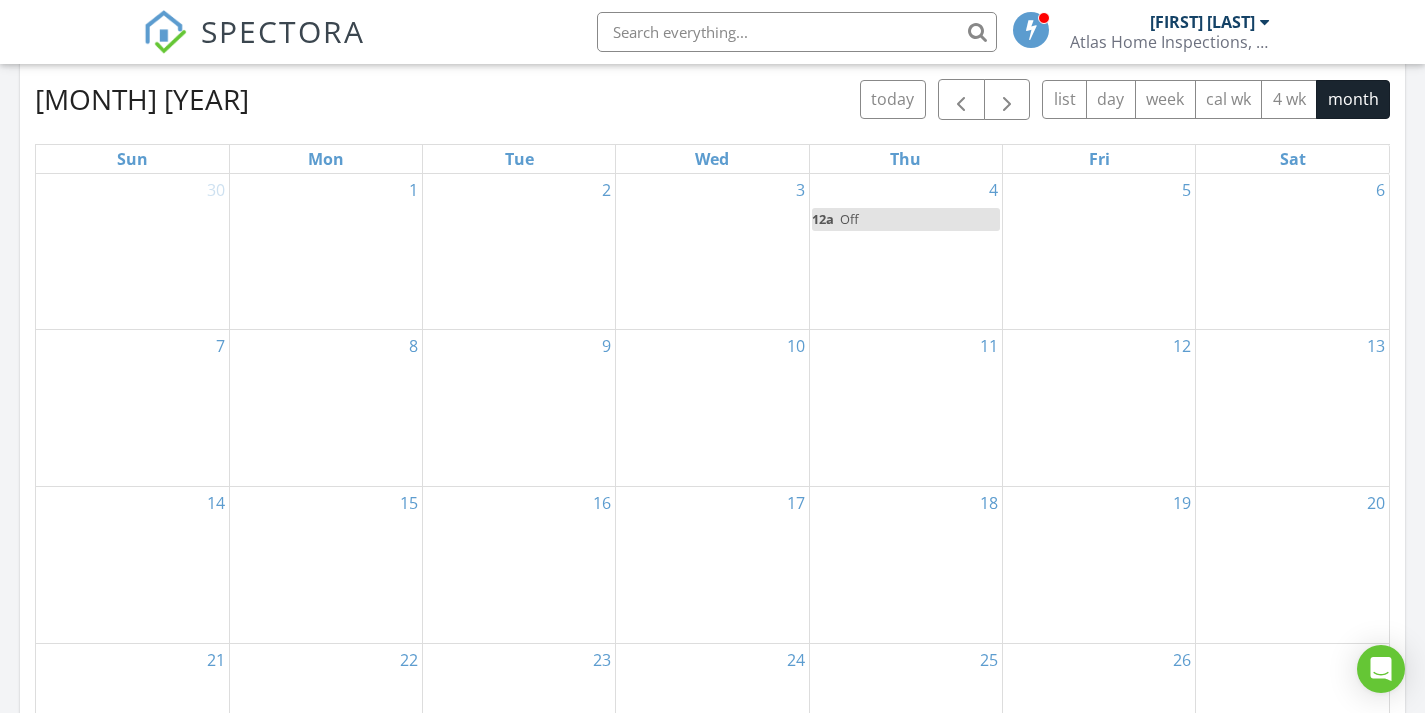 click on "6" at bounding box center (1292, 251) 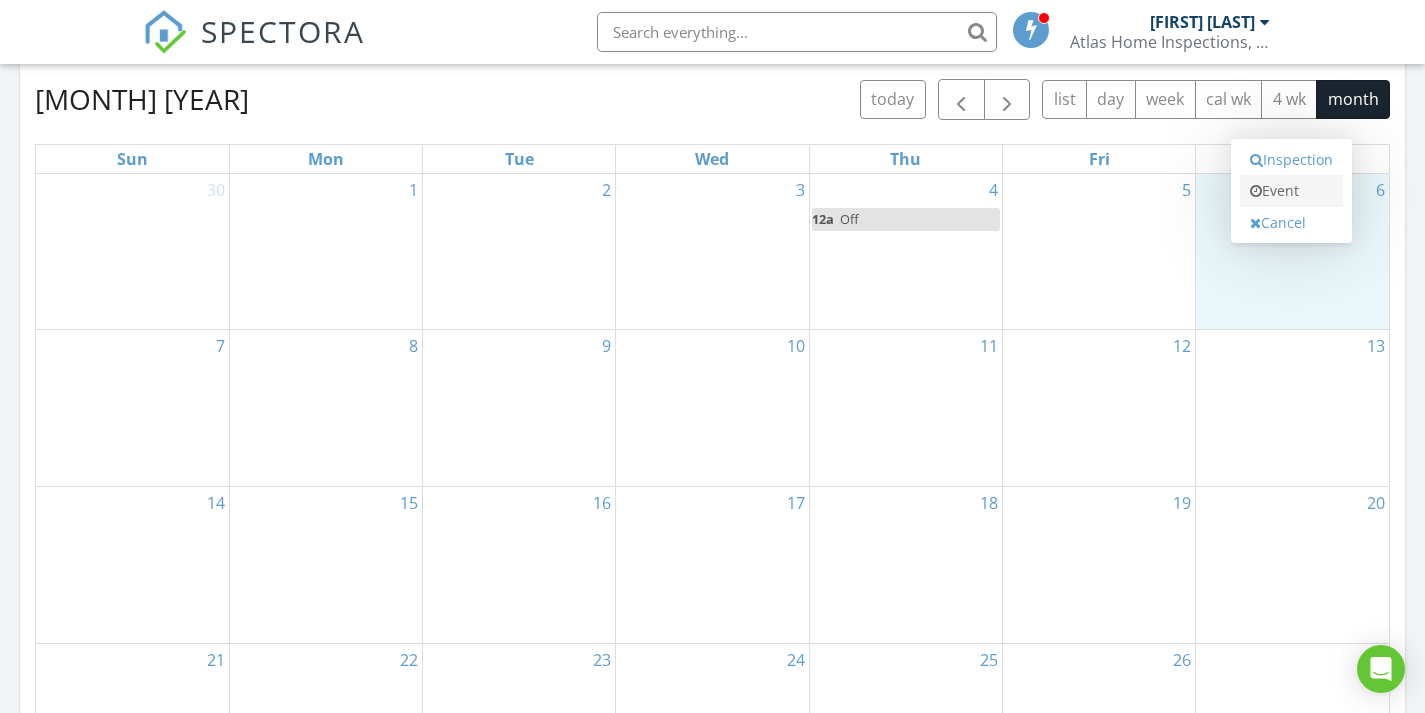 click on "Event" at bounding box center (1291, 191) 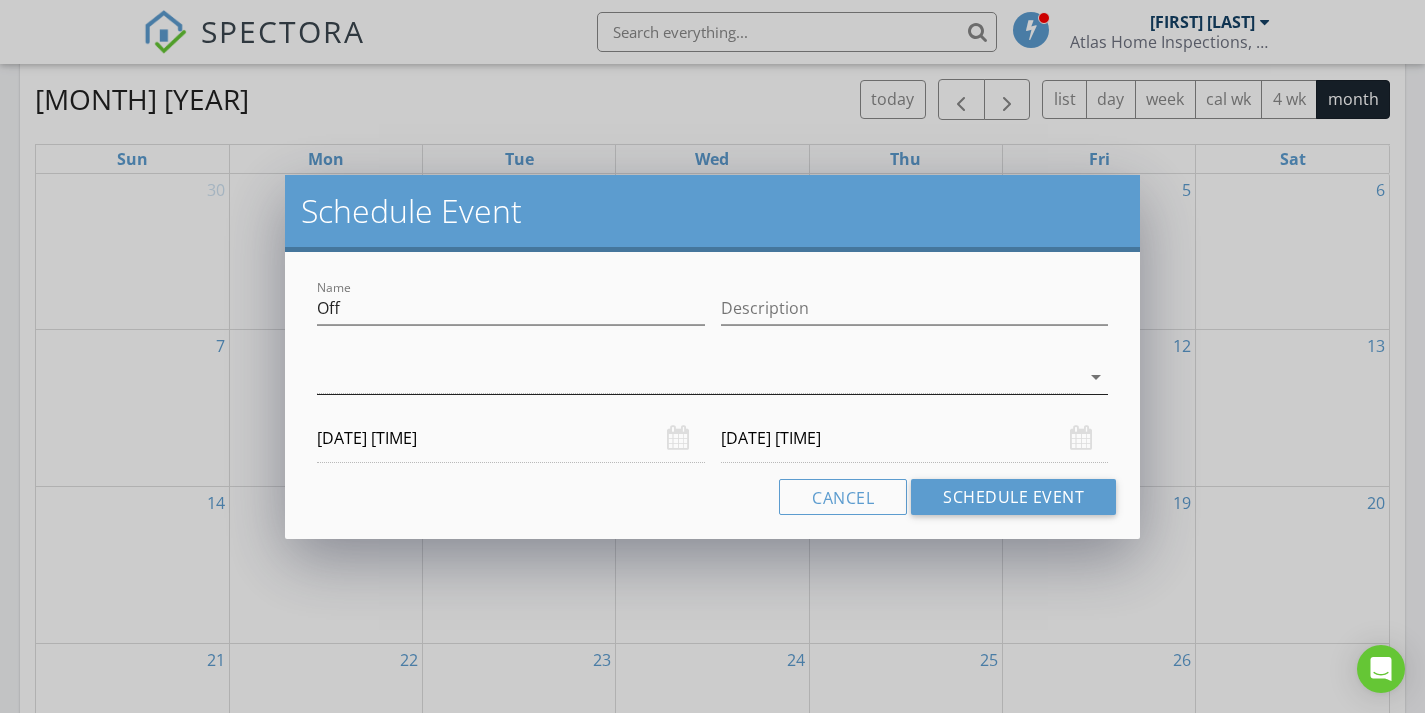 click at bounding box center (698, 377) 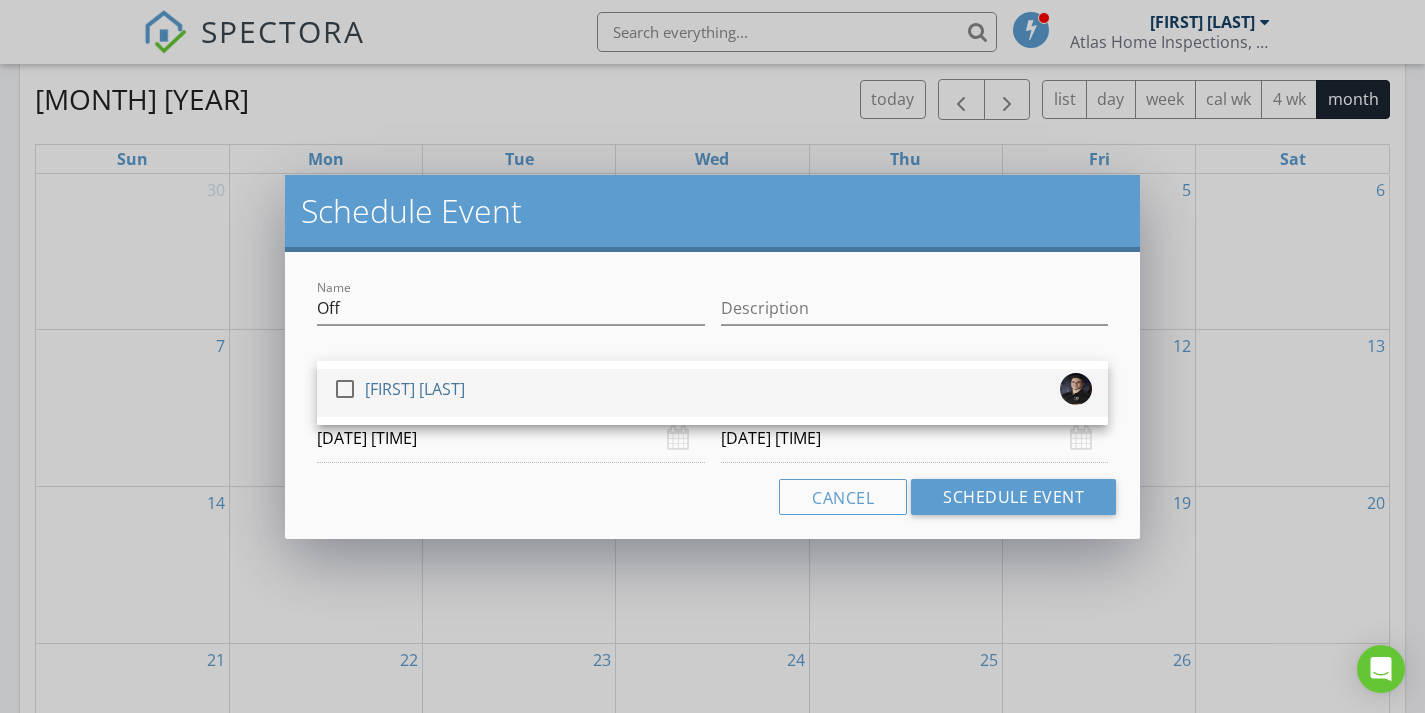 click on "check_box_outline_blank   Jason Page" at bounding box center [712, 393] 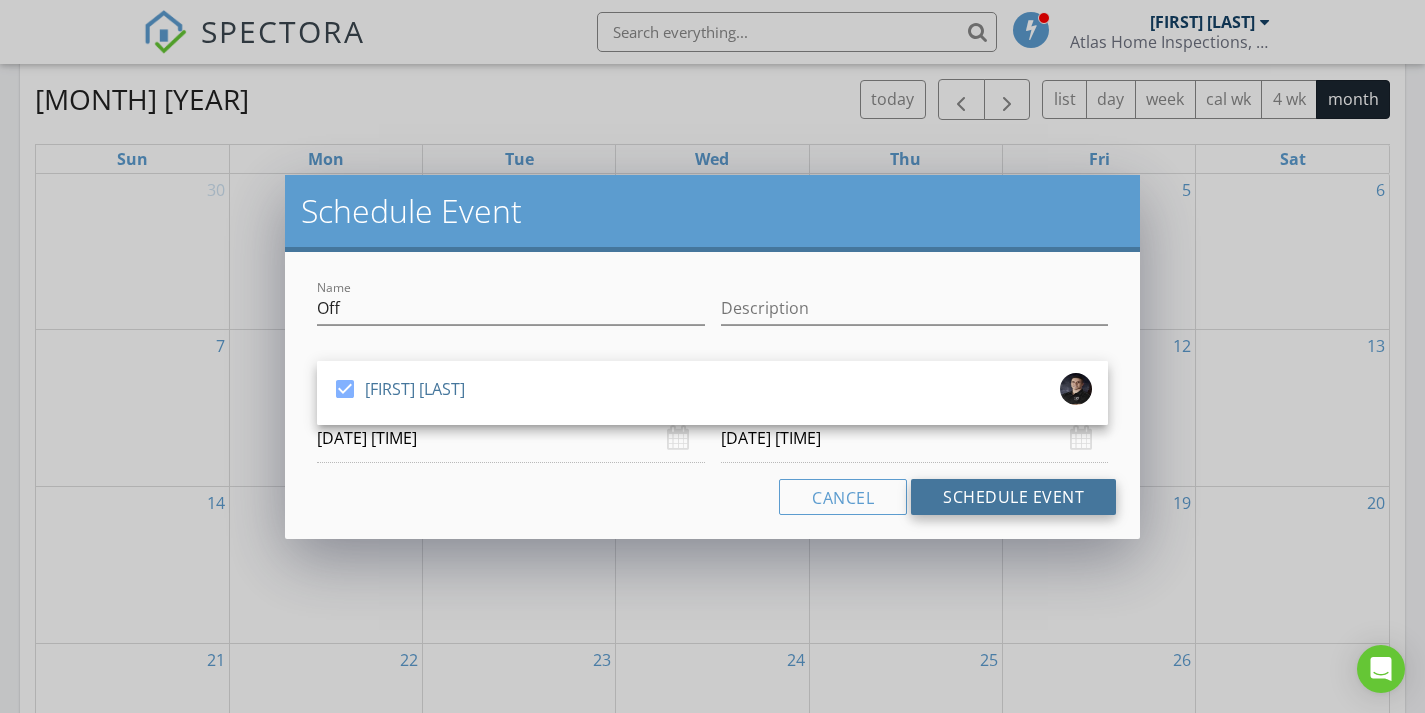 click on "Schedule Event" at bounding box center (1013, 497) 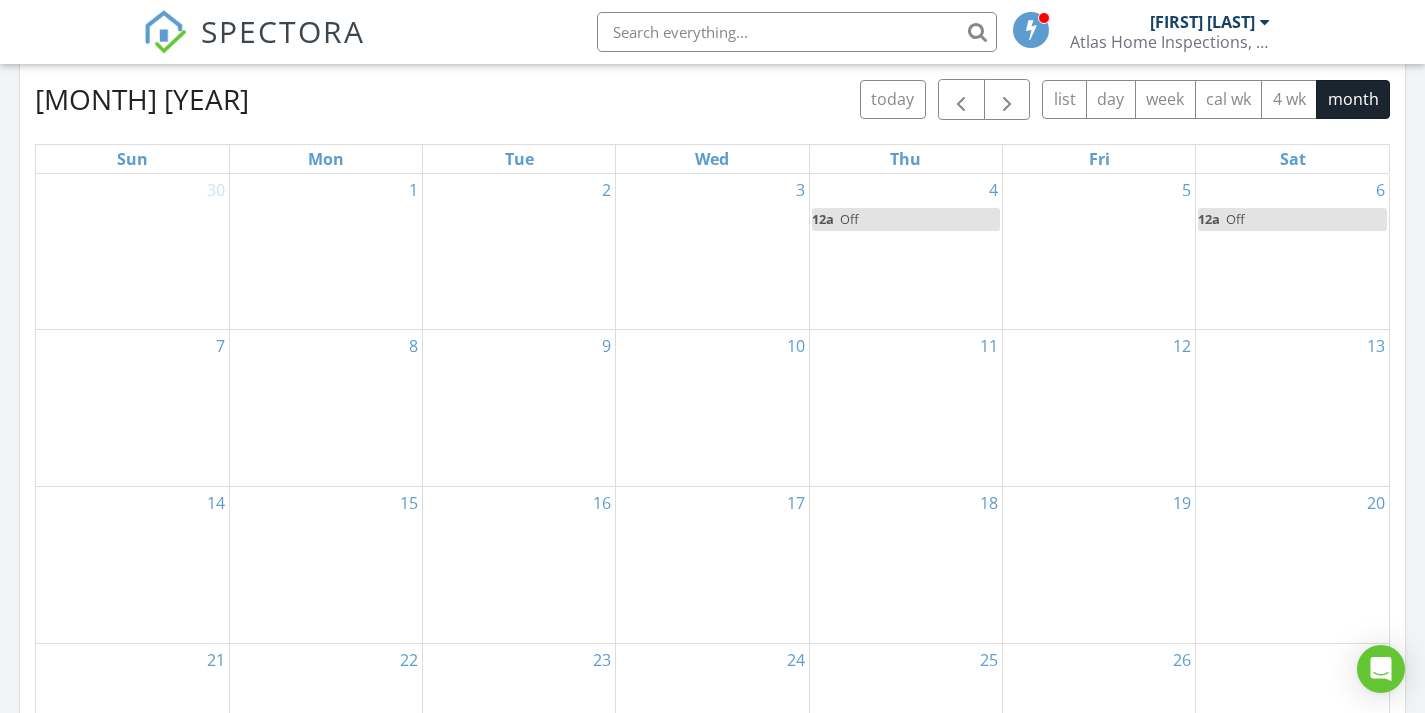 click on "8" at bounding box center (326, 408) 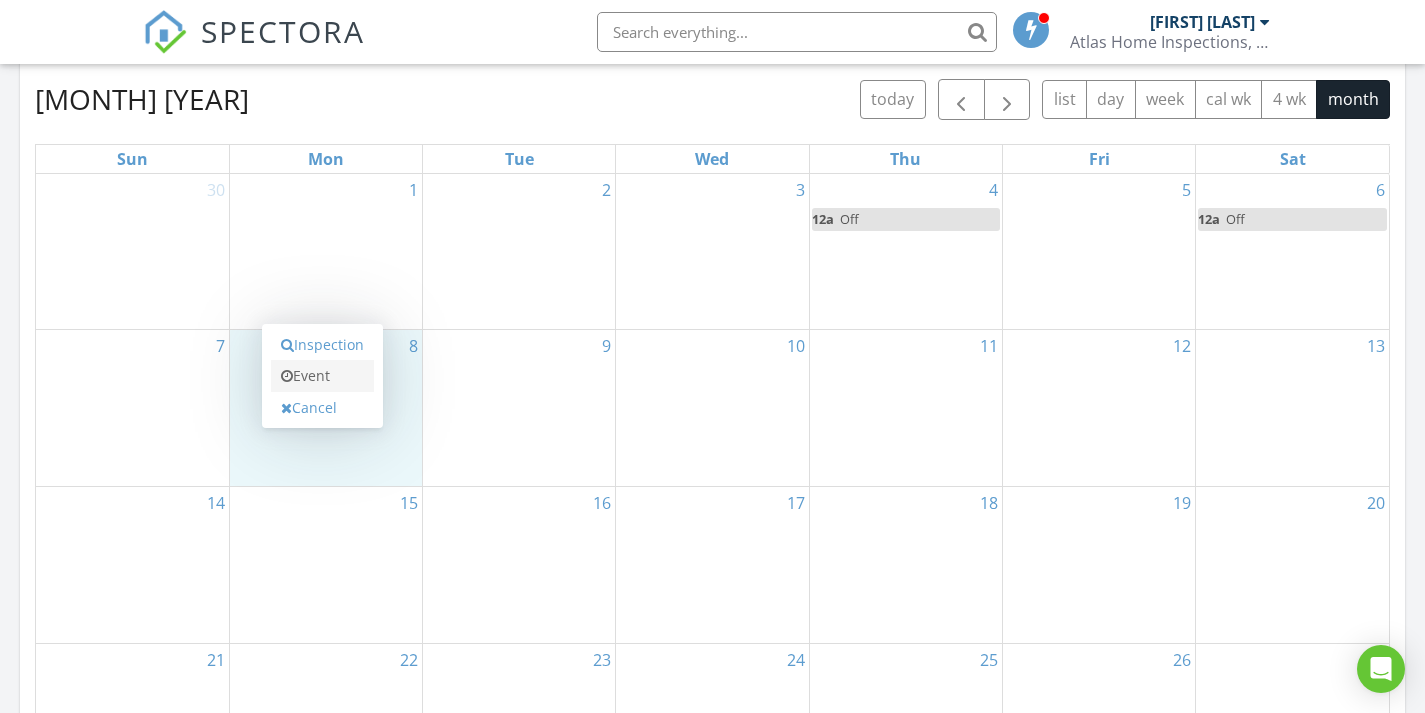 click on "Event" at bounding box center (322, 376) 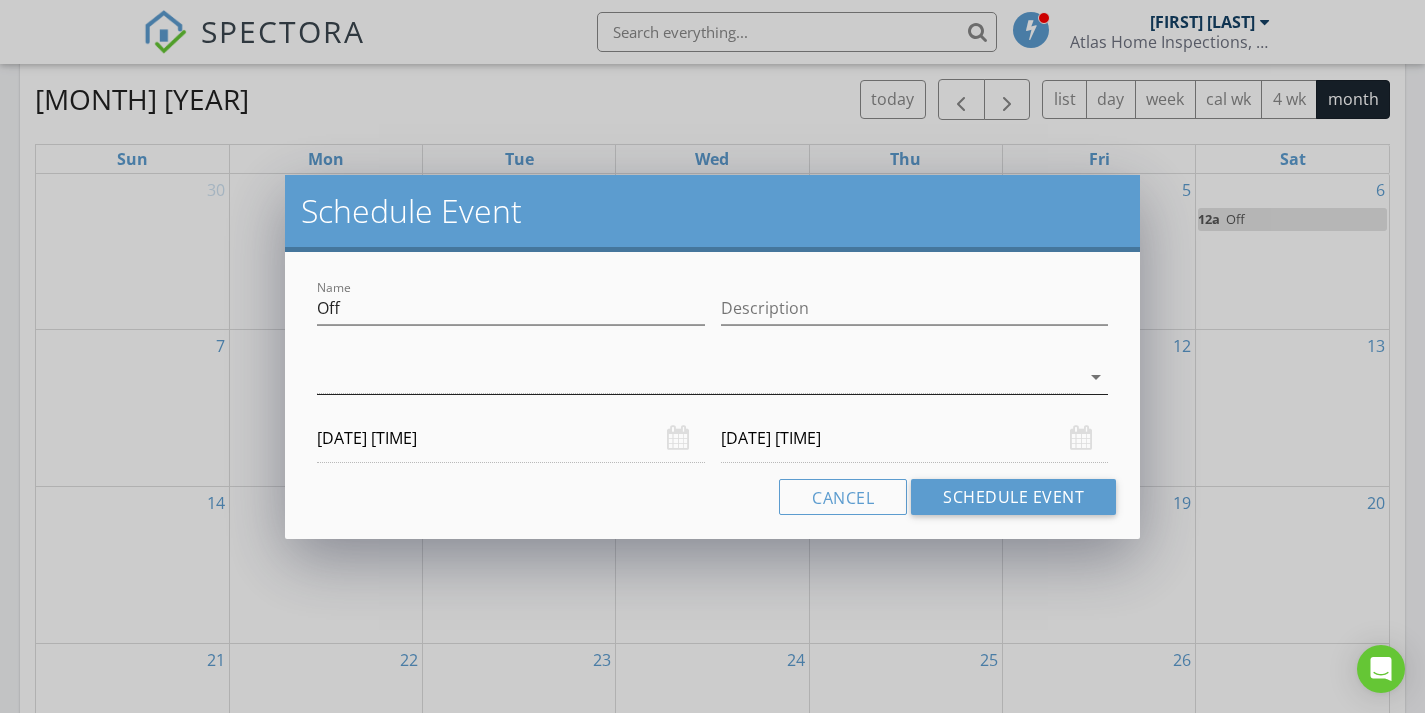 click at bounding box center [698, 377] 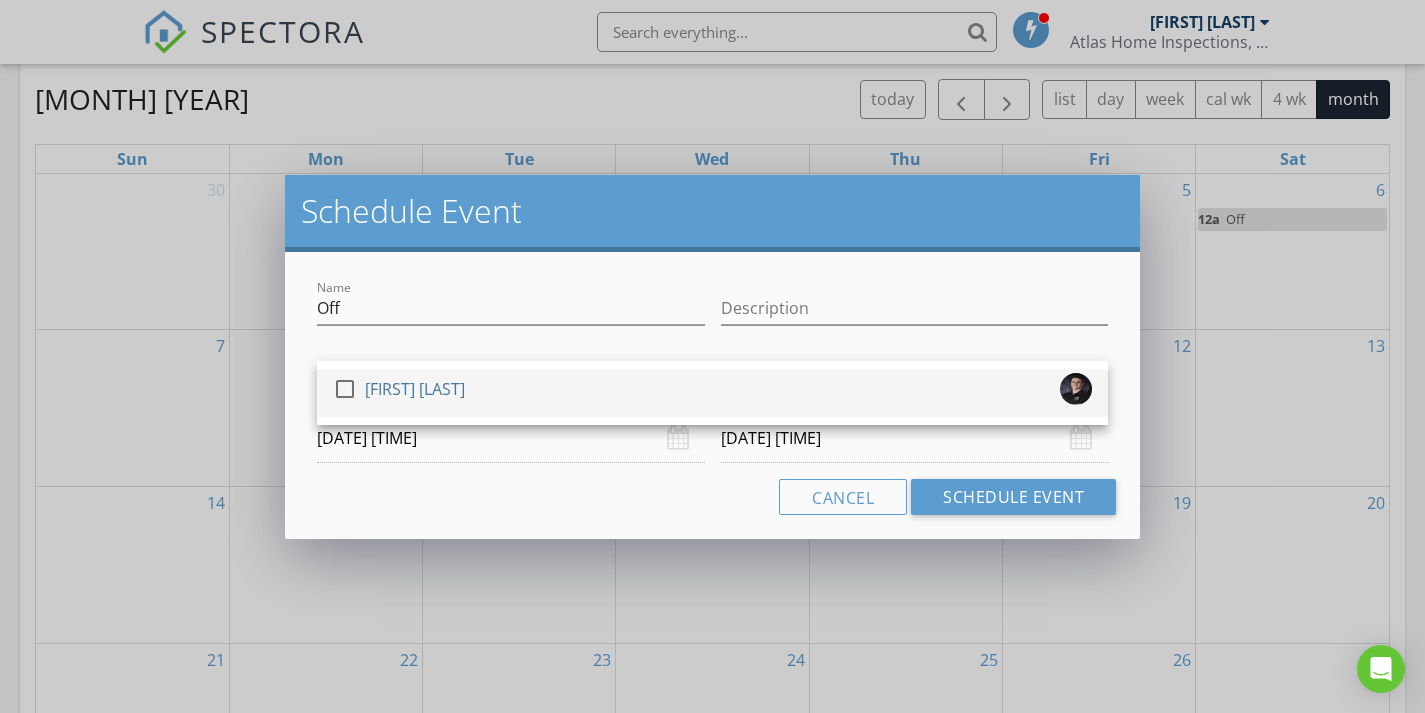 click on "check_box_outline_blank   Jason Page" at bounding box center [712, 393] 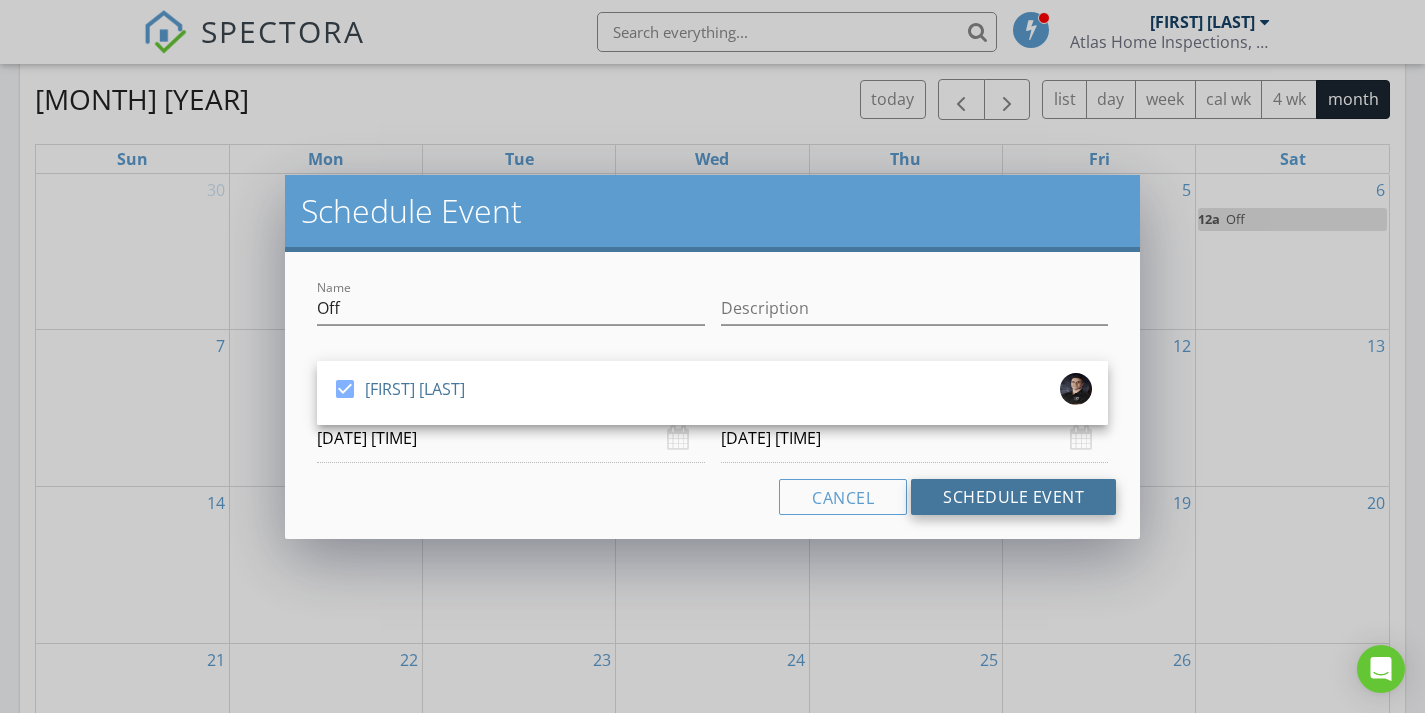 click on "Schedule Event" at bounding box center (1013, 497) 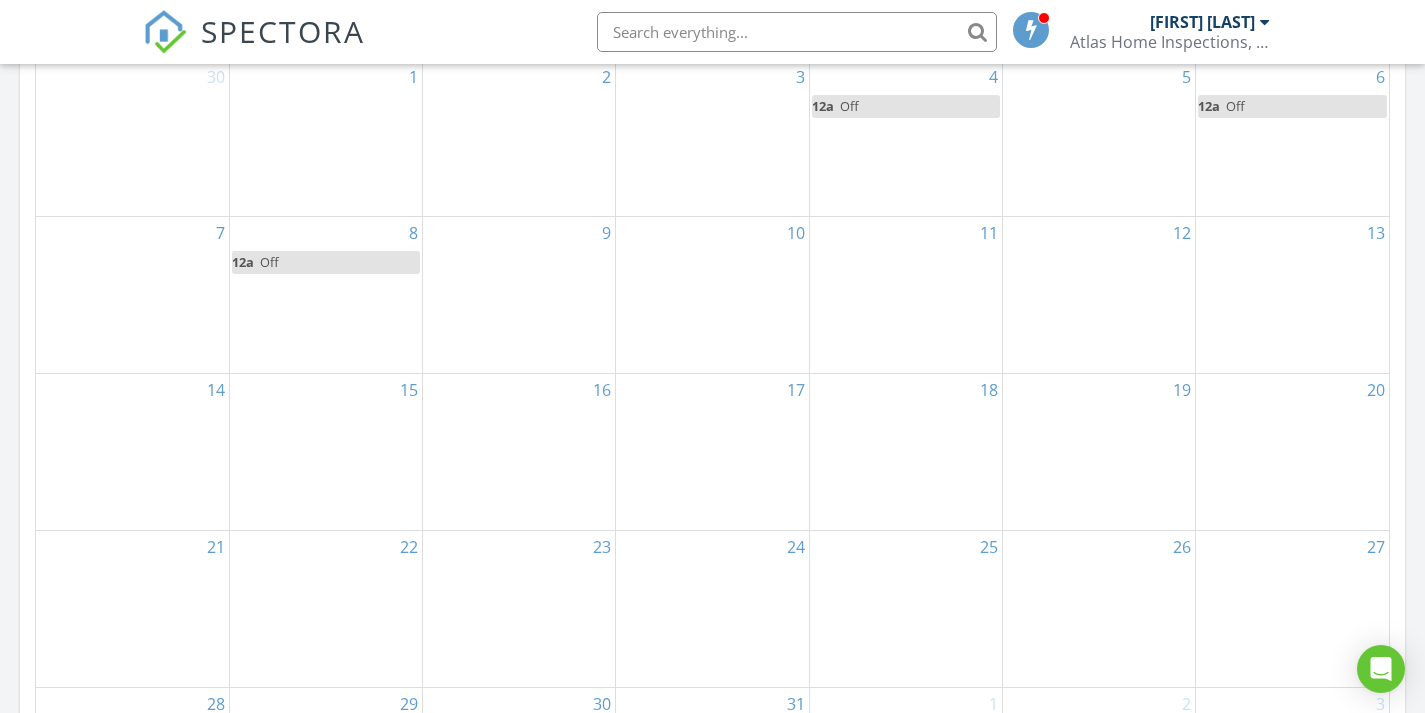scroll, scrollTop: 1020, scrollLeft: 0, axis: vertical 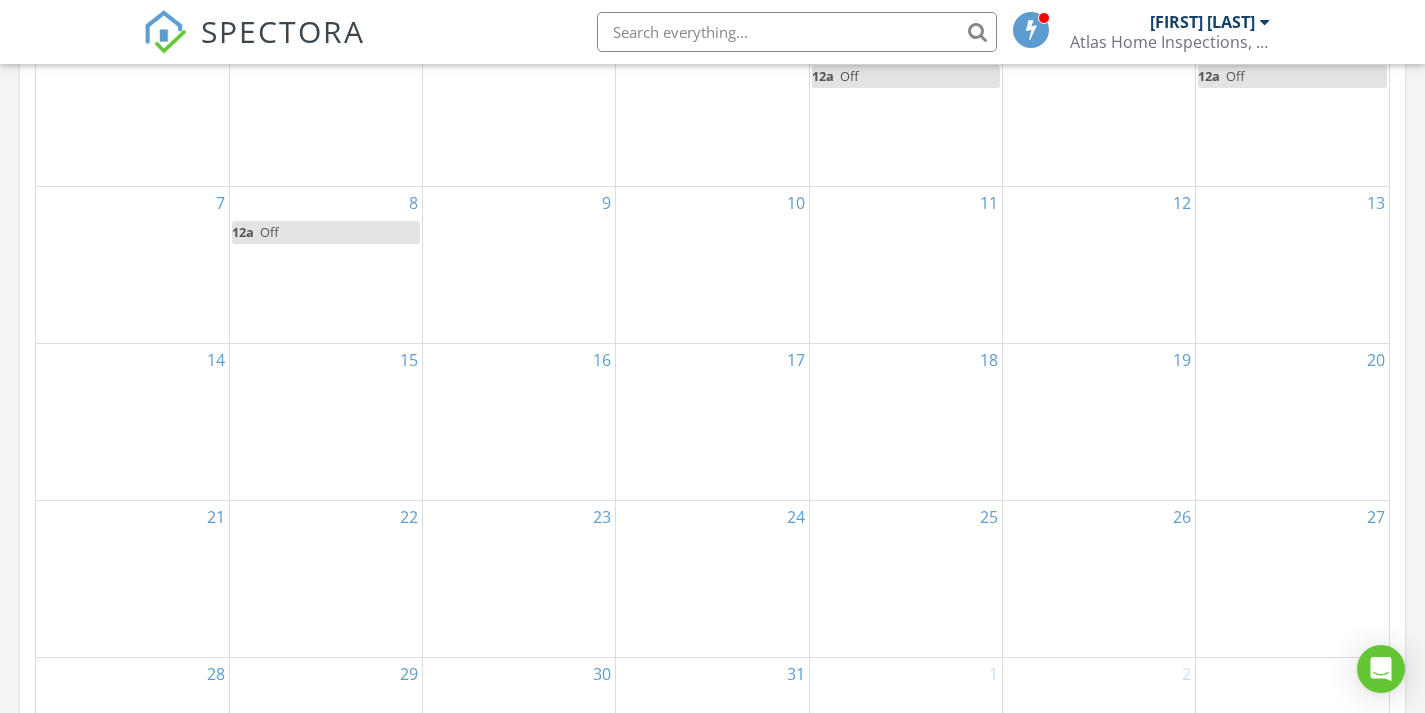 click on "13" at bounding box center [1292, 265] 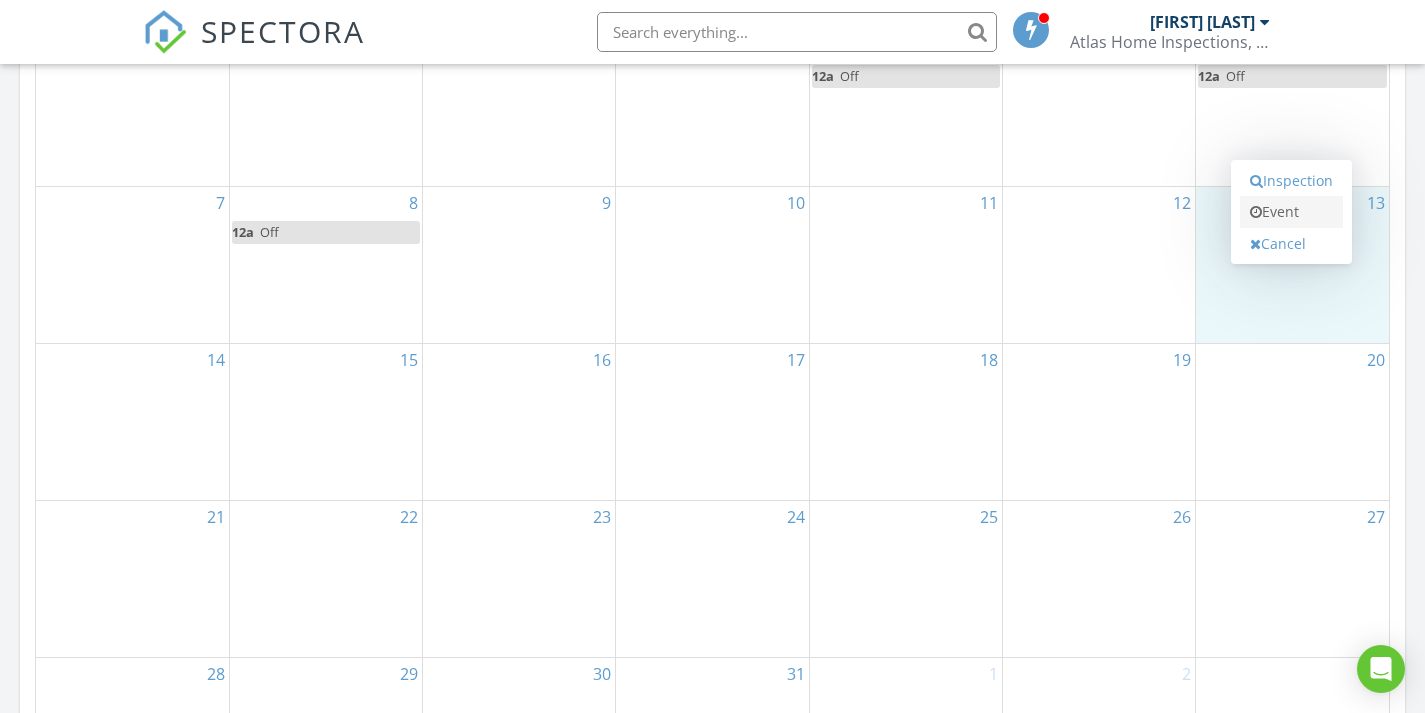 click on "Event" at bounding box center [1291, 212] 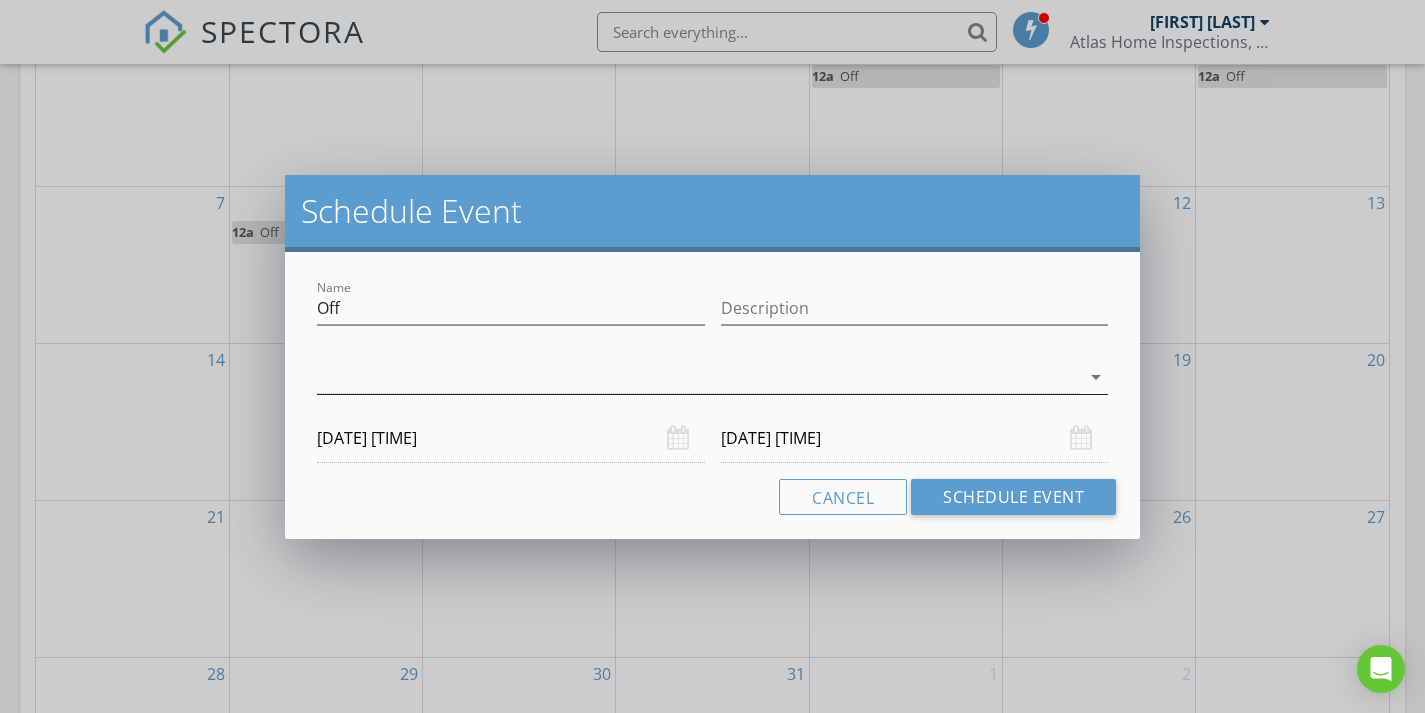 click at bounding box center (698, 377) 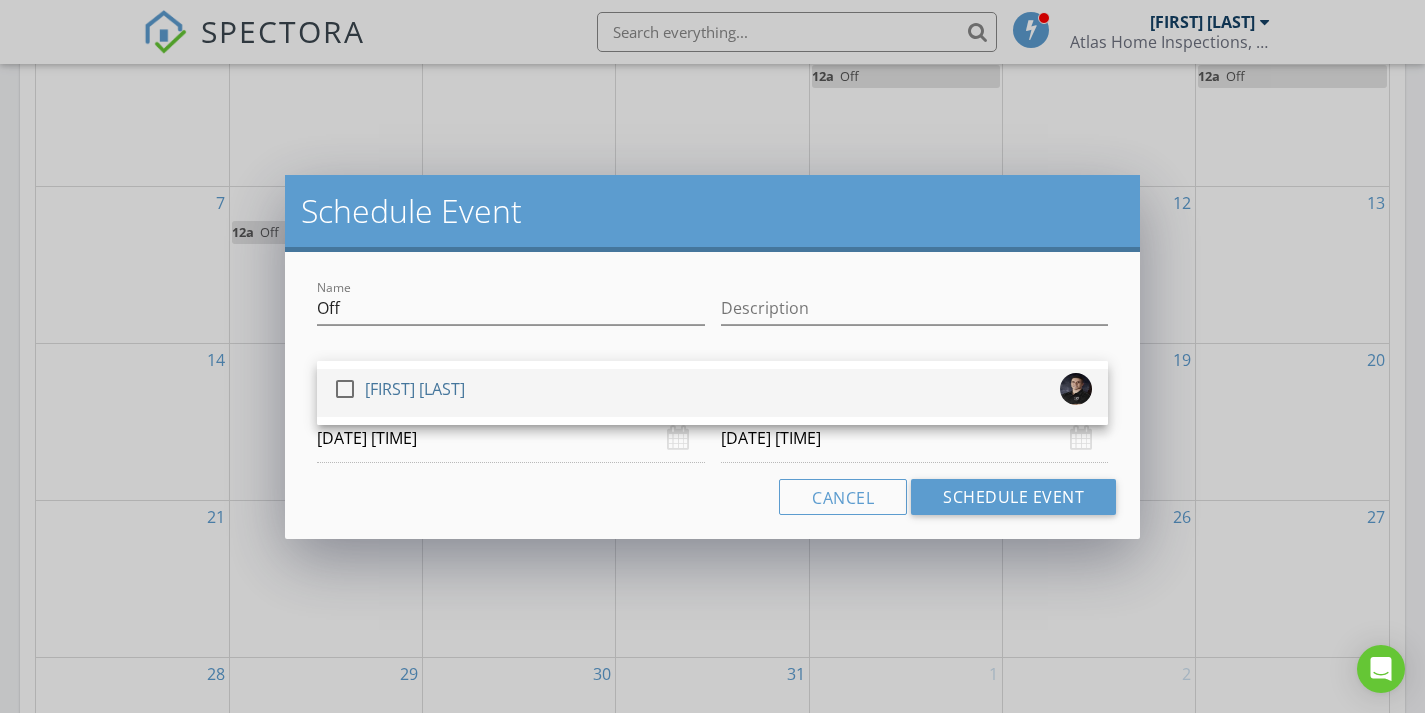 click on "check_box_outline_blank   Jason Page" at bounding box center [712, 393] 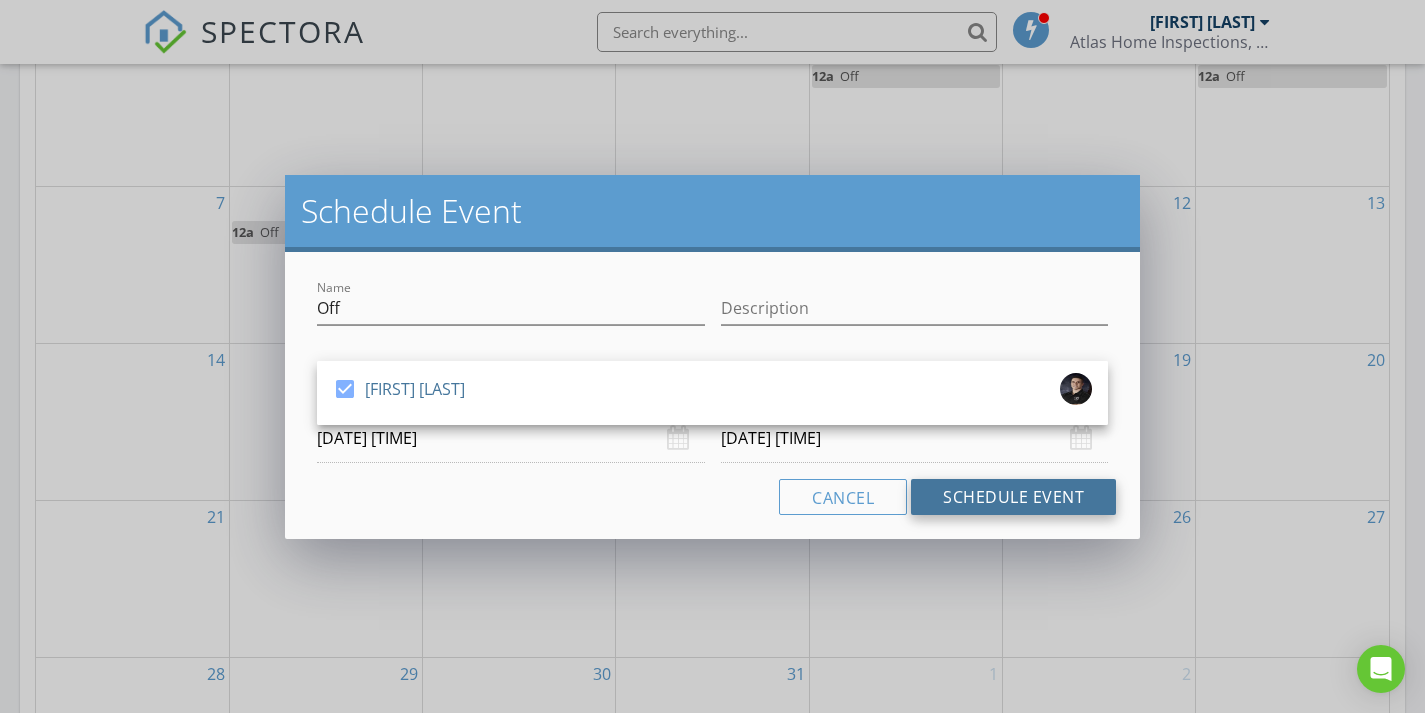 click on "Schedule Event" at bounding box center [1013, 497] 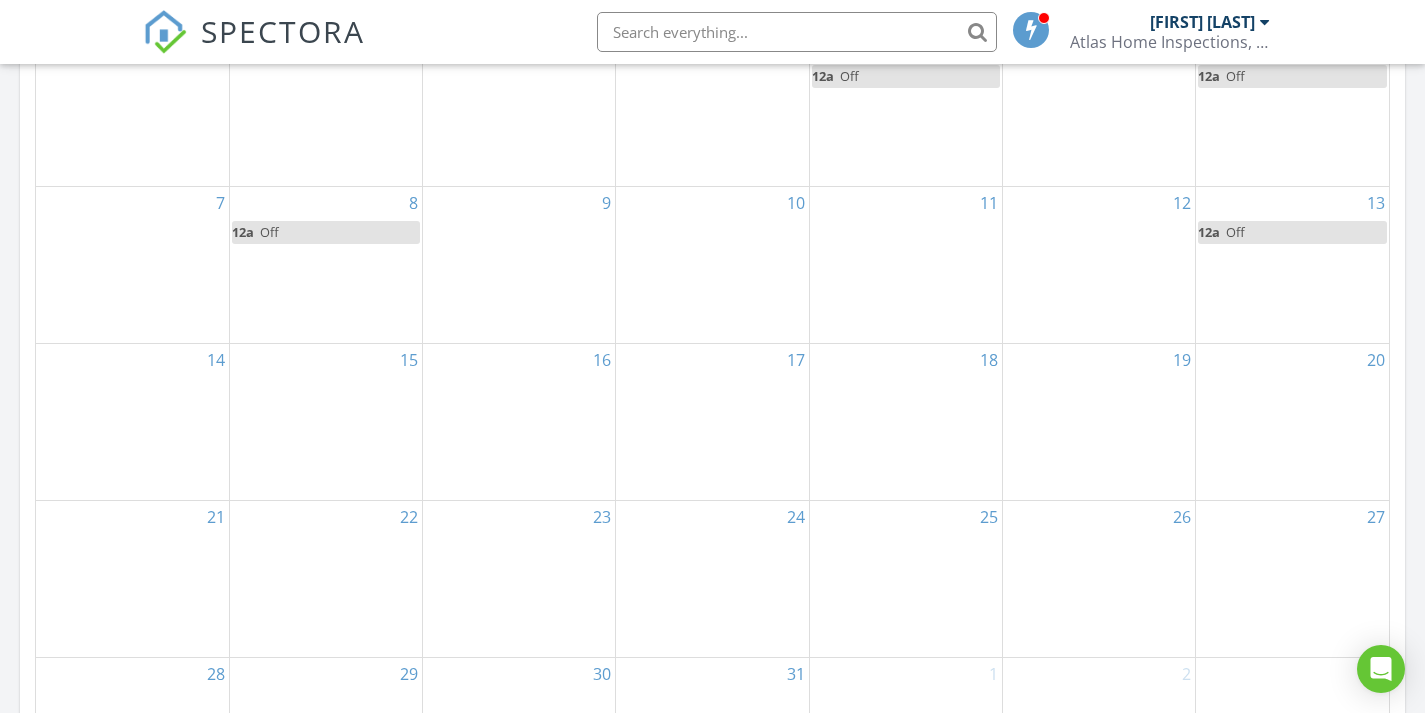 click on "15" at bounding box center (326, 422) 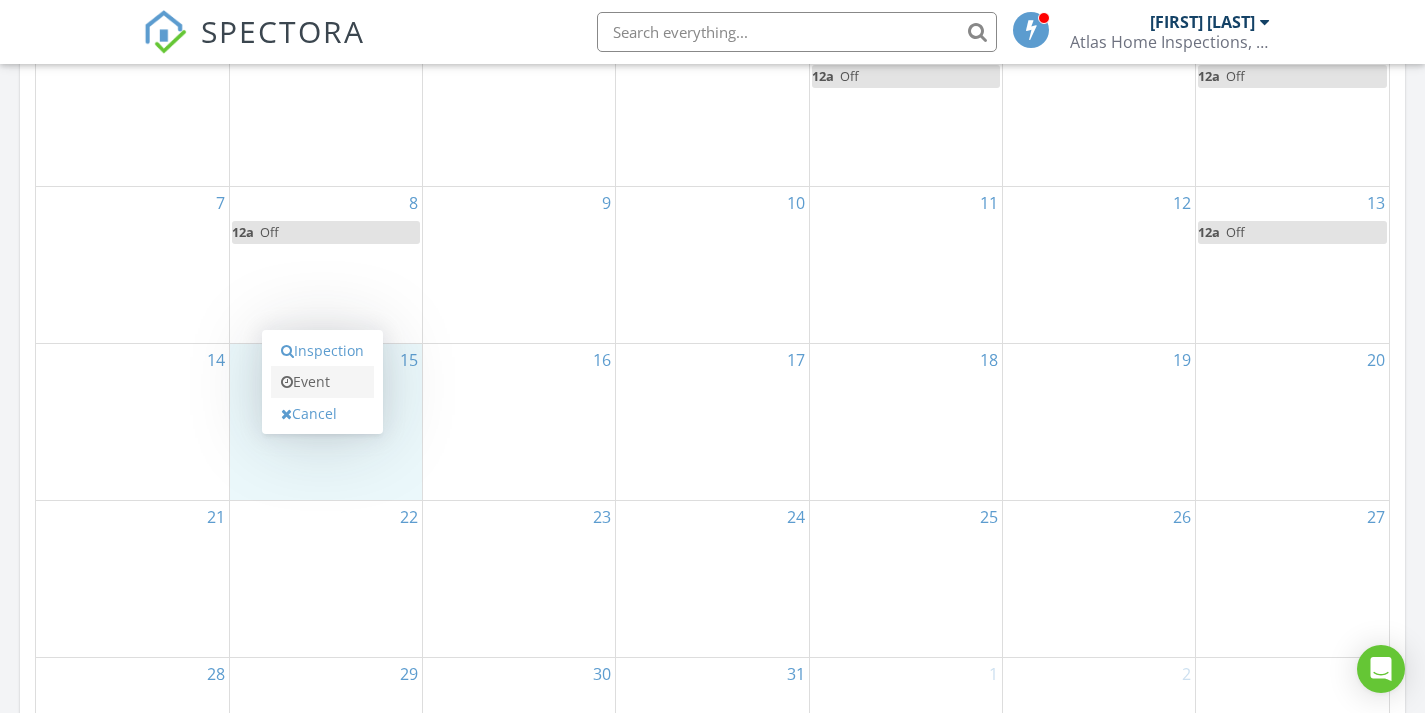 click on "Event" at bounding box center (322, 382) 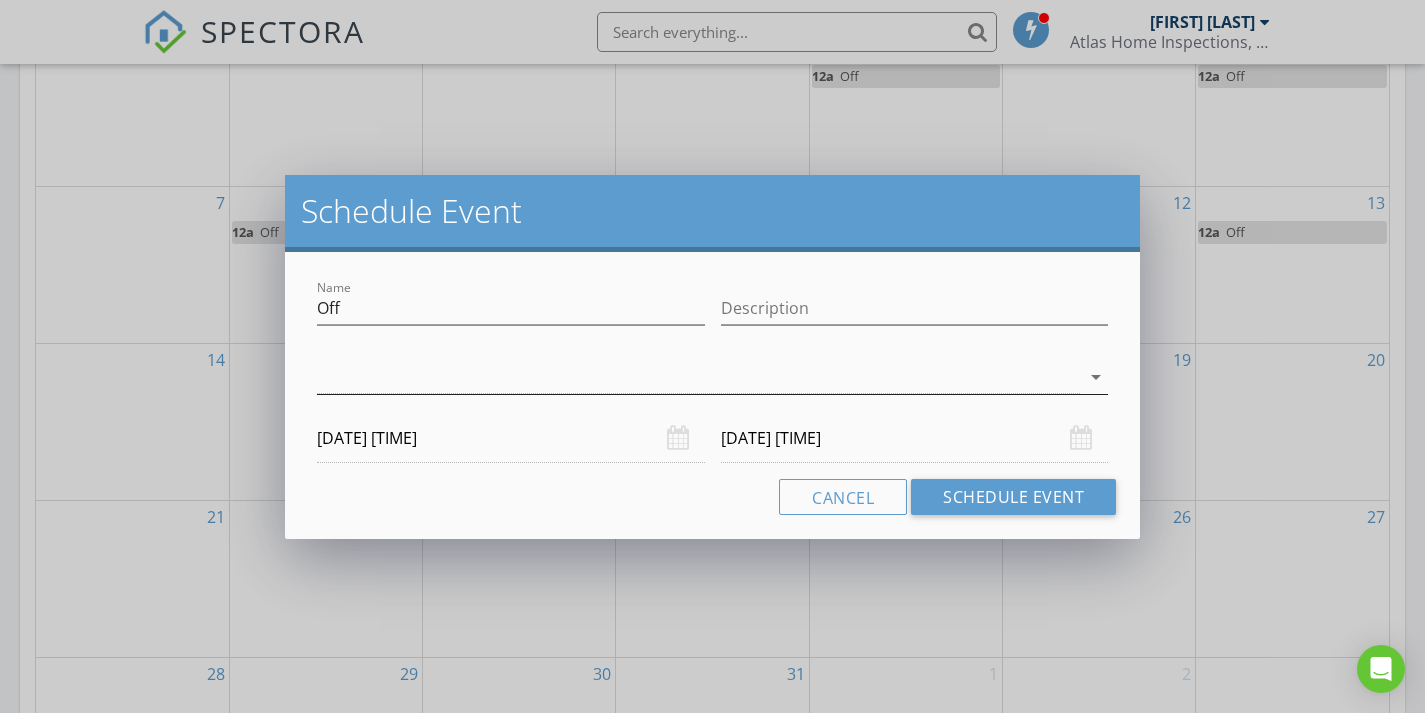 click at bounding box center (698, 377) 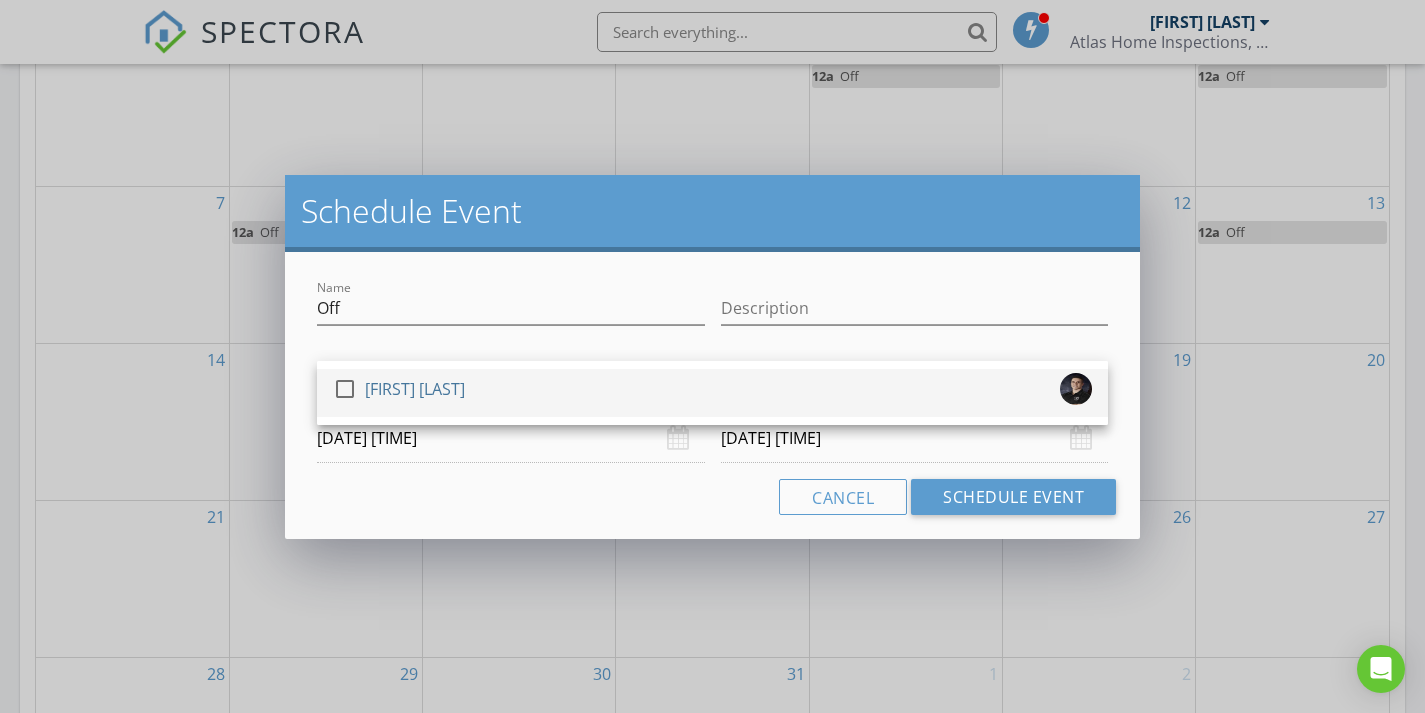 click on "check_box_outline_blank   Jason Page" at bounding box center [712, 393] 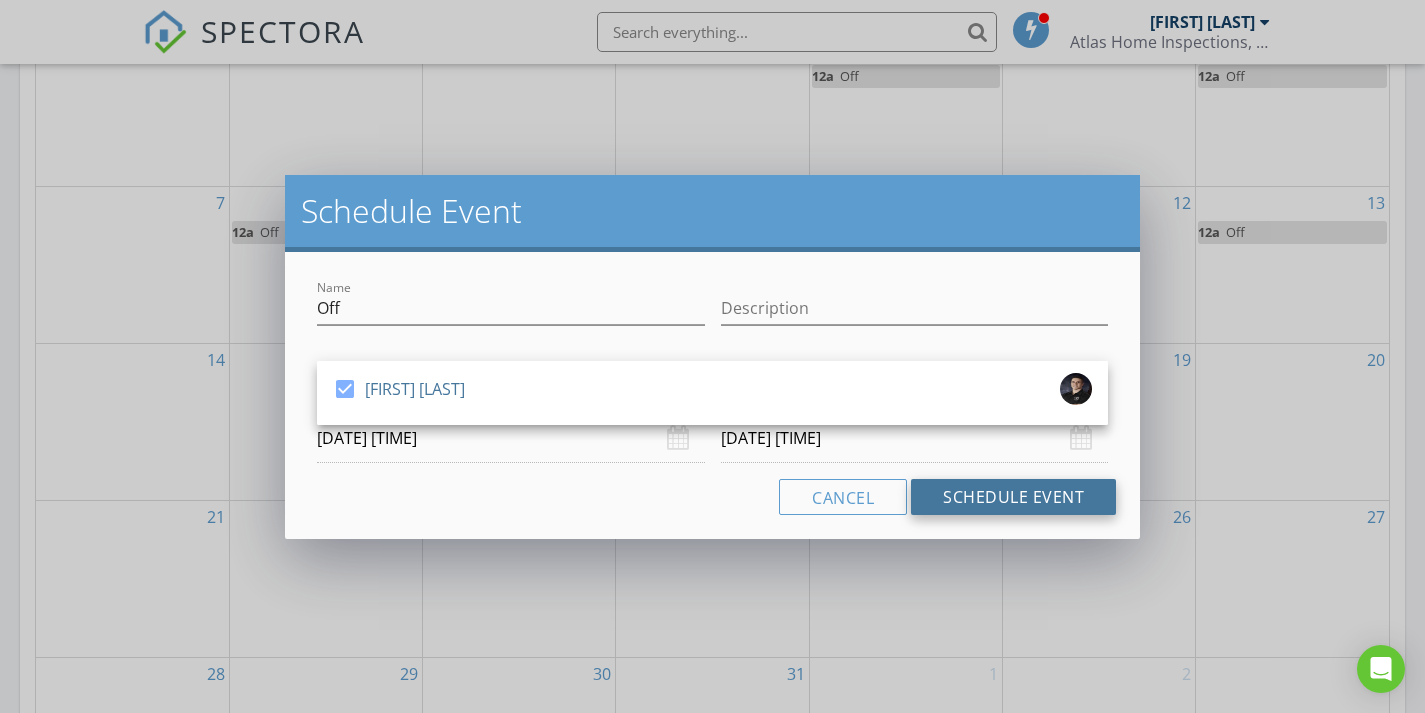 click on "Schedule Event" at bounding box center (1013, 497) 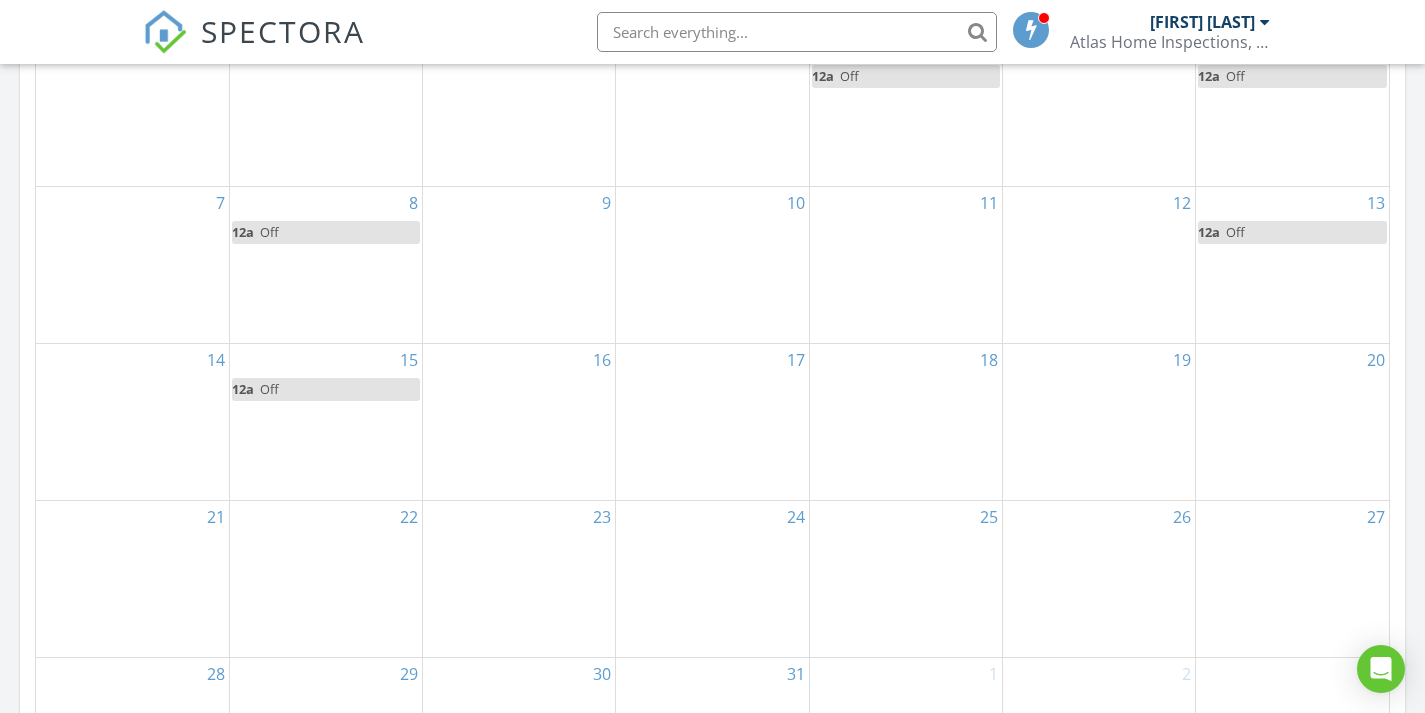 click on "17" at bounding box center (712, 422) 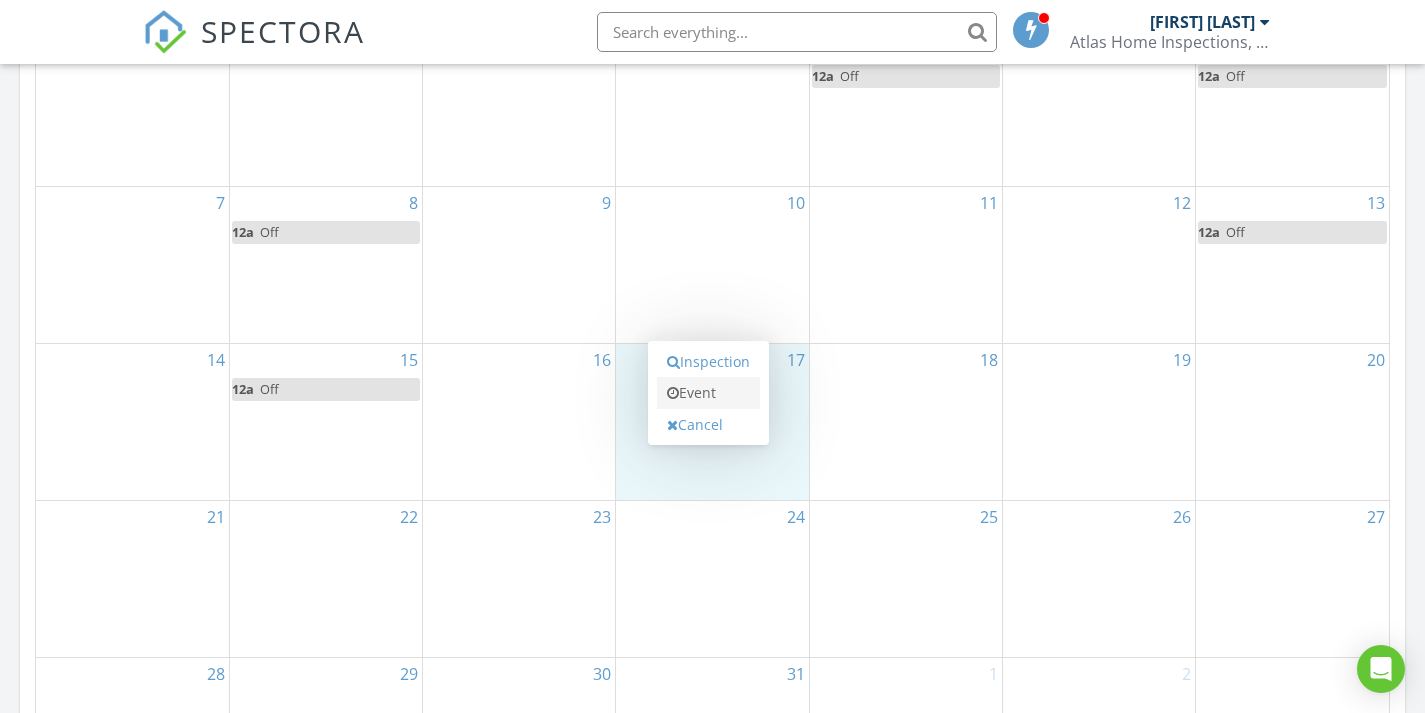 click on "Event" at bounding box center [708, 393] 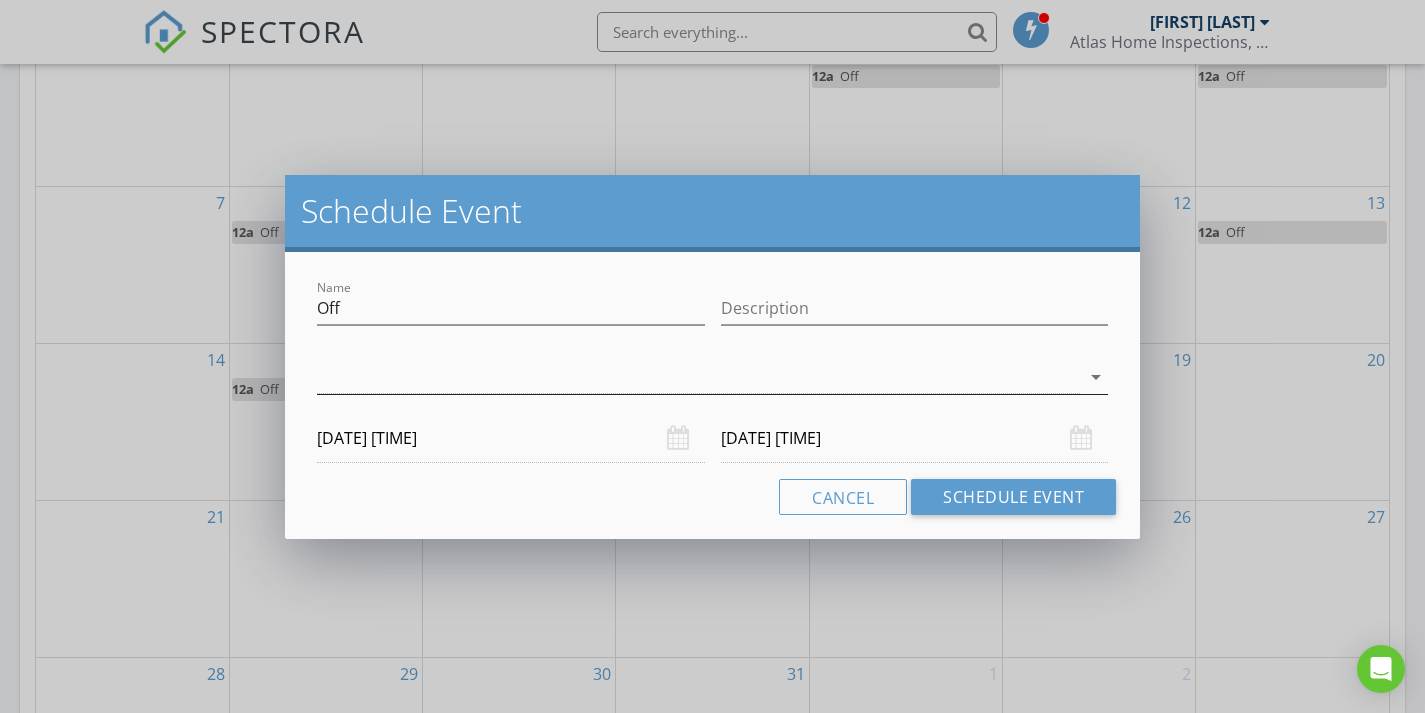 click at bounding box center [698, 377] 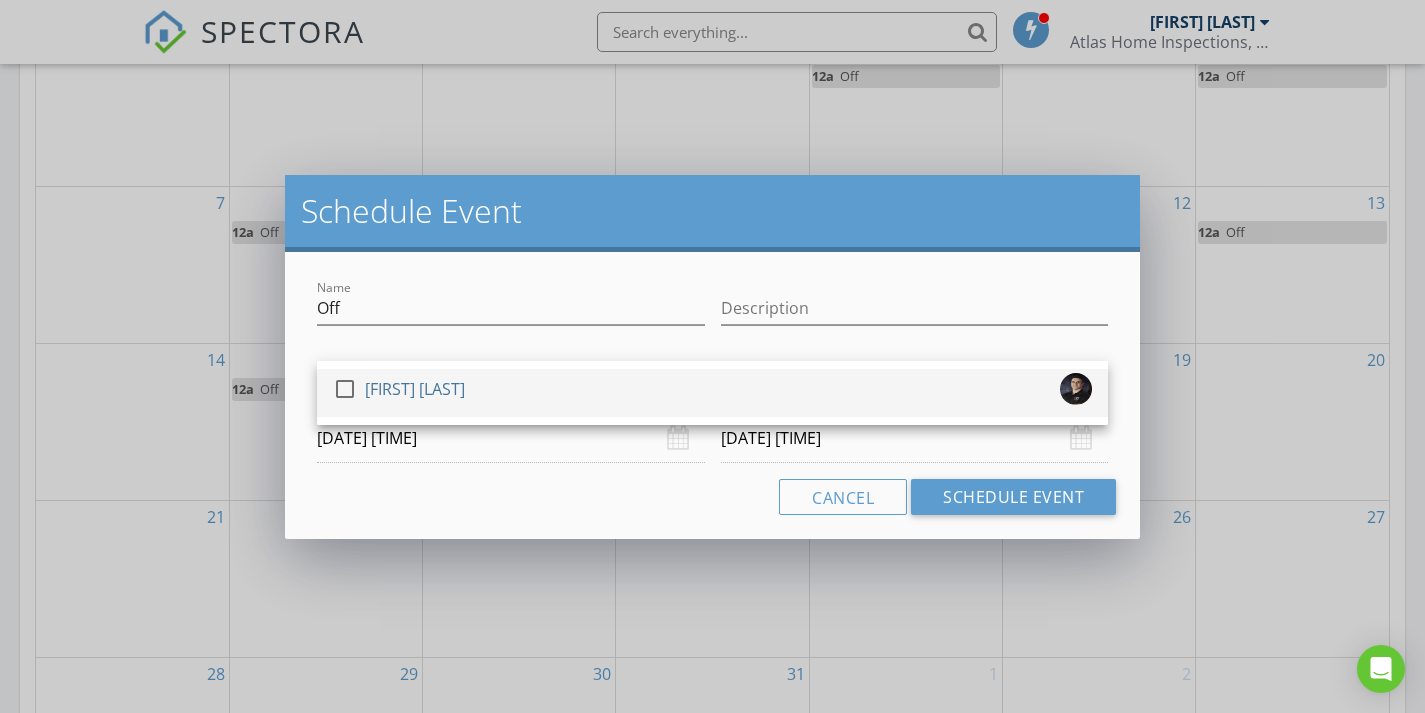 click on "check_box_outline_blank   Jason Page" at bounding box center (712, 393) 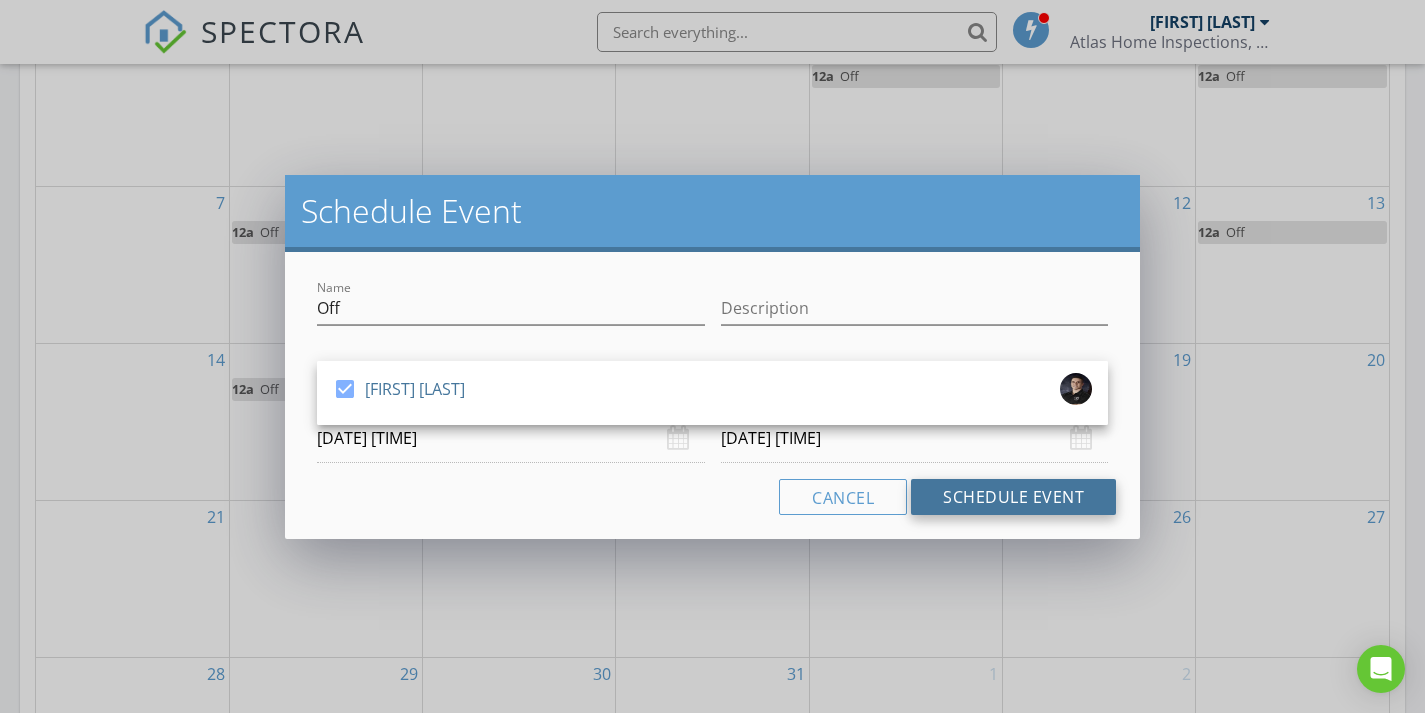 click on "Schedule Event" at bounding box center (1013, 497) 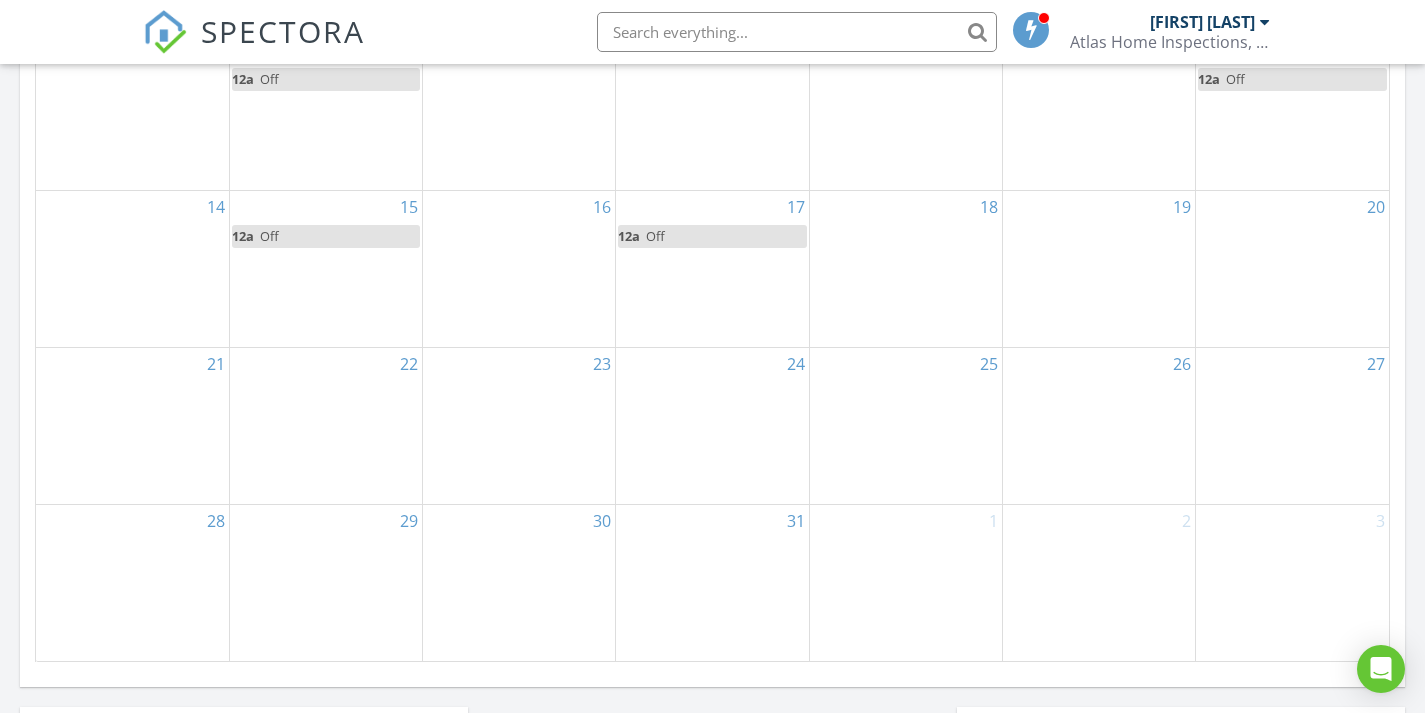 scroll, scrollTop: 1183, scrollLeft: 0, axis: vertical 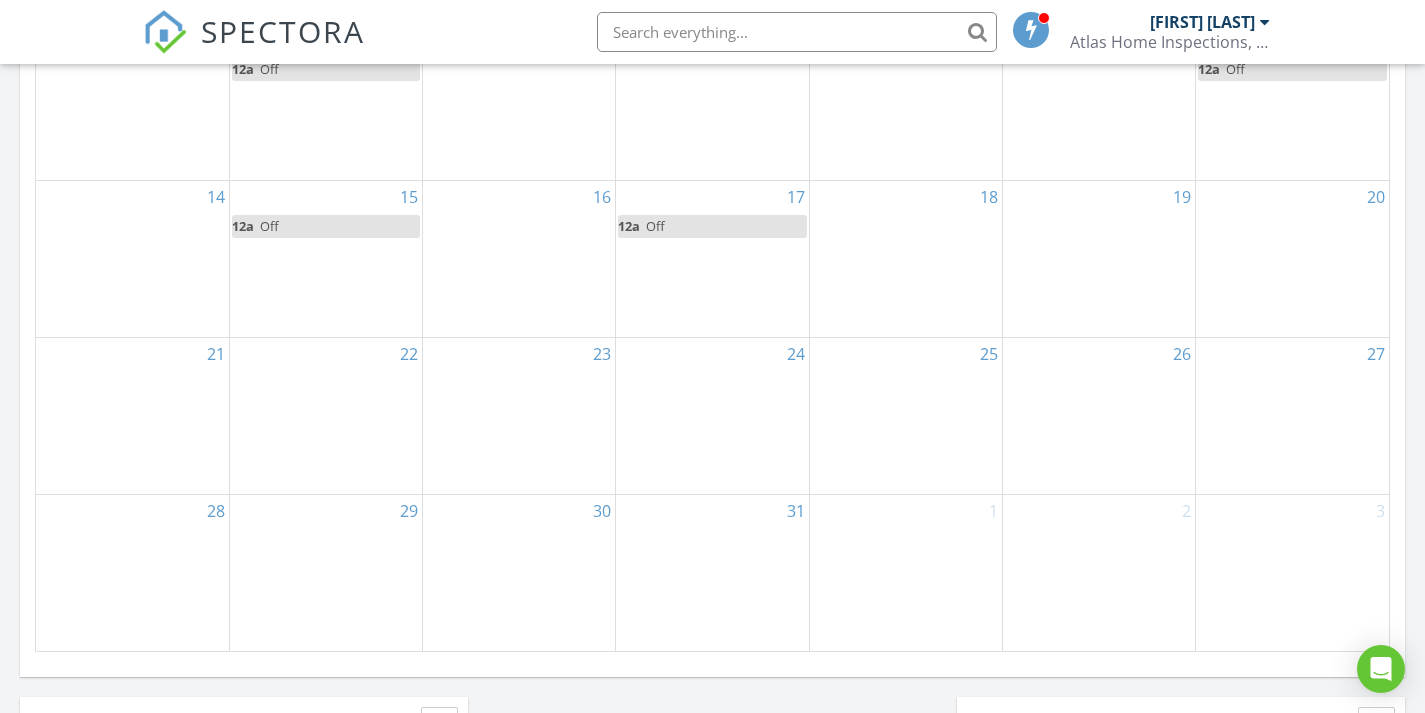 click on "22" at bounding box center (326, 416) 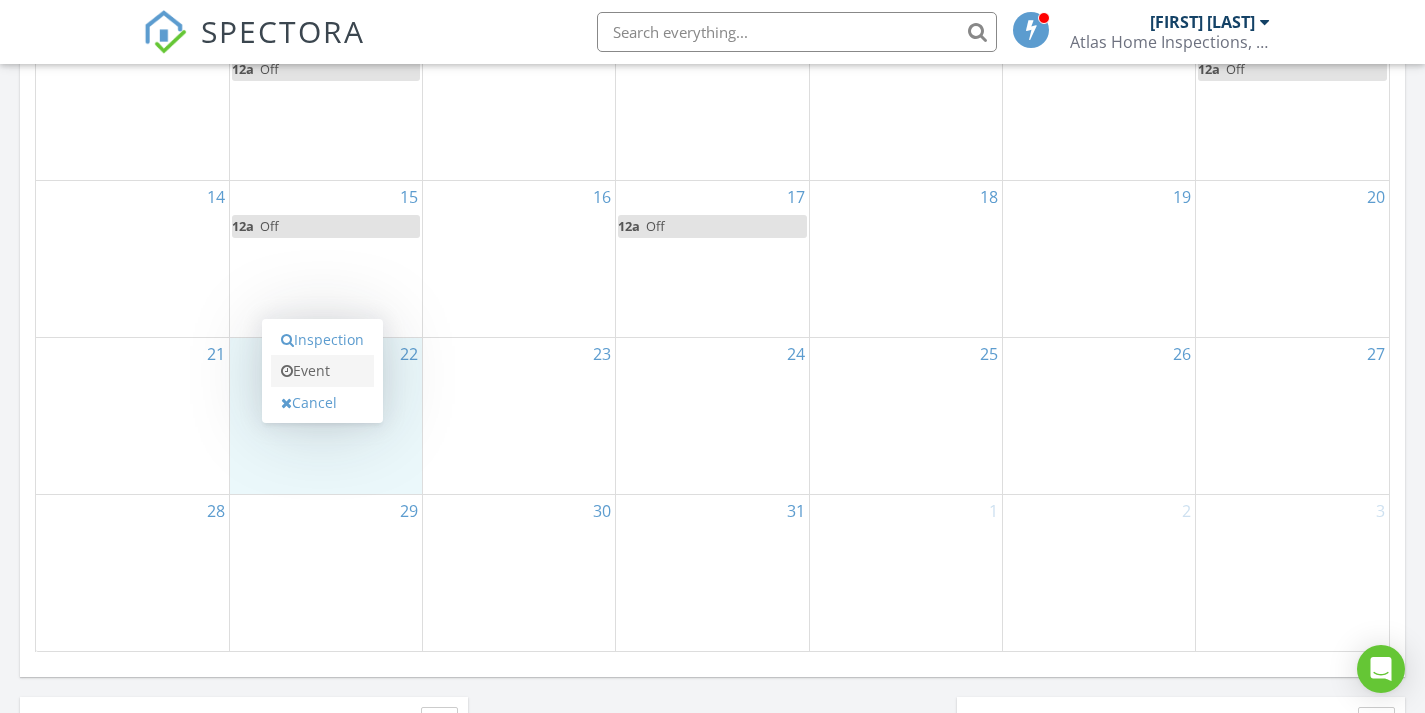click on "Event" at bounding box center [322, 371] 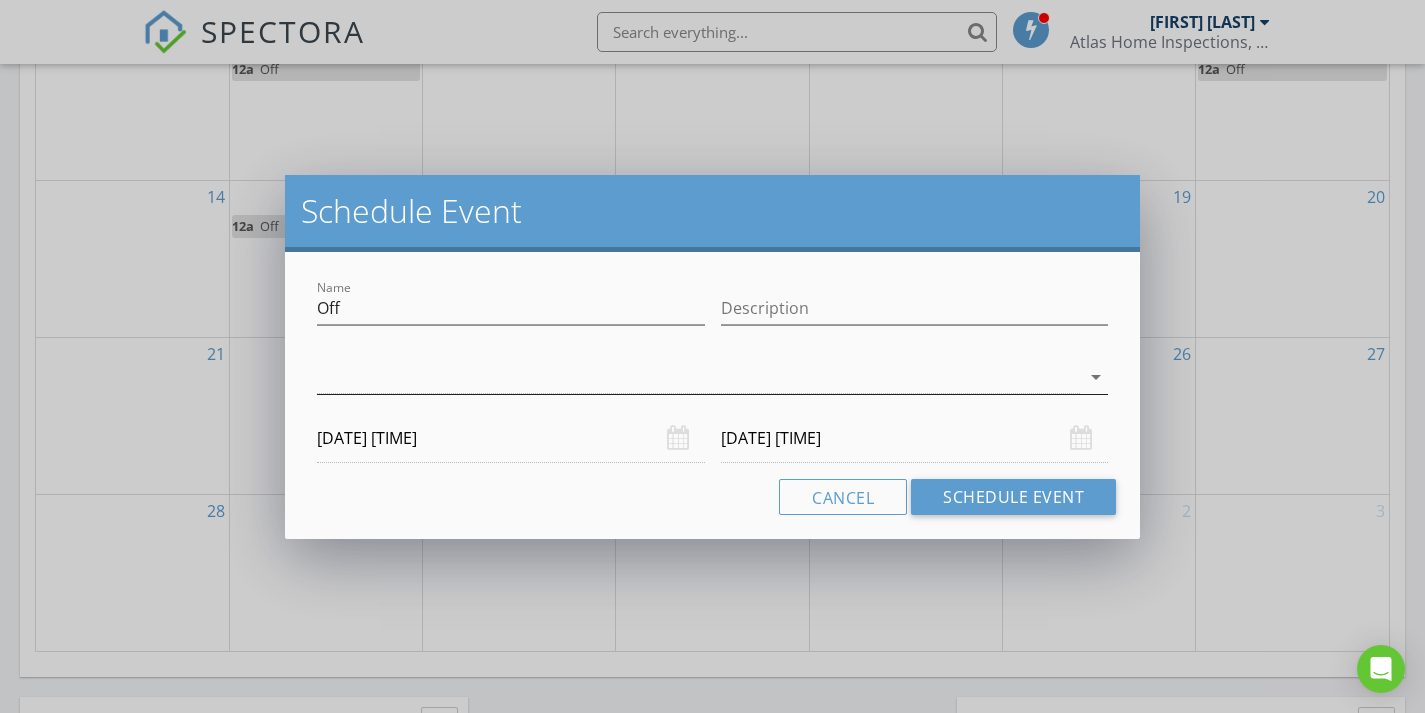 click at bounding box center (698, 377) 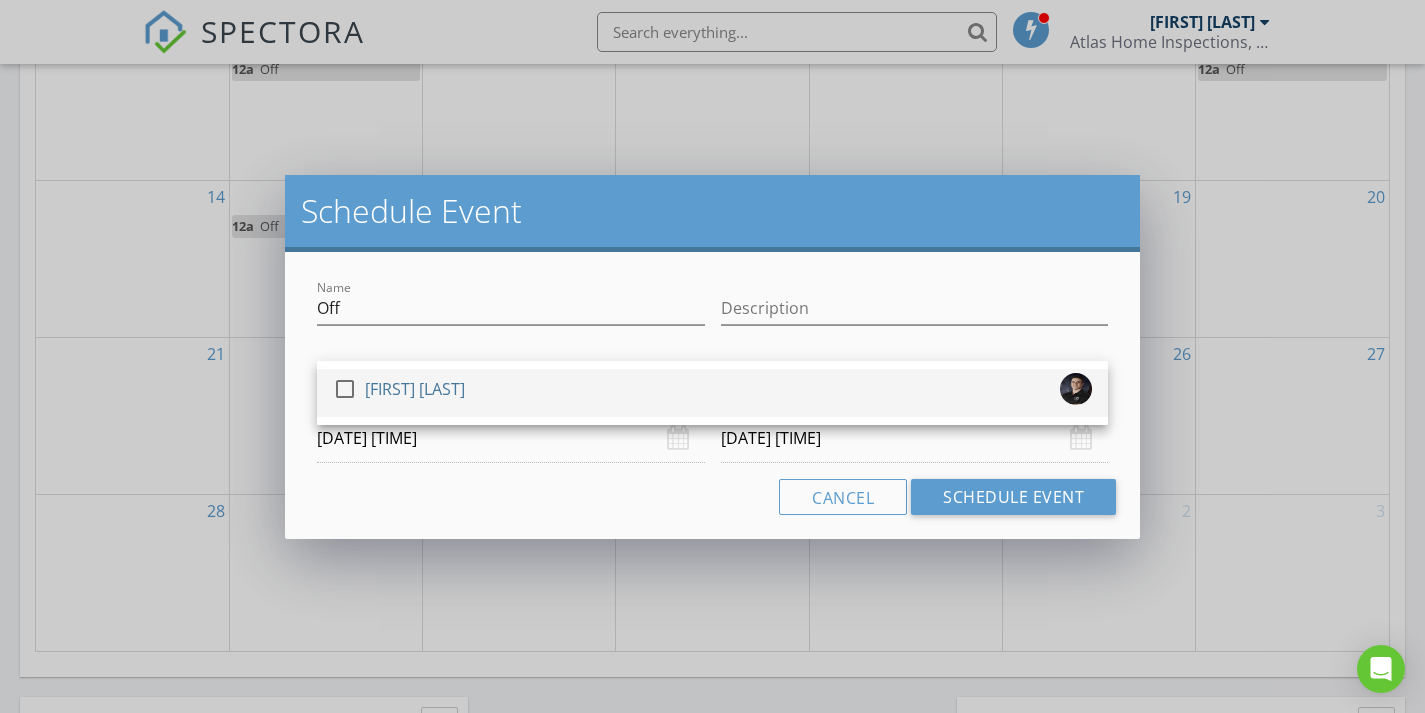 click on "check_box_outline_blank   Jason Page" at bounding box center [712, 393] 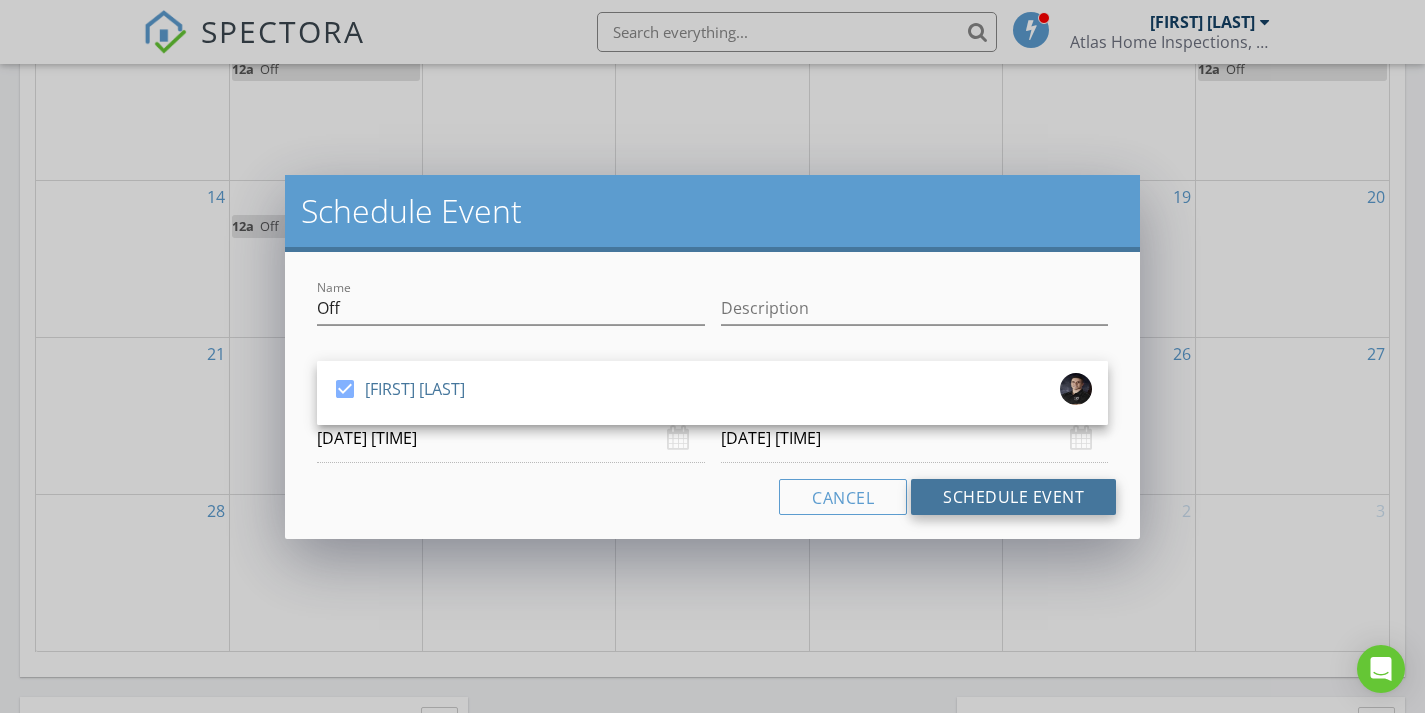 click on "Schedule Event" at bounding box center (1013, 497) 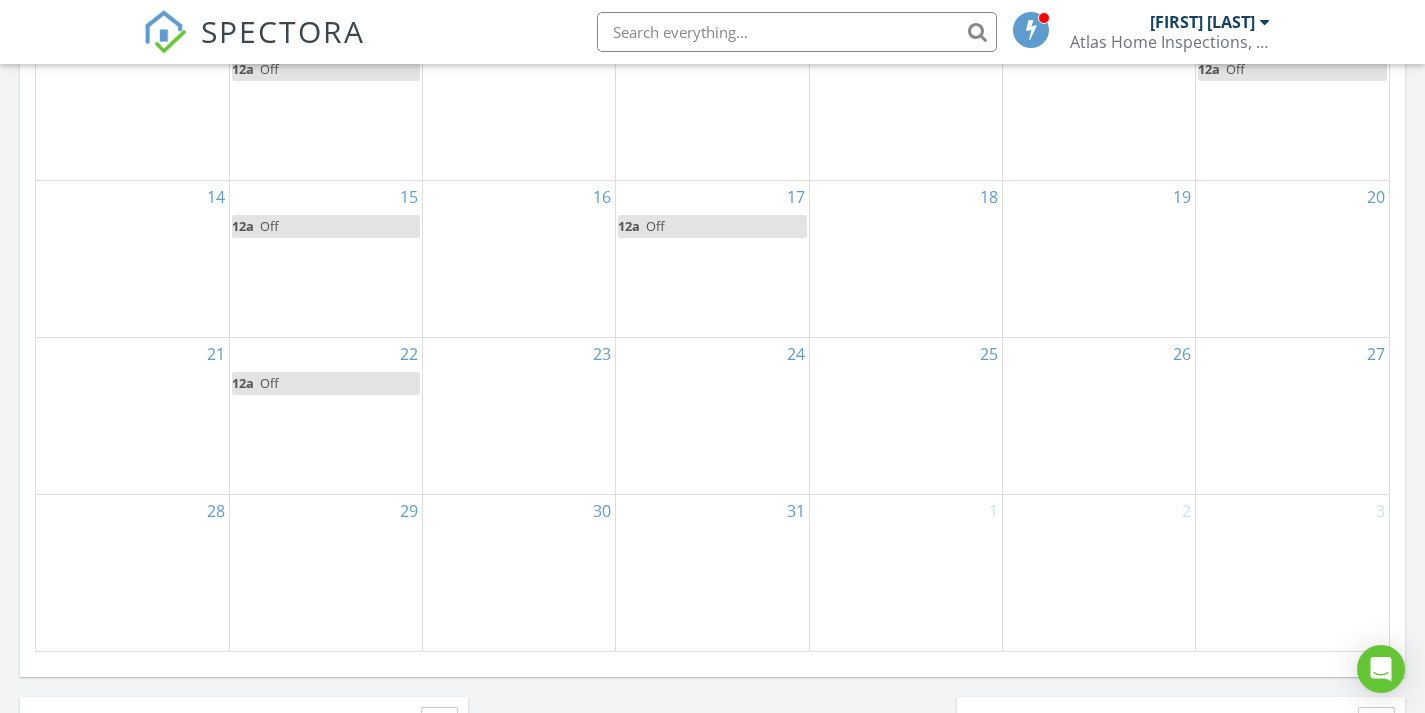click on "24" at bounding box center (712, 416) 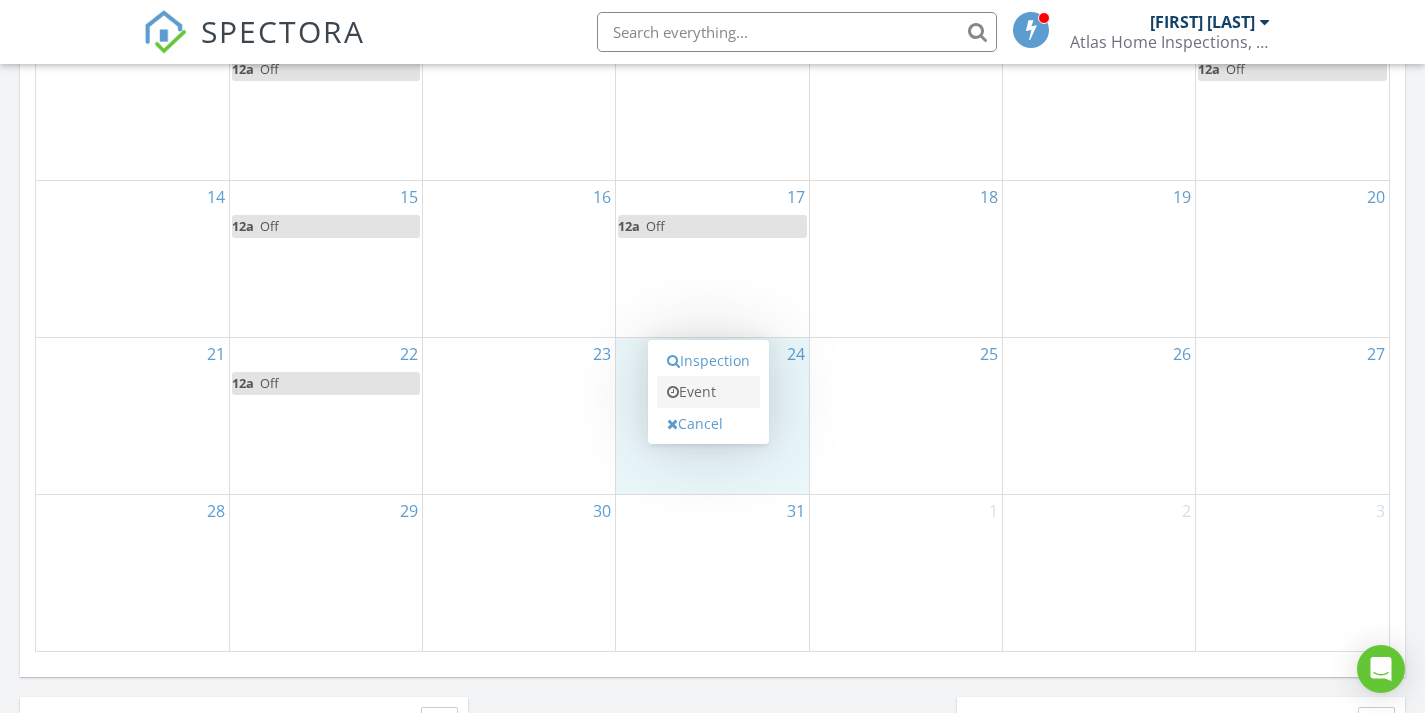click on "Event" at bounding box center (708, 392) 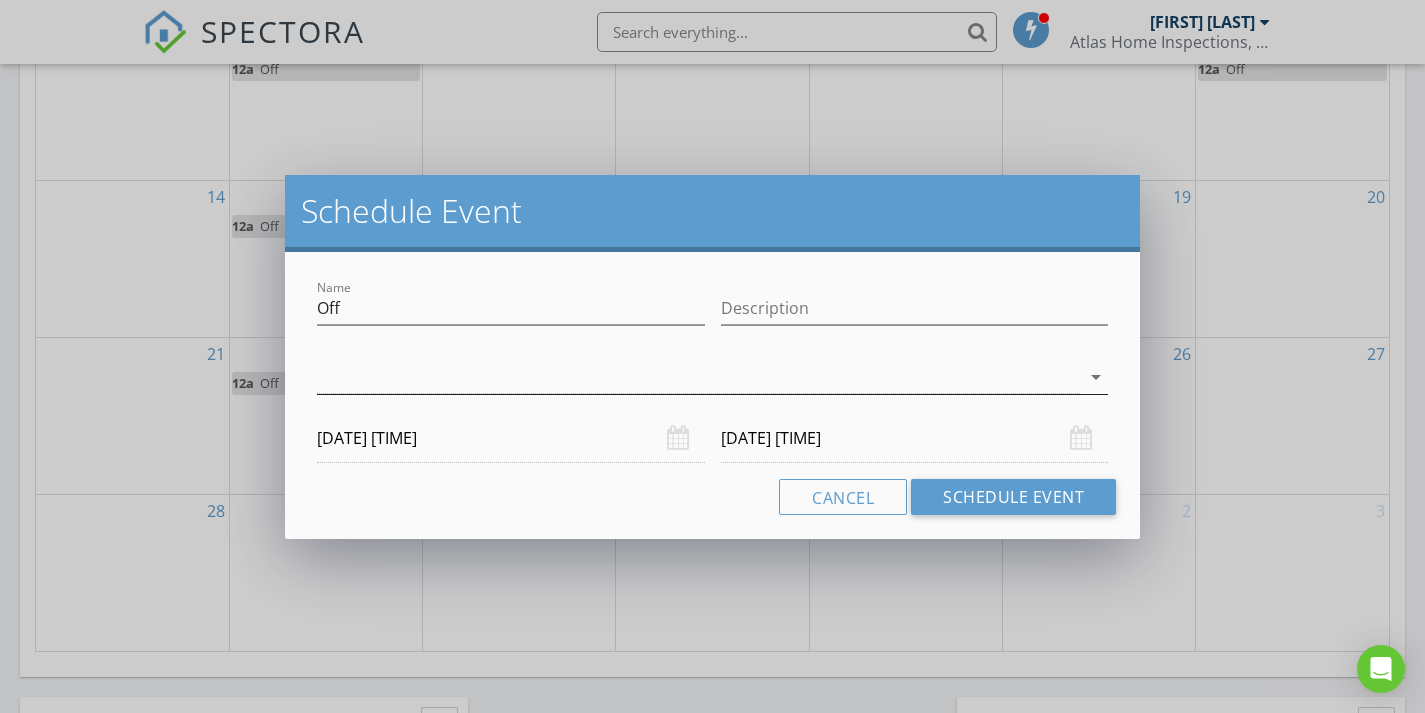 click at bounding box center [698, 377] 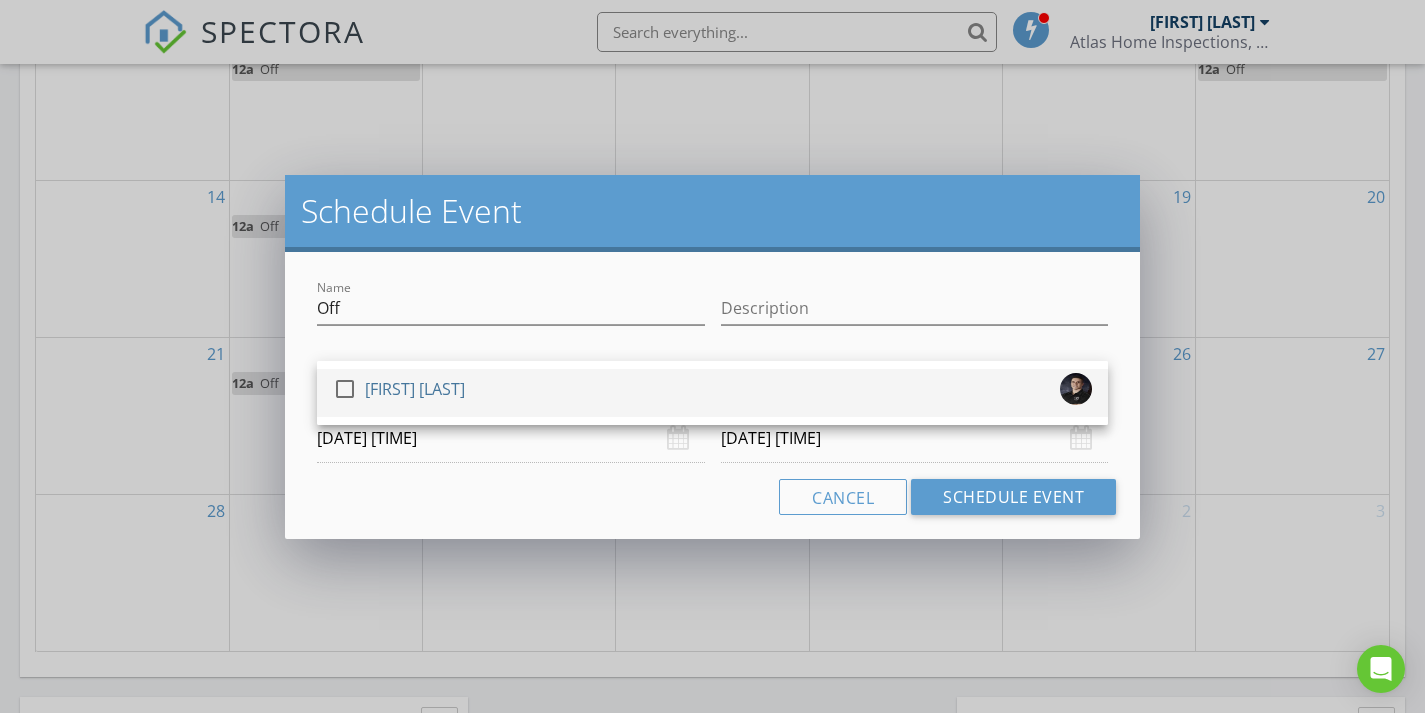 click on "check_box_outline_blank   Jason Page" at bounding box center (712, 393) 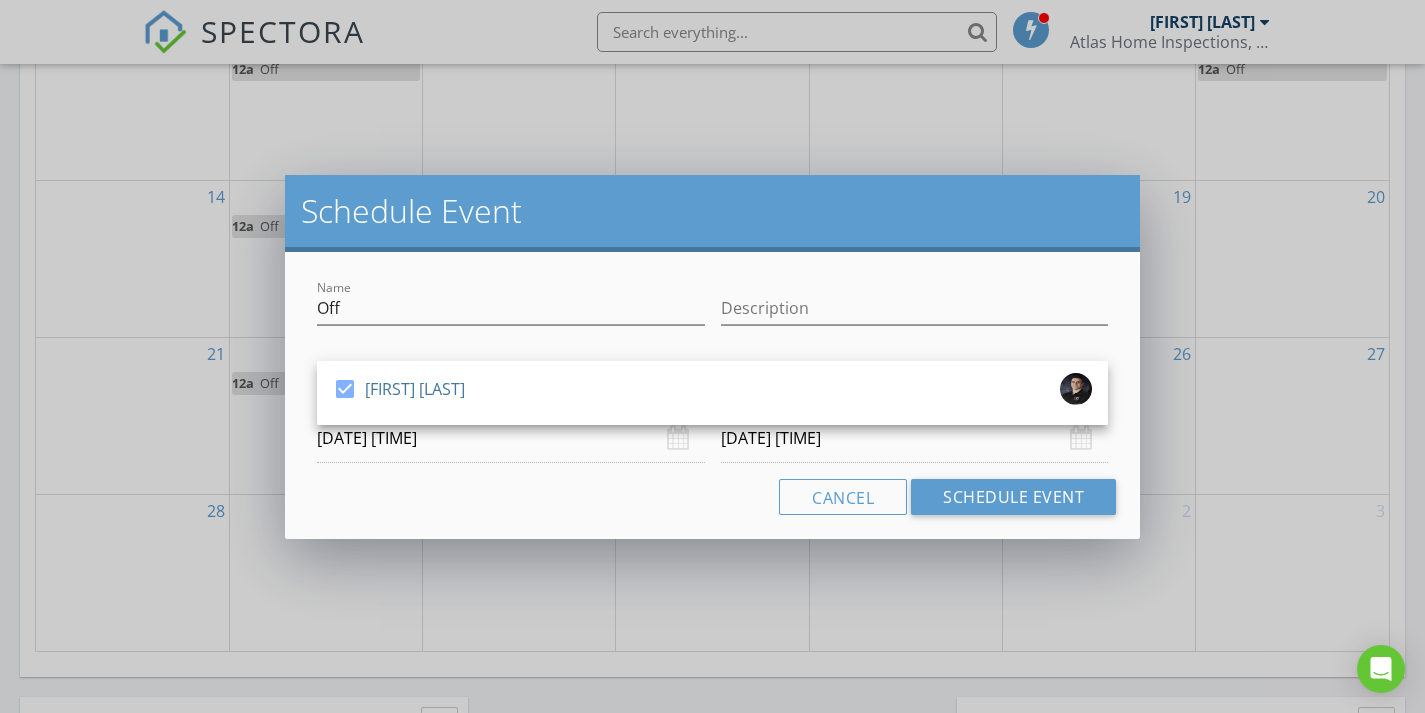 click on "12/25/2025 12:00 AM" at bounding box center (915, 438) 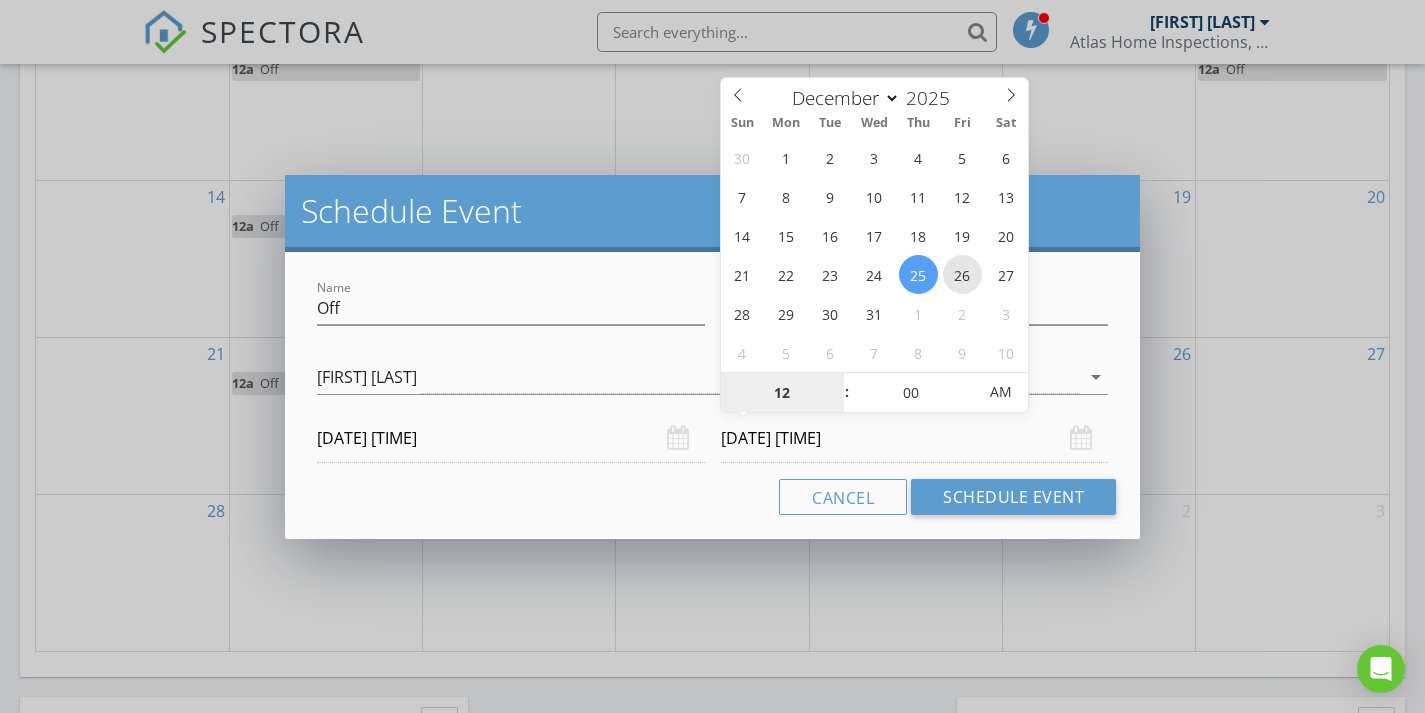 type on "12/26/2025 12:00 AM" 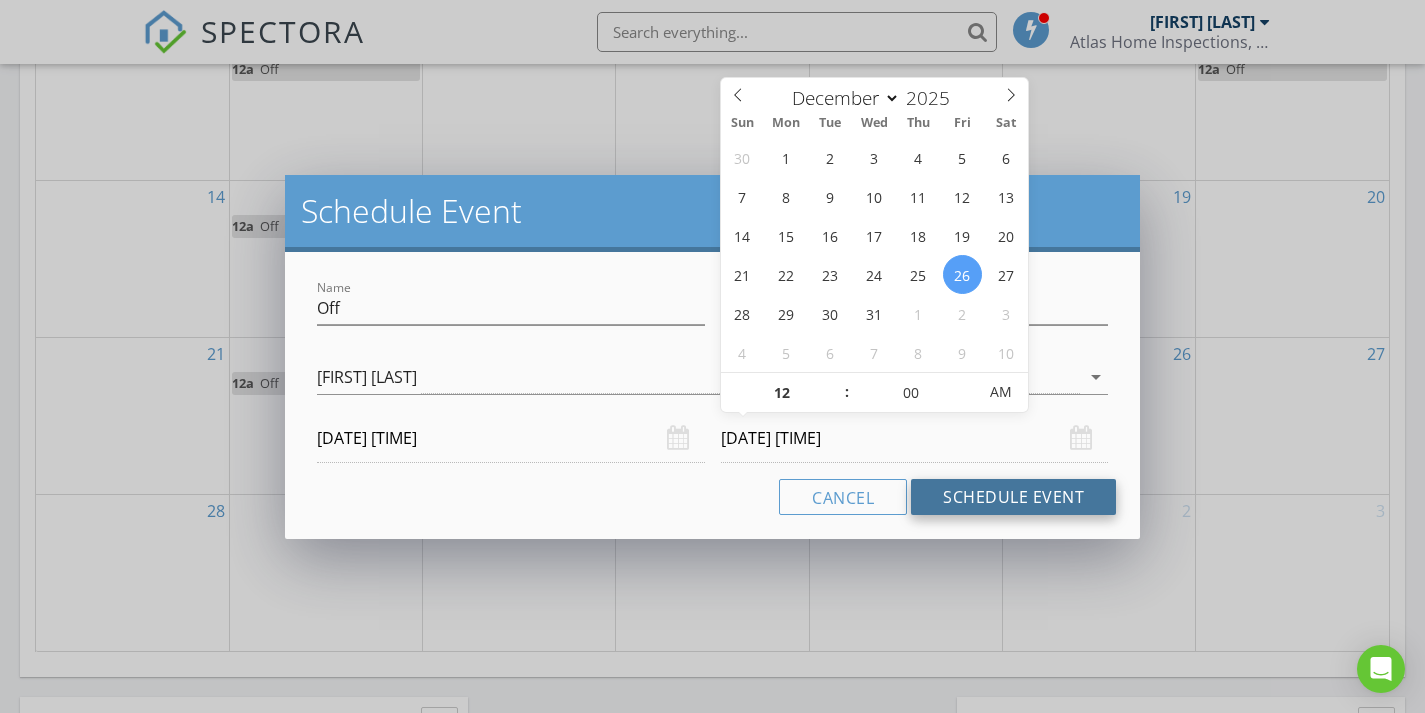 click on "Schedule Event" at bounding box center [1013, 497] 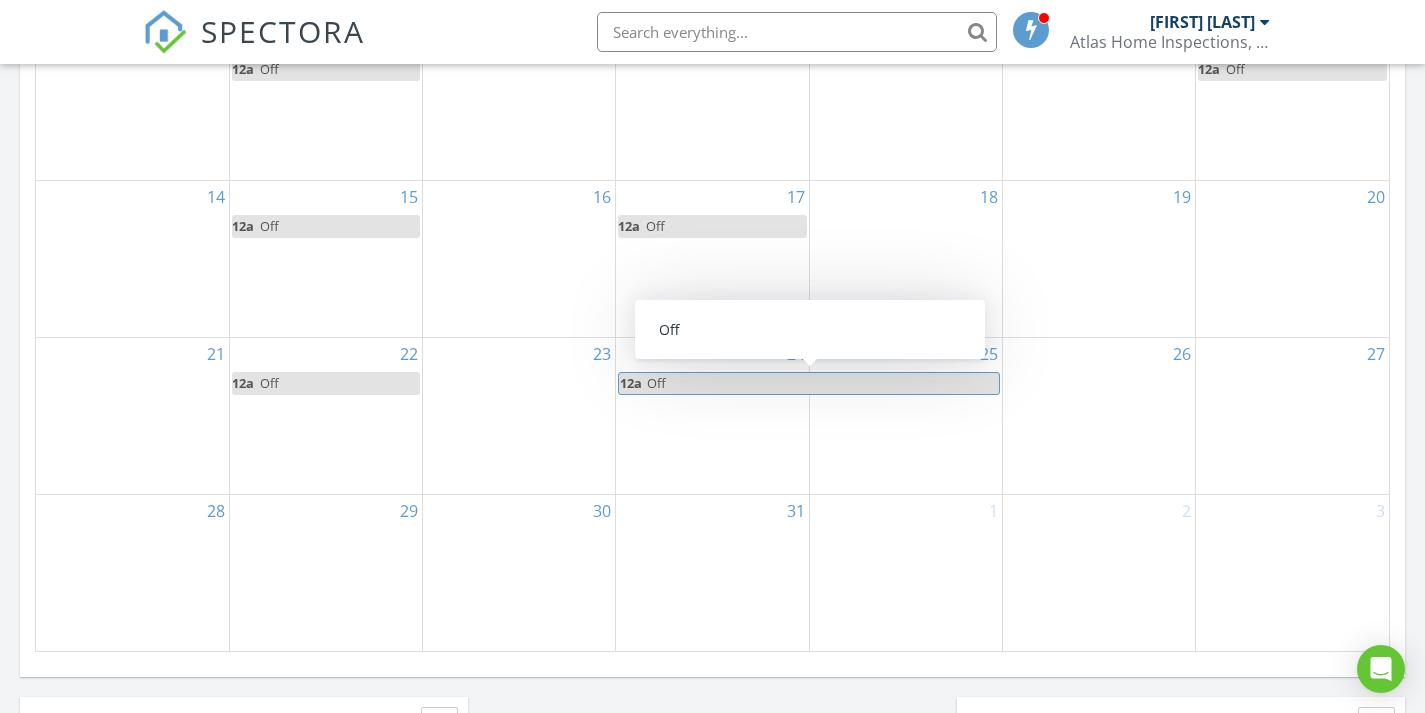 click on "Off" at bounding box center (822, 383) 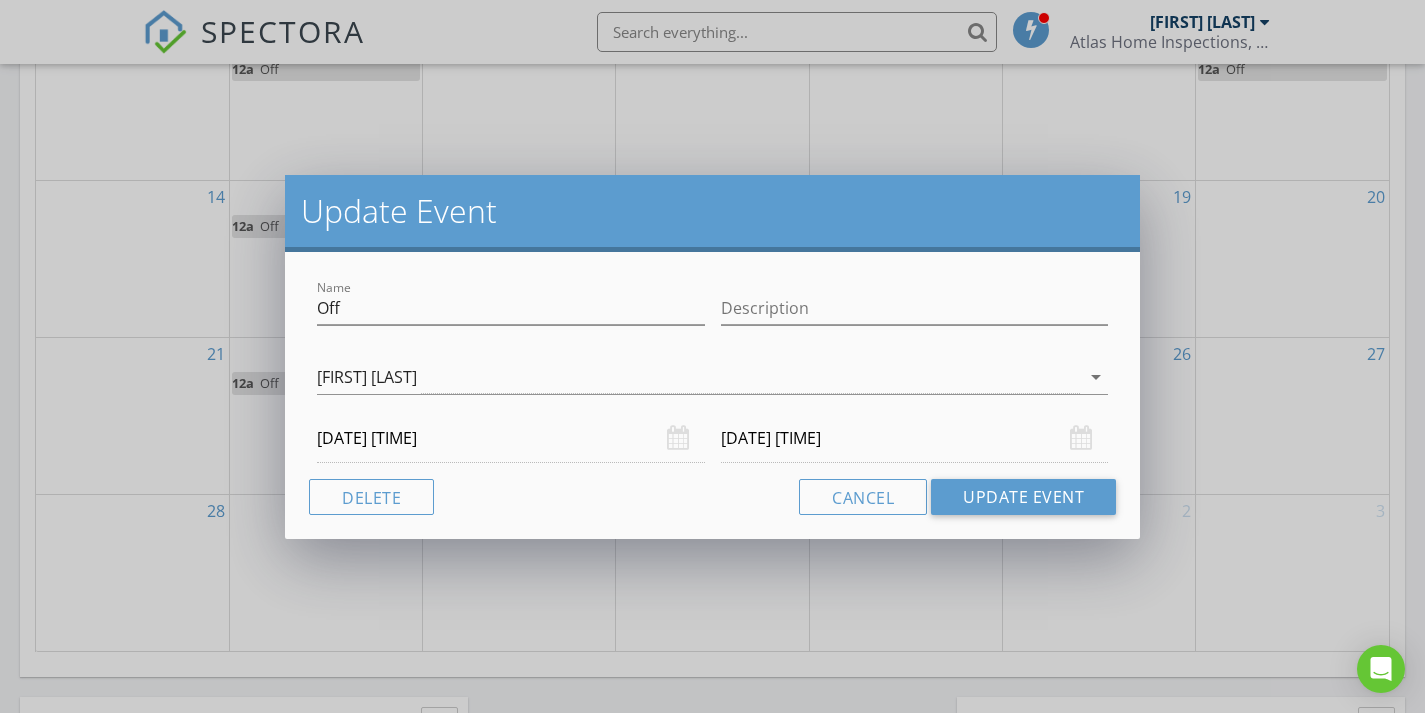 click on "12/26/2025 12:00 AM" at bounding box center [915, 438] 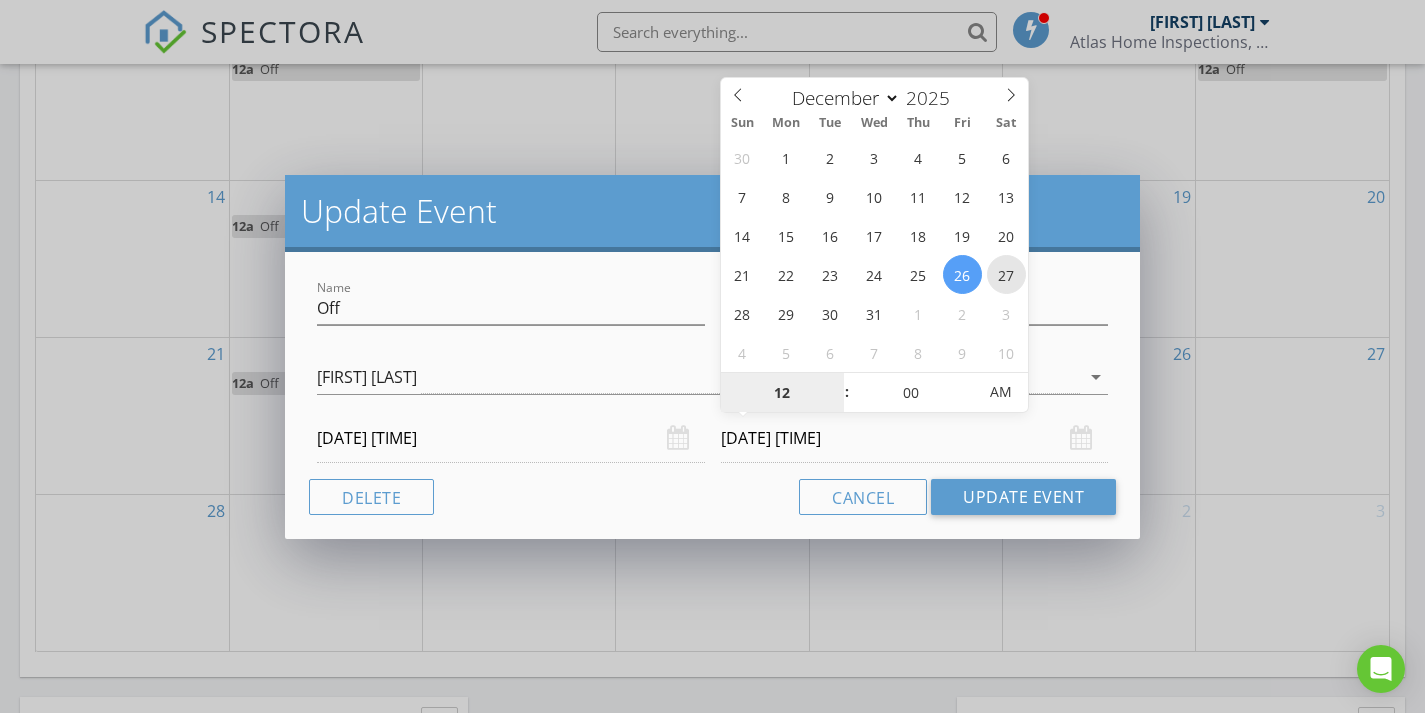 type on "12/27/2025 12:00 AM" 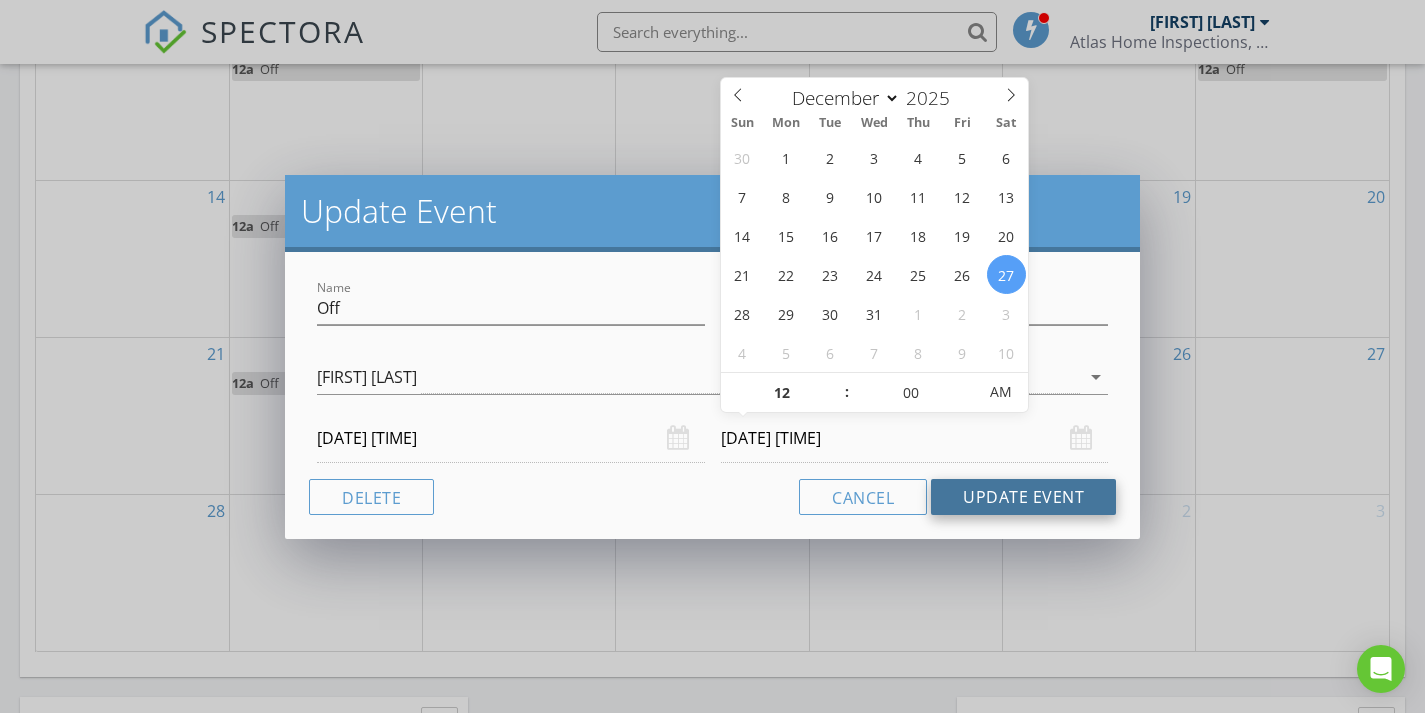 click on "Update Event" at bounding box center (1023, 497) 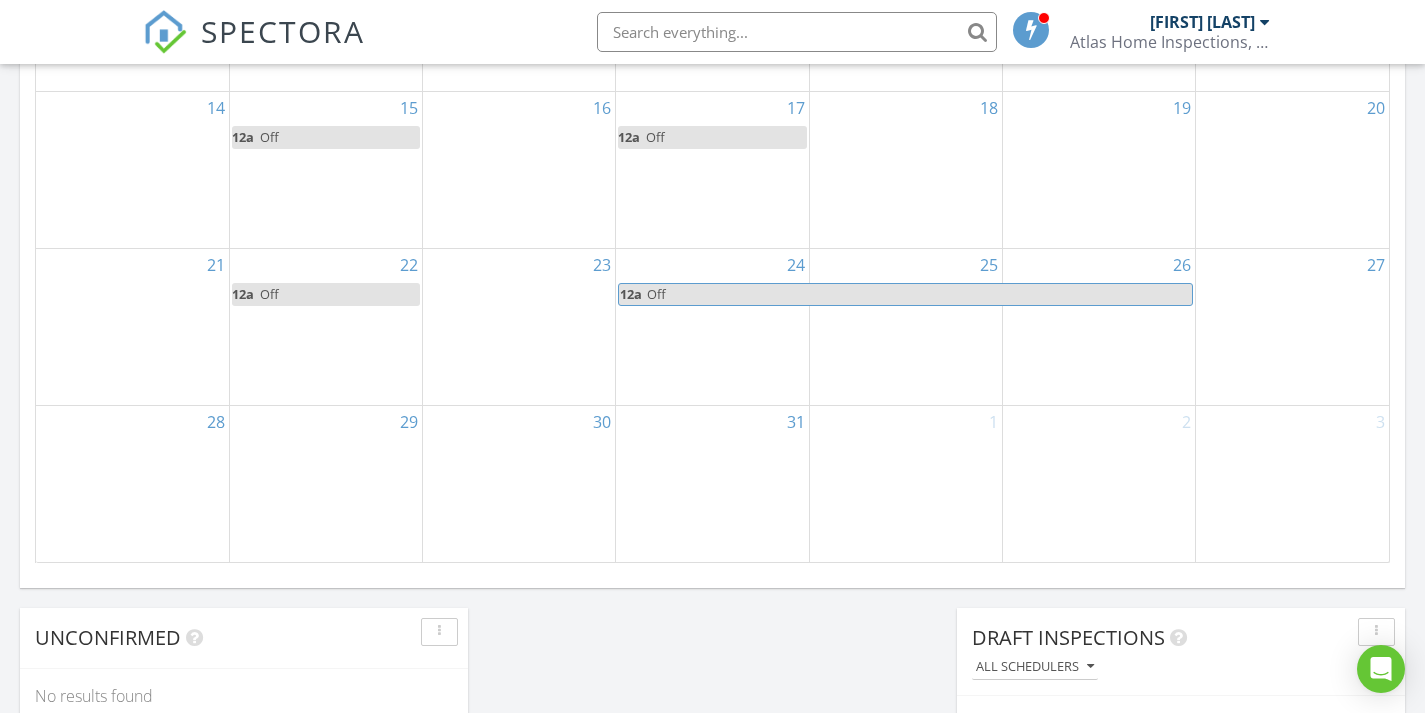 scroll, scrollTop: 1274, scrollLeft: 0, axis: vertical 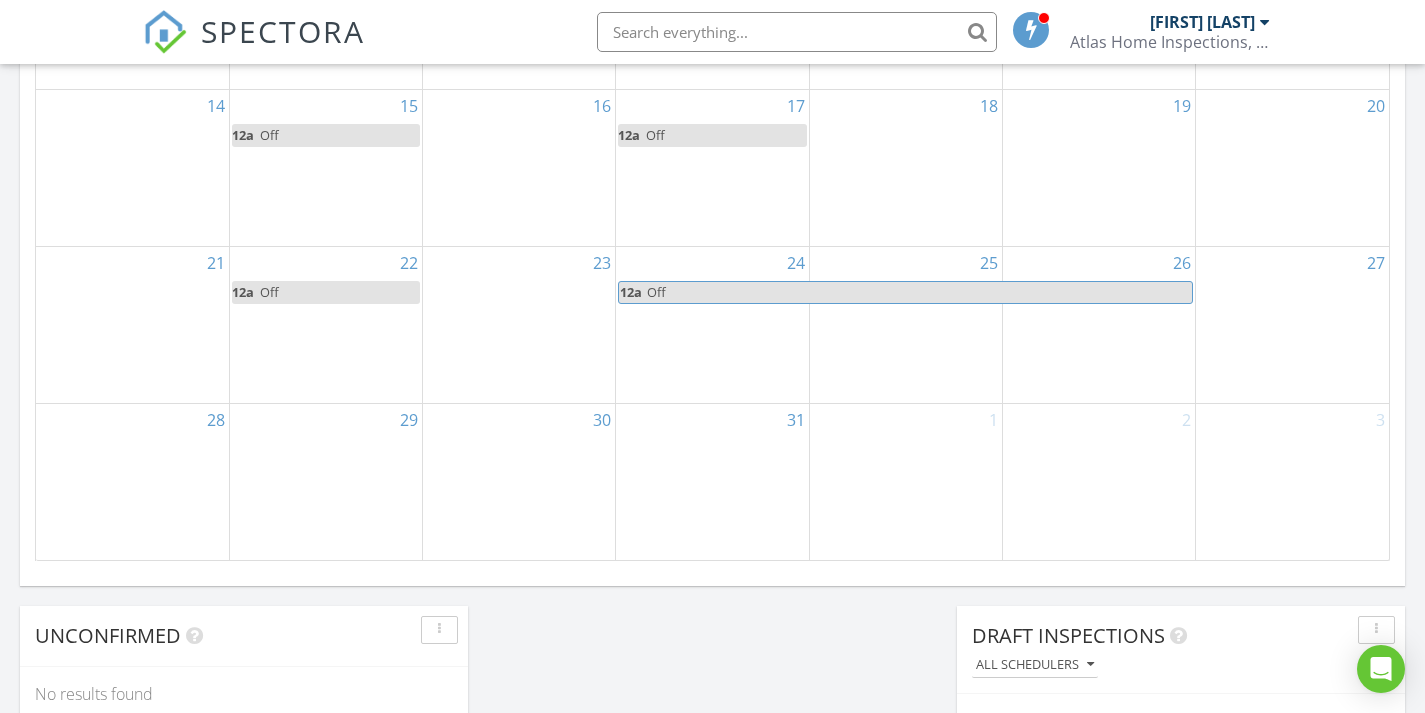 click on "31" at bounding box center [712, 481] 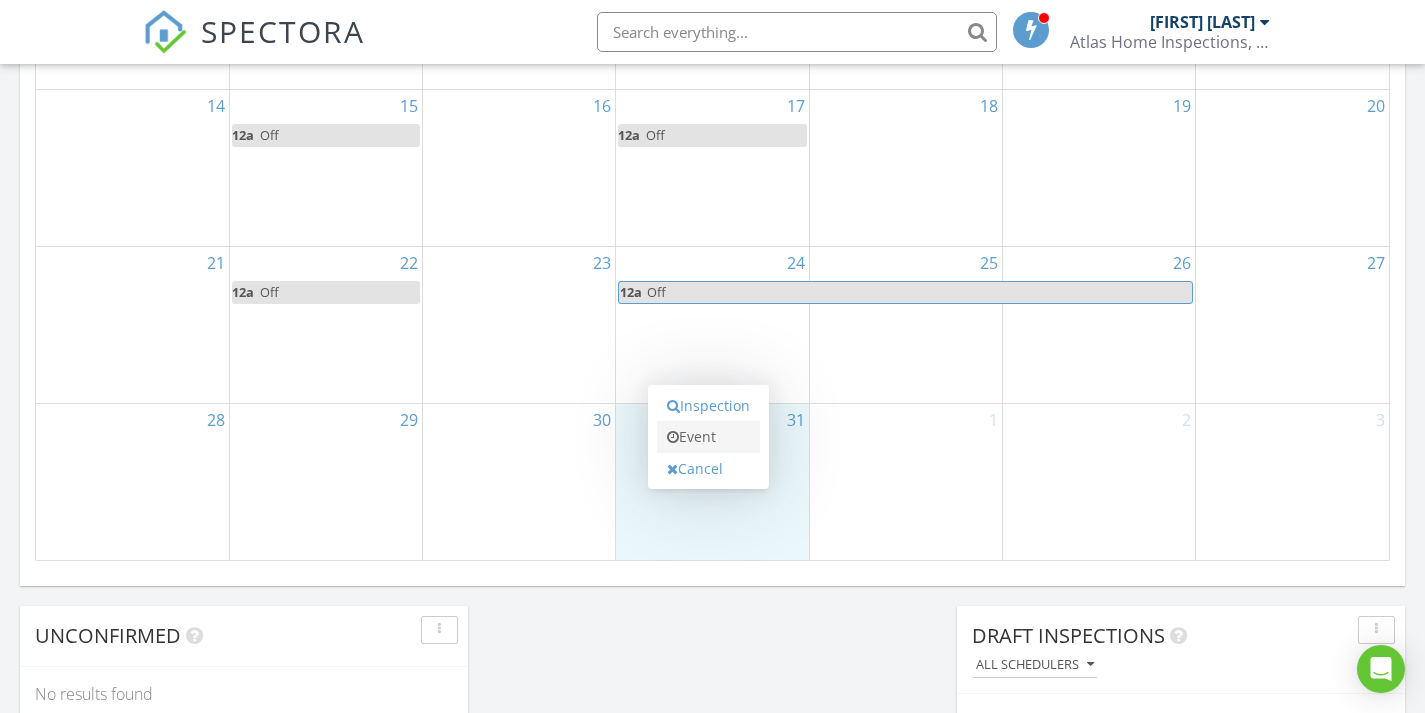 click on "Event" at bounding box center [708, 437] 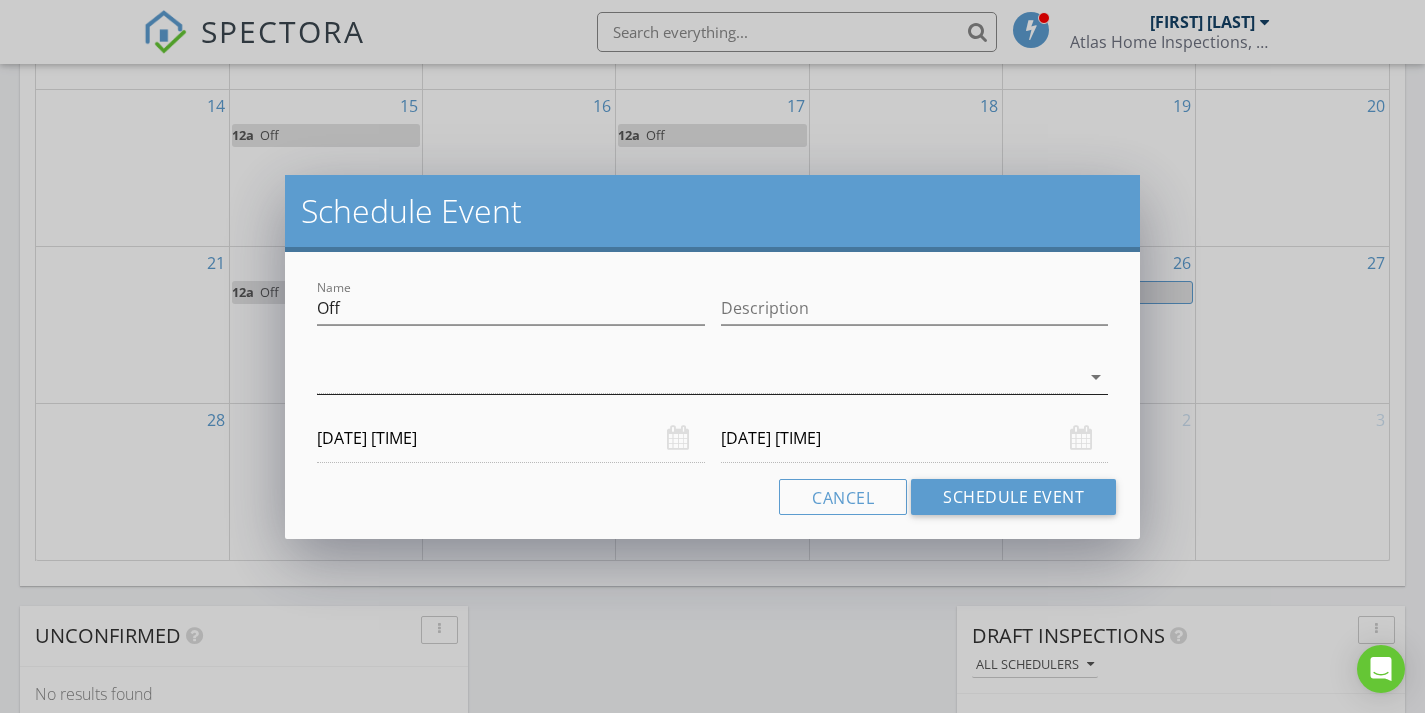 click at bounding box center (698, 377) 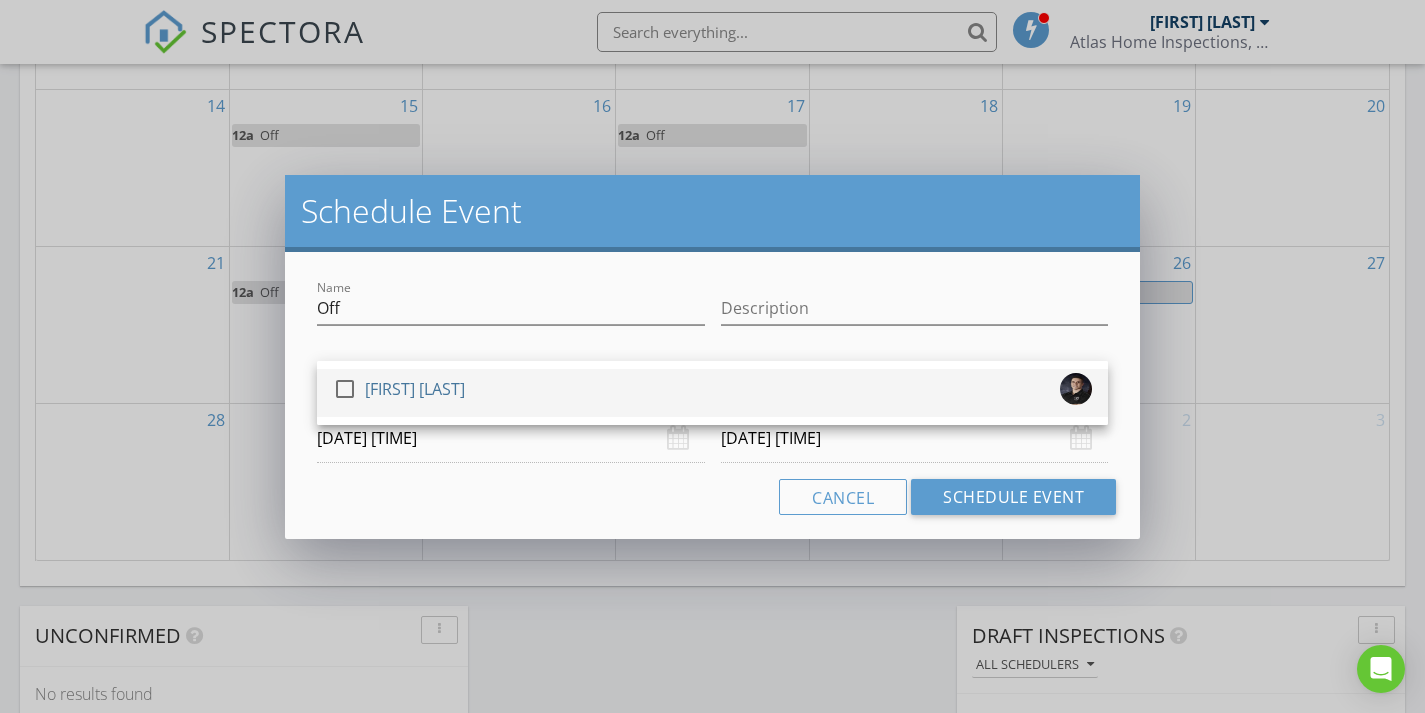 click on "check_box_outline_blank   Jason Page" at bounding box center (712, 393) 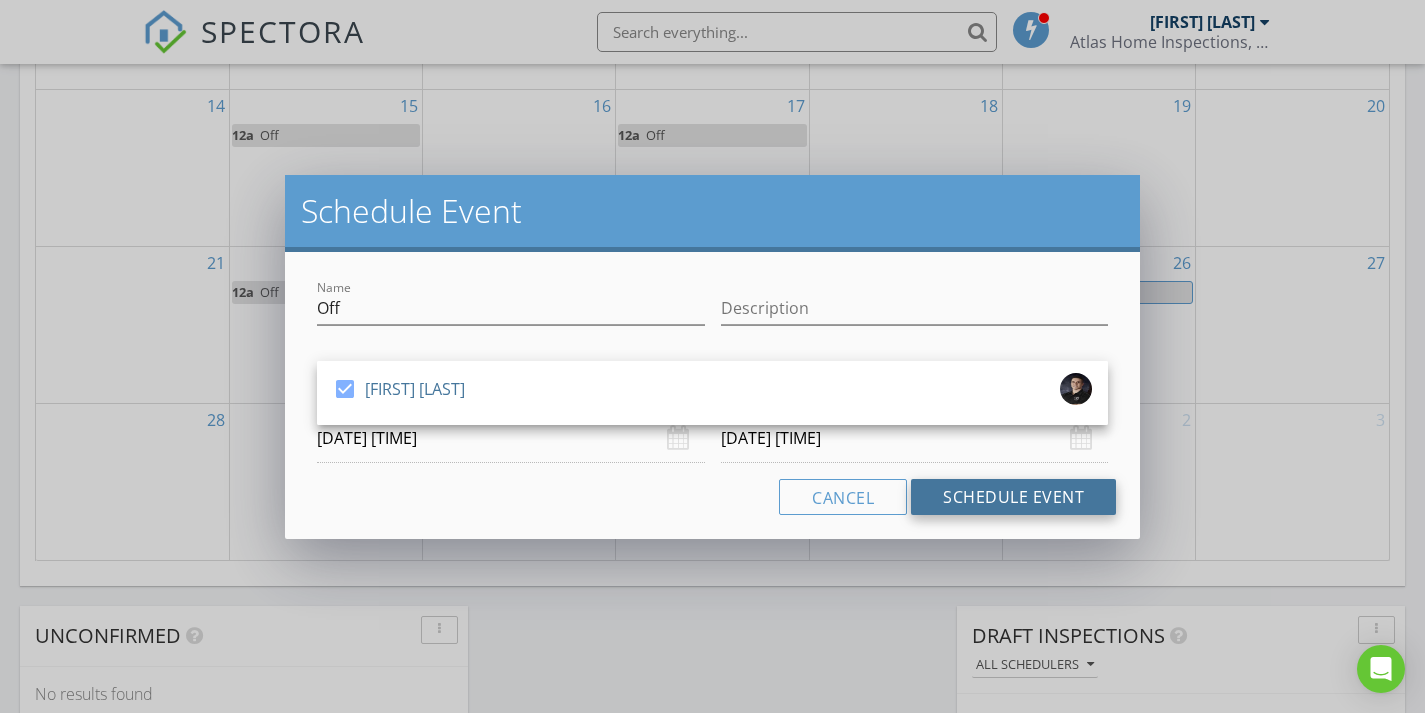 click on "Schedule Event" at bounding box center [1013, 497] 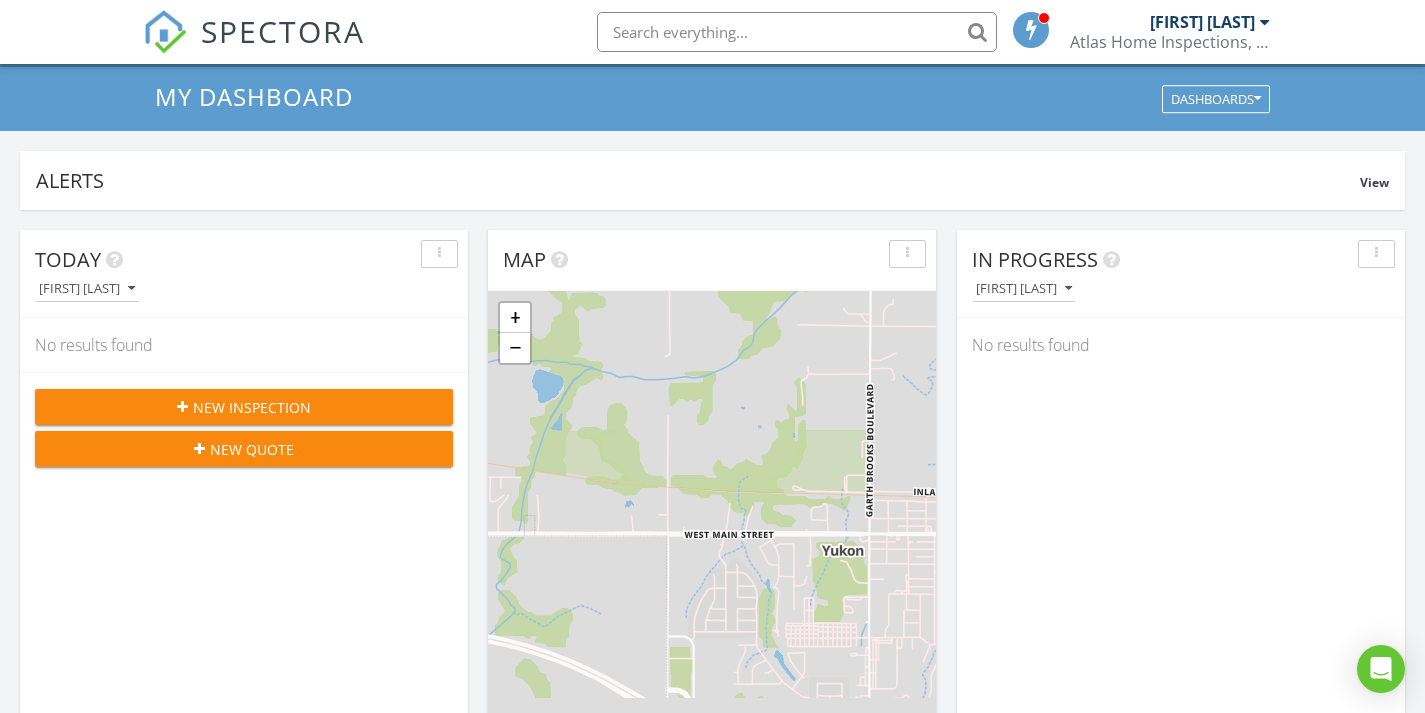 scroll, scrollTop: 0, scrollLeft: 0, axis: both 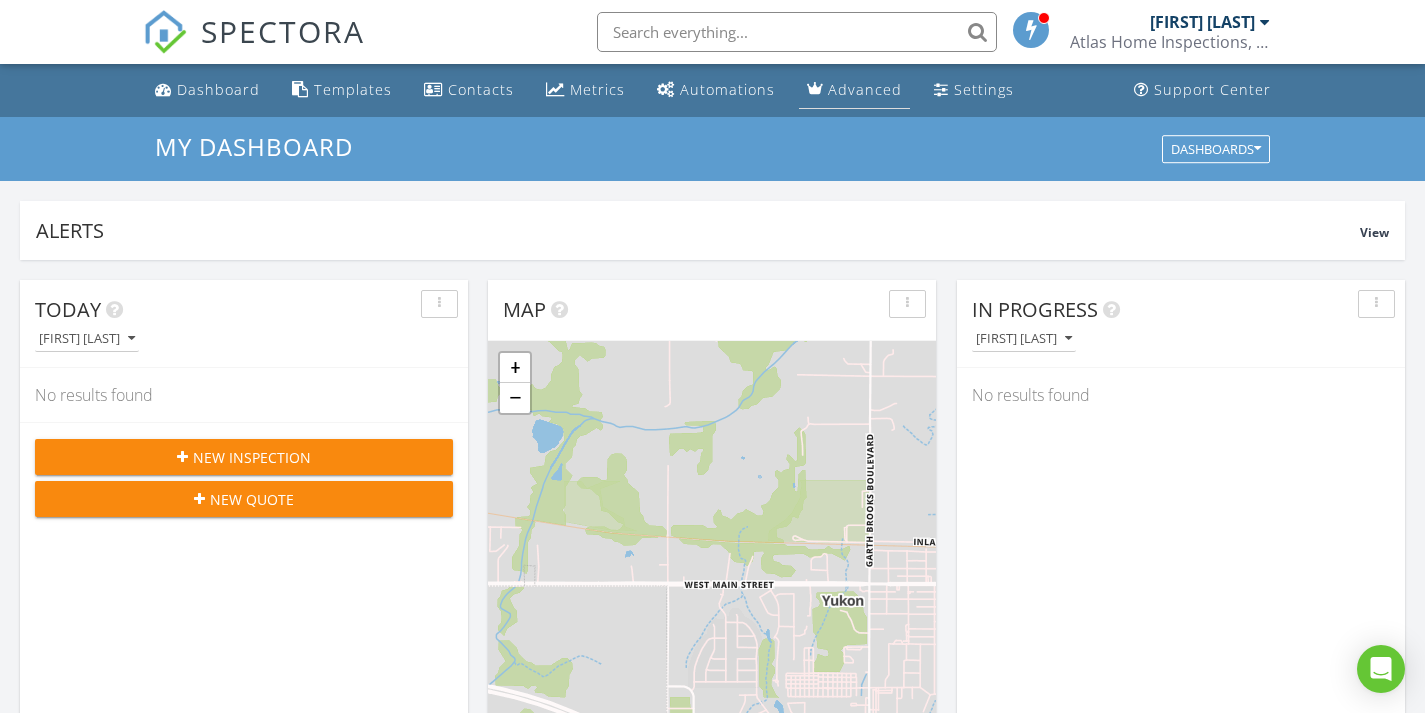 click on "Advanced" at bounding box center [865, 89] 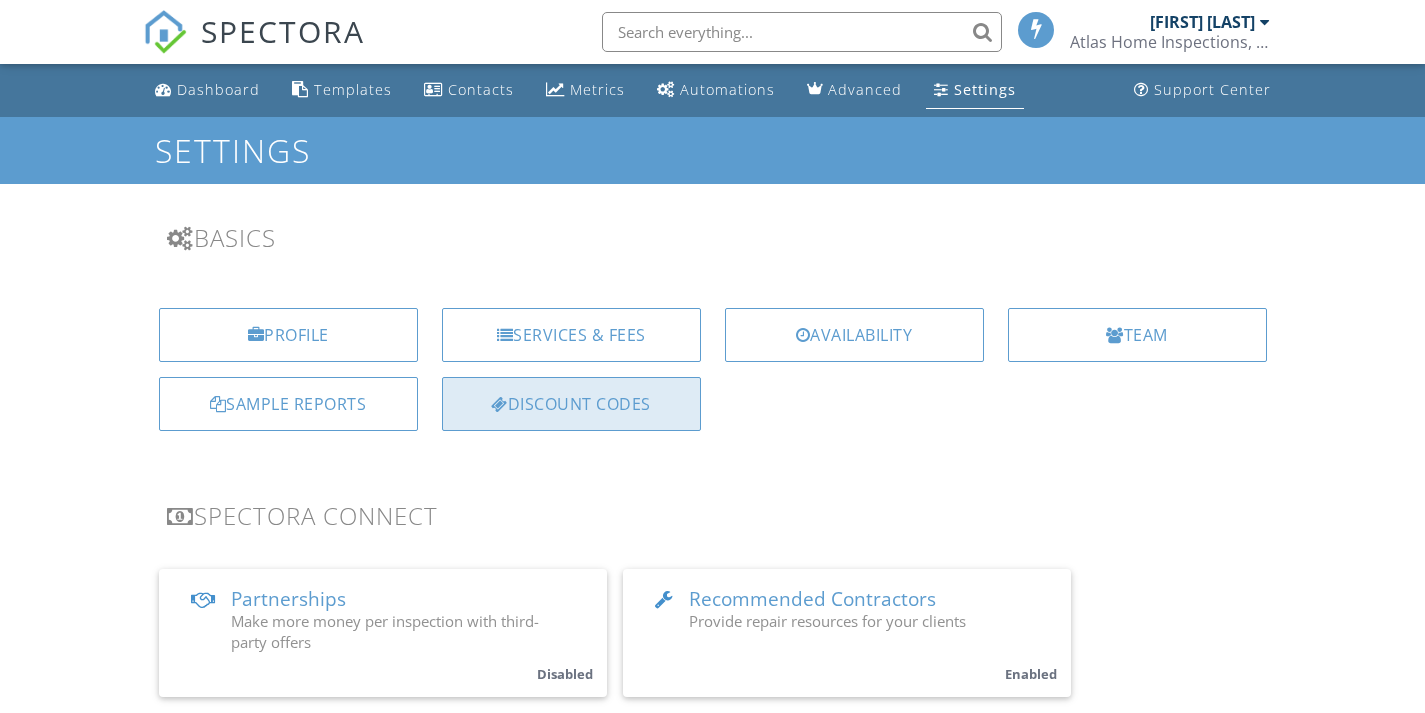 scroll, scrollTop: 0, scrollLeft: 0, axis: both 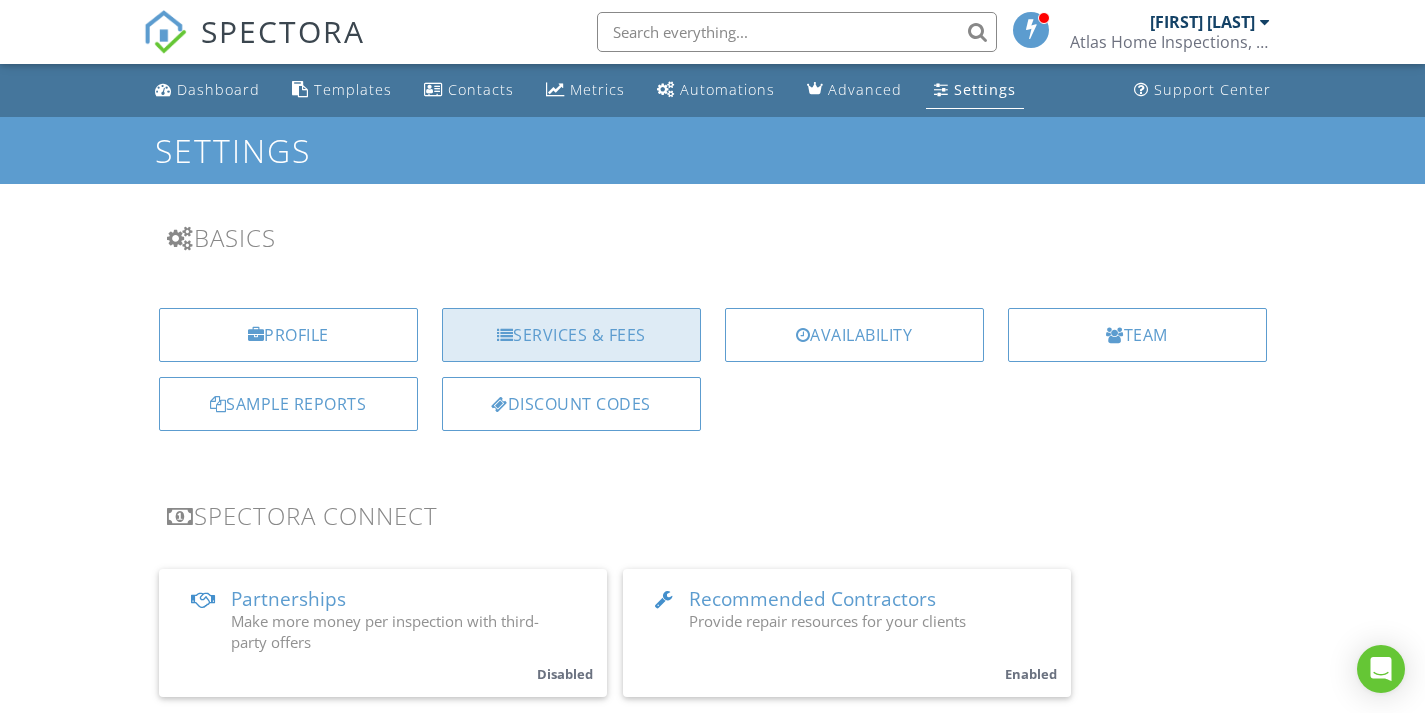 click on "Services & Fees" at bounding box center (571, 335) 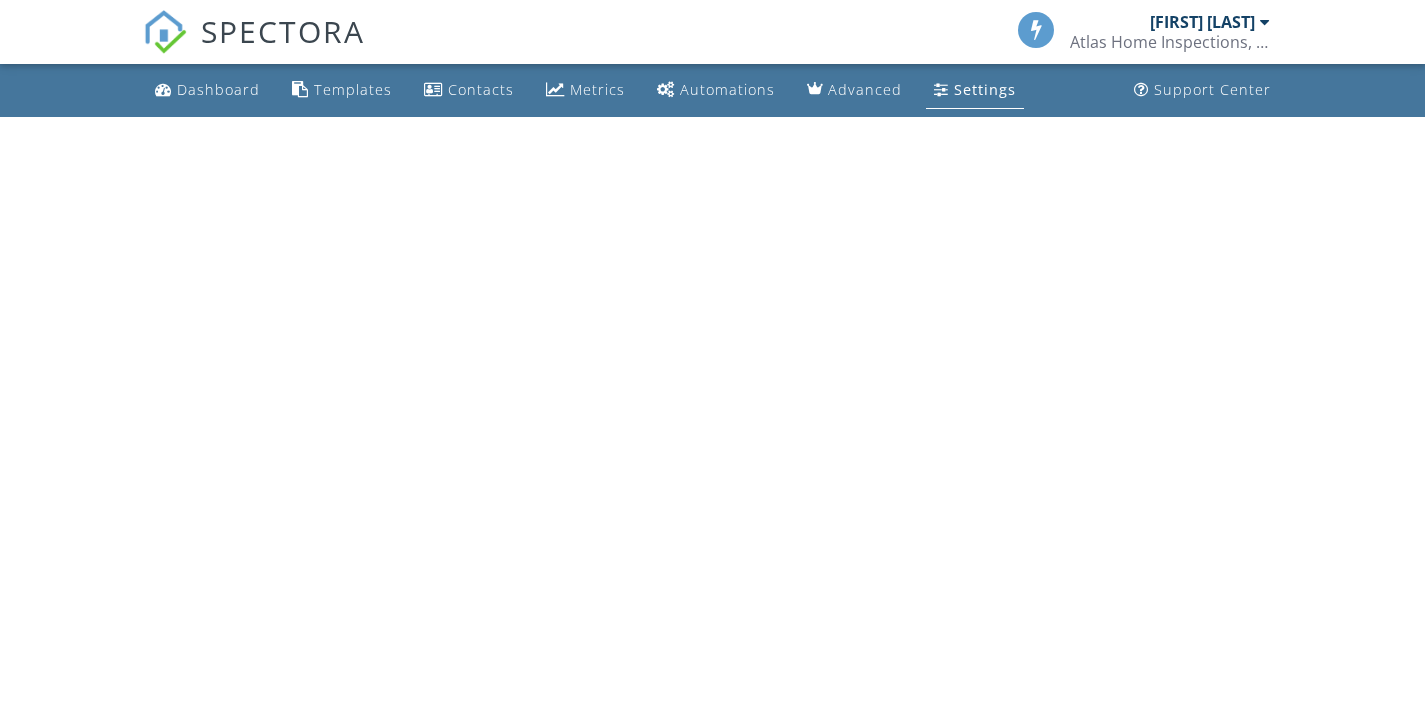 scroll, scrollTop: 0, scrollLeft: 0, axis: both 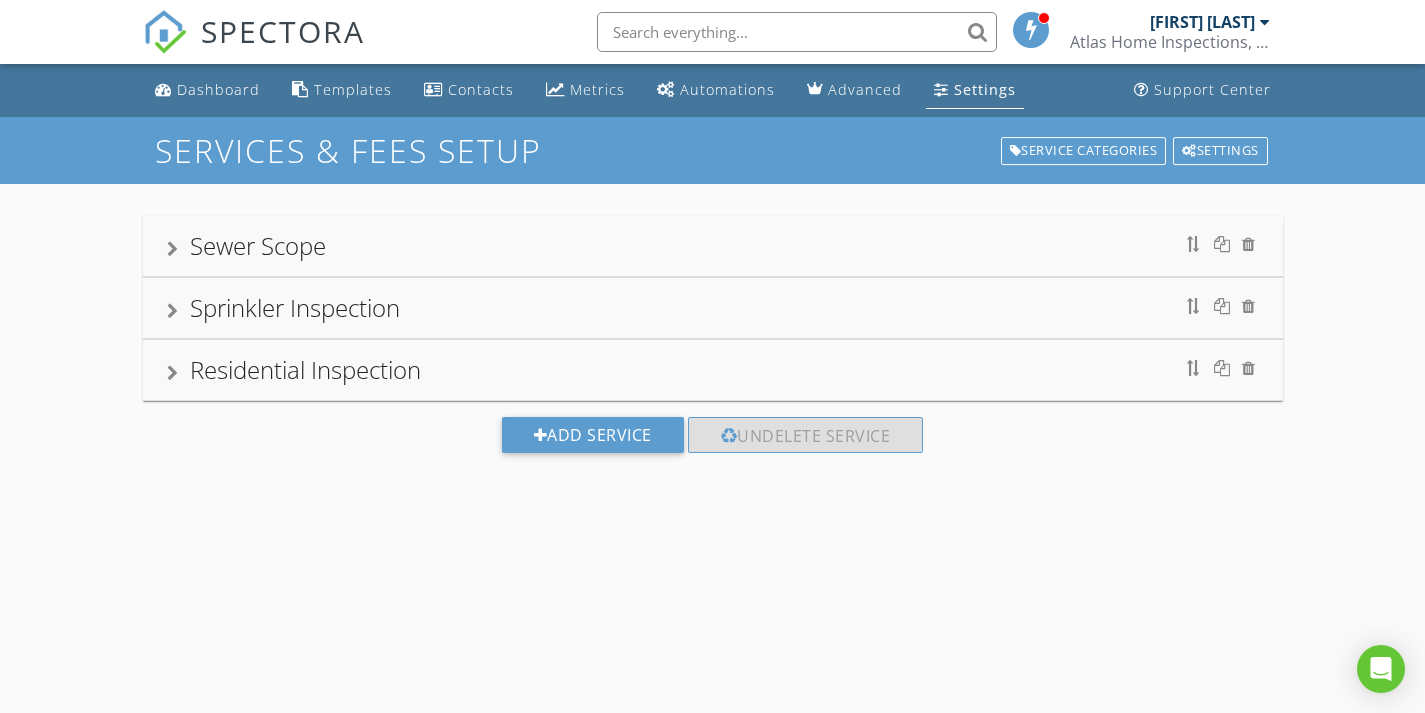click on "Sewer Scope" at bounding box center (258, 245) 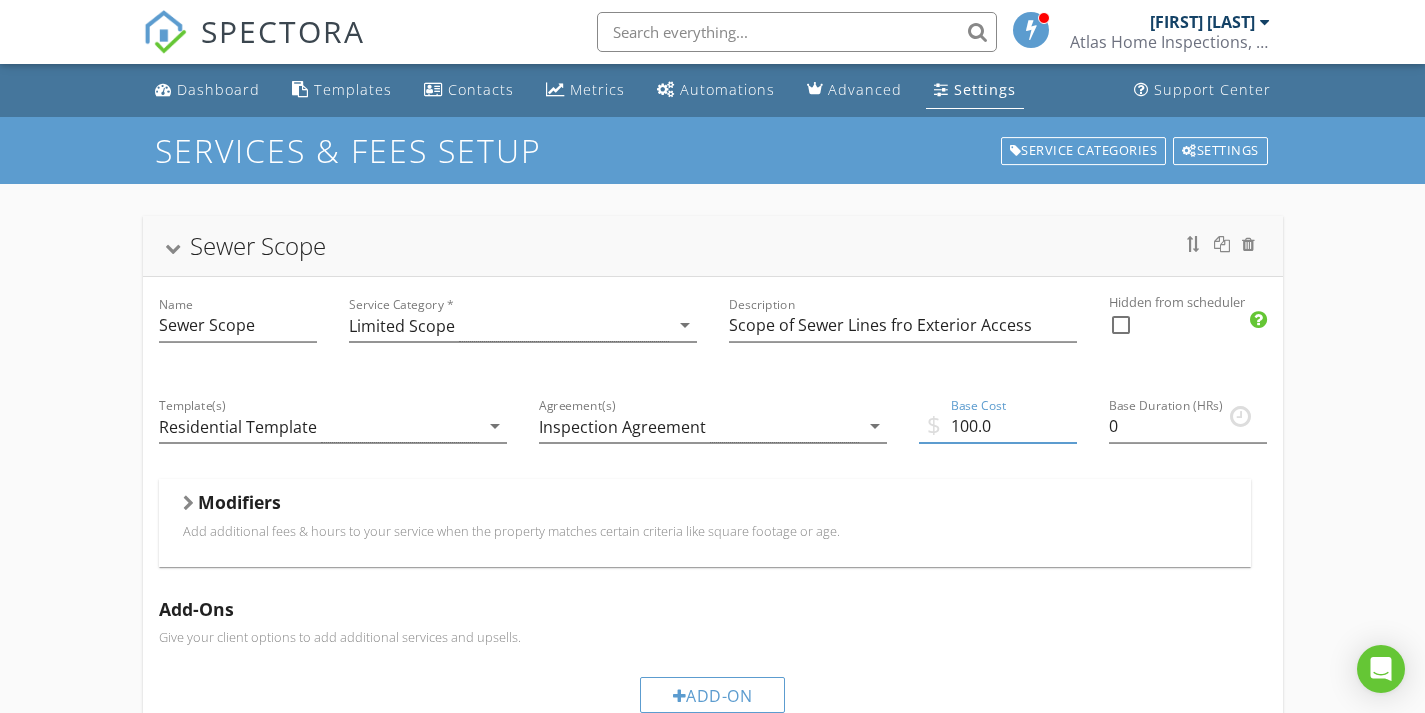 click on "100.0" at bounding box center (998, 426) 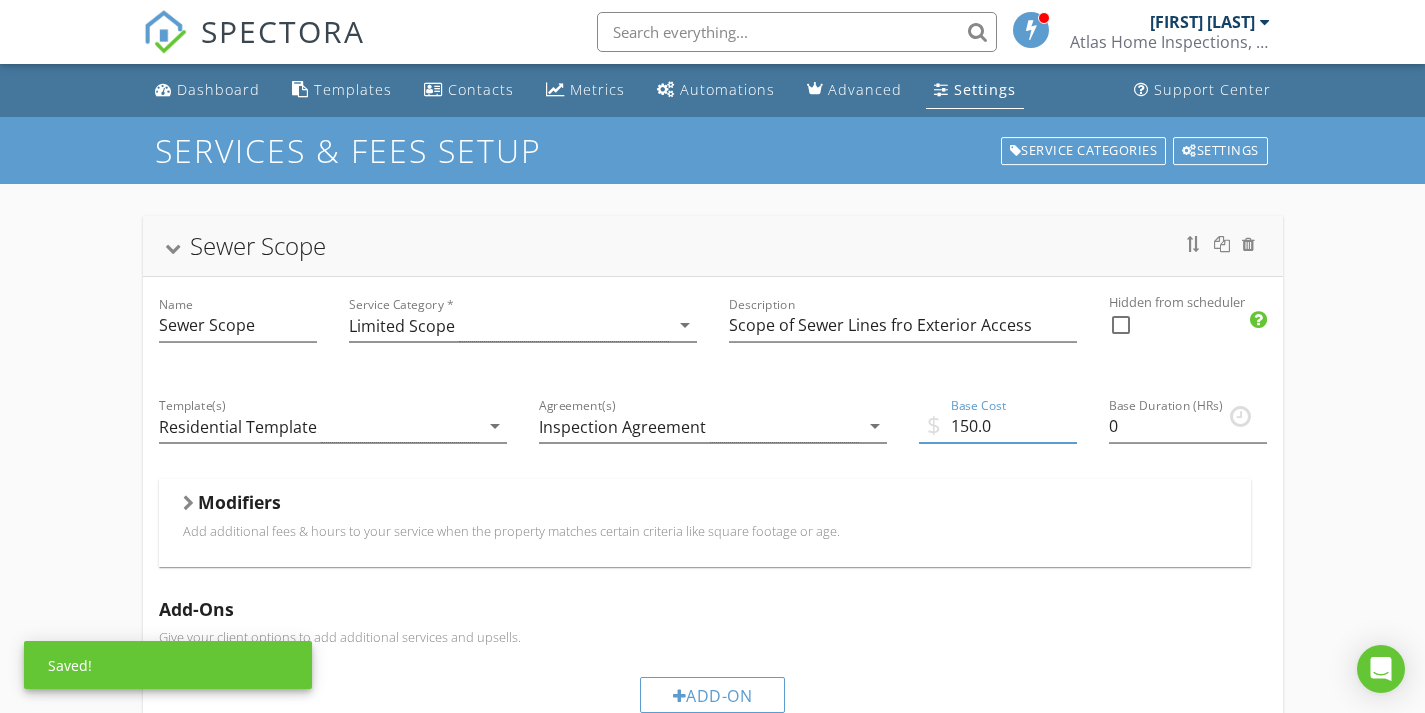 type on "150.0" 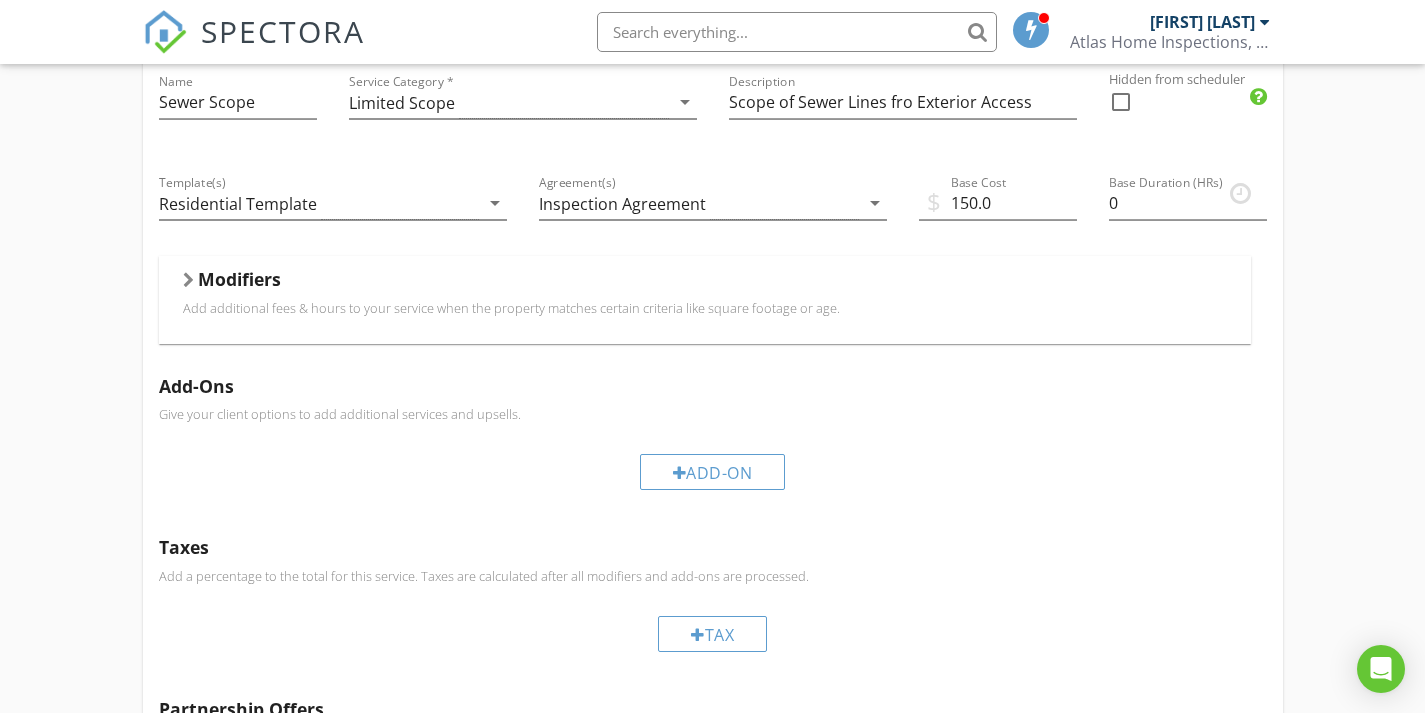 scroll, scrollTop: 201, scrollLeft: 0, axis: vertical 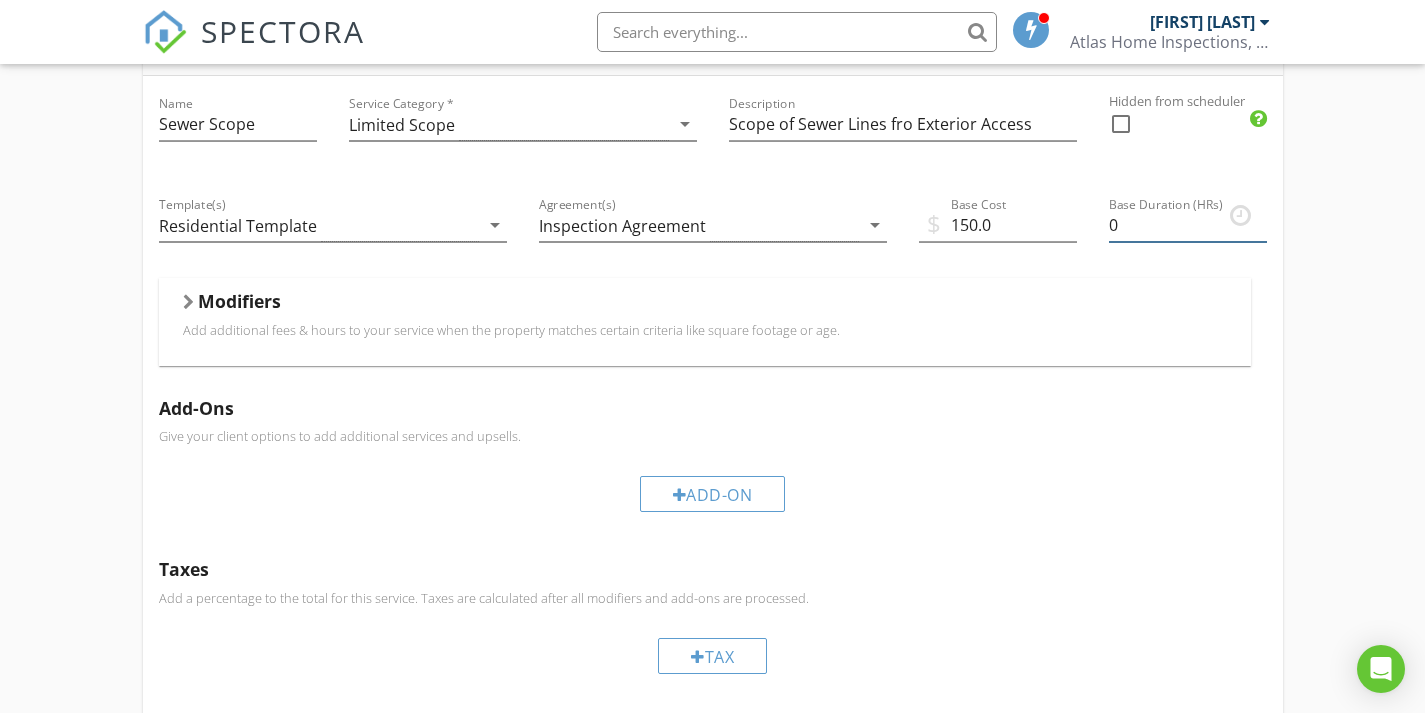 click on "0" at bounding box center (1188, 225) 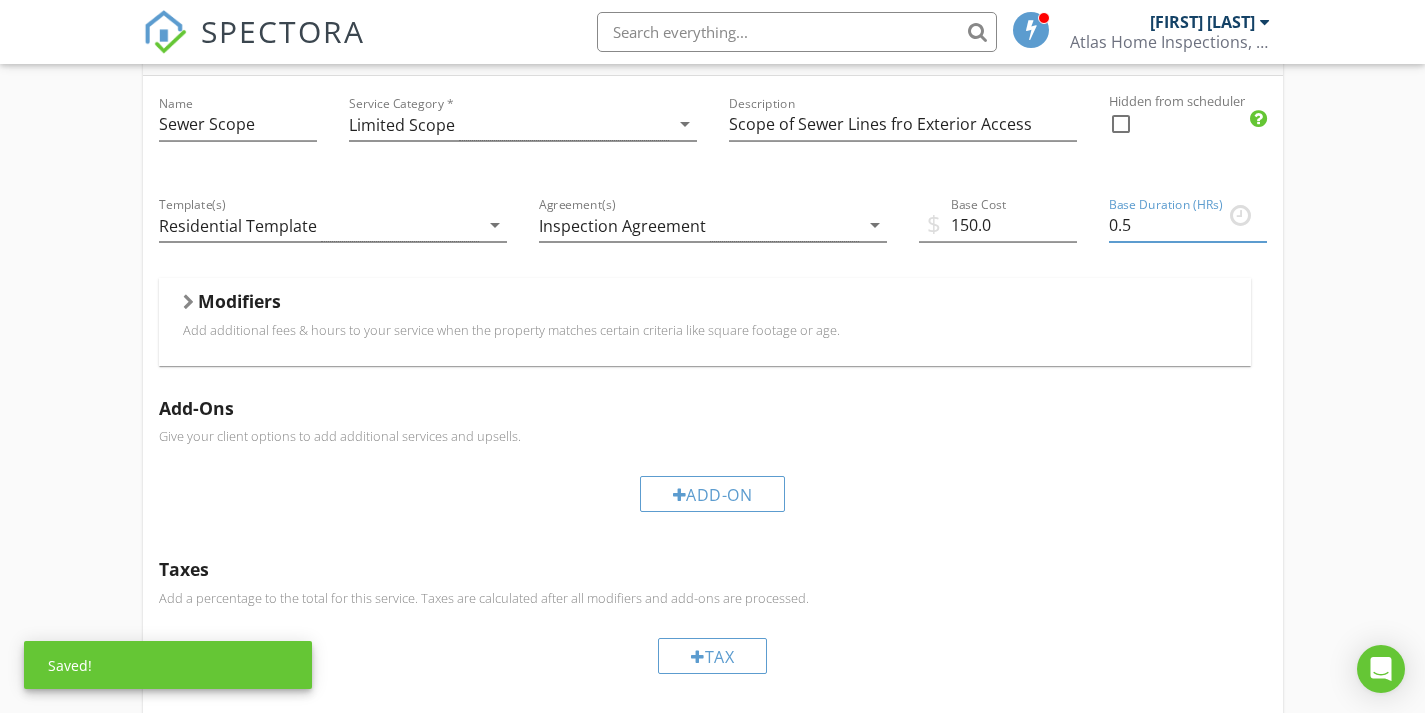 type on "0.5" 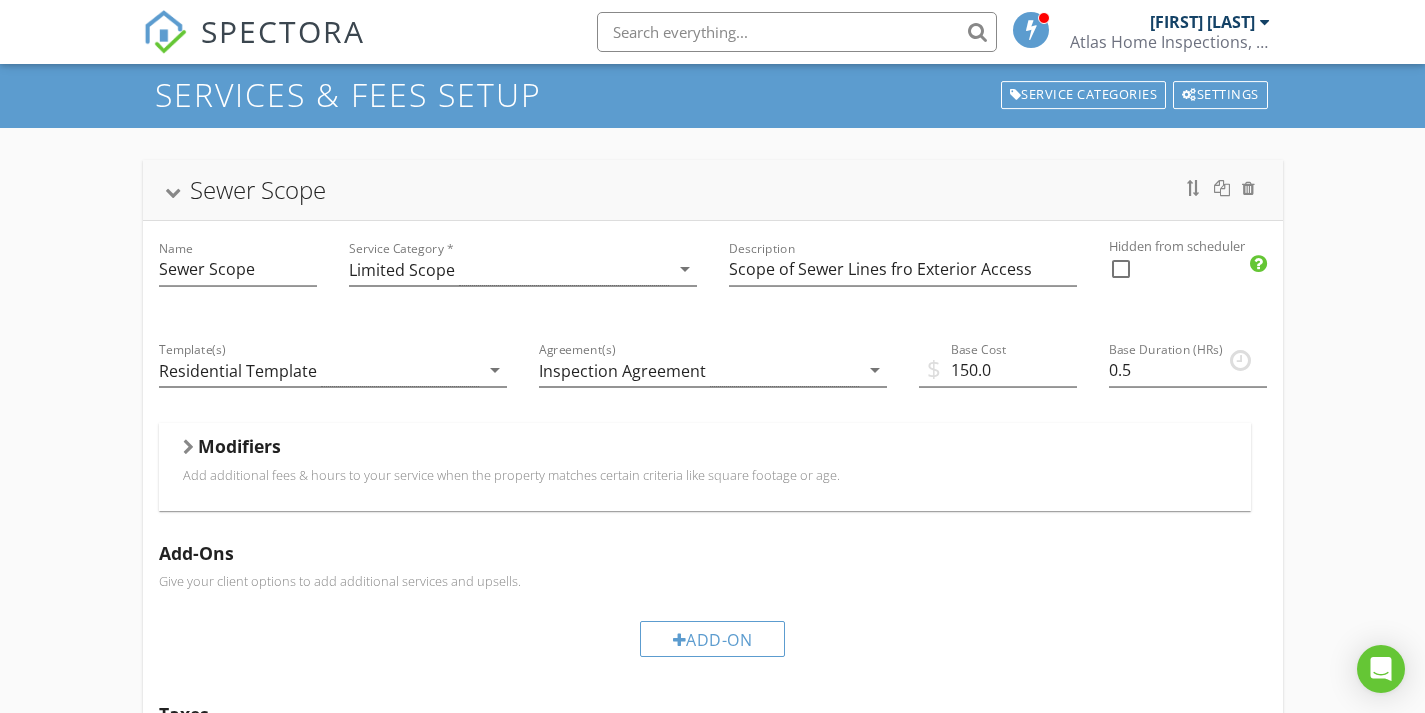 scroll, scrollTop: 52, scrollLeft: 0, axis: vertical 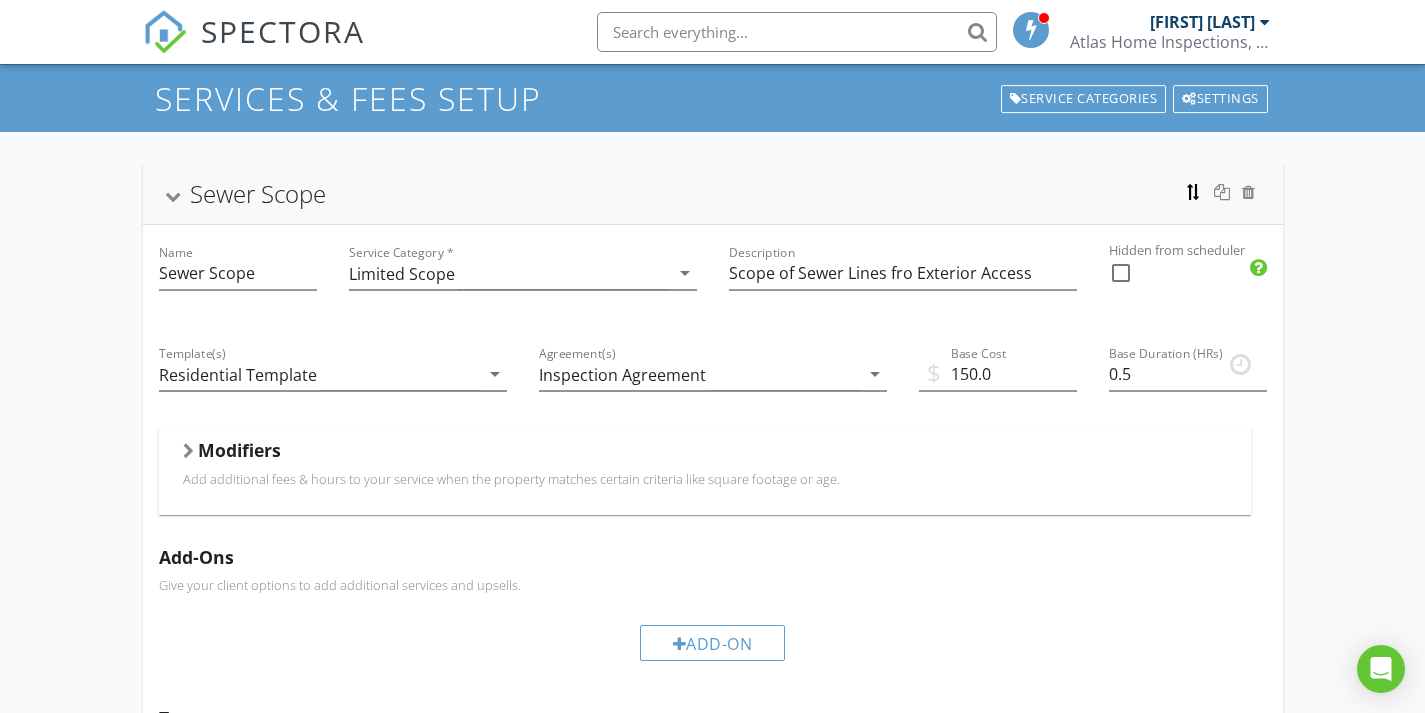 click at bounding box center [1194, 192] 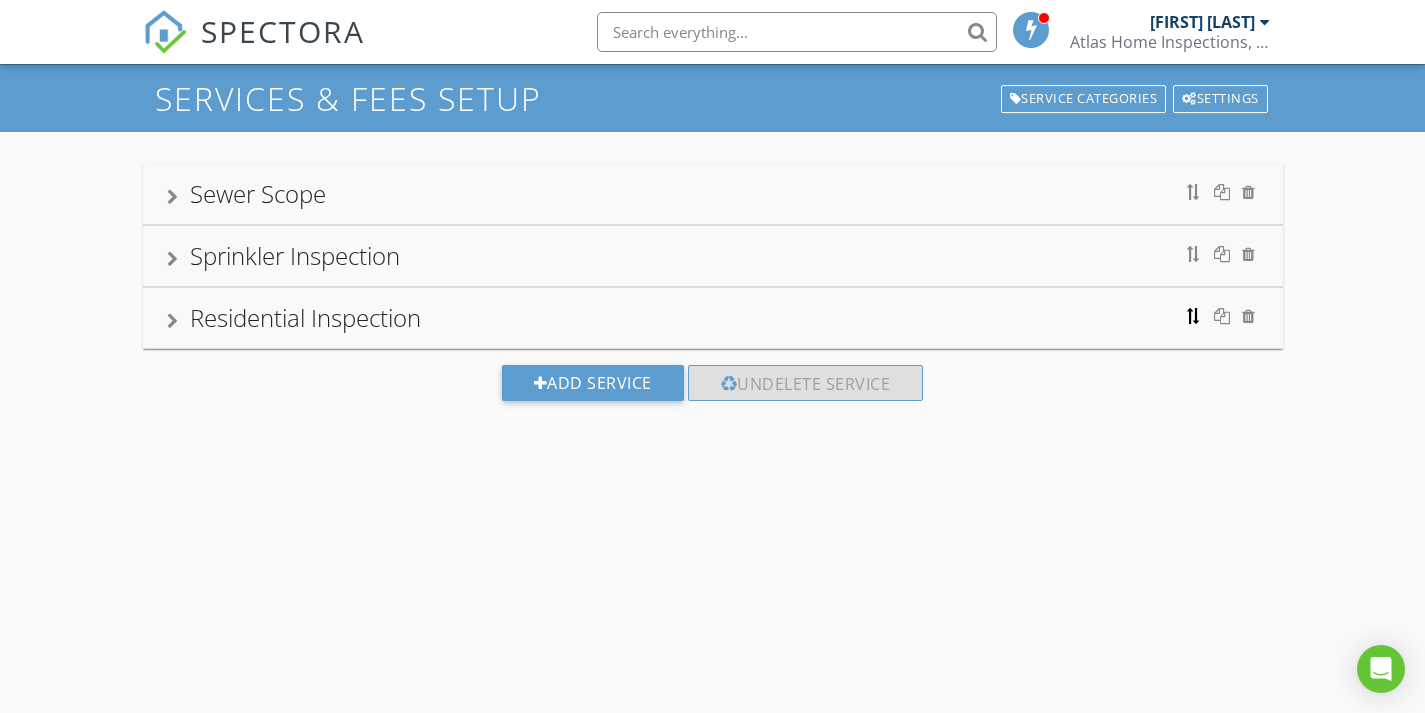 click at bounding box center [1194, 316] 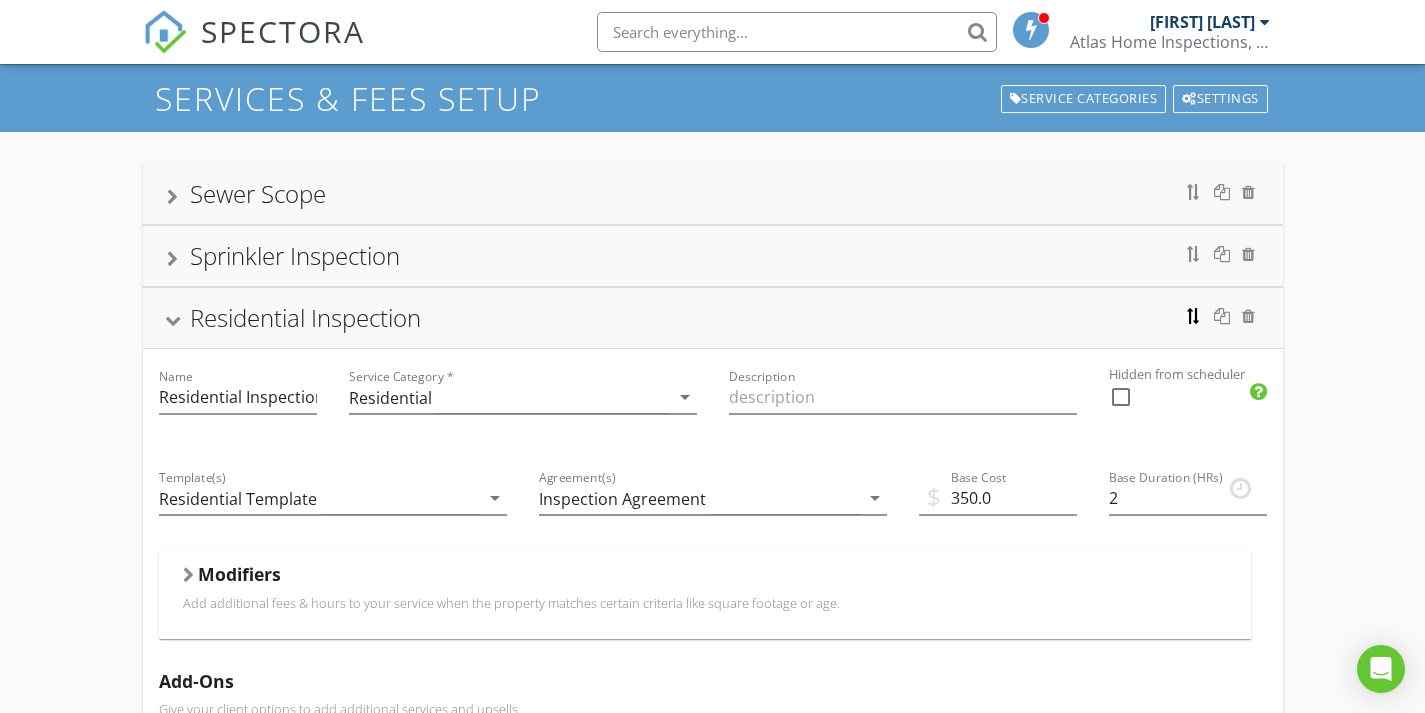 click at bounding box center [1194, 316] 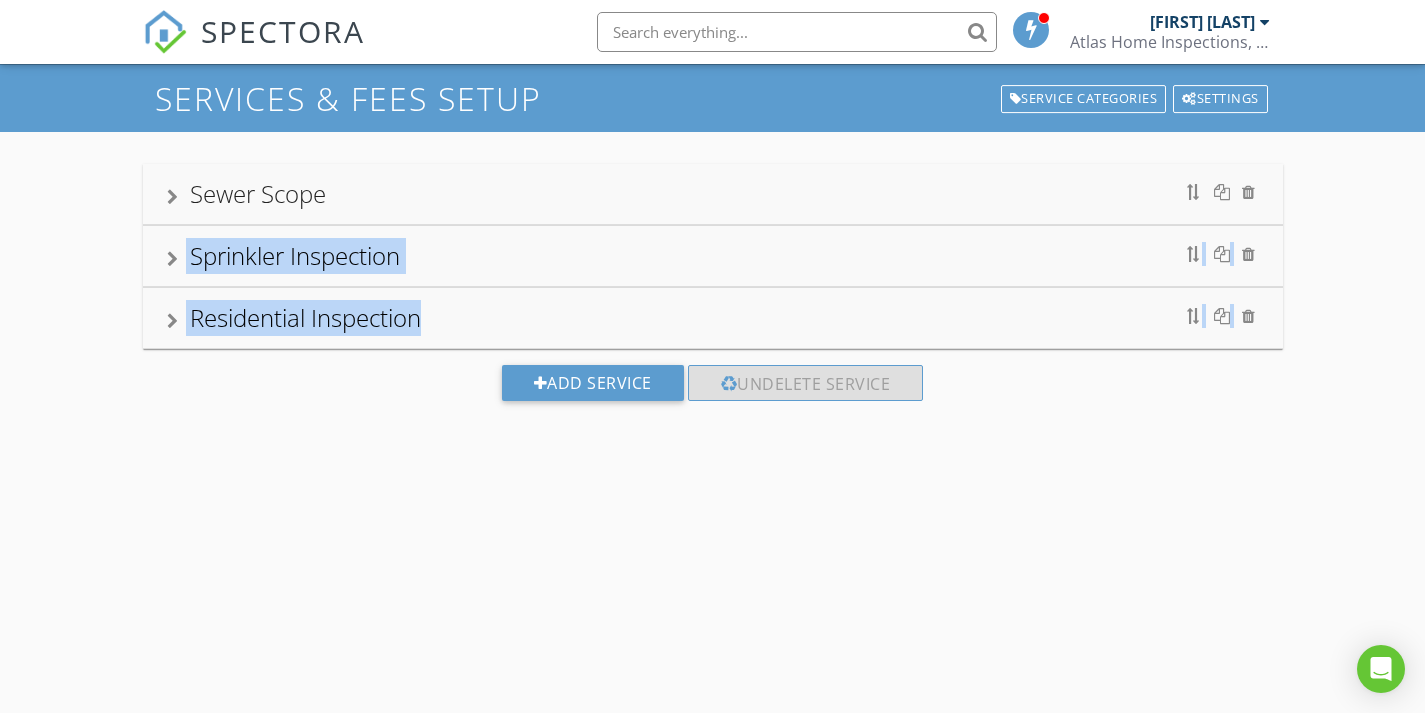 drag, startPoint x: 768, startPoint y: 328, endPoint x: 770, endPoint y: 194, distance: 134.01492 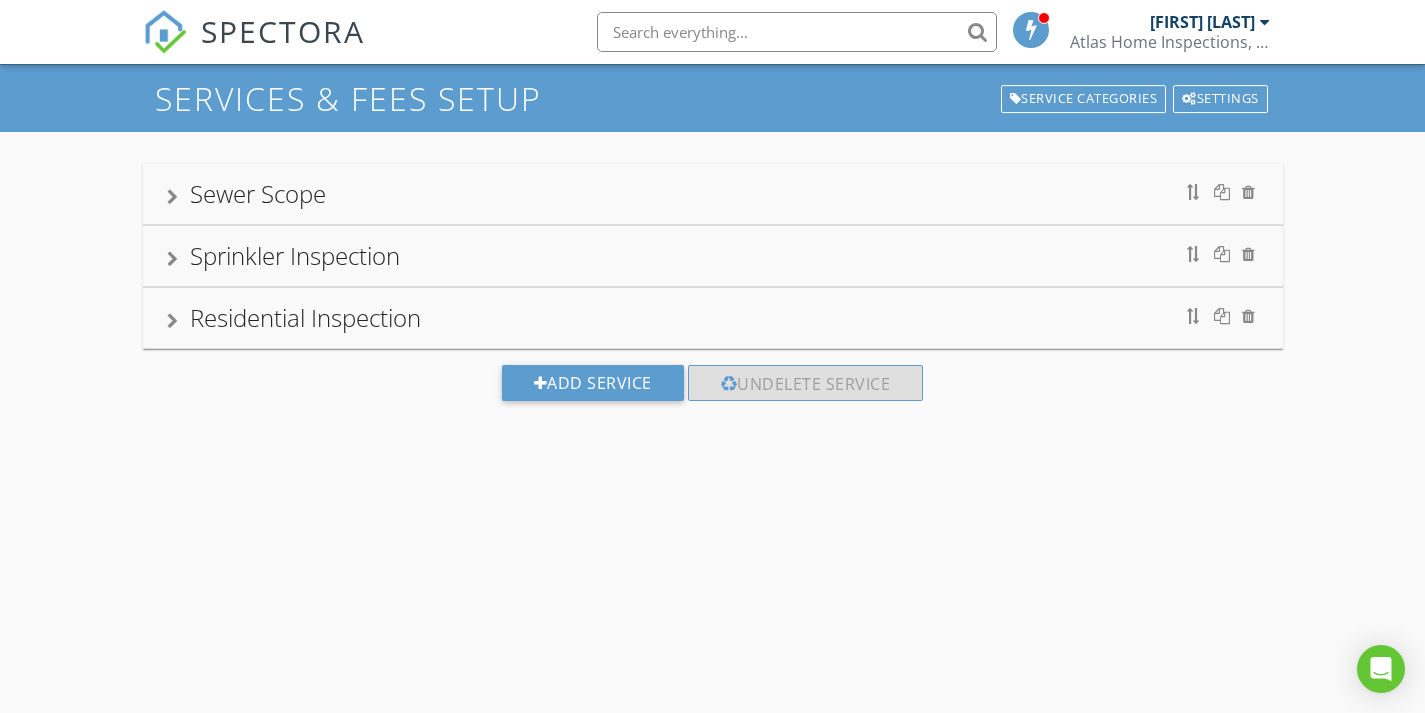 click on "Add Service
Undelete Service" at bounding box center (712, 390) 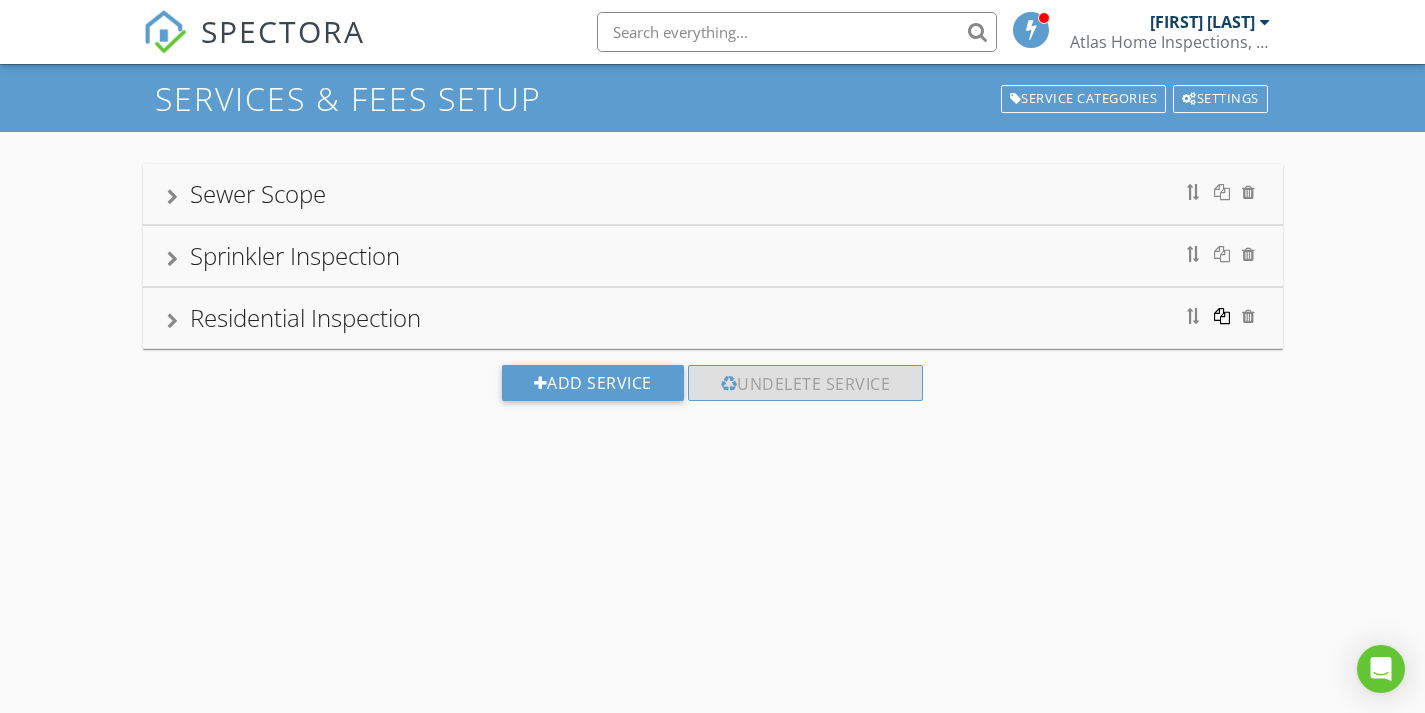 click at bounding box center [1222, 316] 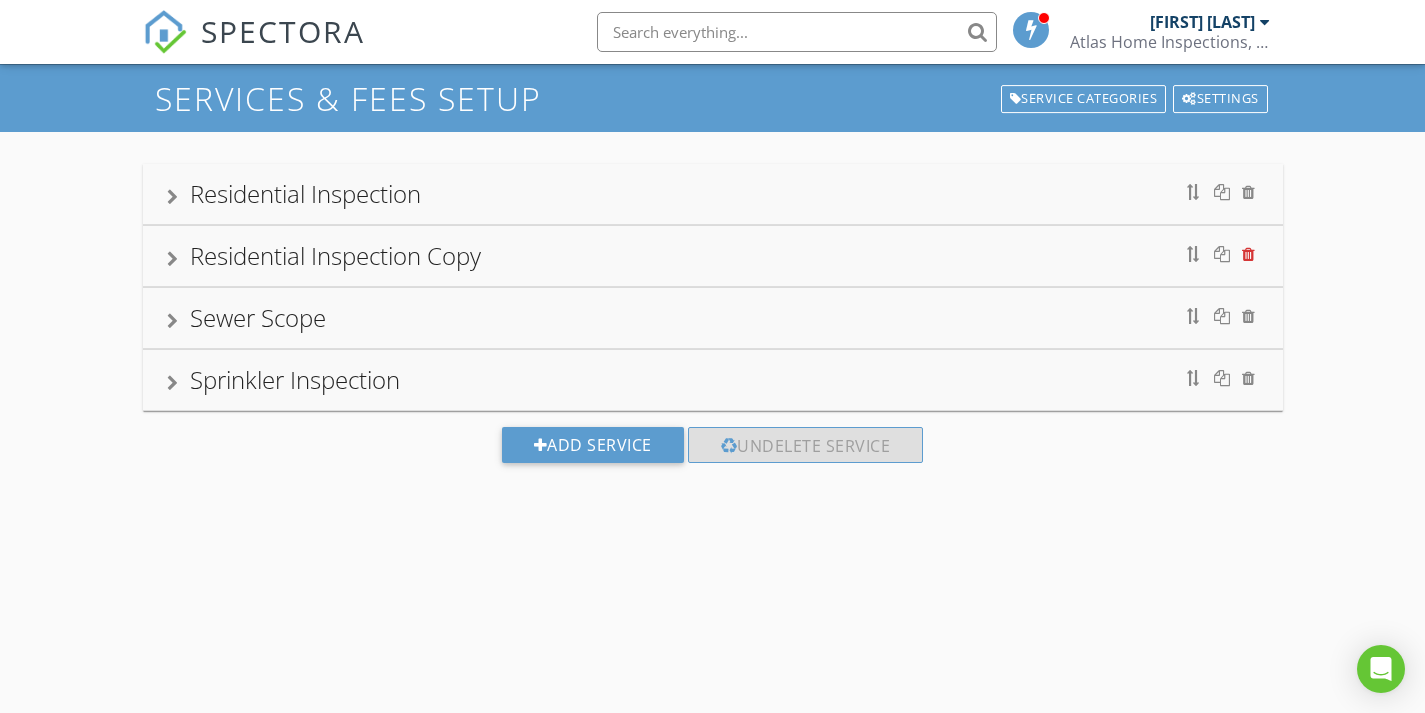 click at bounding box center (1248, 254) 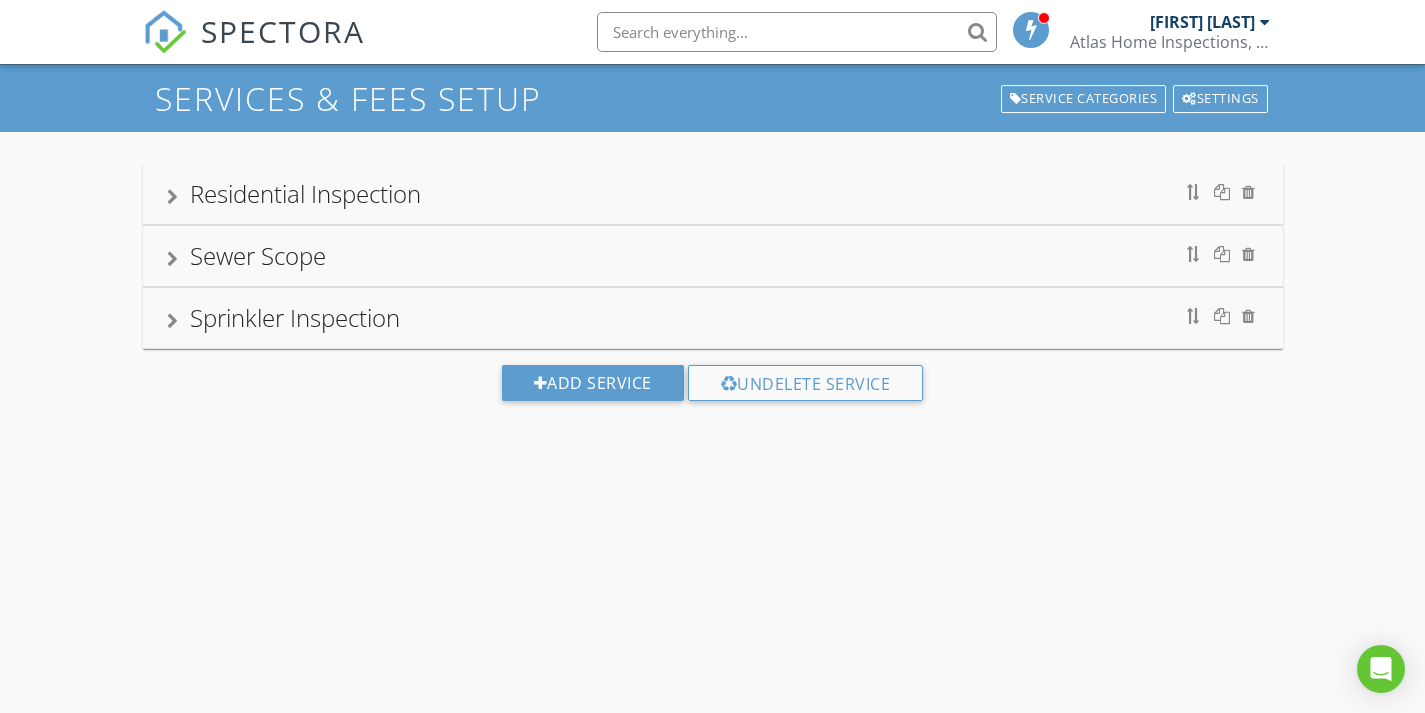 scroll, scrollTop: 117, scrollLeft: 0, axis: vertical 